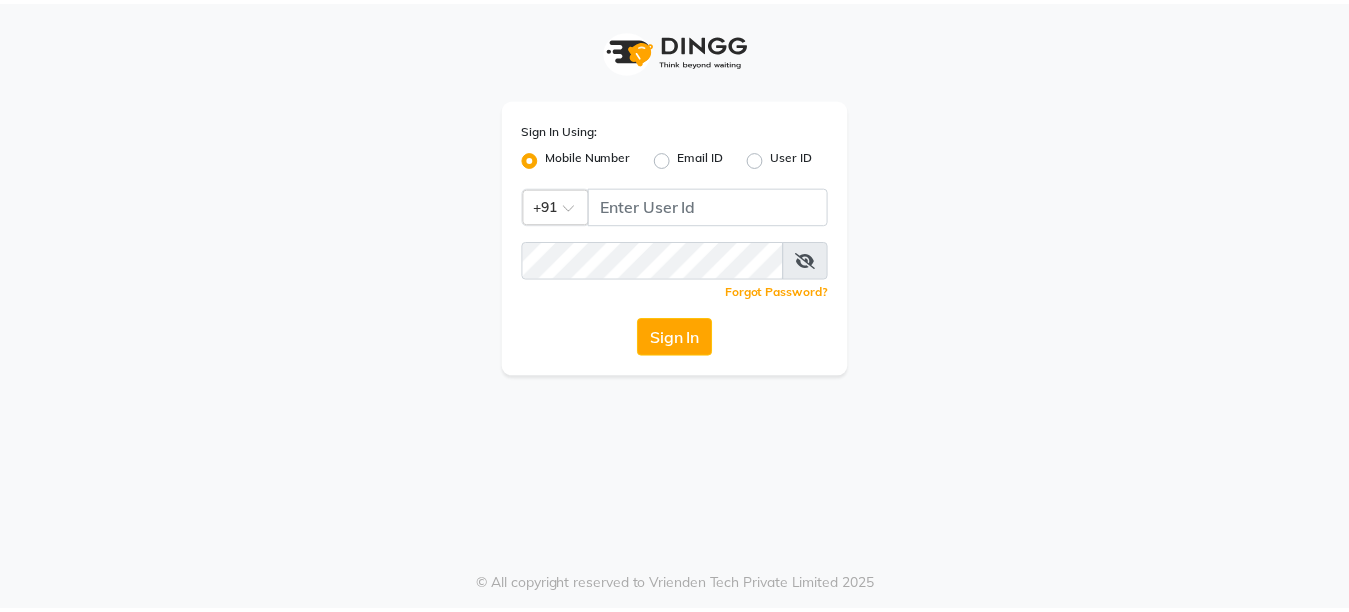 scroll, scrollTop: 0, scrollLeft: 0, axis: both 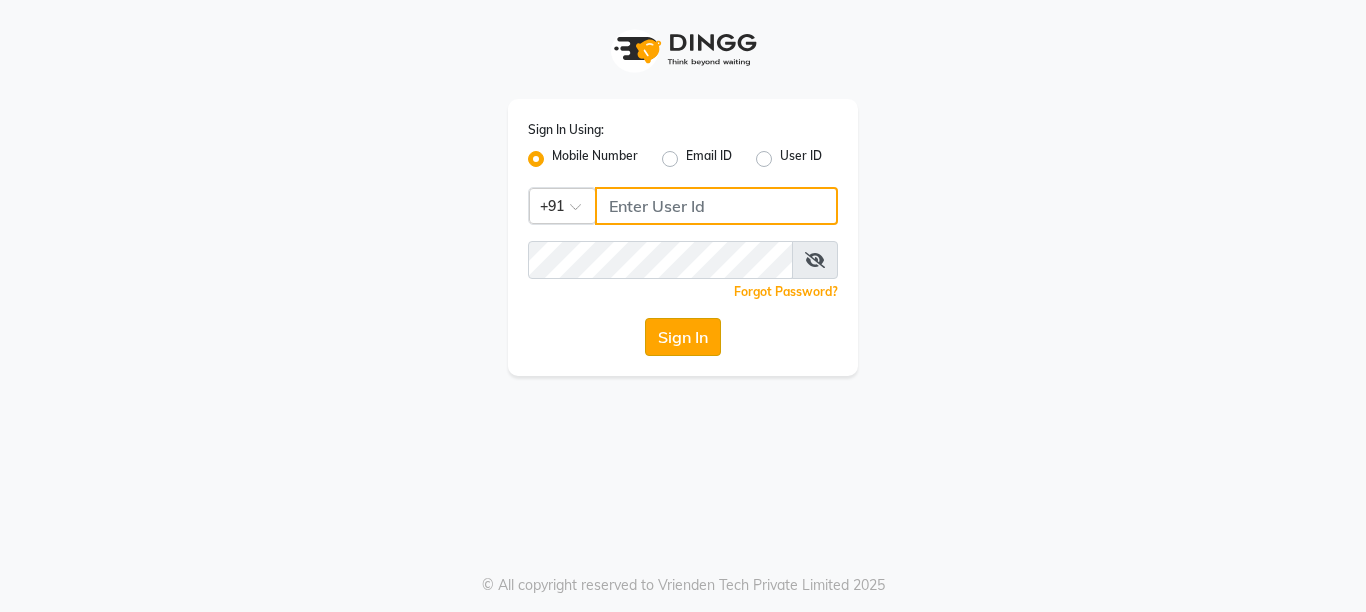 type on "[PHONE]" 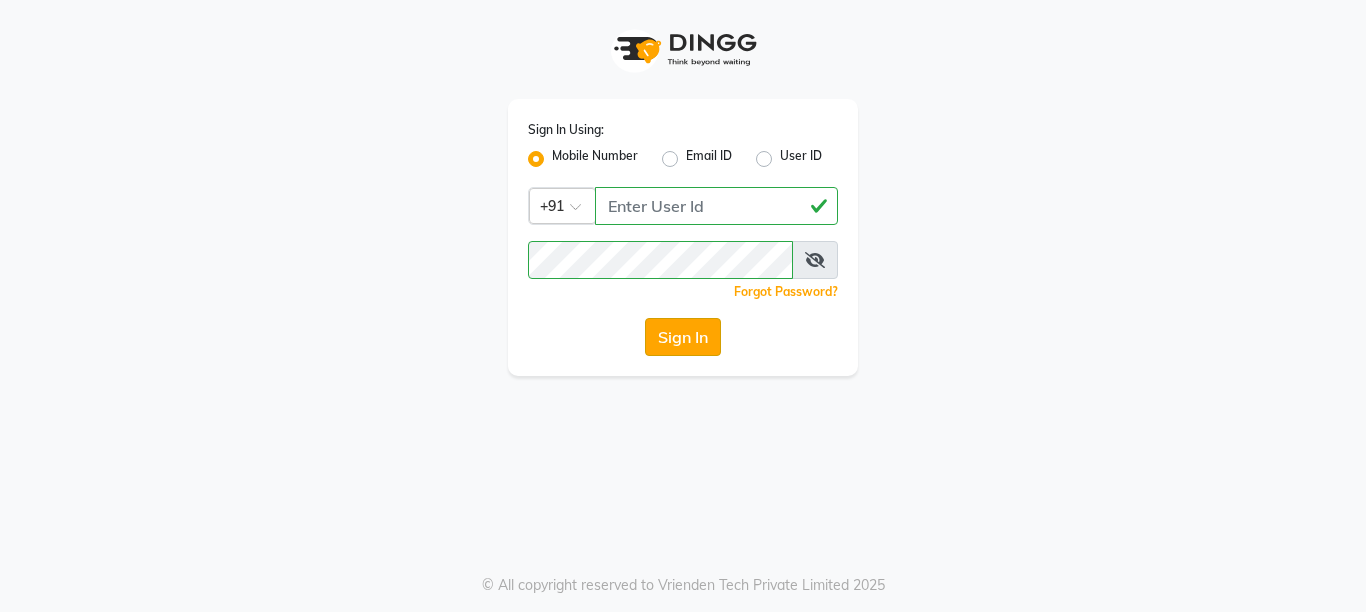 click on "Sign In" 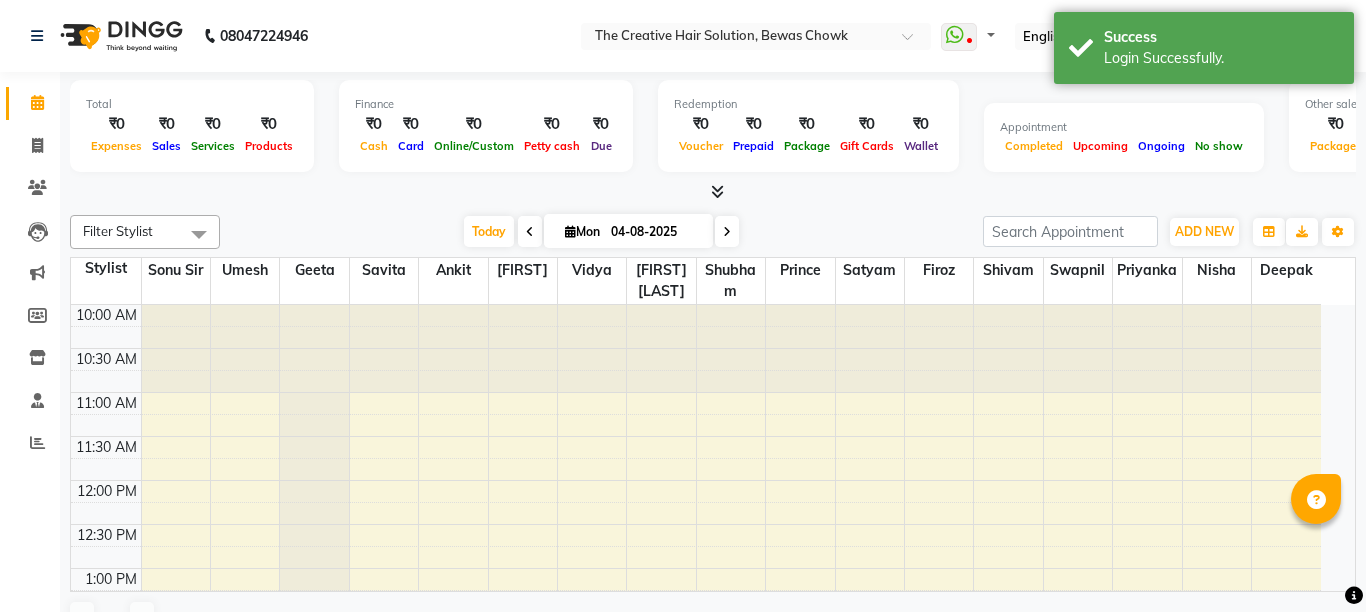 select on "en" 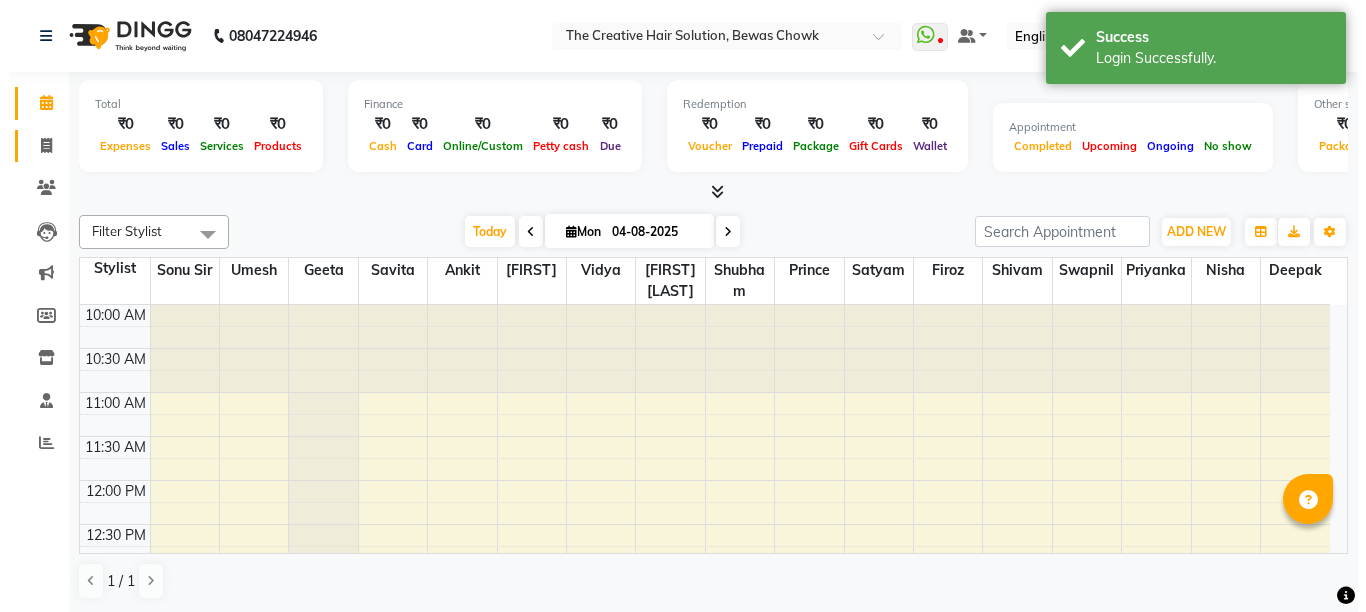 scroll, scrollTop: 0, scrollLeft: 0, axis: both 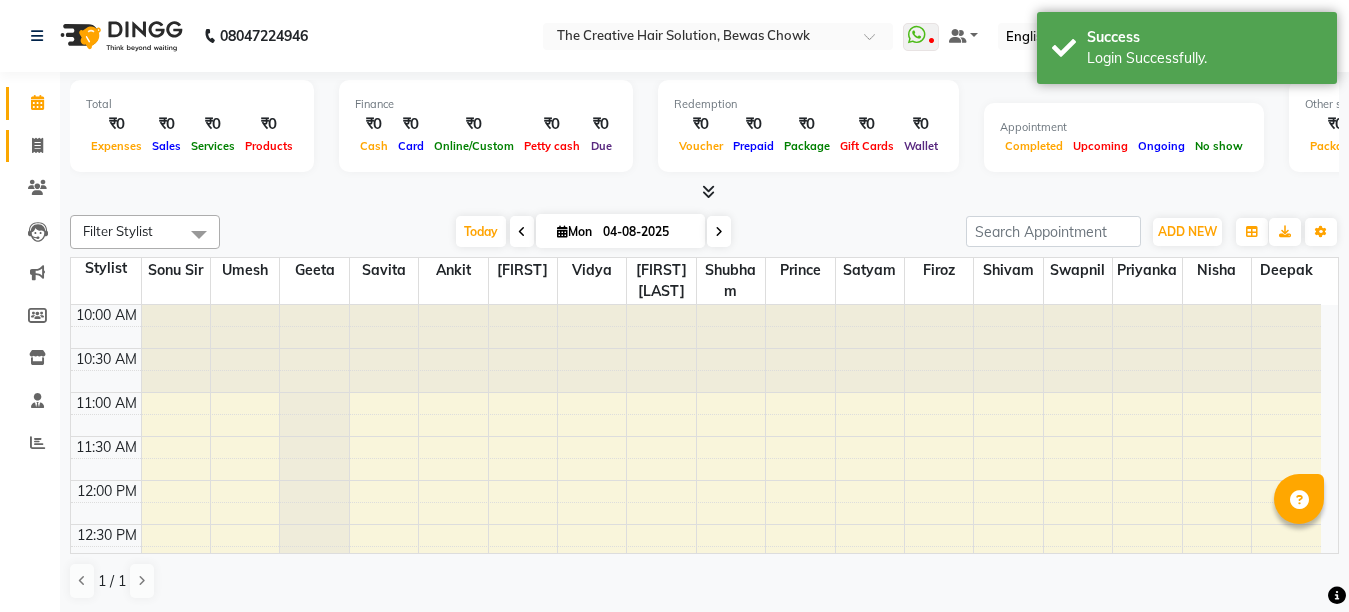 click 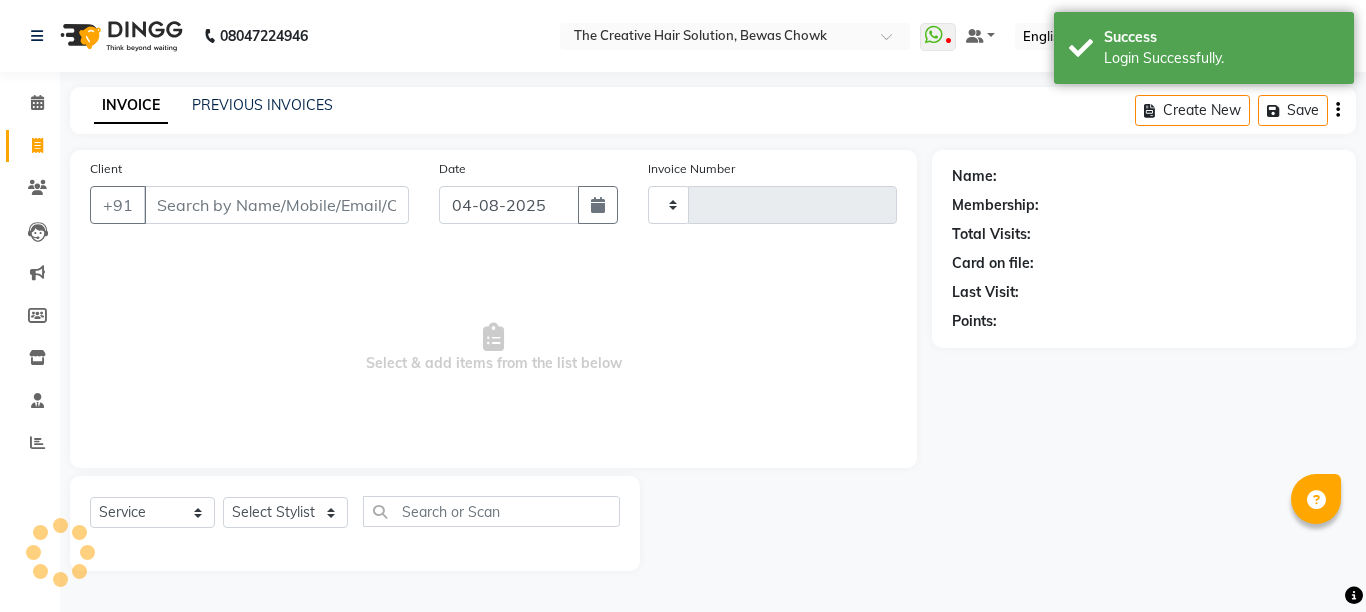 type on "2209" 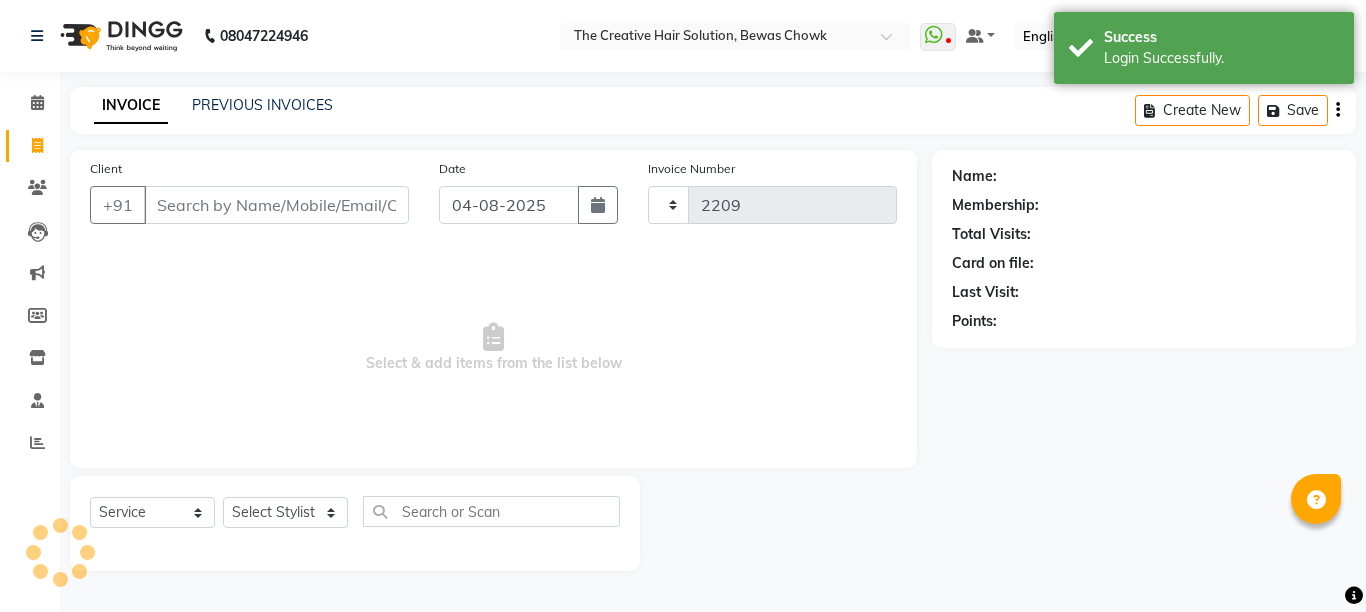select on "146" 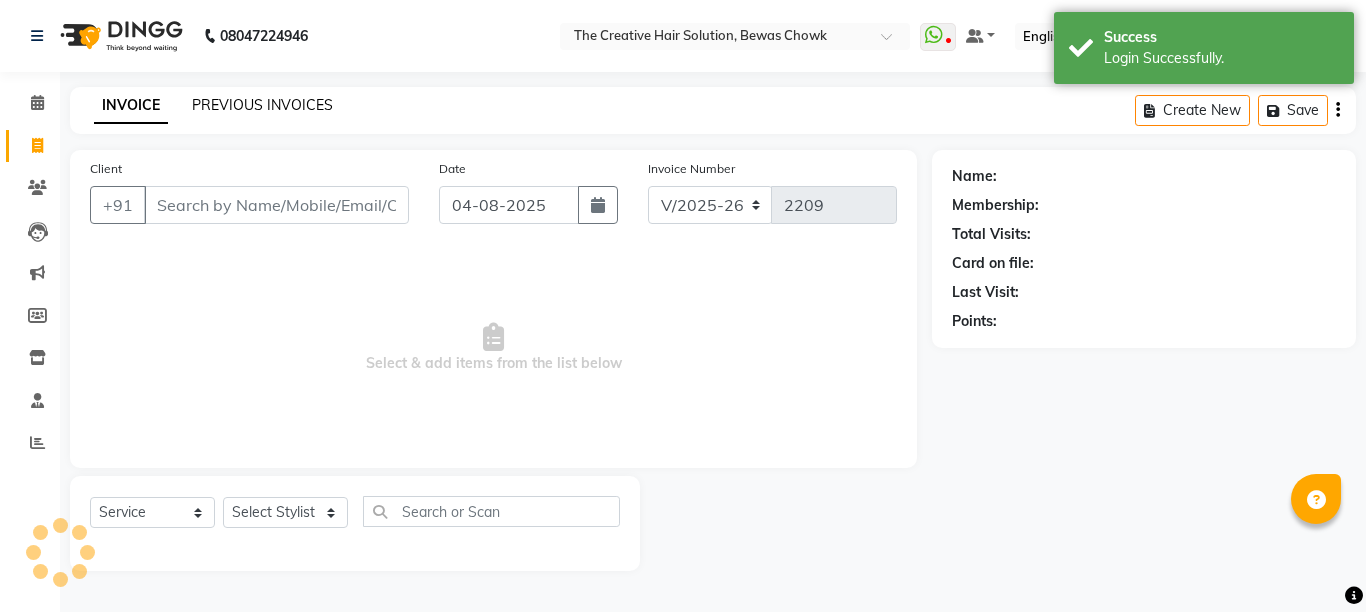 click on "PREVIOUS INVOICES" 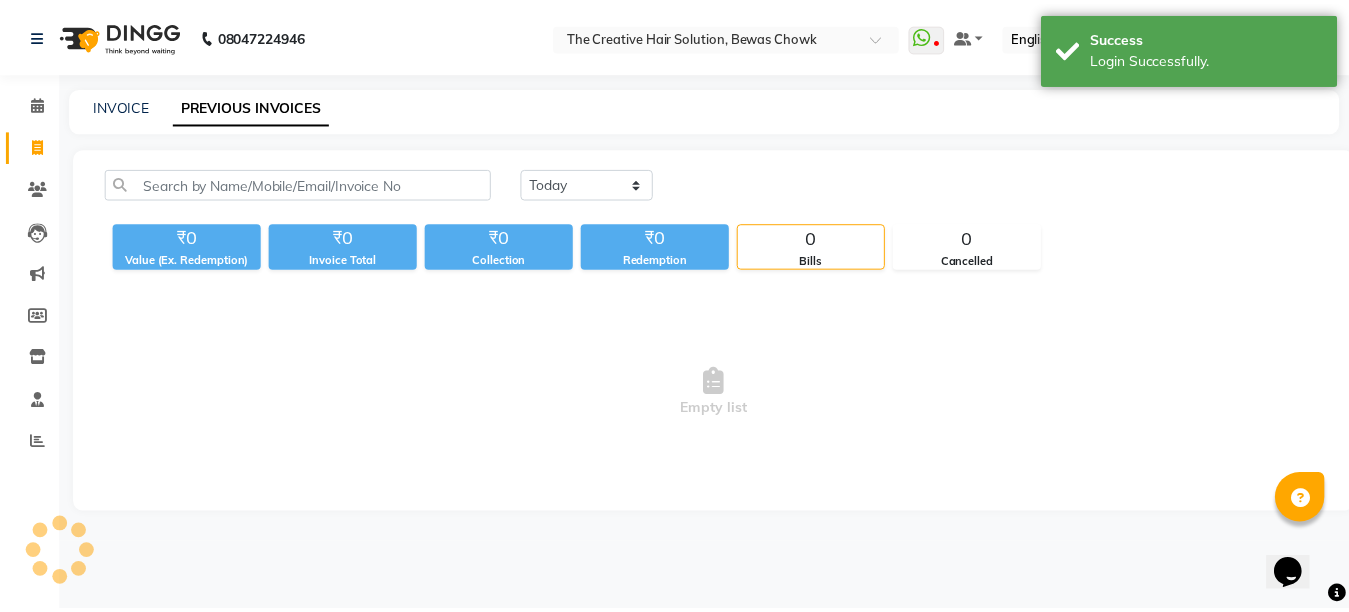 scroll, scrollTop: 0, scrollLeft: 0, axis: both 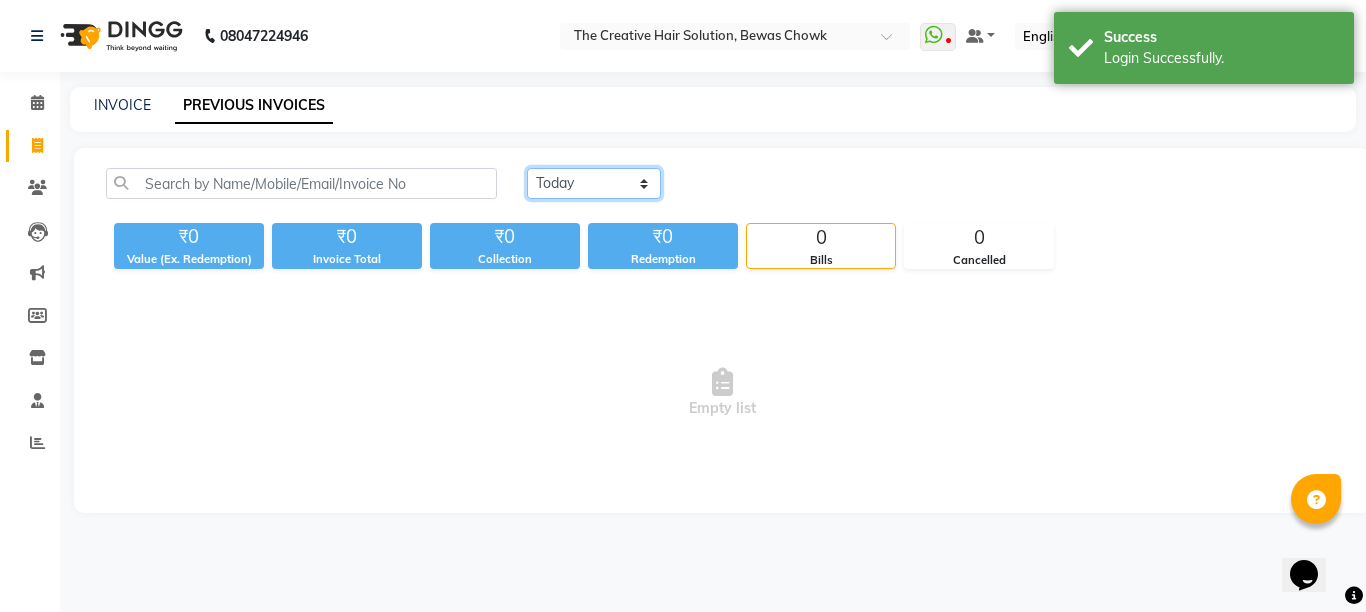 click on "Today Yesterday Custom Range" 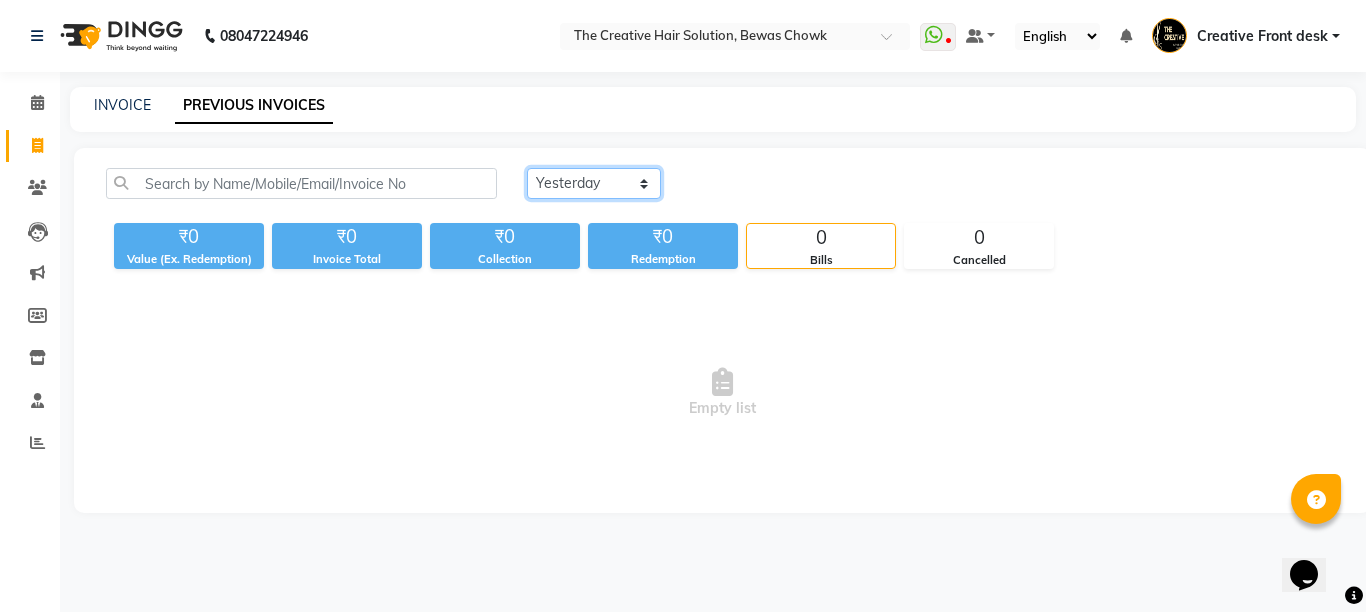 click on "Today Yesterday Custom Range" 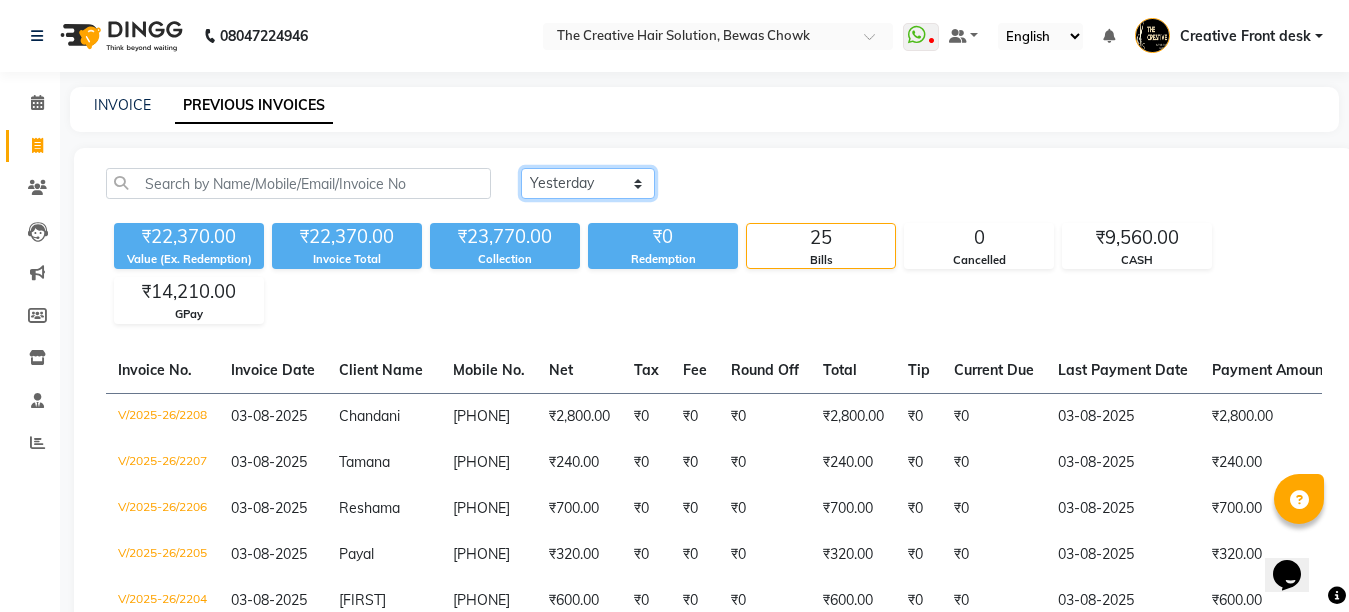 scroll, scrollTop: 536, scrollLeft: 0, axis: vertical 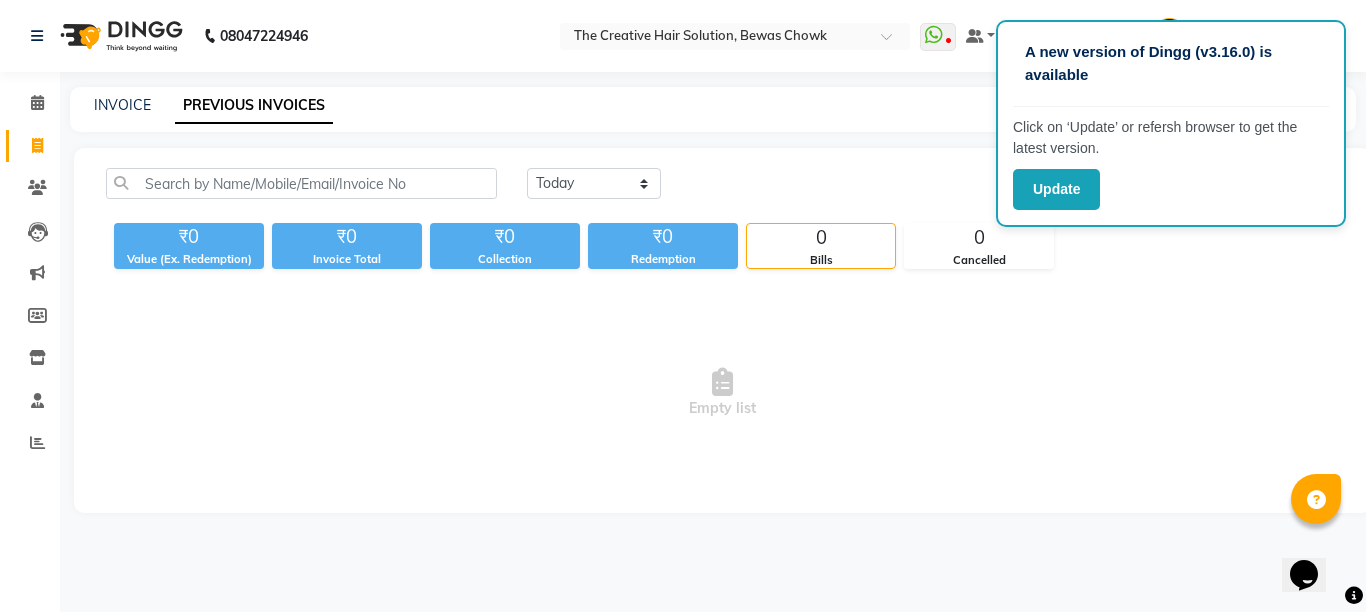 click on "Empty list" at bounding box center [722, 393] 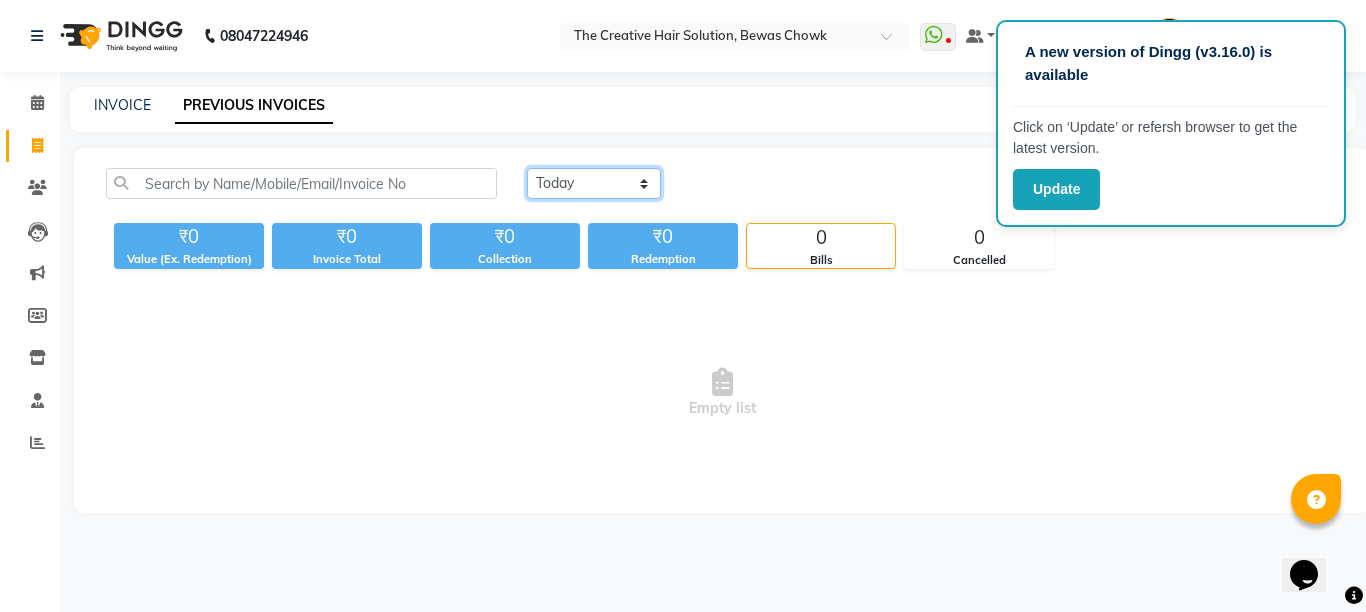 click on "Today Yesterday Custom Range" 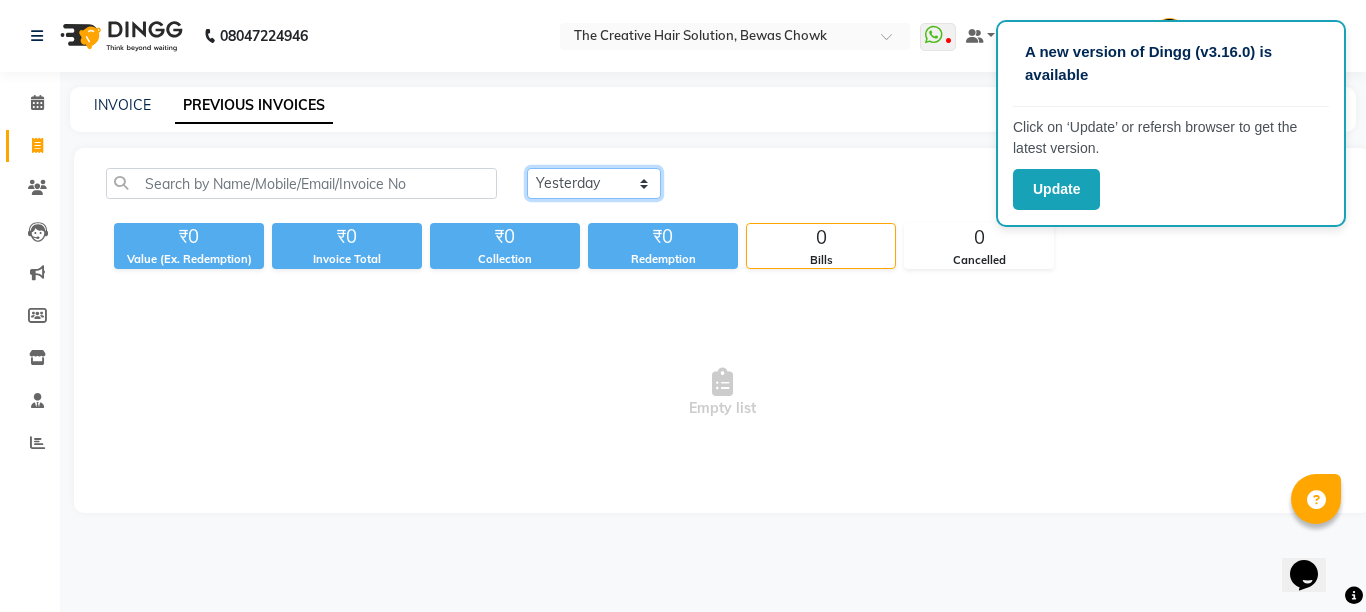 click on "Today Yesterday Custom Range" 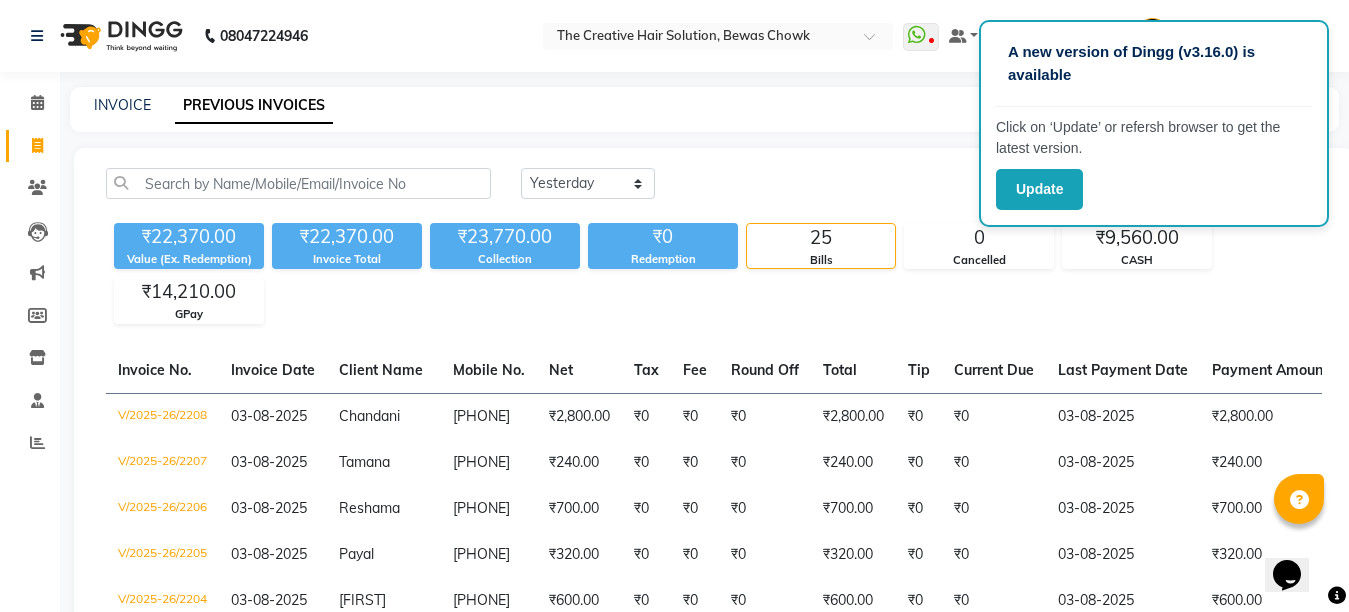 click on "Today Yesterday Custom Range ₹22,370.00 Value (Ex. Redemption) ₹22,370.00 Invoice Total  ₹23,770.00 Collection ₹0 Redemption 25 Bills 0 Cancelled ₹9,560.00 CASH ₹14,210.00 GPay  Invoice No.   Invoice Date   Client Name   Mobile No.   Net   Tax   Fee   Round Off   Total   Tip   Current Due   Last Payment Date   Payment Amount   Payment Methods   Cancel Reason   Status   V/2025-26/2208  03-08-2025 Chandani   9561846586 ₹2,800.00 ₹0  ₹0  ₹0 ₹2,800.00 ₹0 ₹0 03-08-2025 ₹2,800.00  GPay - PAID  V/2025-26/2207  03-08-2025 Tamana   7720030209 ₹240.00 ₹0  ₹0  ₹0 ₹240.00 ₹0 ₹0 03-08-2025 ₹240.00  GPay - PAID  V/2025-26/2206  03-08-2025 Reshama   8605671566 ₹700.00 ₹0  ₹0  ₹0 ₹700.00 ₹0 ₹0 03-08-2025 ₹700.00  GPay - PAID  V/2025-26/2205  03-08-2025 Payal   9890994242 ₹320.00 ₹0  ₹0  ₹0 ₹320.00 ₹0 ₹0 03-08-2025 ₹320.00  GPay - PAID  V/2025-26/2204  03-08-2025 jahnat   9730640086 ₹600.00 ₹0  ₹0  ₹0 ₹600.00 ₹0 ₹0 03-08-2025 ₹600.00" 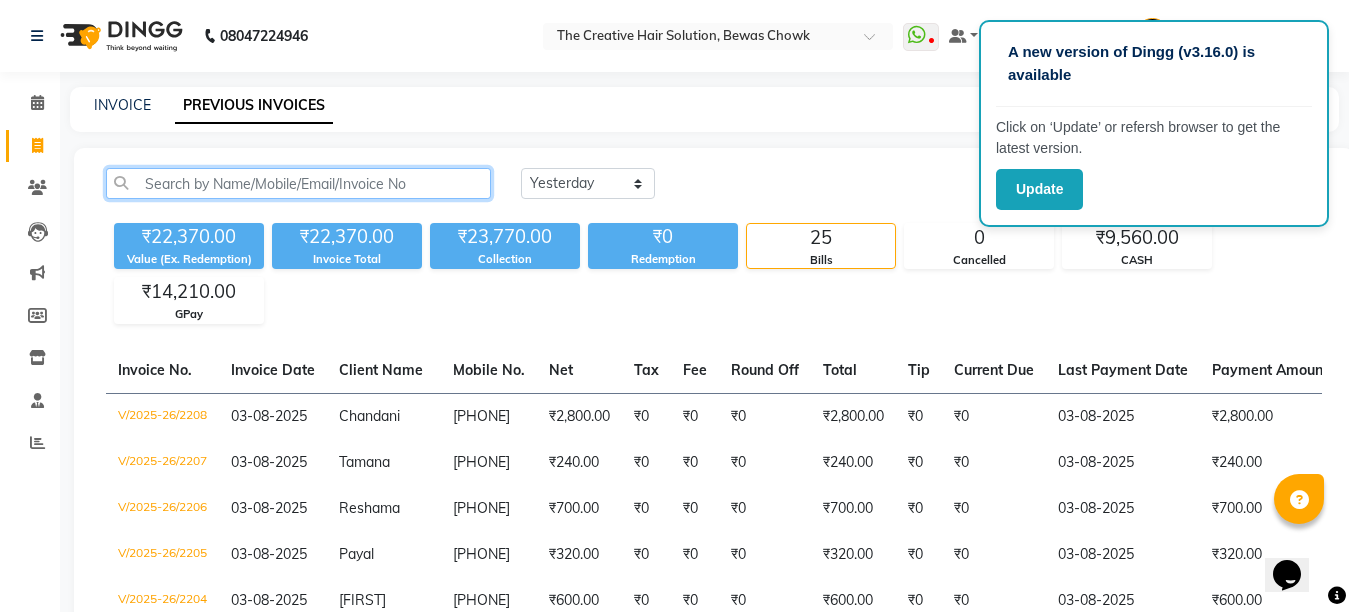 click 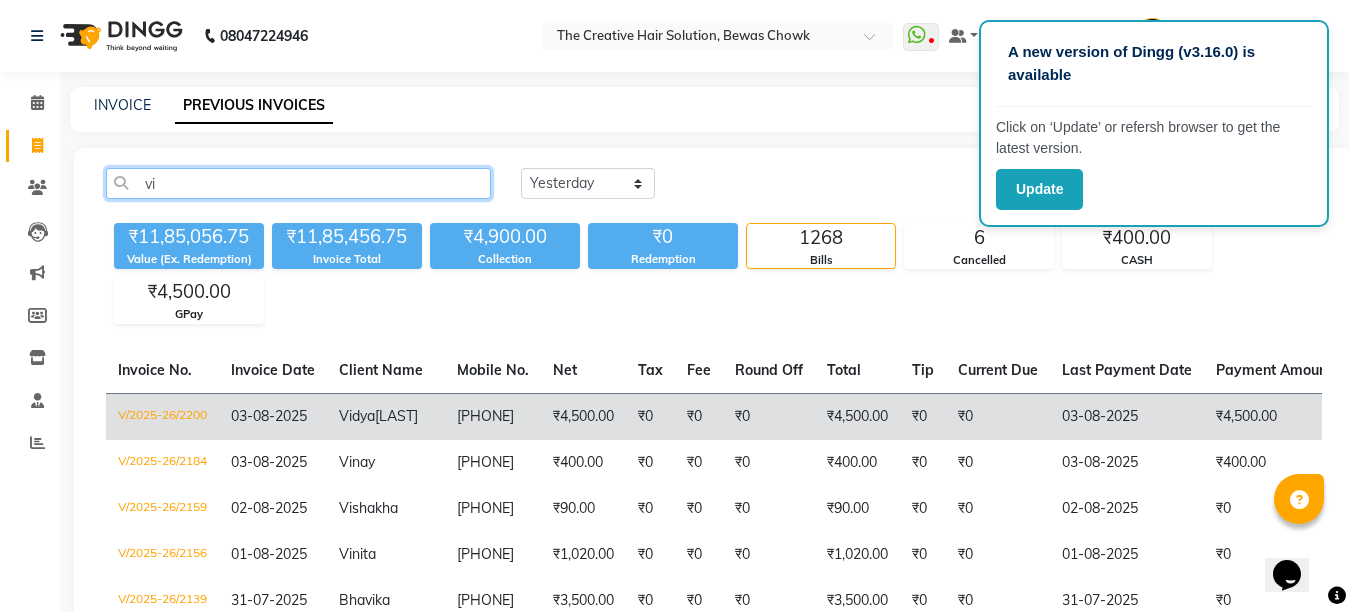 type on "vi" 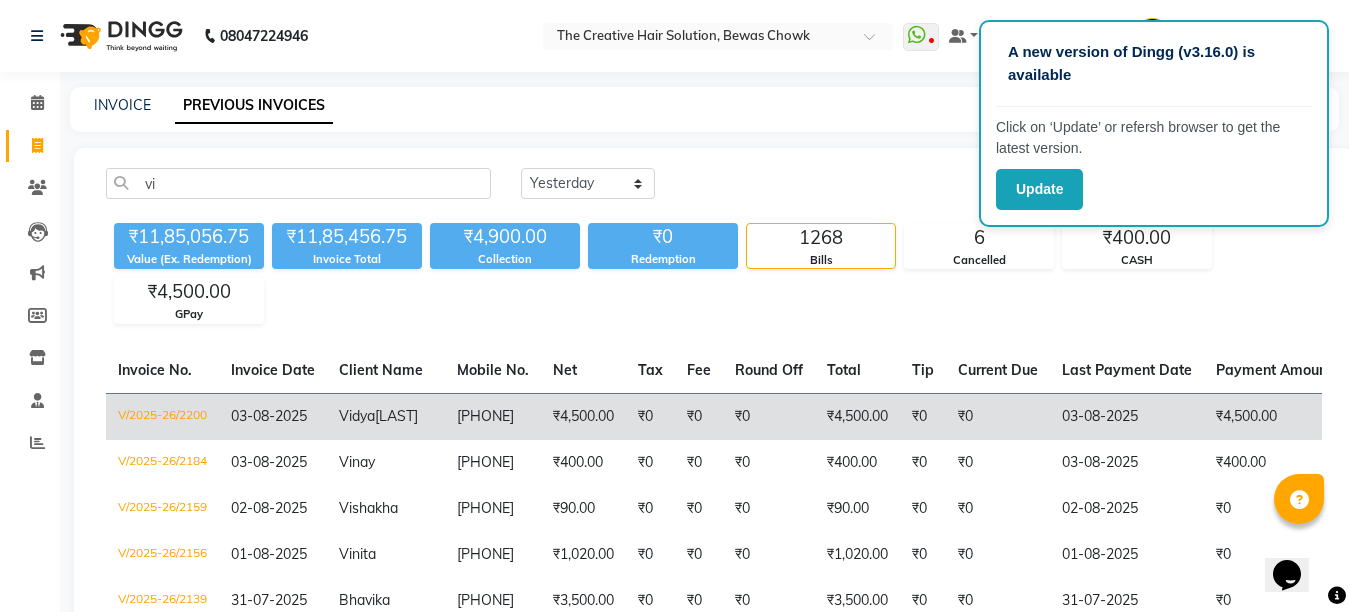 click on "[PHONE]" 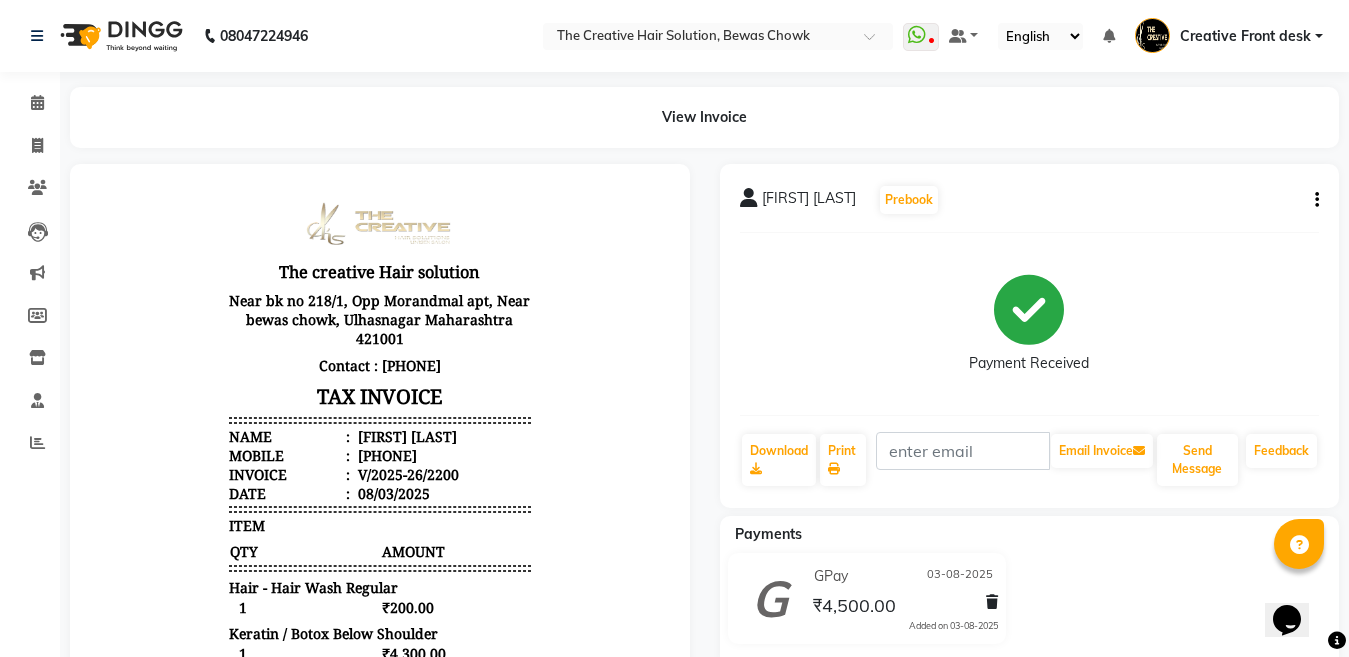 scroll, scrollTop: 0, scrollLeft: 0, axis: both 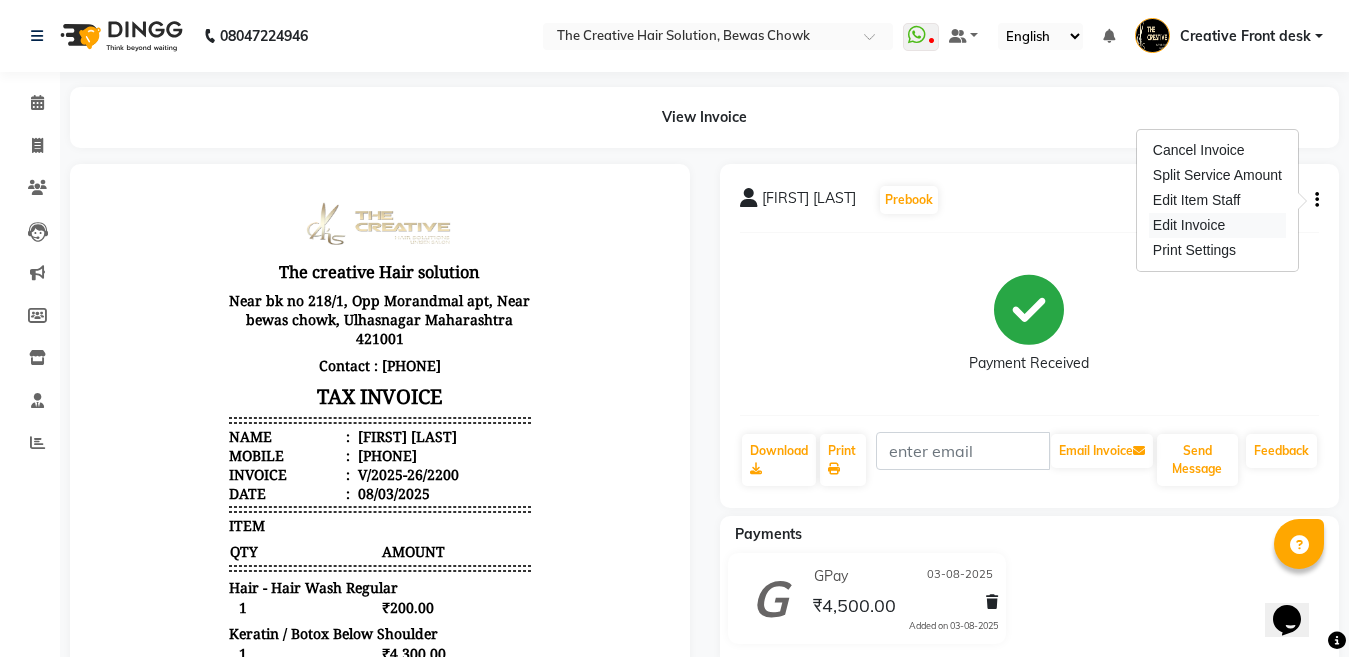 click on "Edit Invoice" at bounding box center (1217, 225) 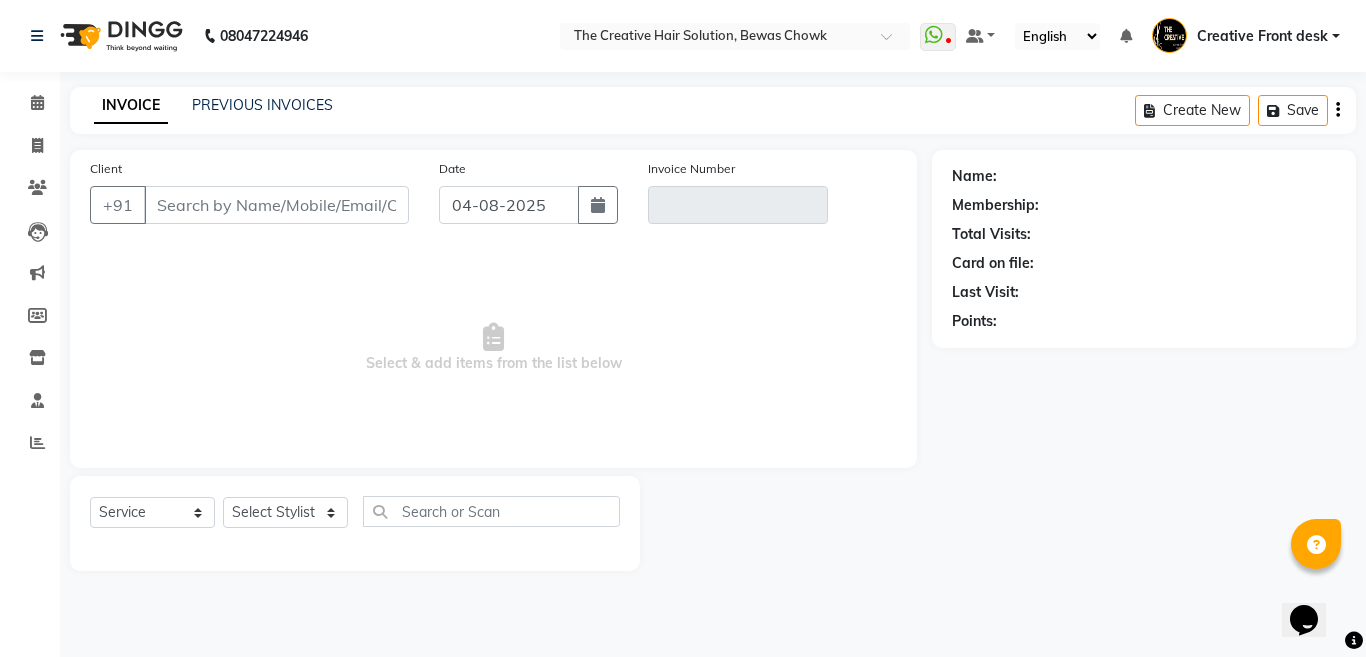 type on "[PHONE]" 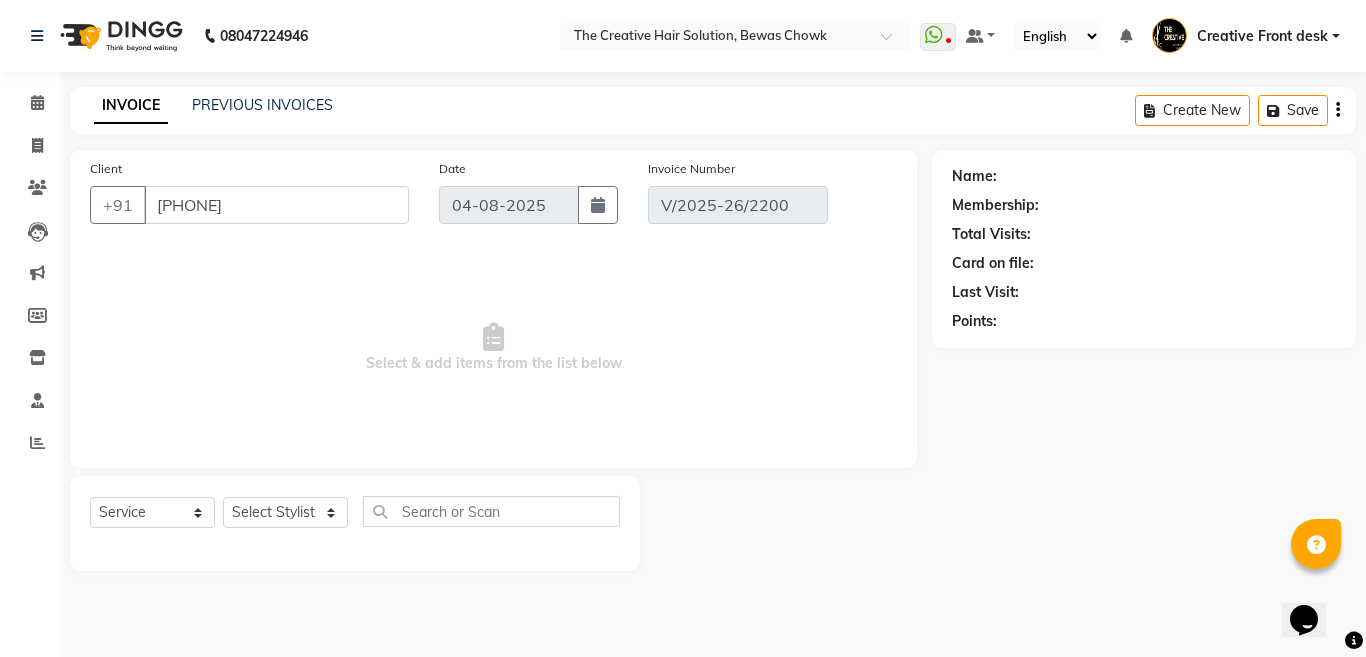 type on "03-08-2025" 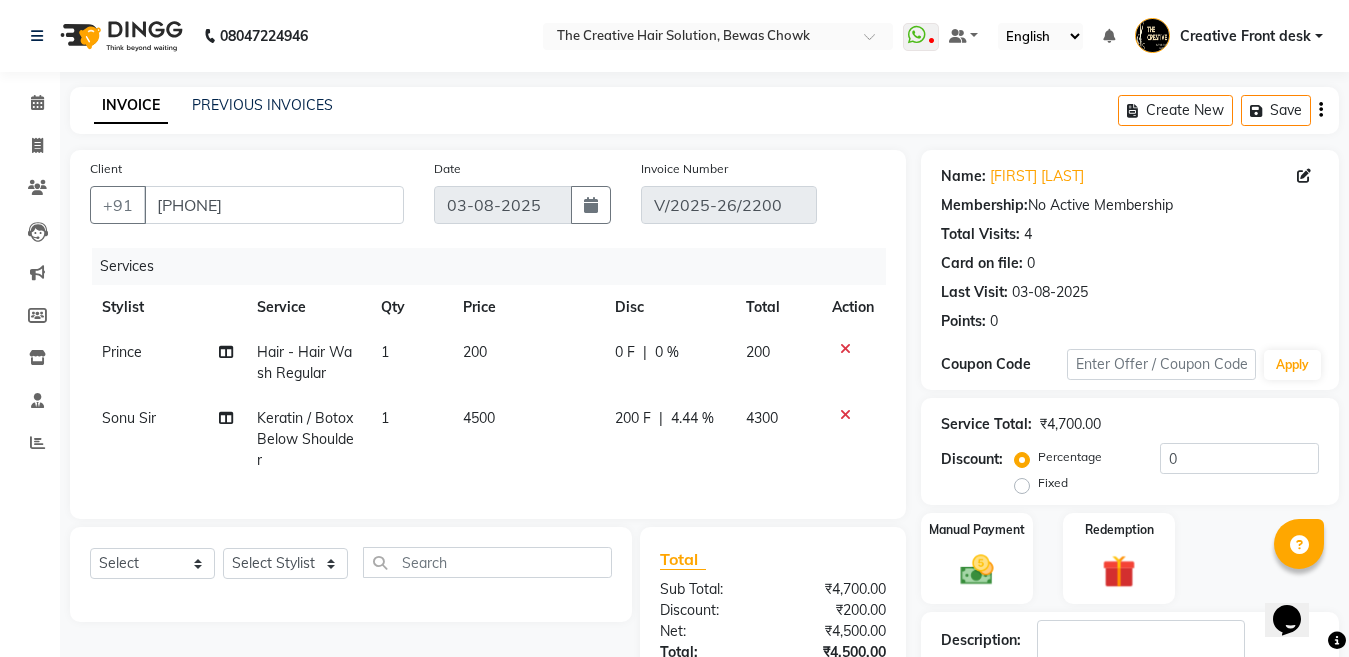 scroll, scrollTop: 211, scrollLeft: 0, axis: vertical 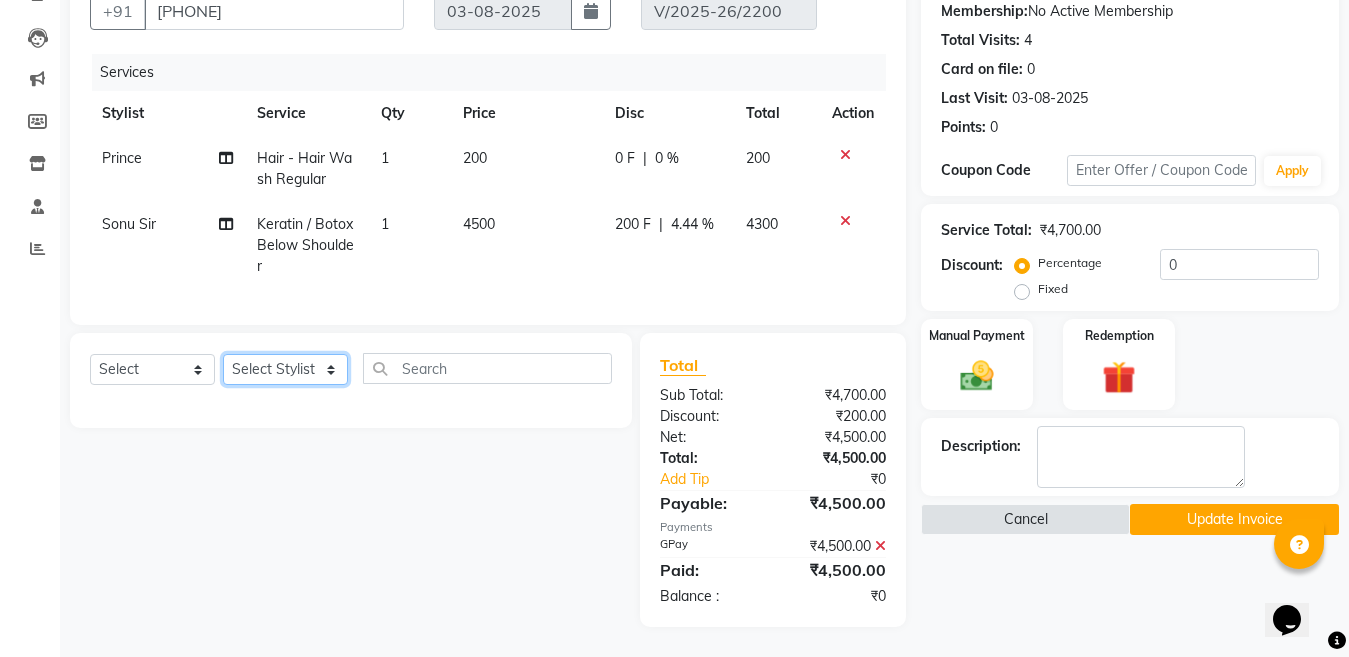 click on "Select Stylist Ankit Creative Front desk Deepak Firoz Geeta Golu Nisha Prince Priyanka Satyam Savita Shivam Shubham Sonu Sir Swapnil Taruna Panjwani Umesh Vidya" 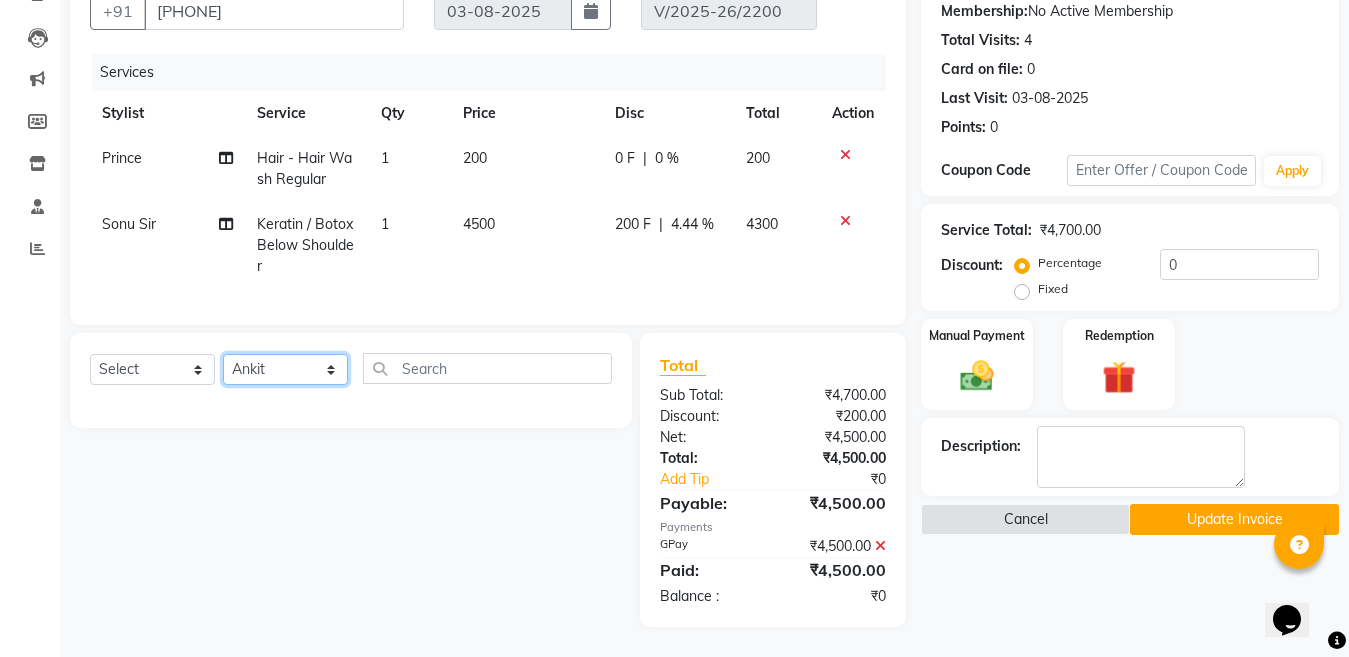 click on "Select Stylist Ankit Creative Front desk Deepak Firoz Geeta Golu Nisha Prince Priyanka Satyam Savita Shivam Shubham Sonu Sir Swapnil Taruna Panjwani Umesh Vidya" 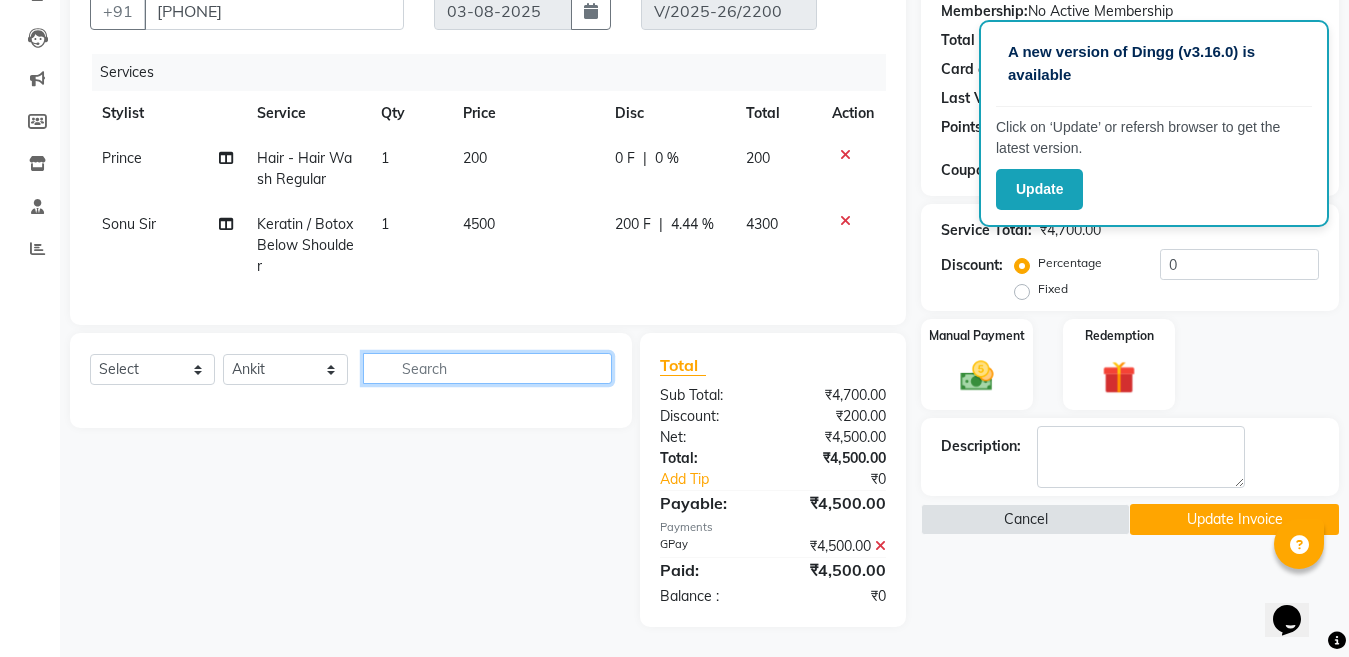 click 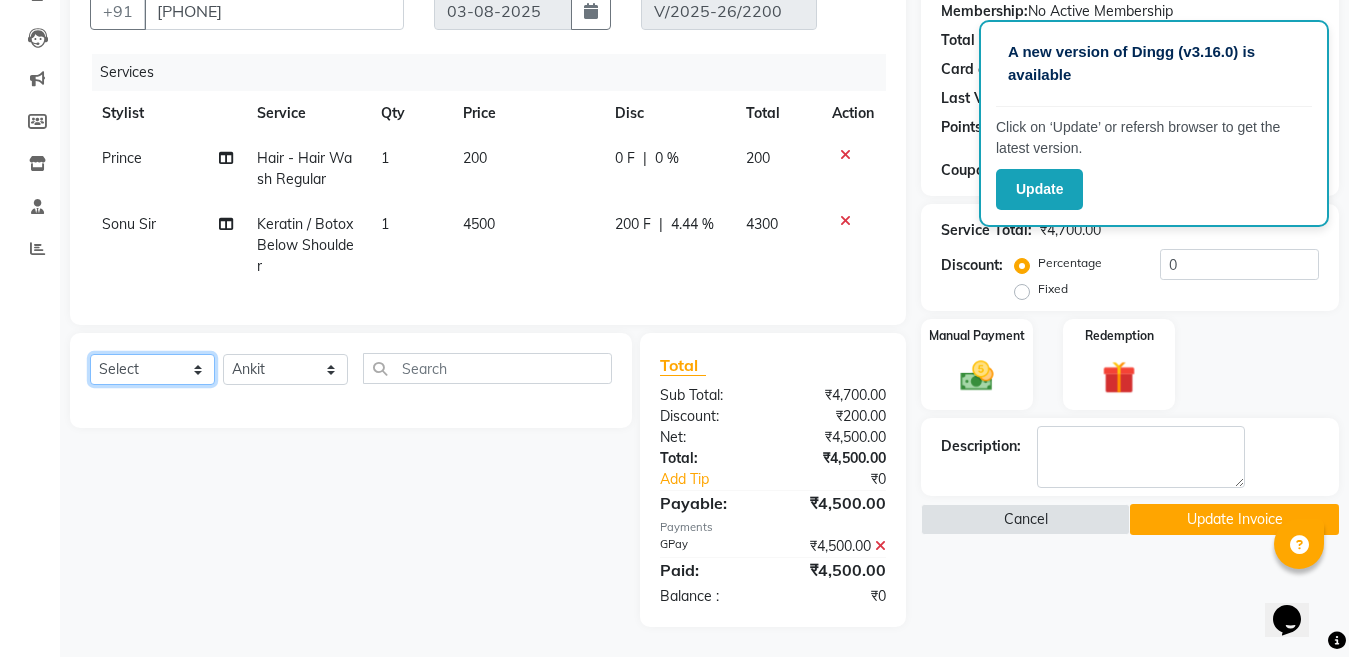 click on "Select  Service  Product  Membership  Package Voucher Prepaid Gift Card" 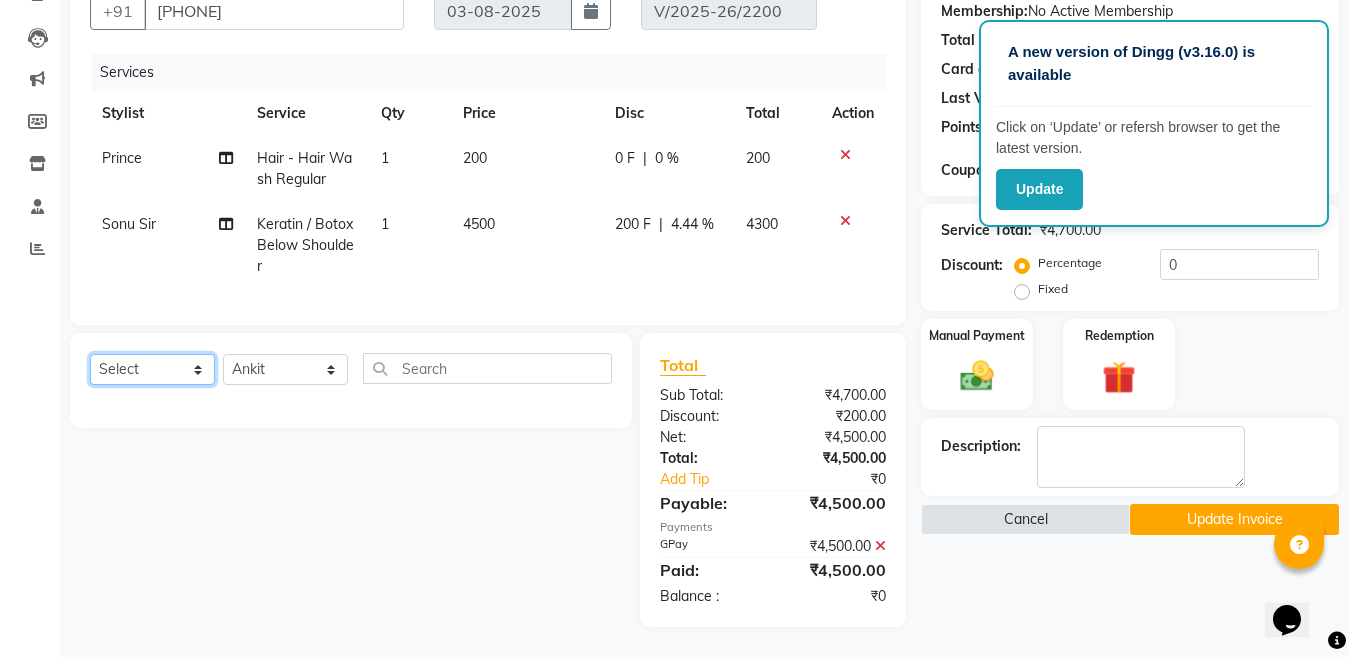 select on "service" 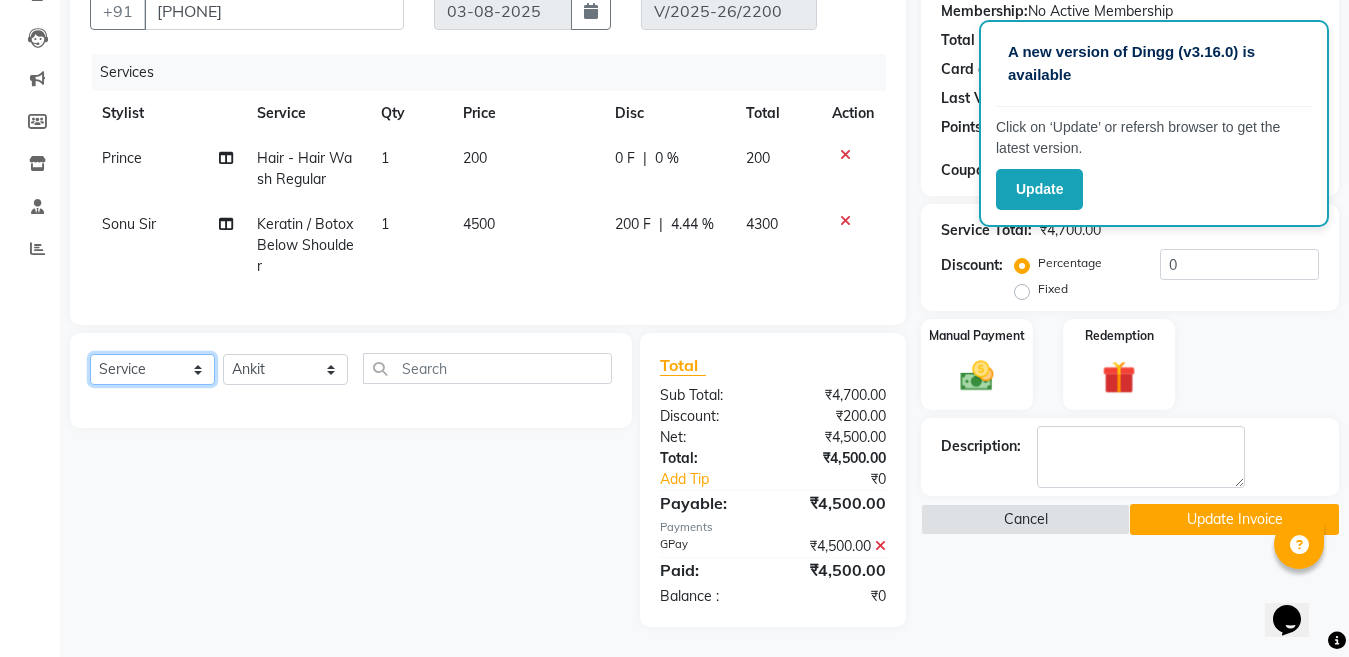 click on "Select  Service  Product  Membership  Package Voucher Prepaid Gift Card" 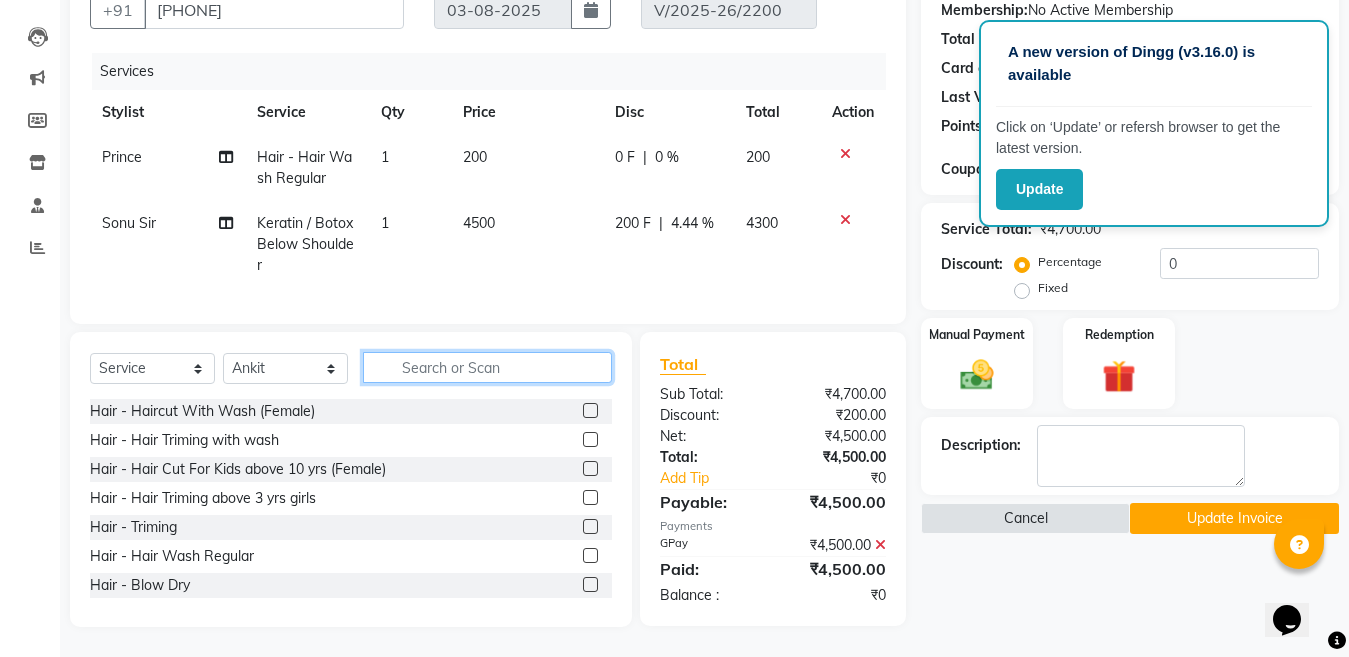 click 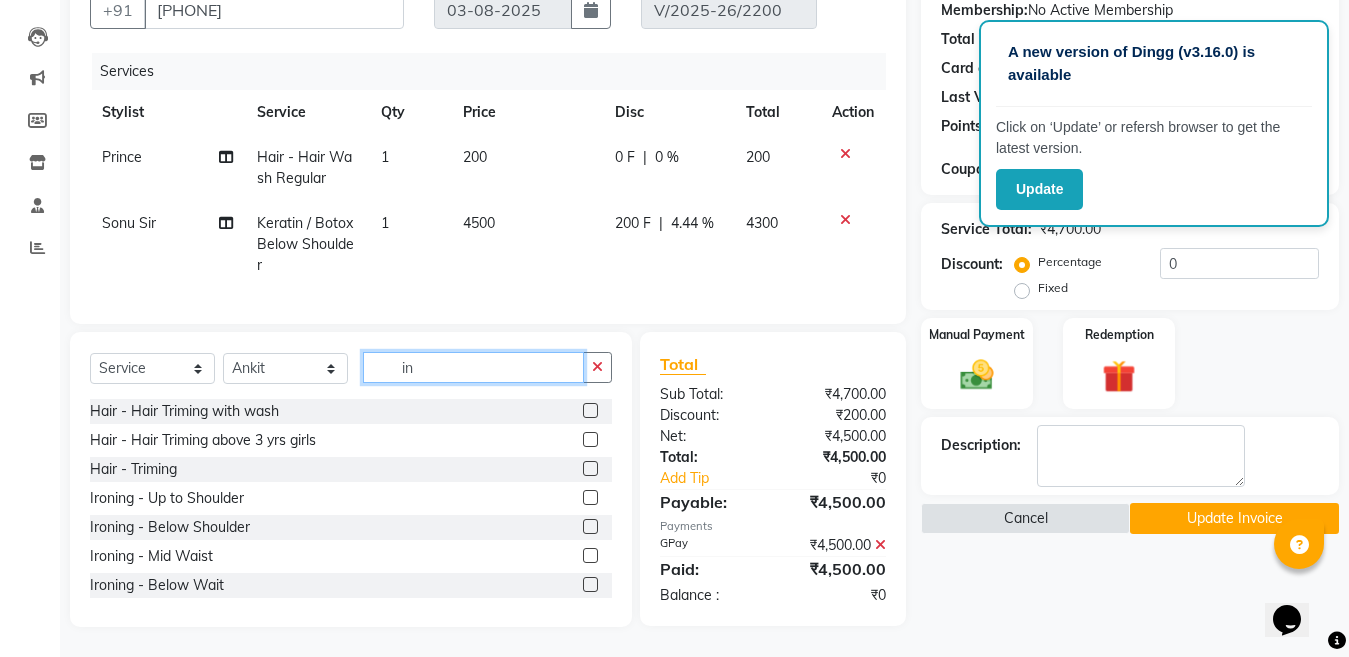 type on "in" 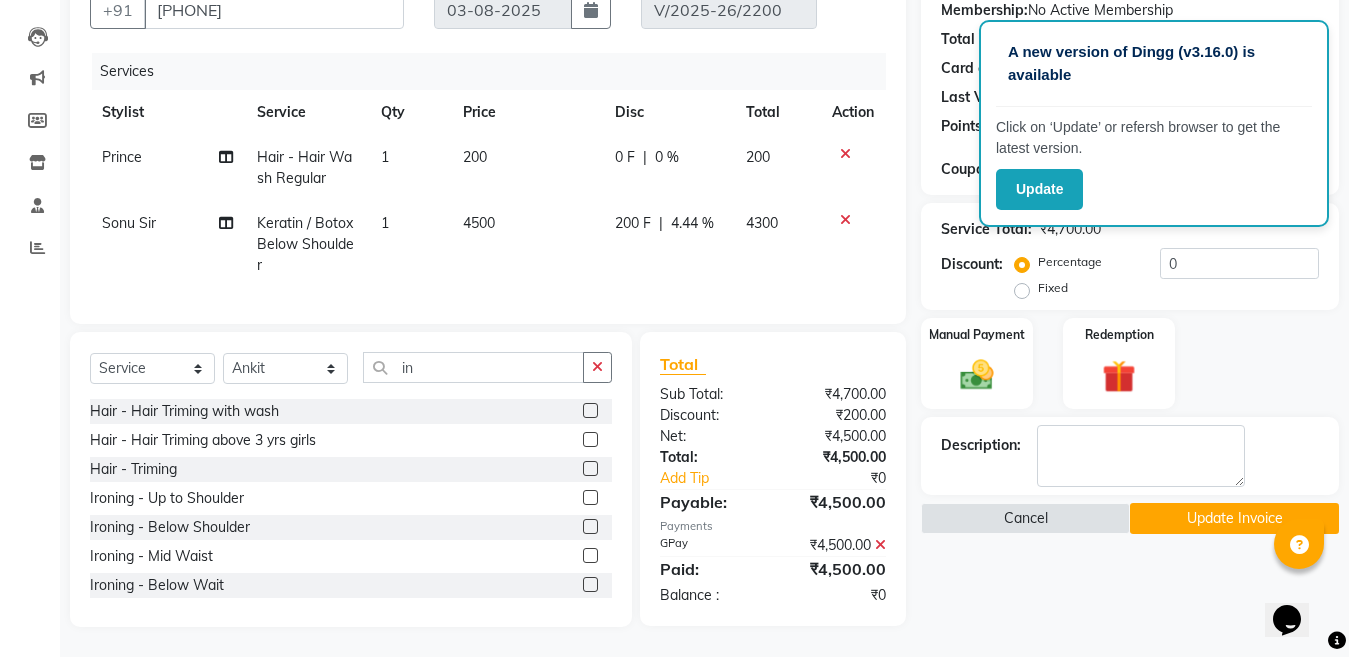 click 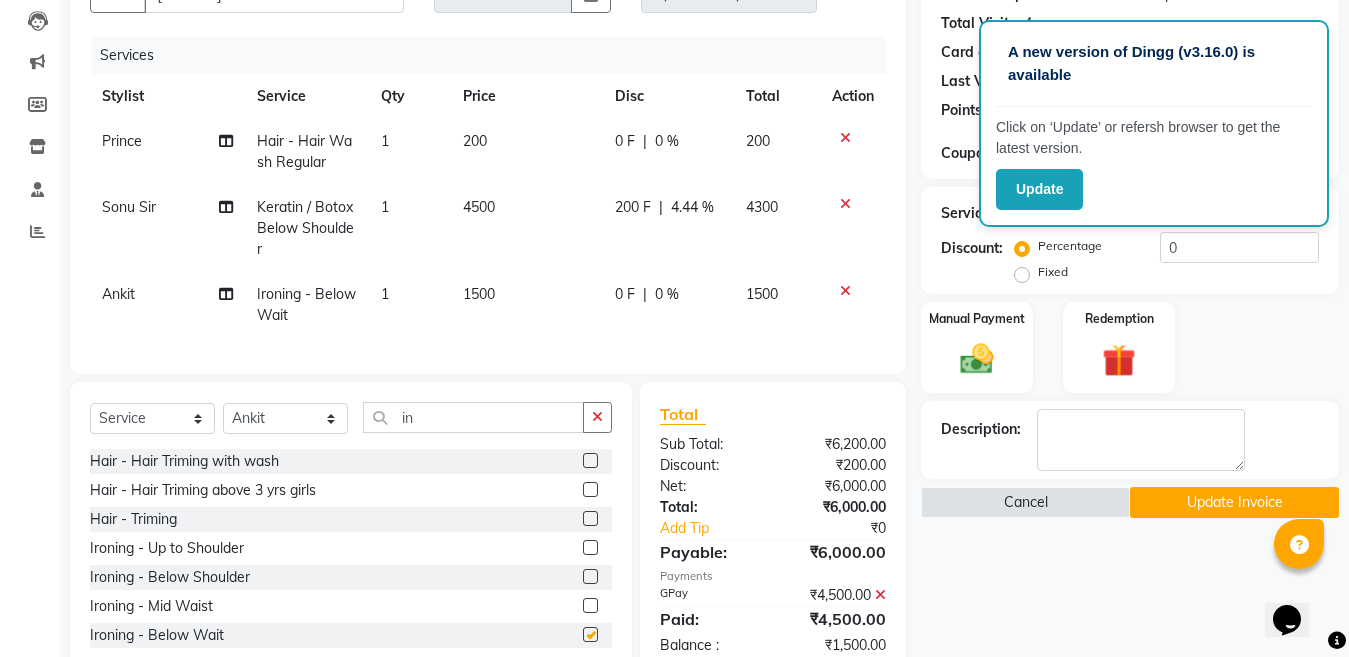 checkbox on "false" 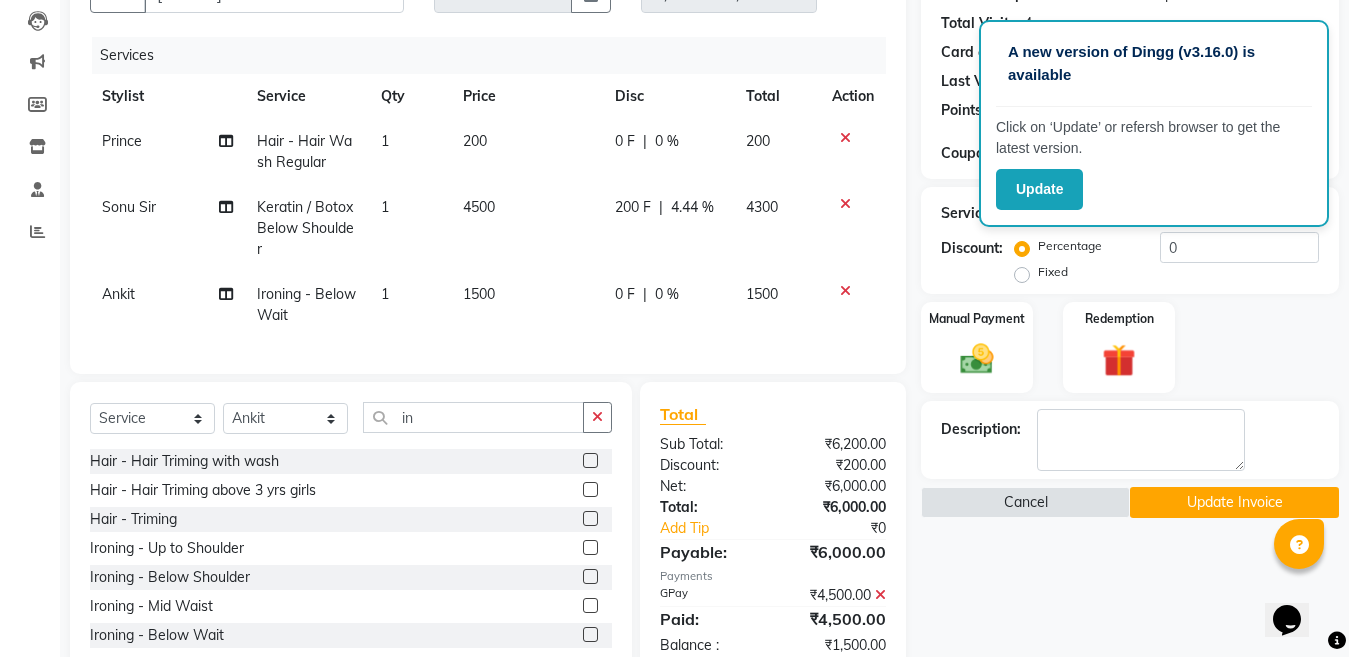 click on "1500" 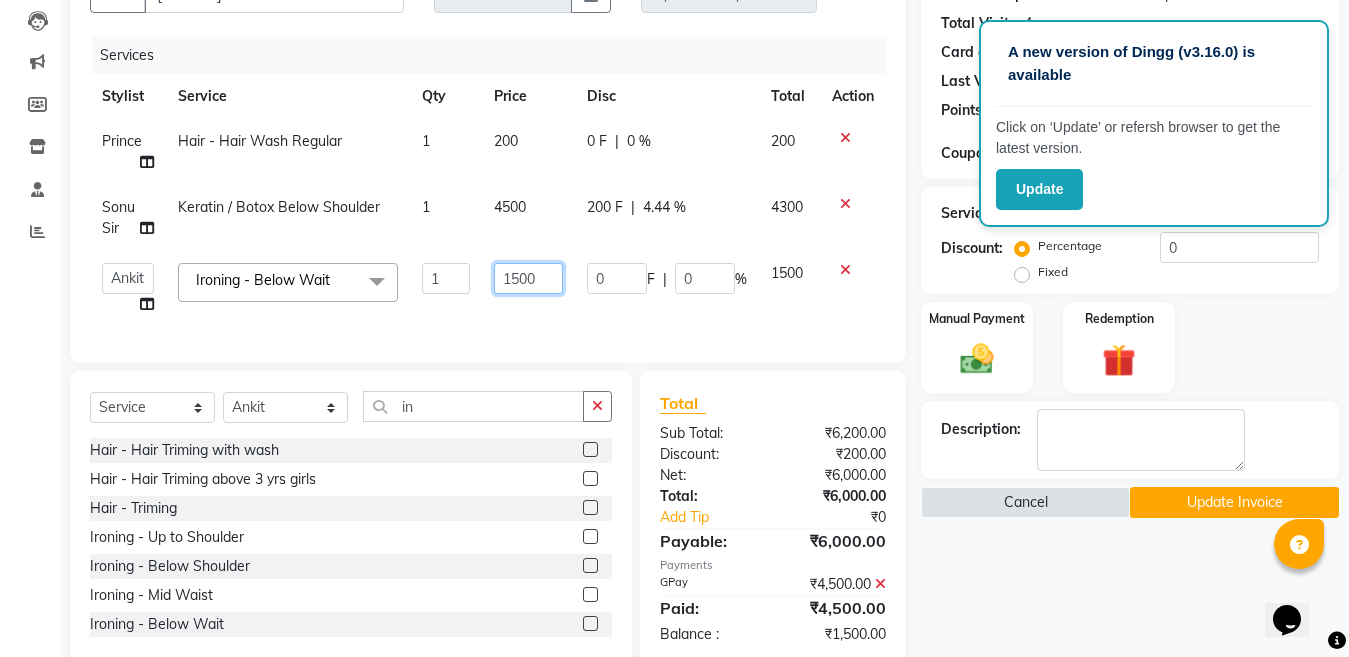 click on "1500" 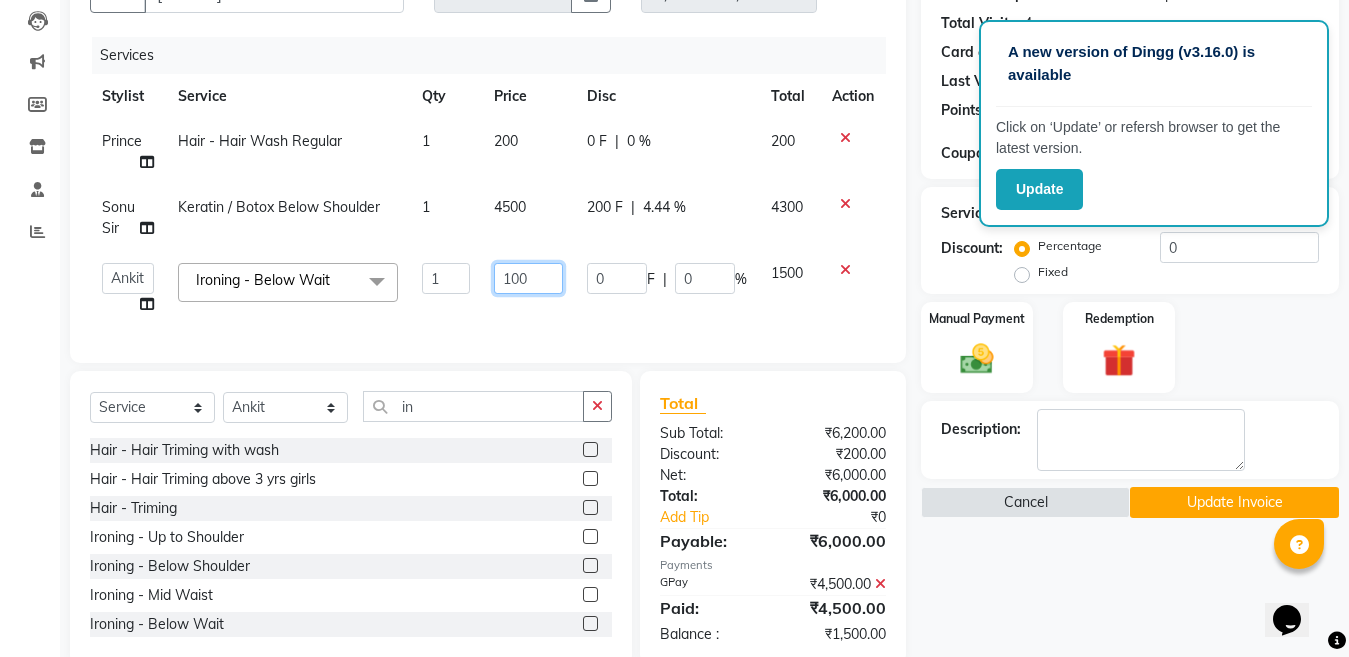 type on "1000" 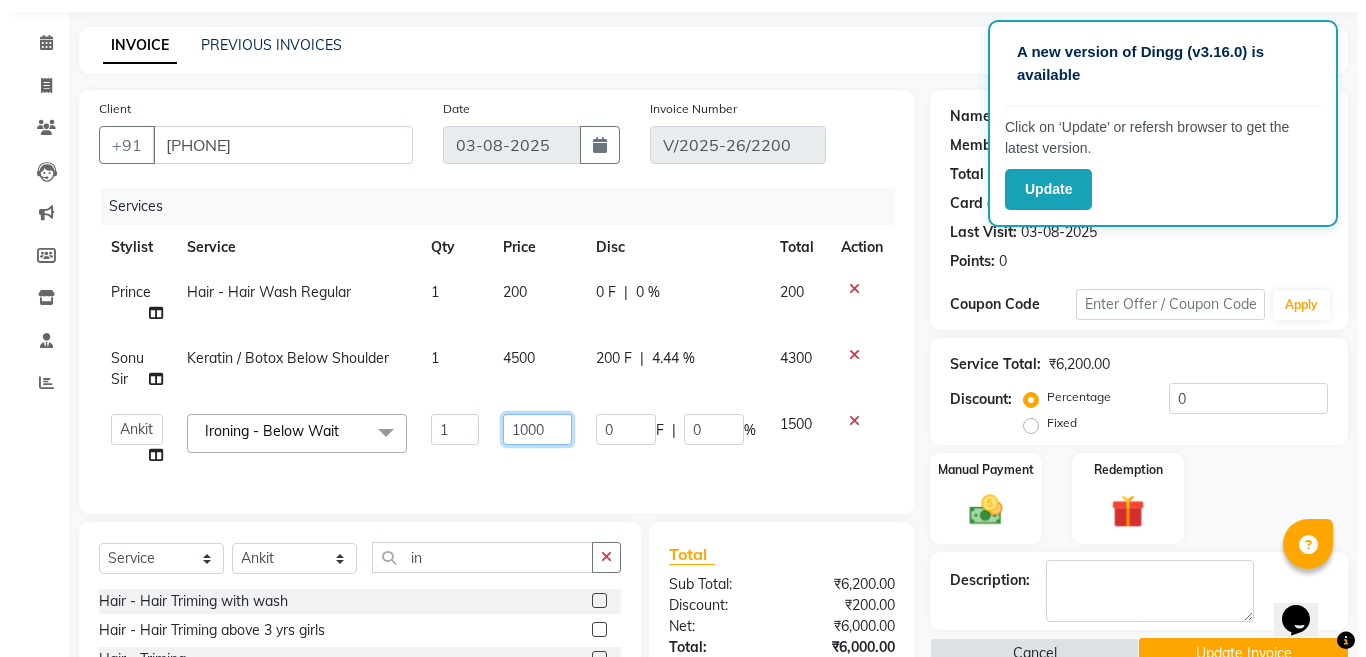 scroll, scrollTop: 58, scrollLeft: 0, axis: vertical 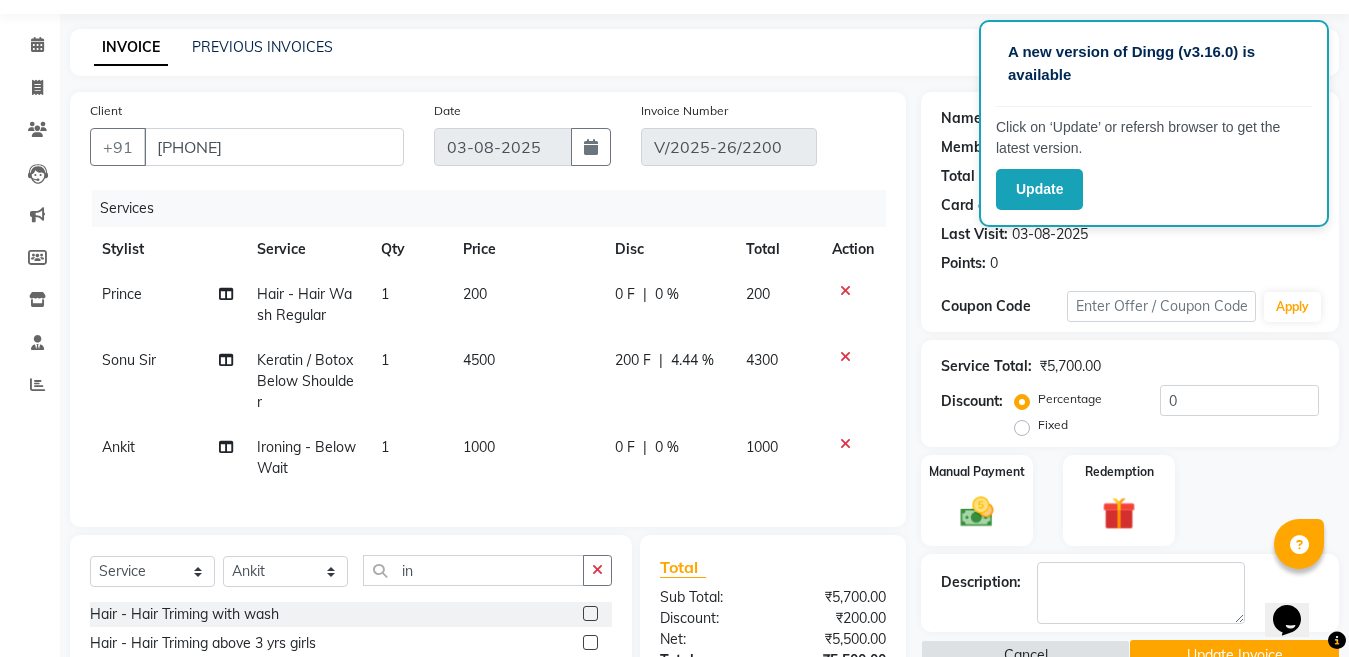 click on "Update Invoice" 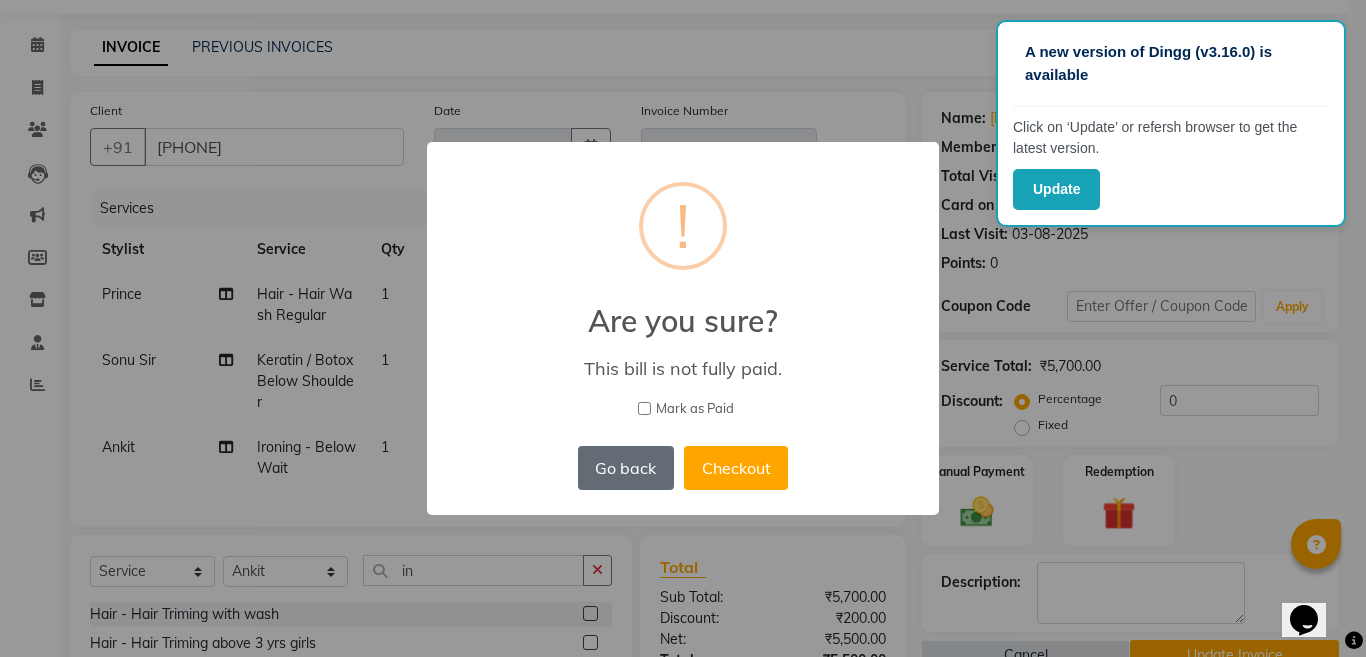 click on "Go back" at bounding box center (626, 468) 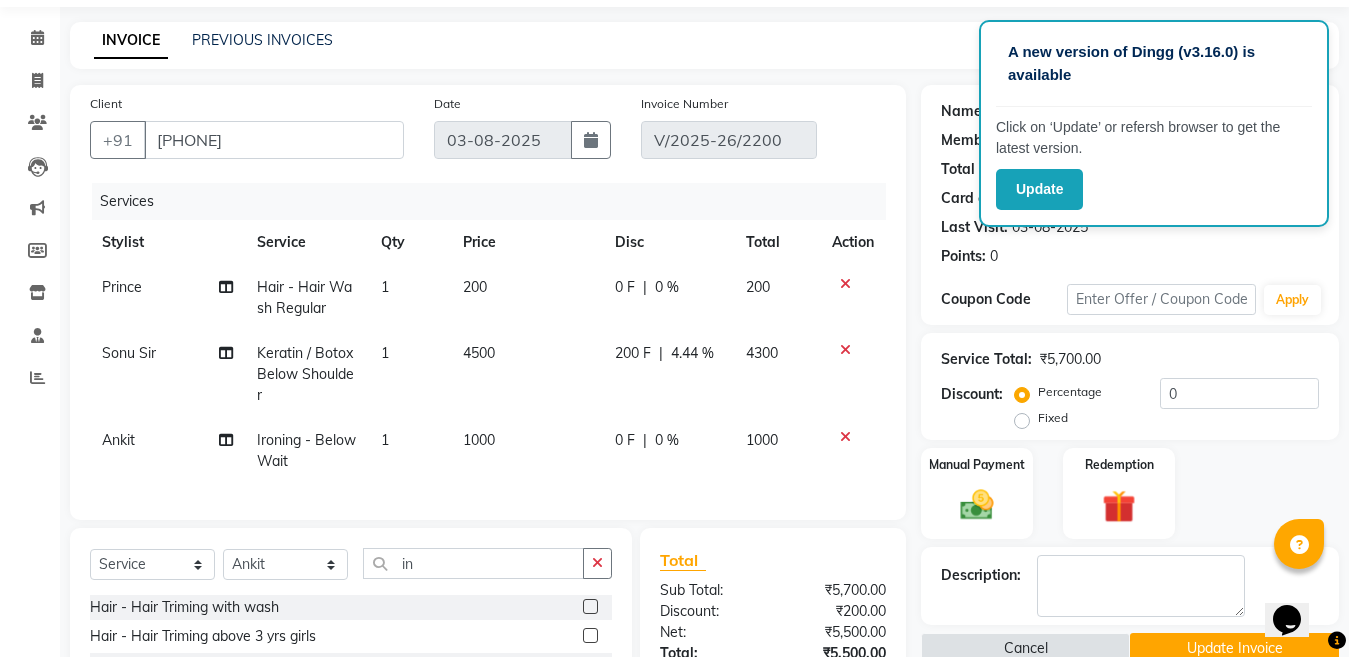 scroll, scrollTop: 71, scrollLeft: 0, axis: vertical 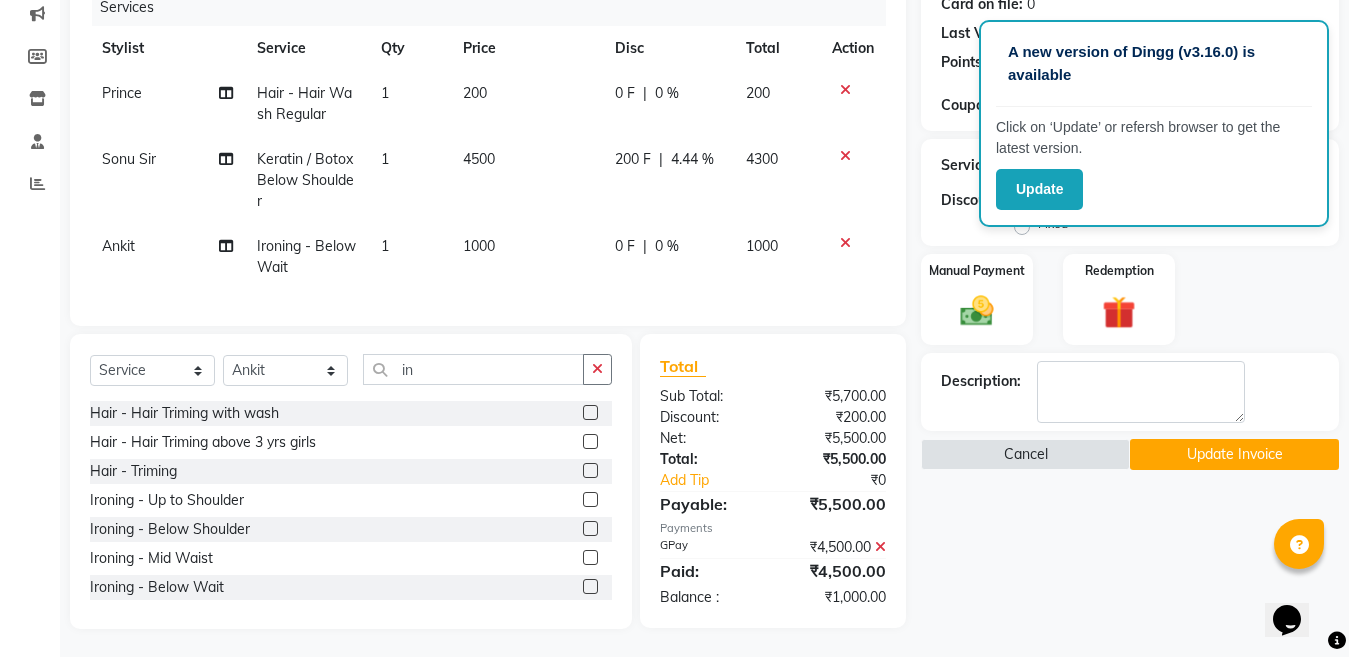 click 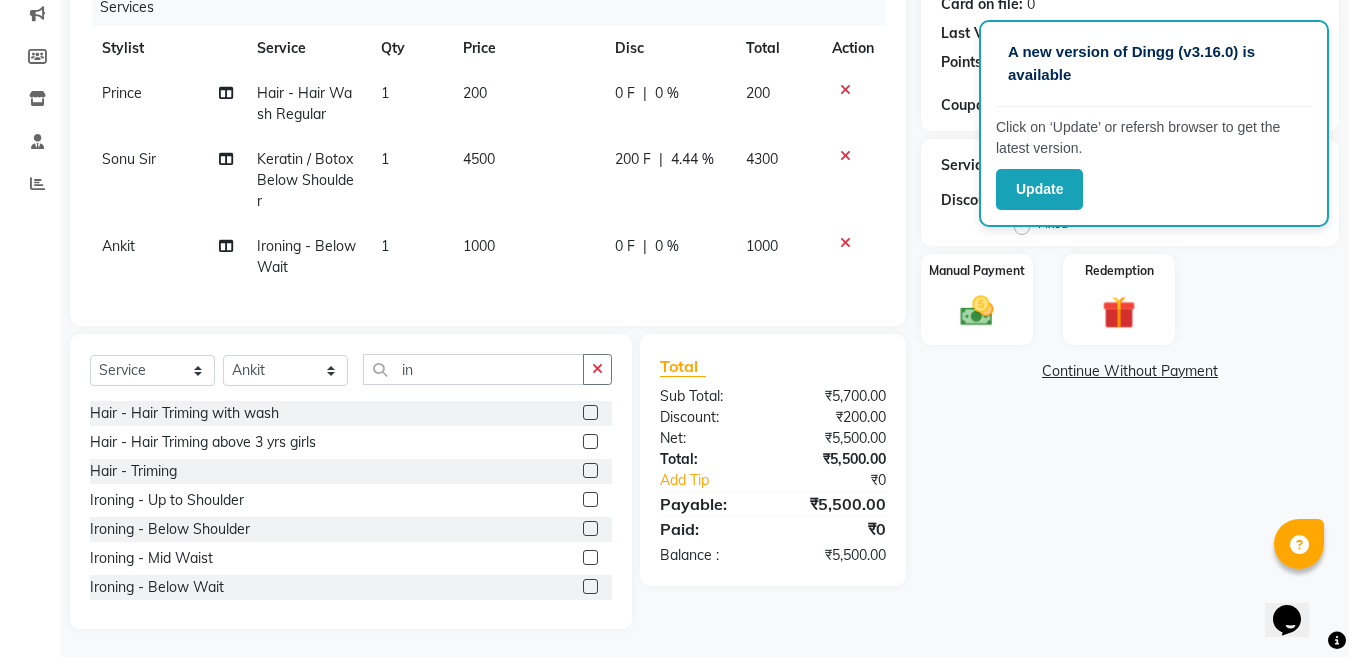 click on "4500" 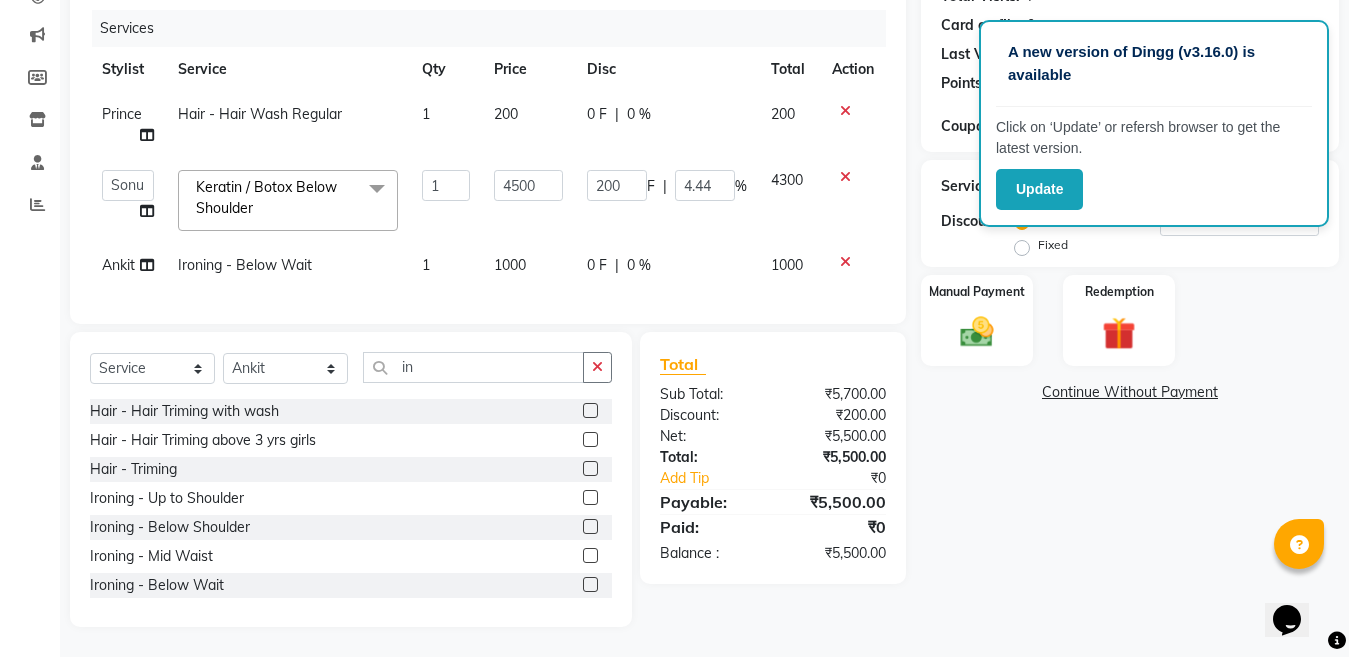 scroll, scrollTop: 255, scrollLeft: 0, axis: vertical 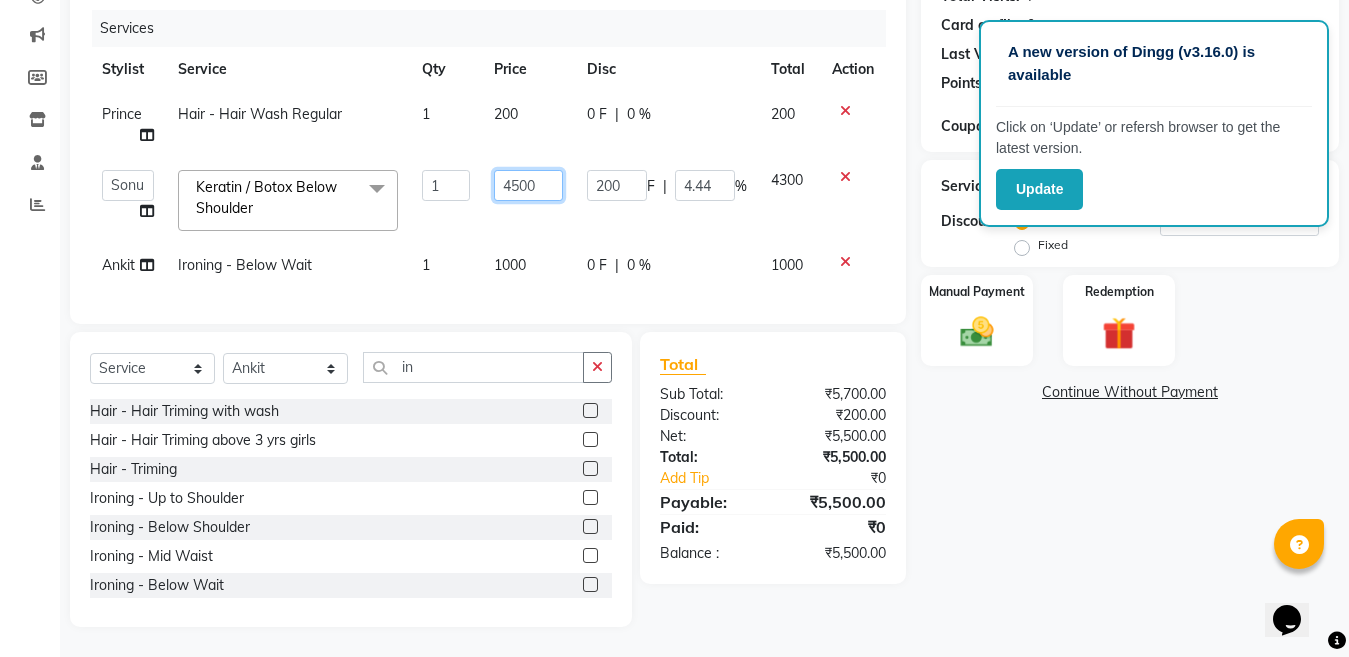 click on "4500" 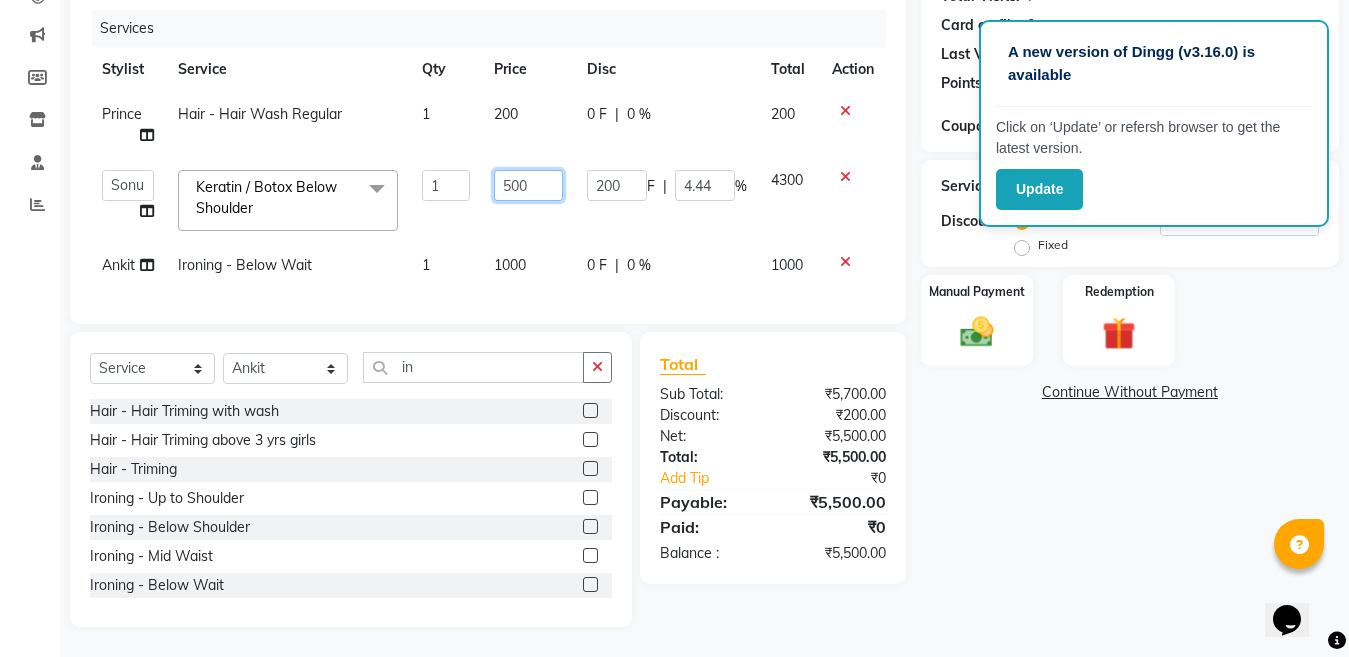 type on "3500" 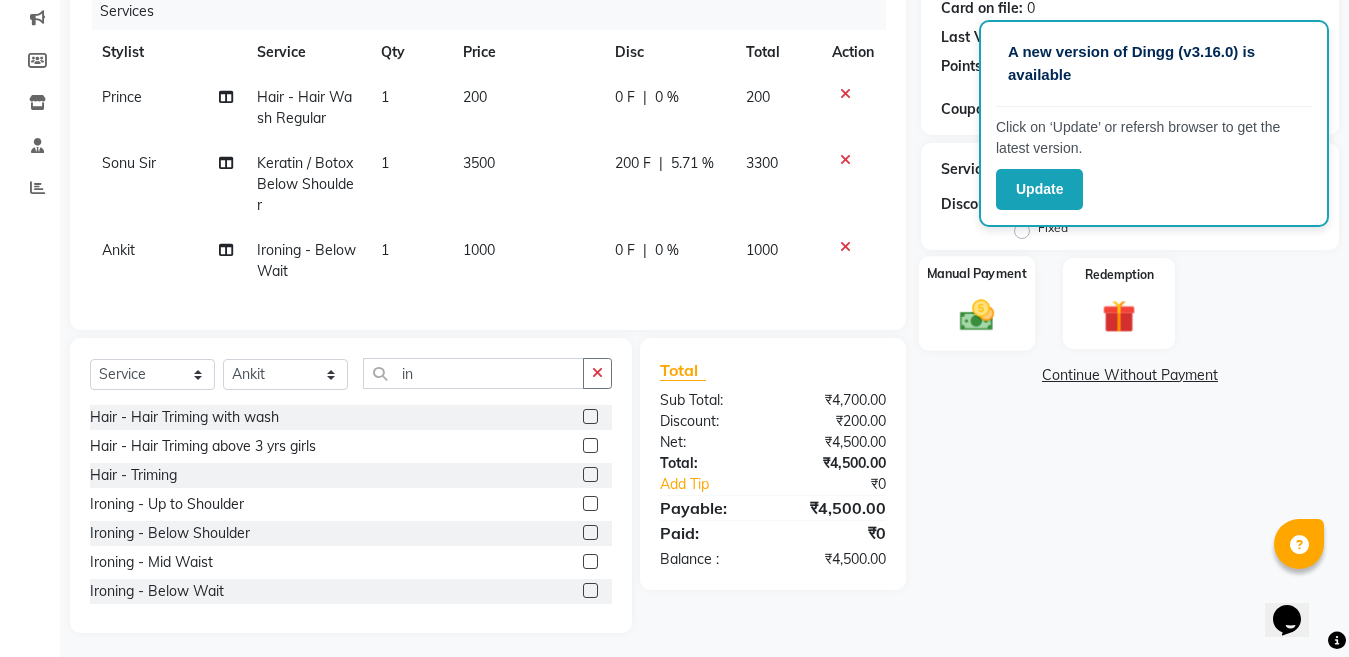 click on "Manual Payment" 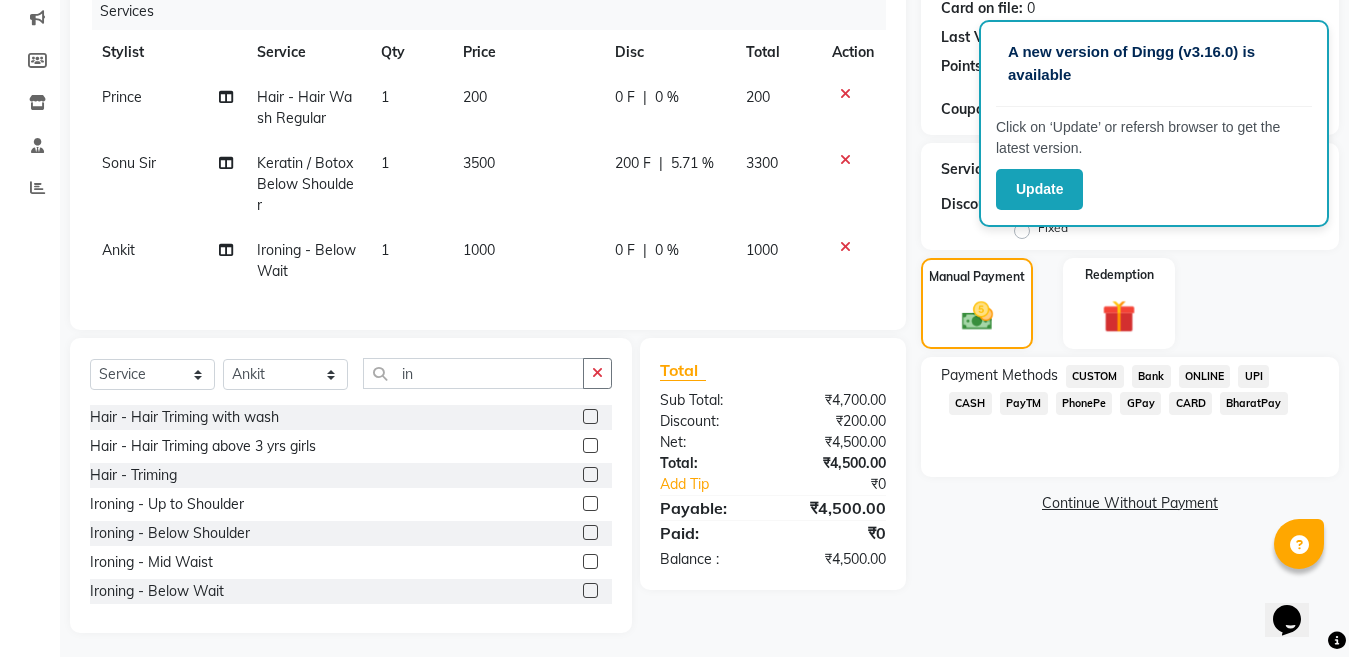 click on "GPay" 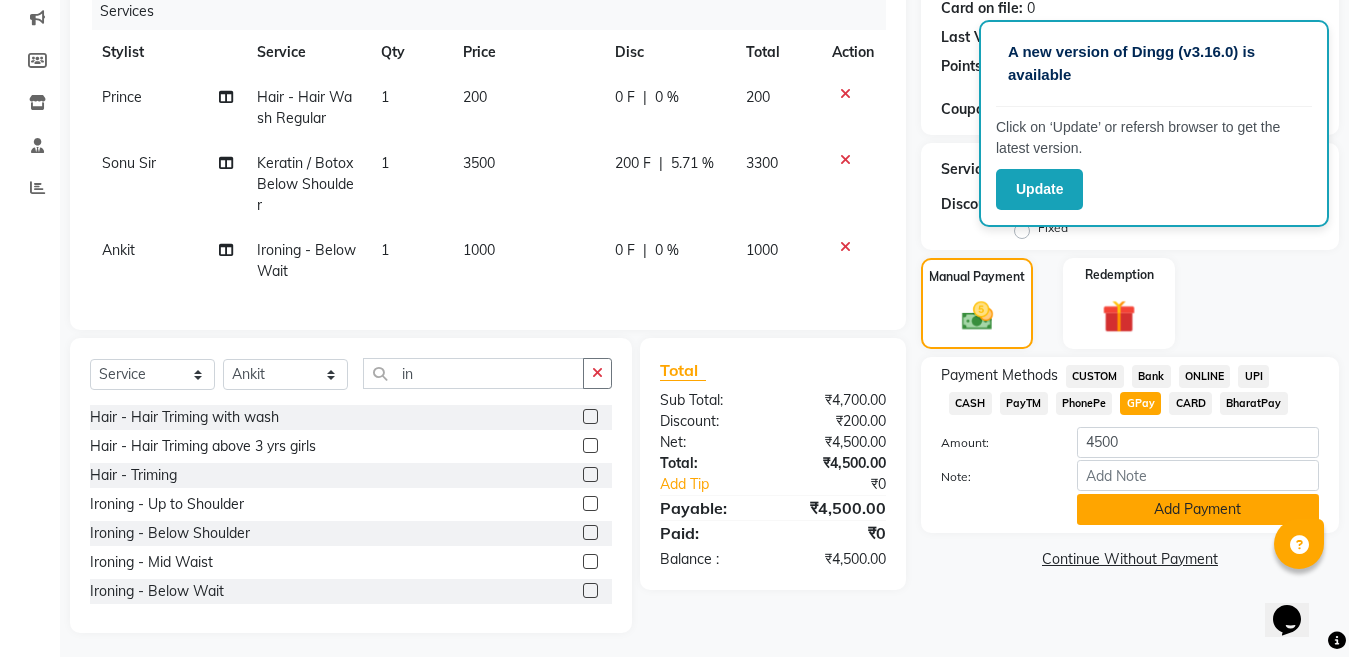 click on "Add Payment" 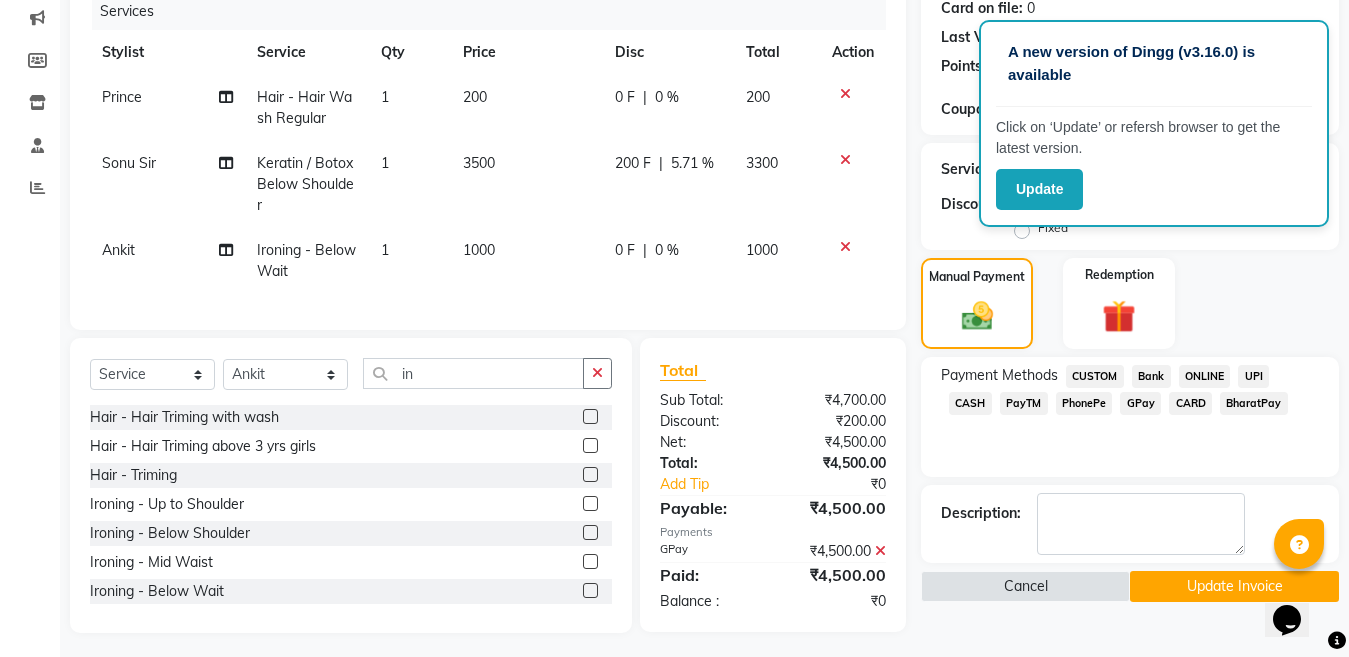 click on "Update Invoice" 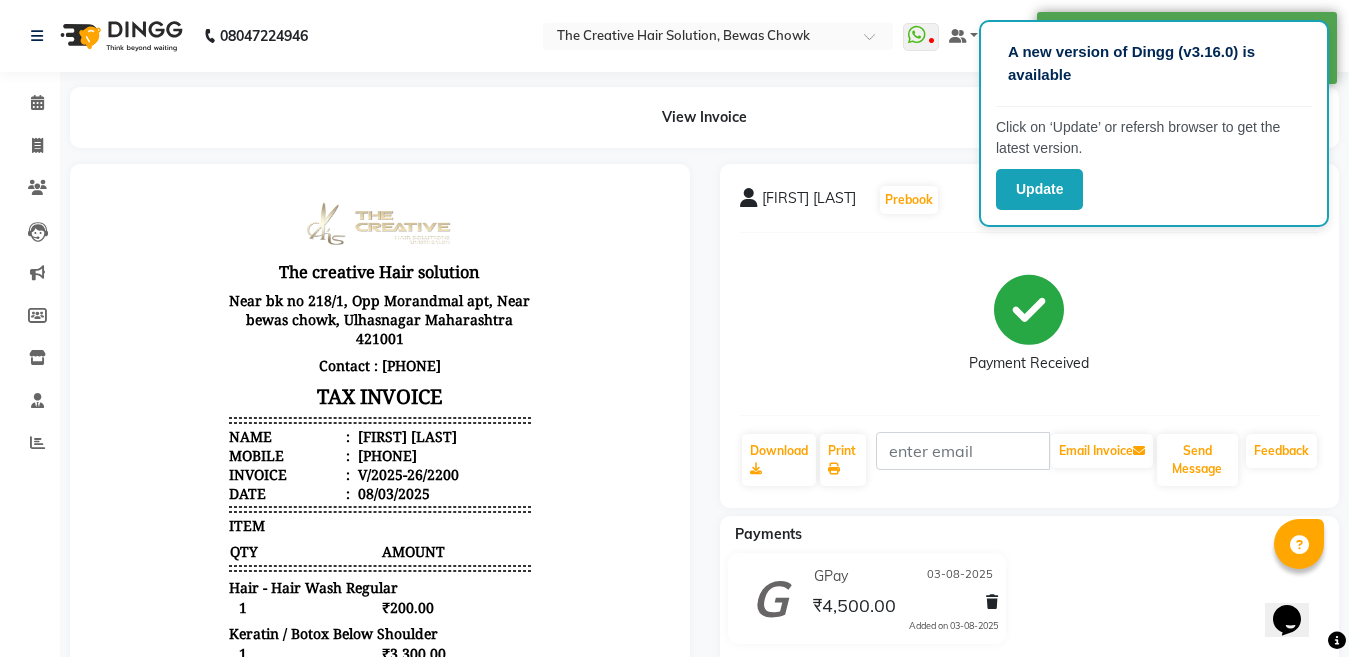 scroll, scrollTop: 0, scrollLeft: 0, axis: both 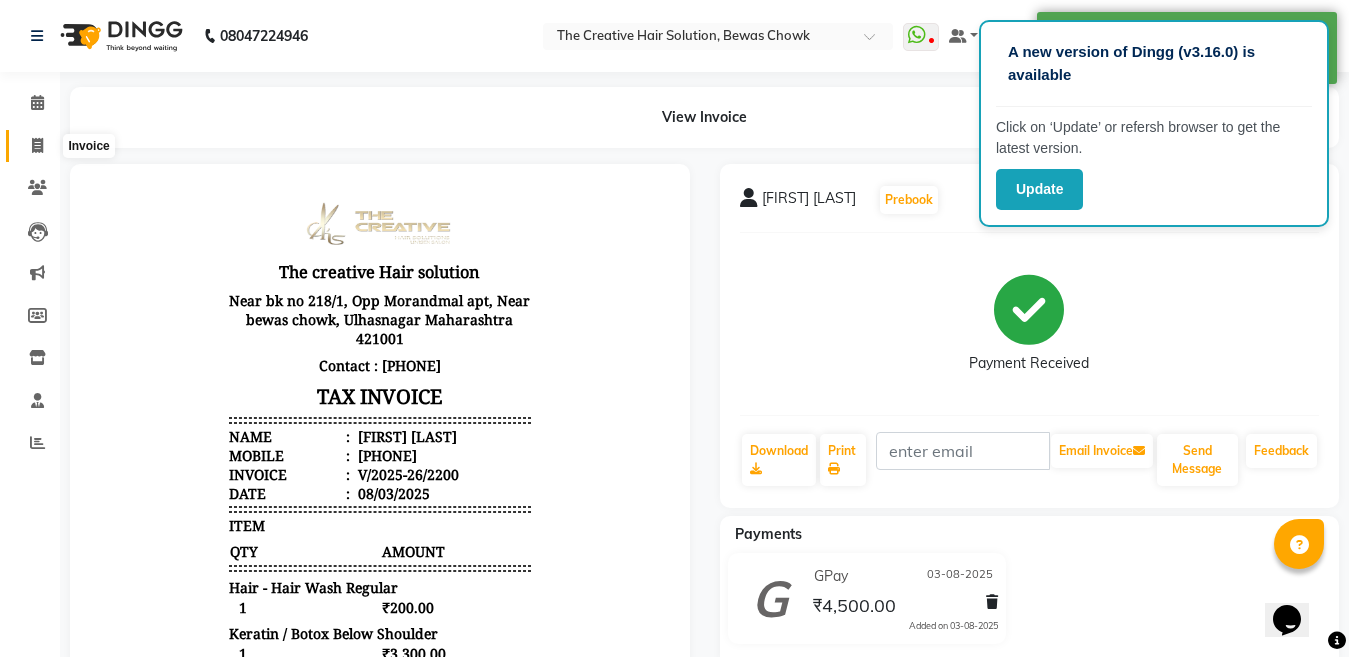 click 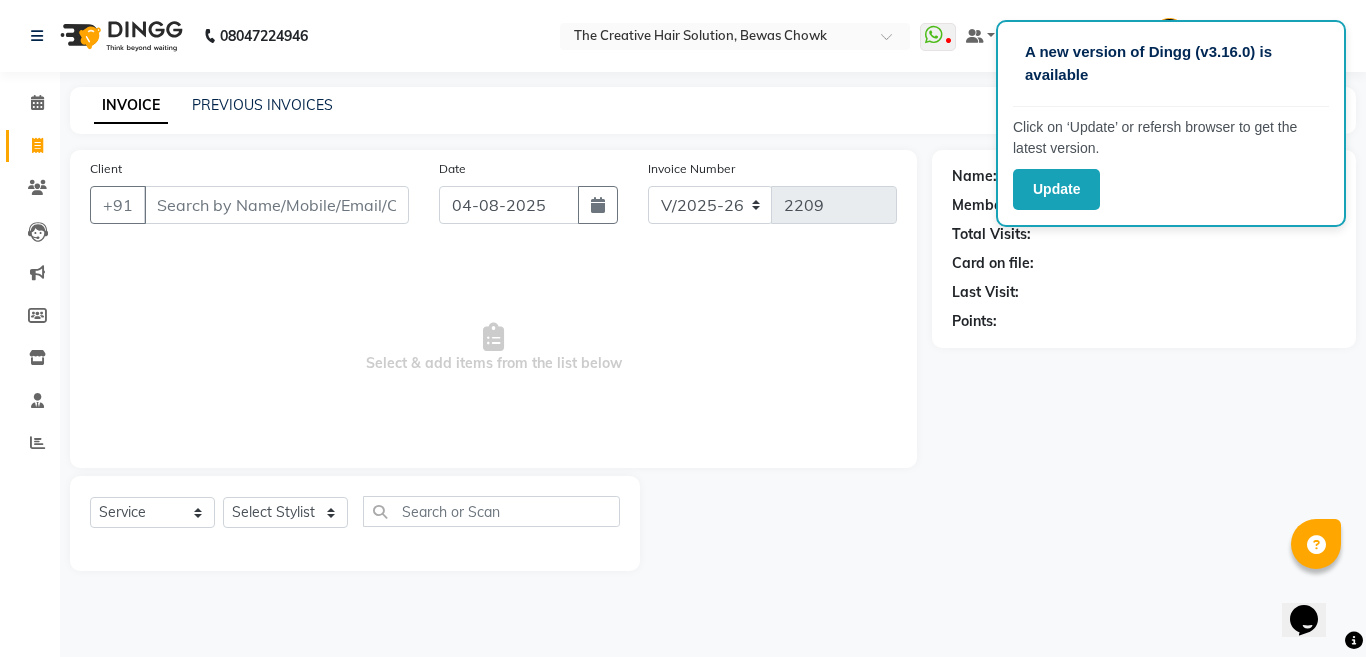 click on "Client" at bounding box center [276, 205] 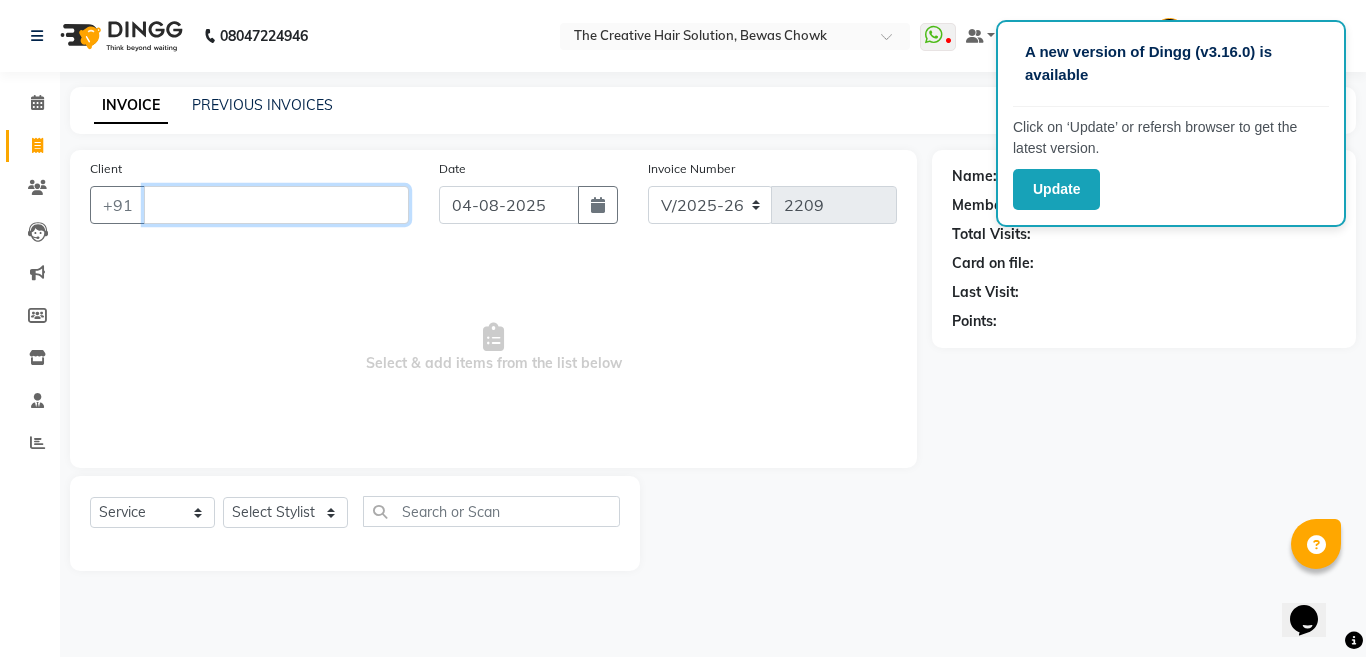 click on "Client" at bounding box center (276, 205) 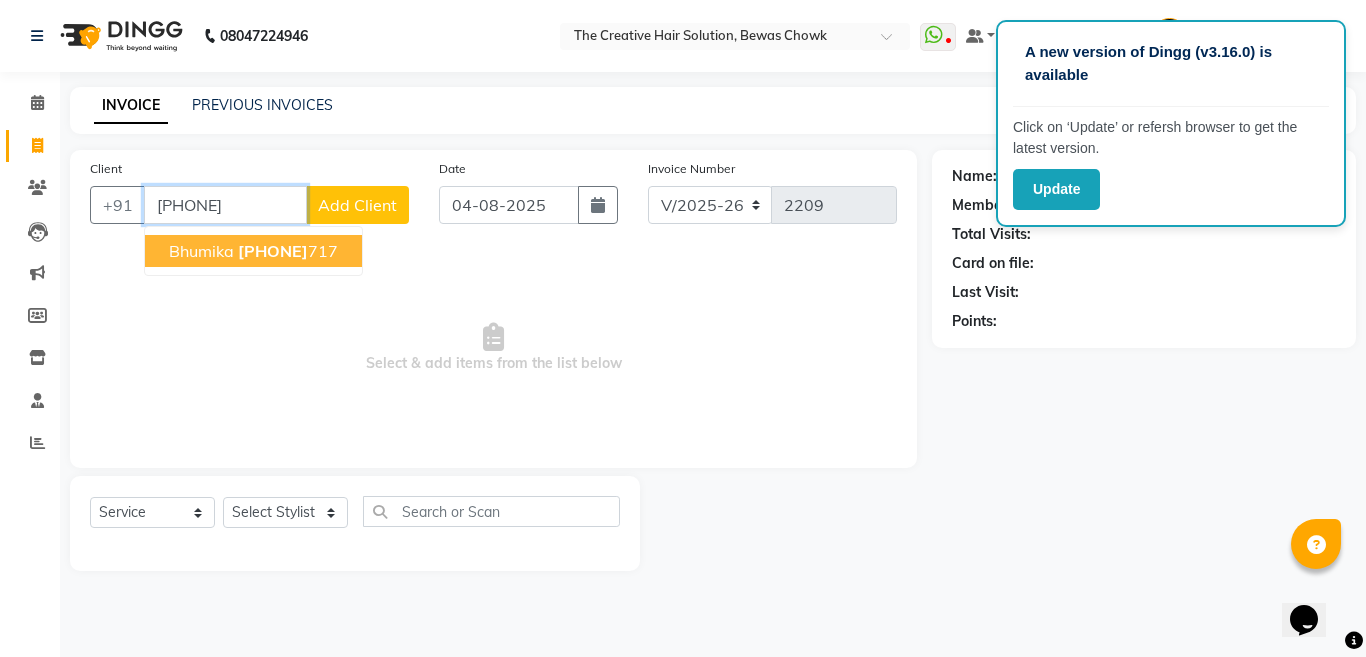 click on "Bhumika" at bounding box center [201, 251] 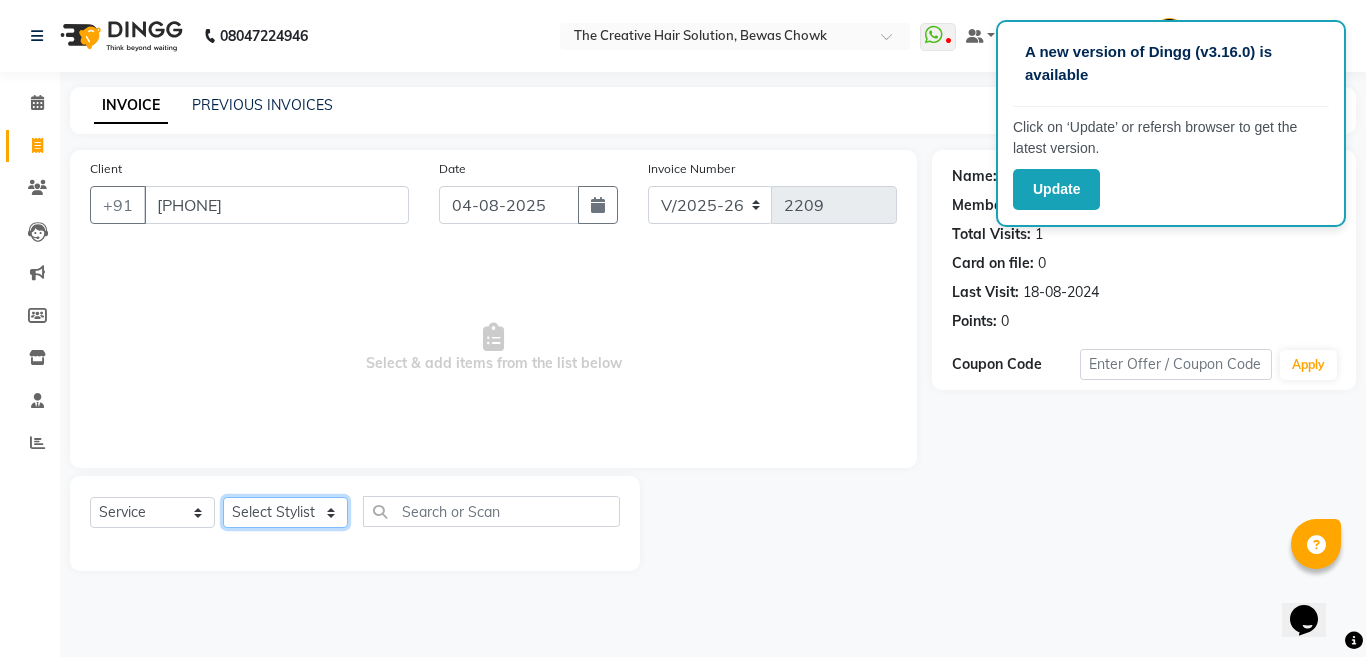click on "Select Stylist Ankit Creative Front desk Deepak Firoz Geeta Golu Nisha Prince Priyanka Satyam Savita Shivam Shubham Sonu Sir Swapnil Taruna Panjwani Umesh Vidya" 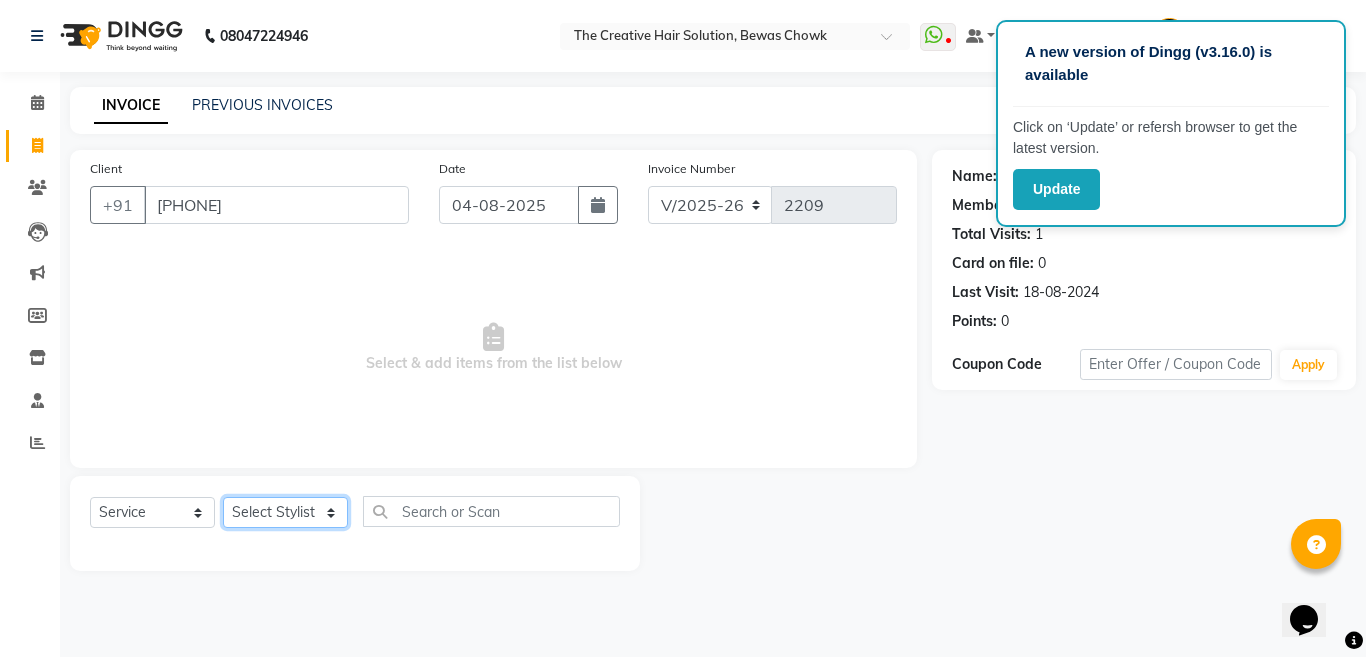 select on "4198" 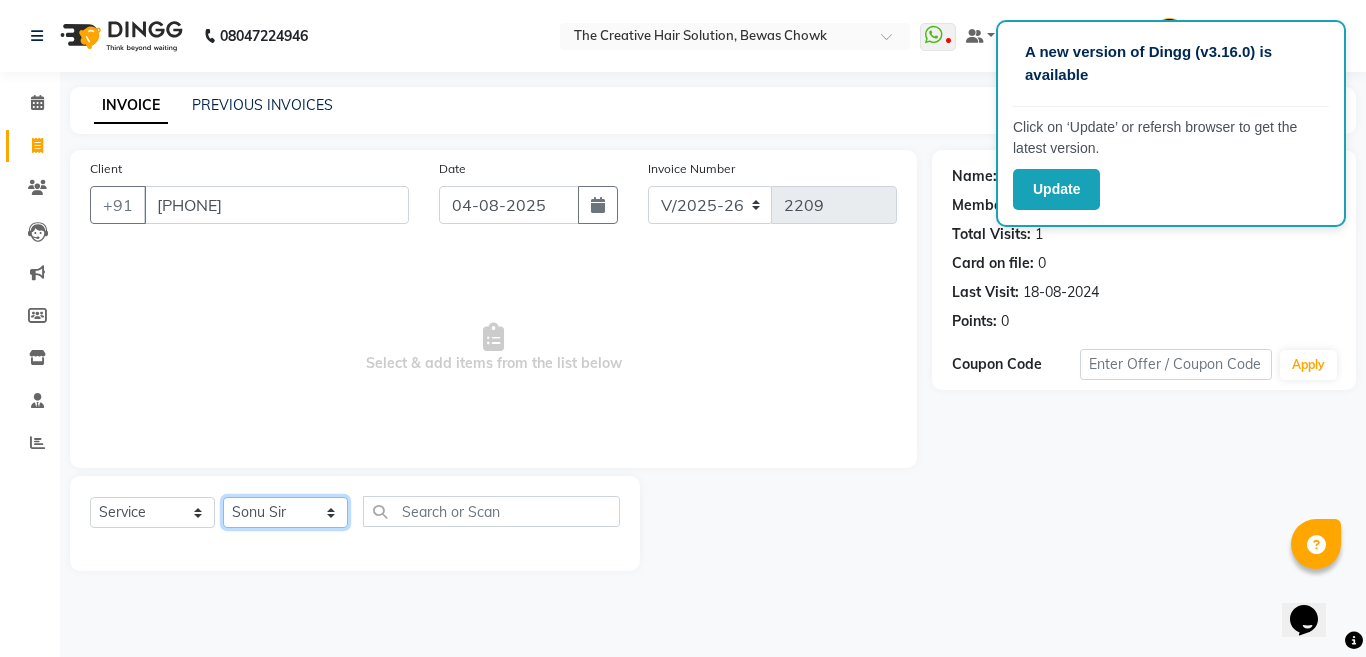 click on "Select Stylist Ankit Creative Front desk Deepak Firoz Geeta Golu Nisha Prince Priyanka Satyam Savita Shivam Shubham Sonu Sir Swapnil Taruna Panjwani Umesh Vidya" 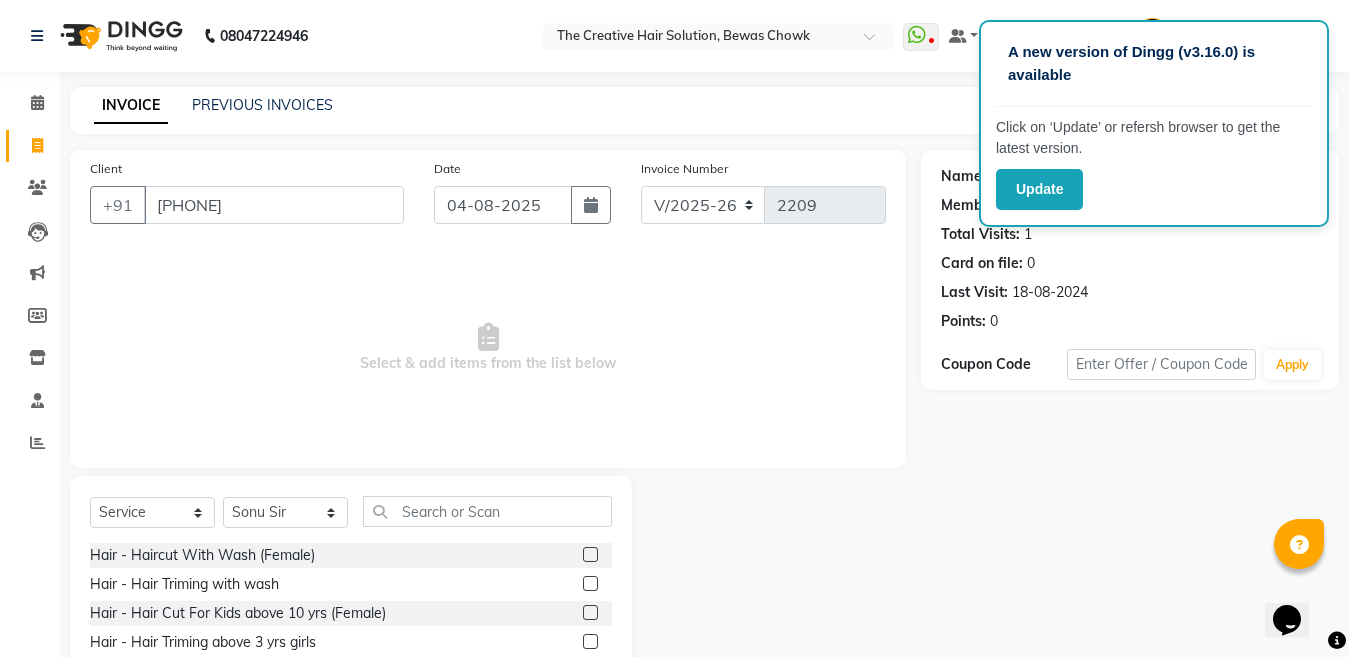 click 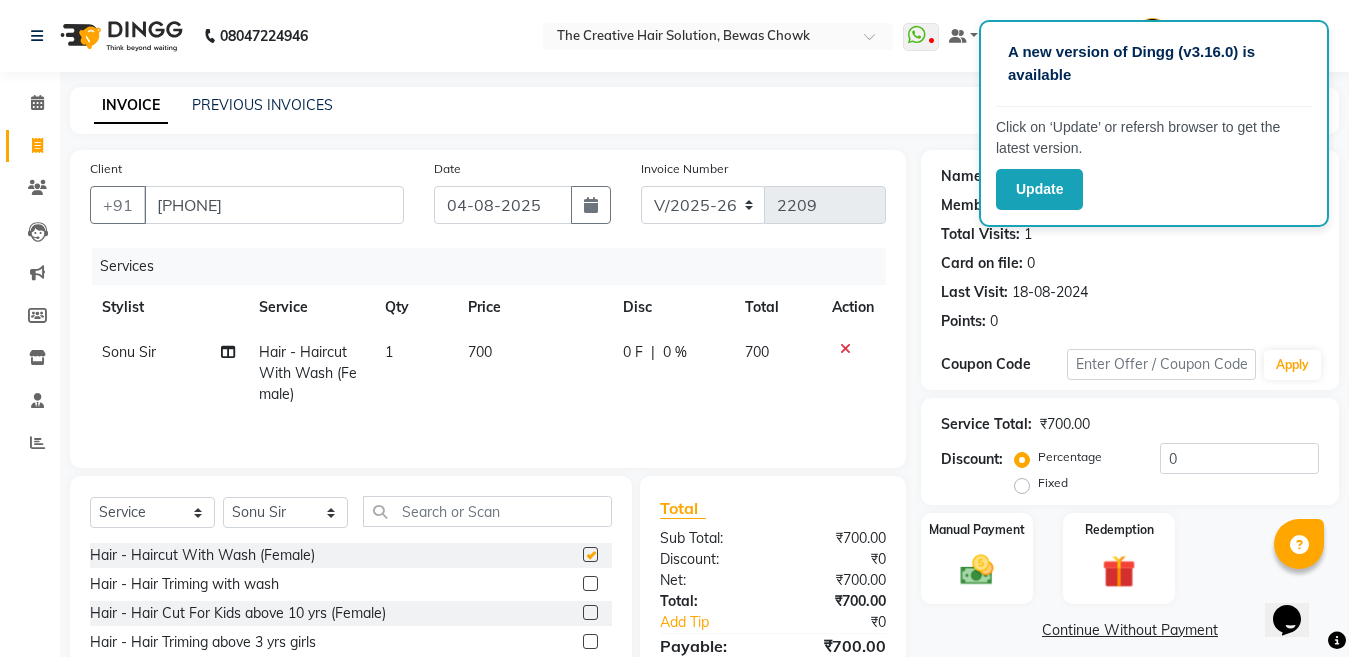 checkbox on "false" 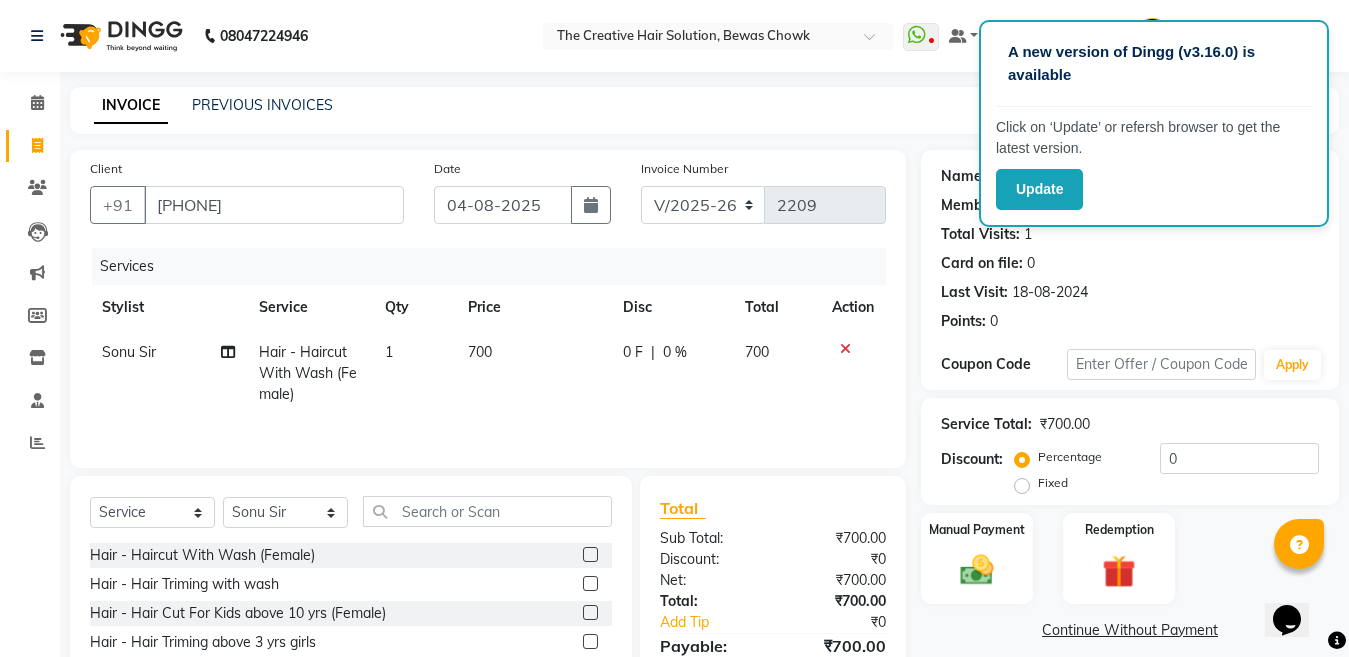 click on "700" 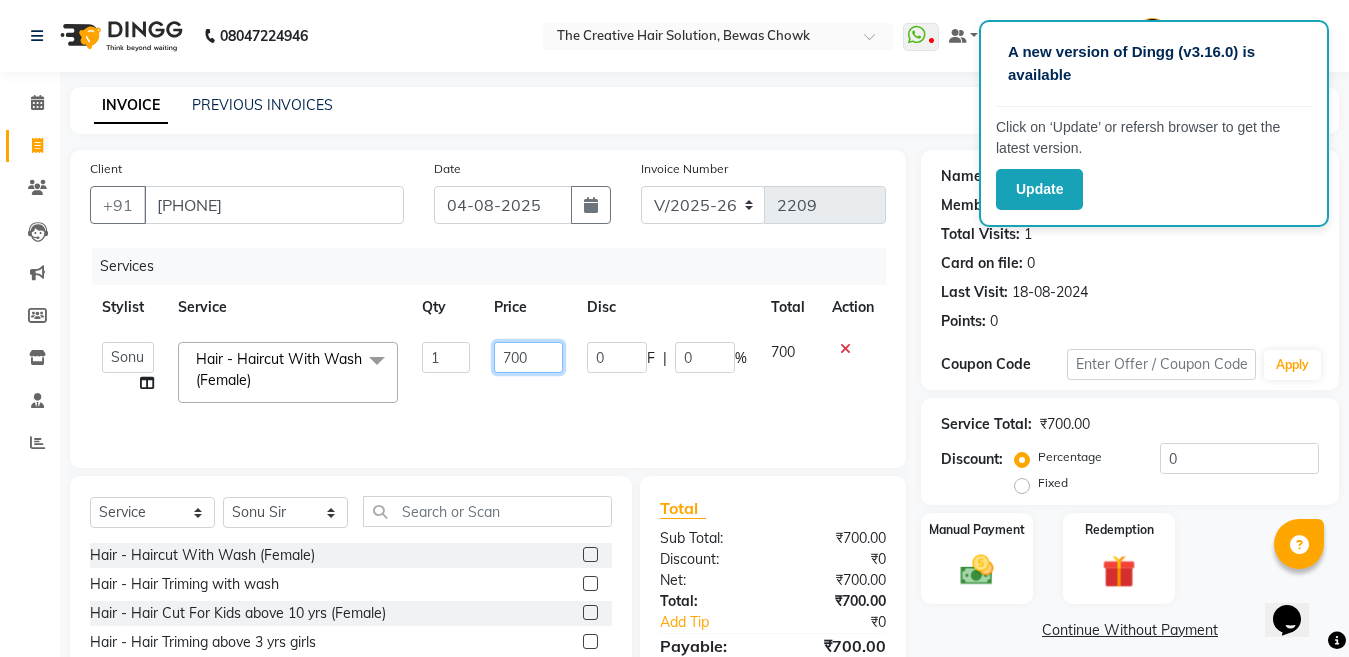 click on "700" 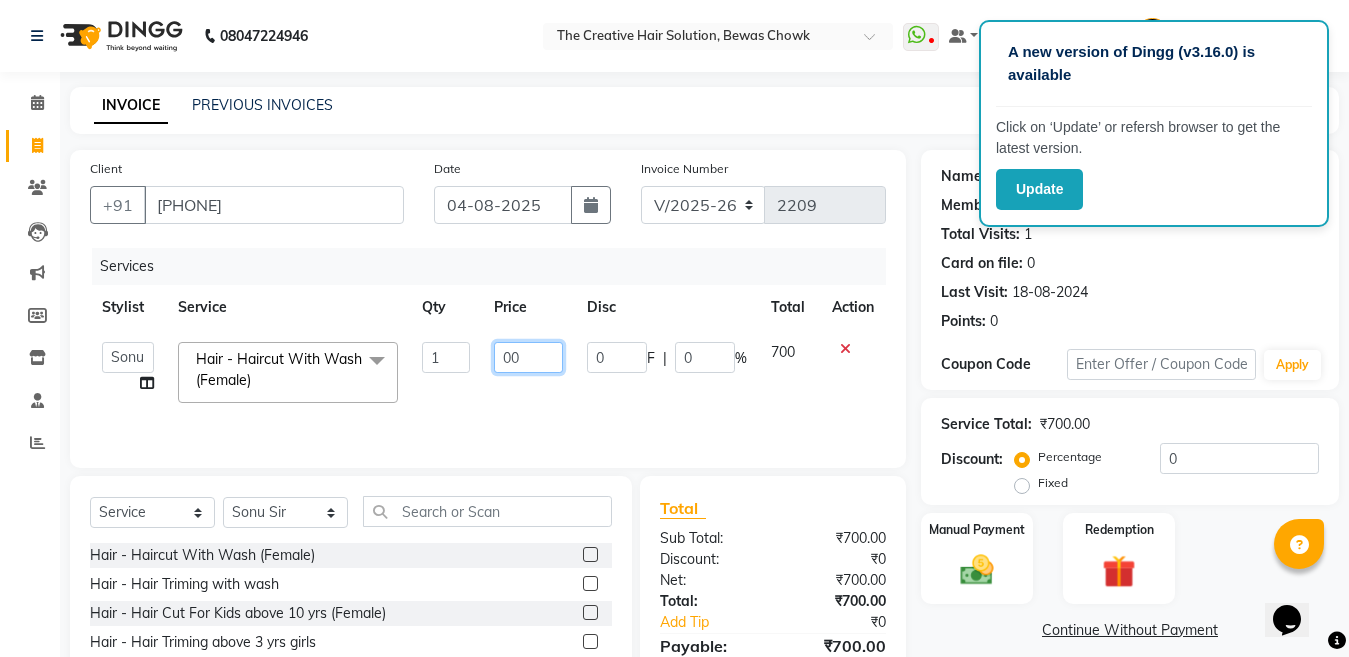 type on "500" 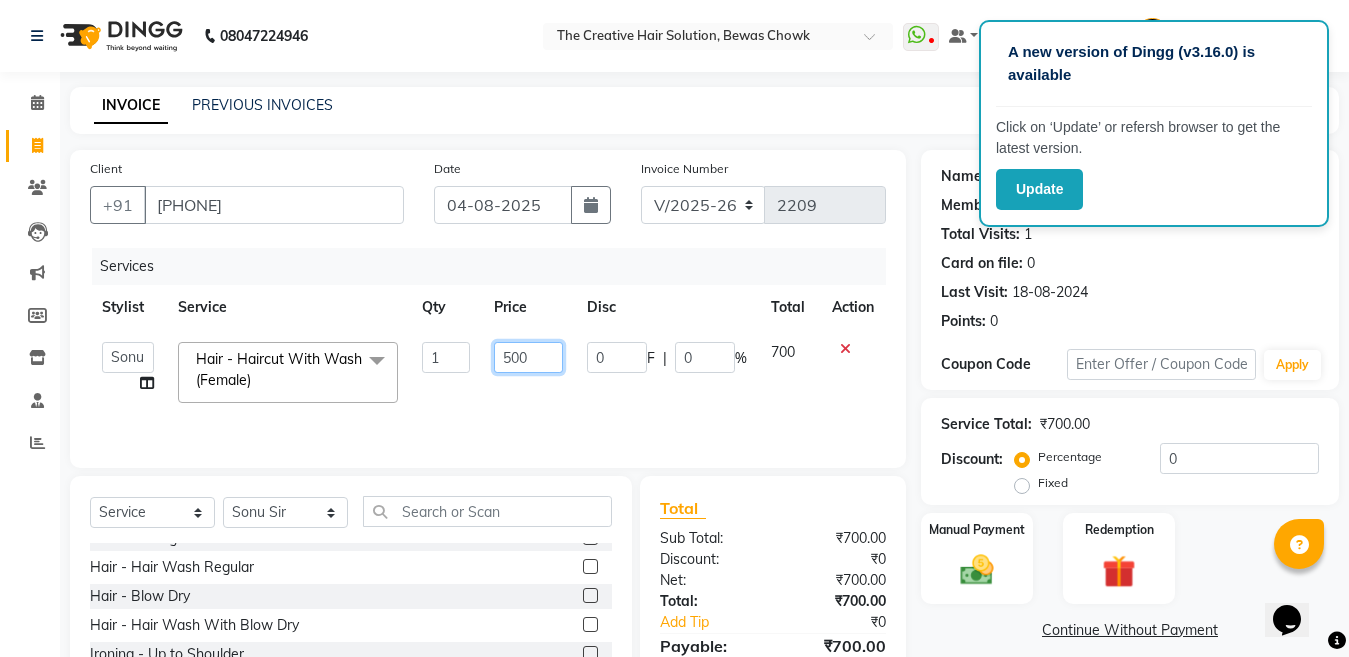 scroll, scrollTop: 175, scrollLeft: 0, axis: vertical 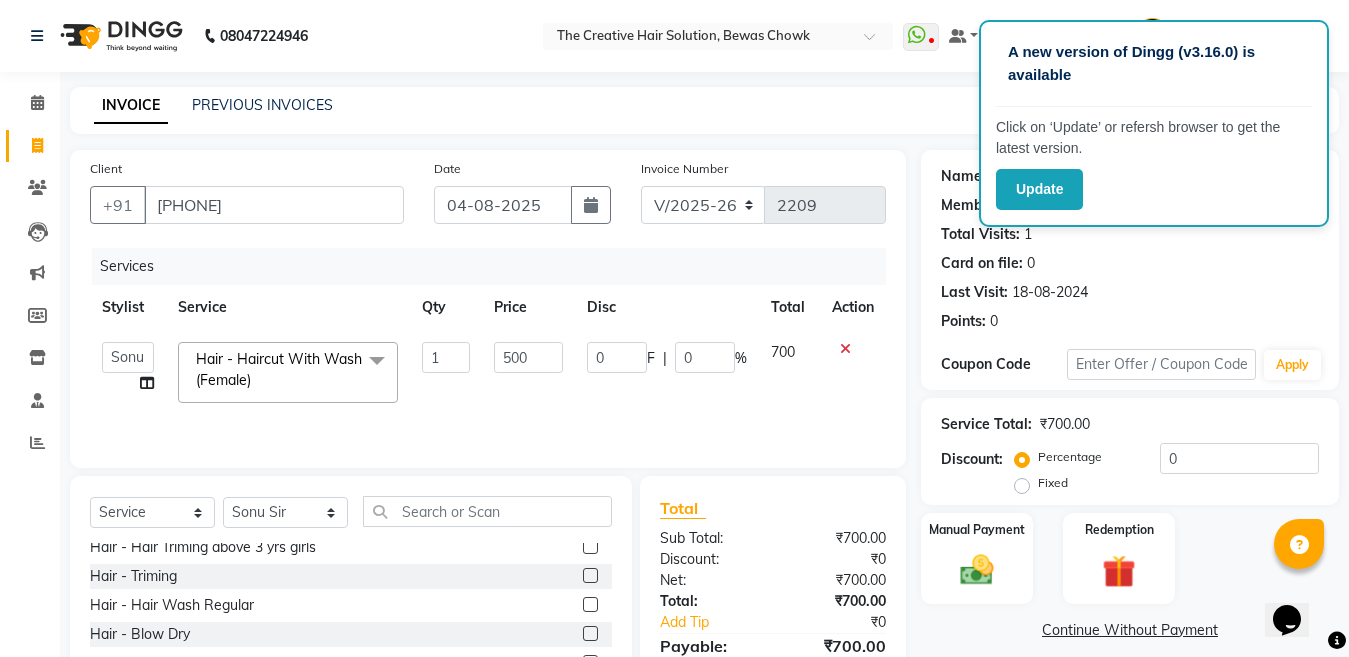 click 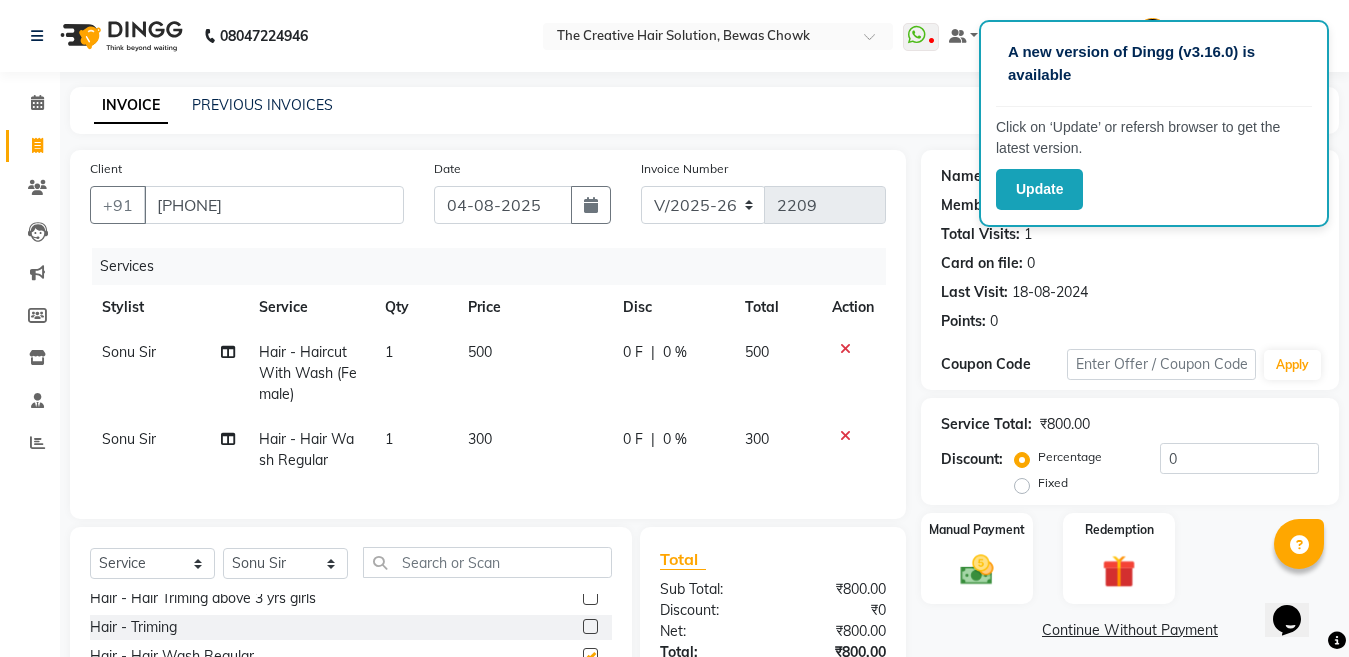 checkbox on "false" 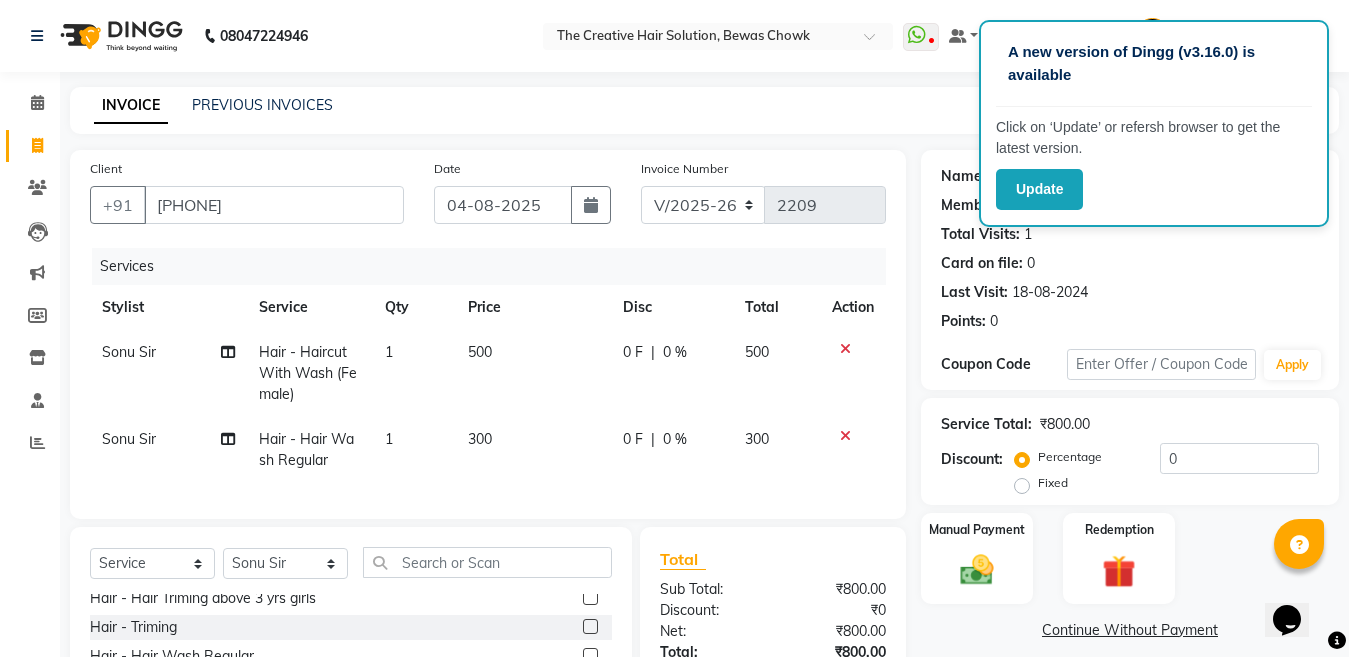 click on "300" 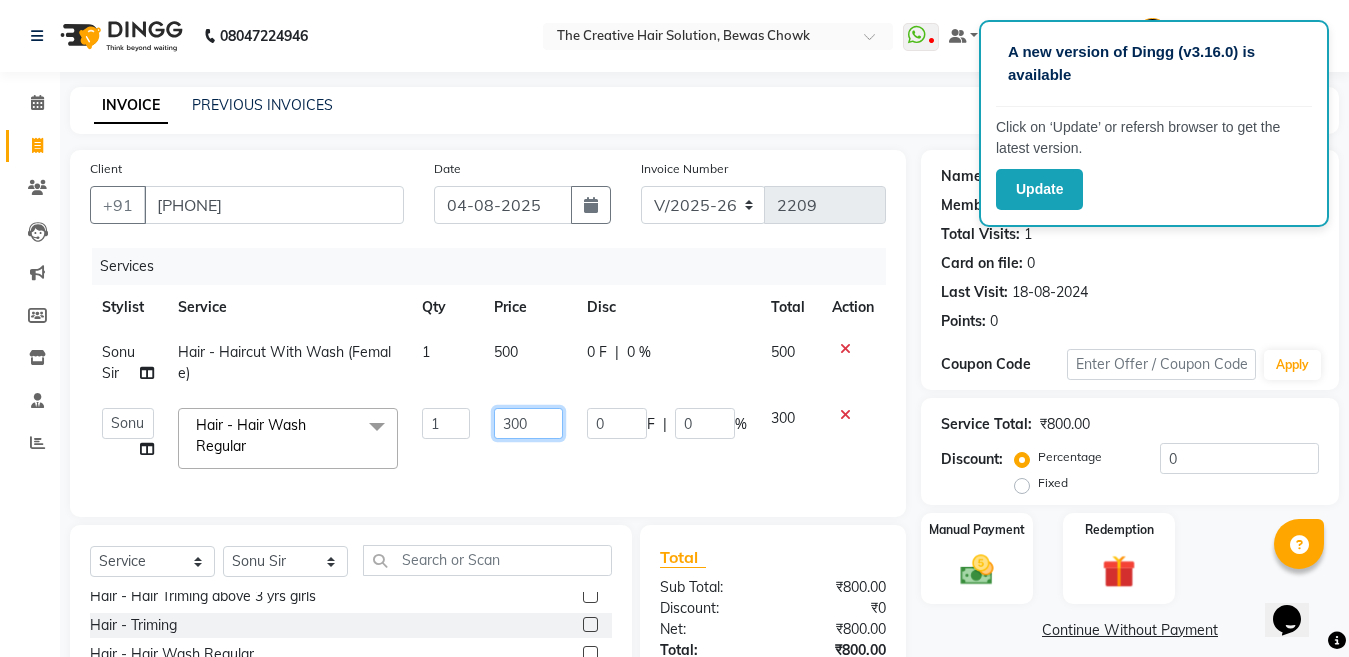 click on "300" 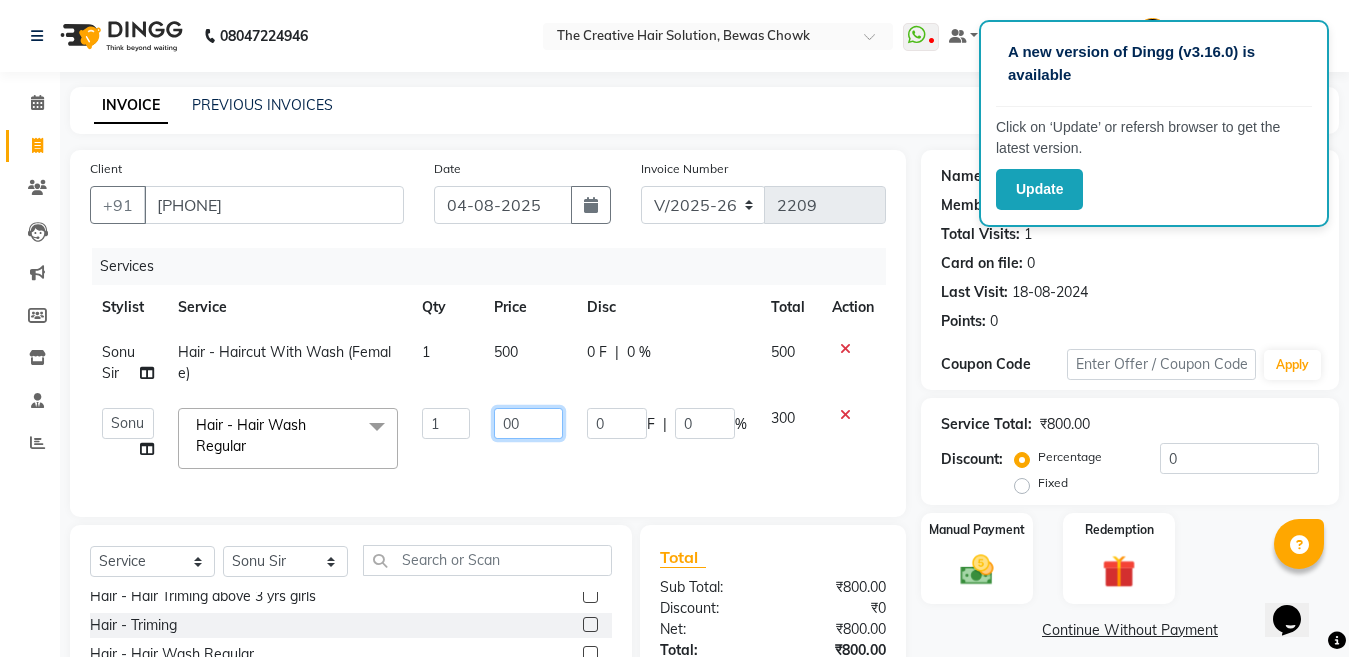 type on "200" 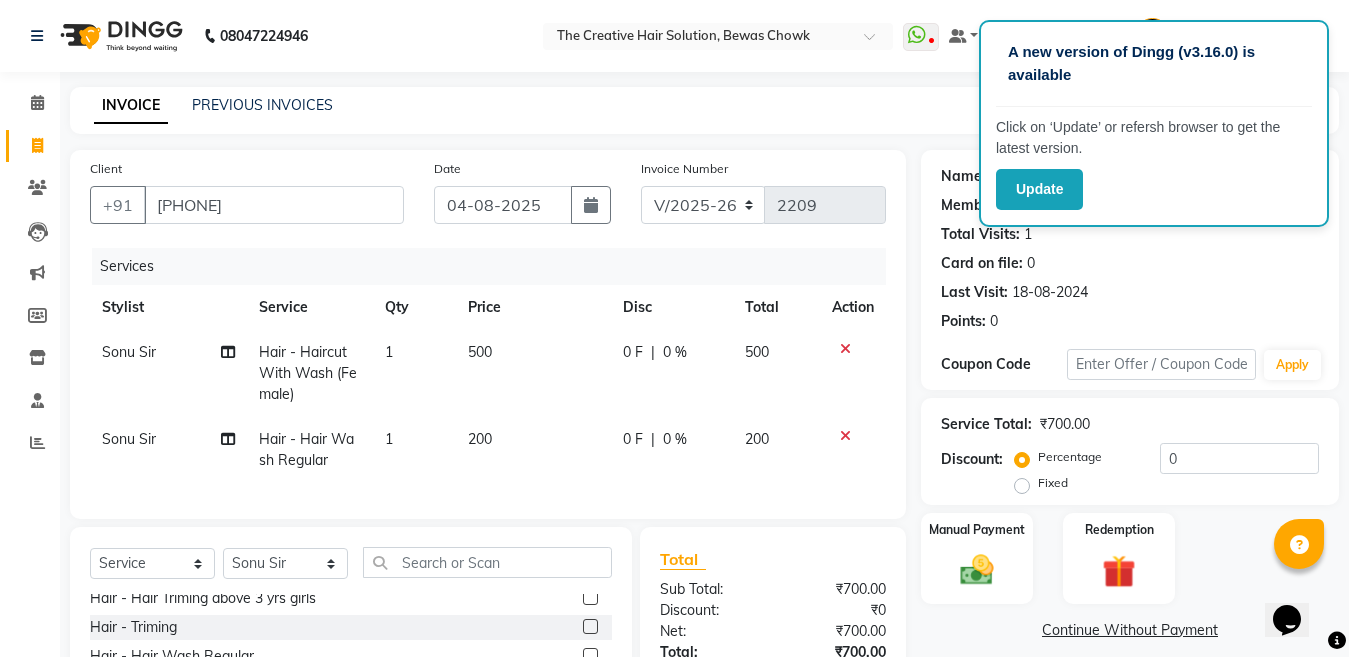 click on "Sonu Sir" 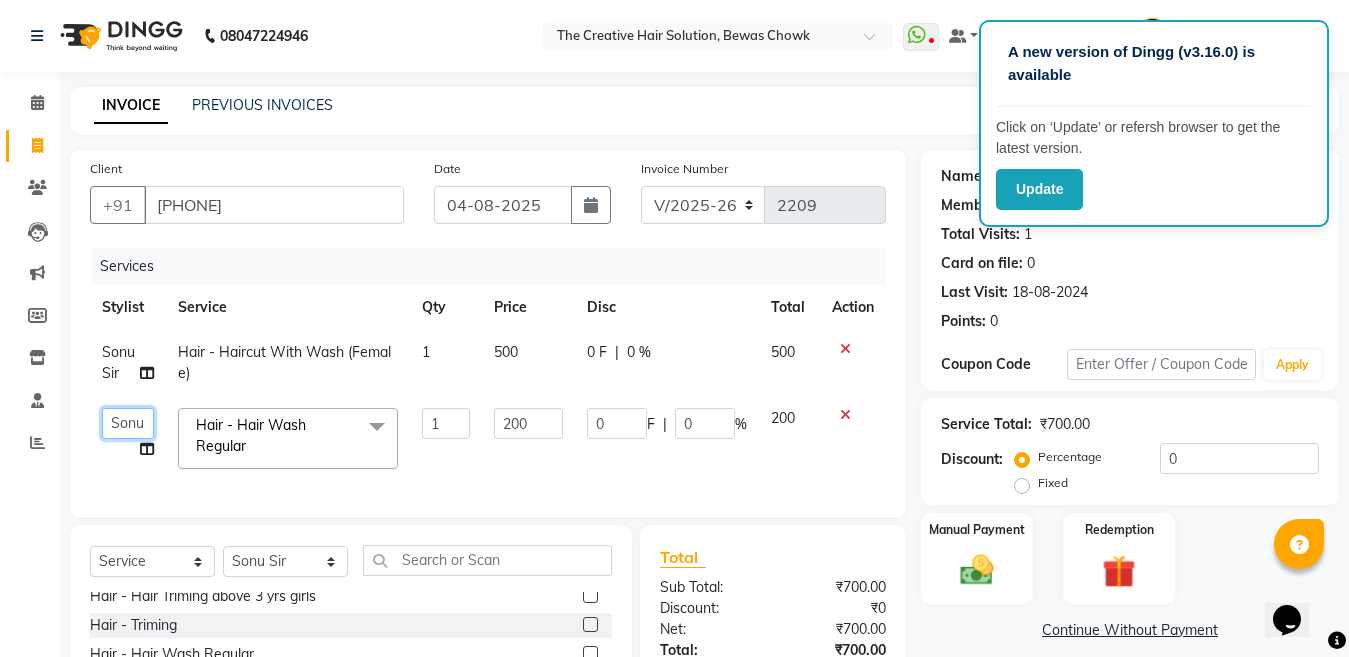 click on "Ankit   Creative Front desk   Deepak   Firoz   Geeta   Golu   Nisha   Prince   Priyanka   Satyam   Savita   Shivam   Shubham   Sonu Sir   Swapnil   Taruna Panjwani   Umesh   Vidya" 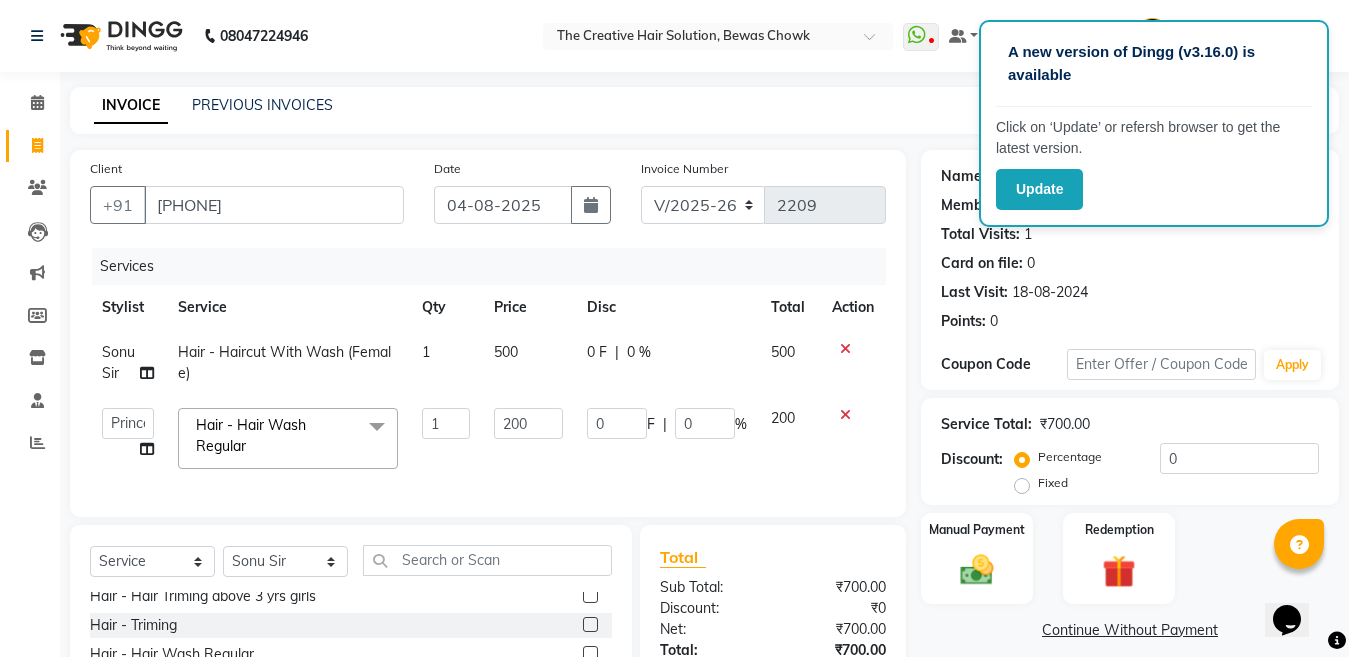 select on "68921" 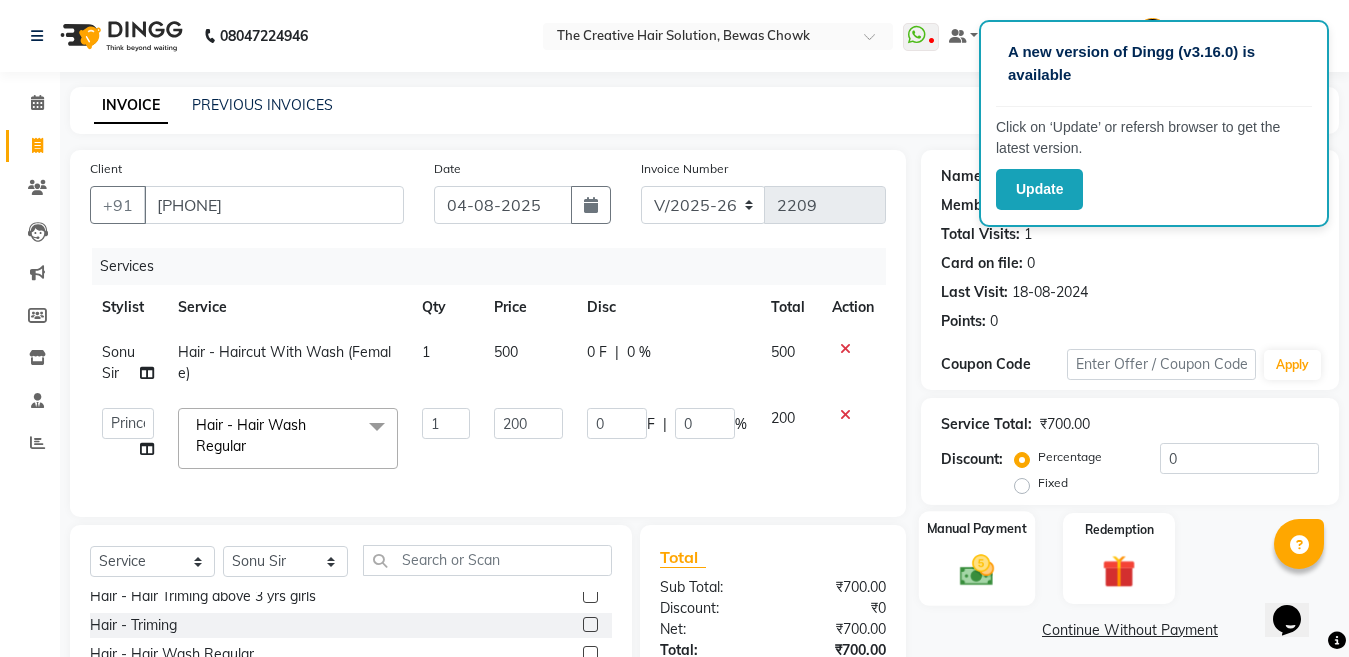 click 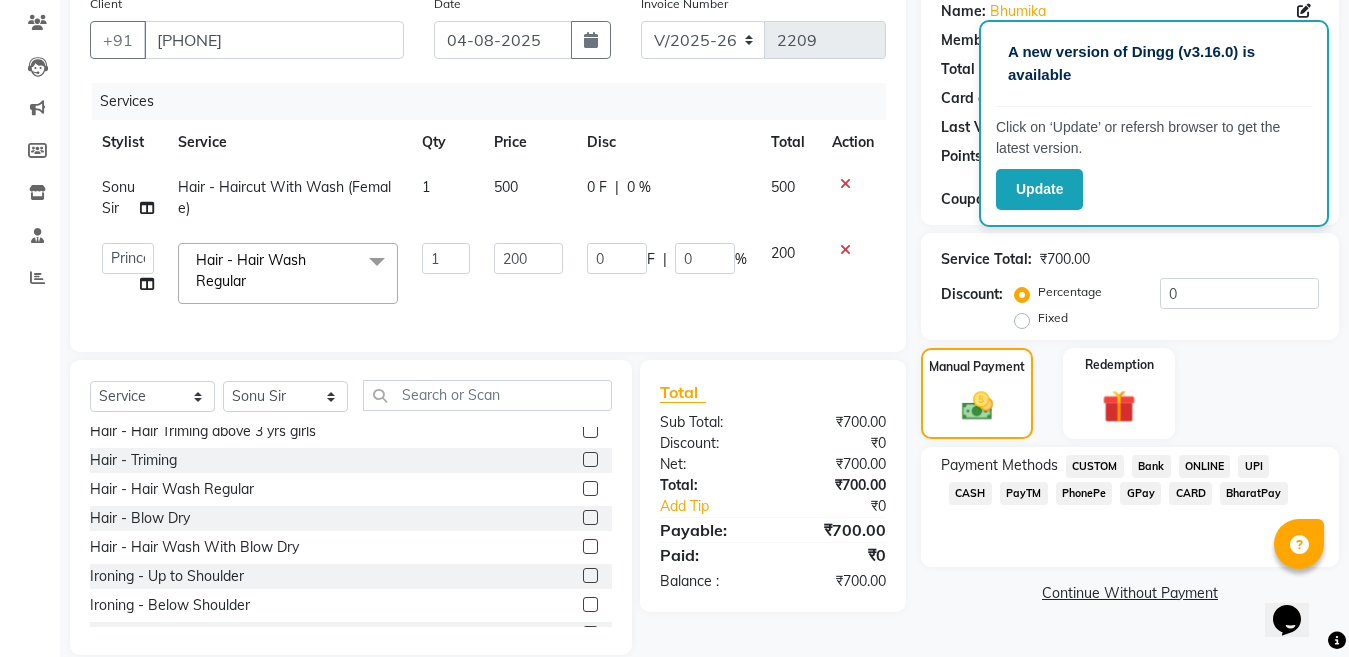 scroll, scrollTop: 210, scrollLeft: 0, axis: vertical 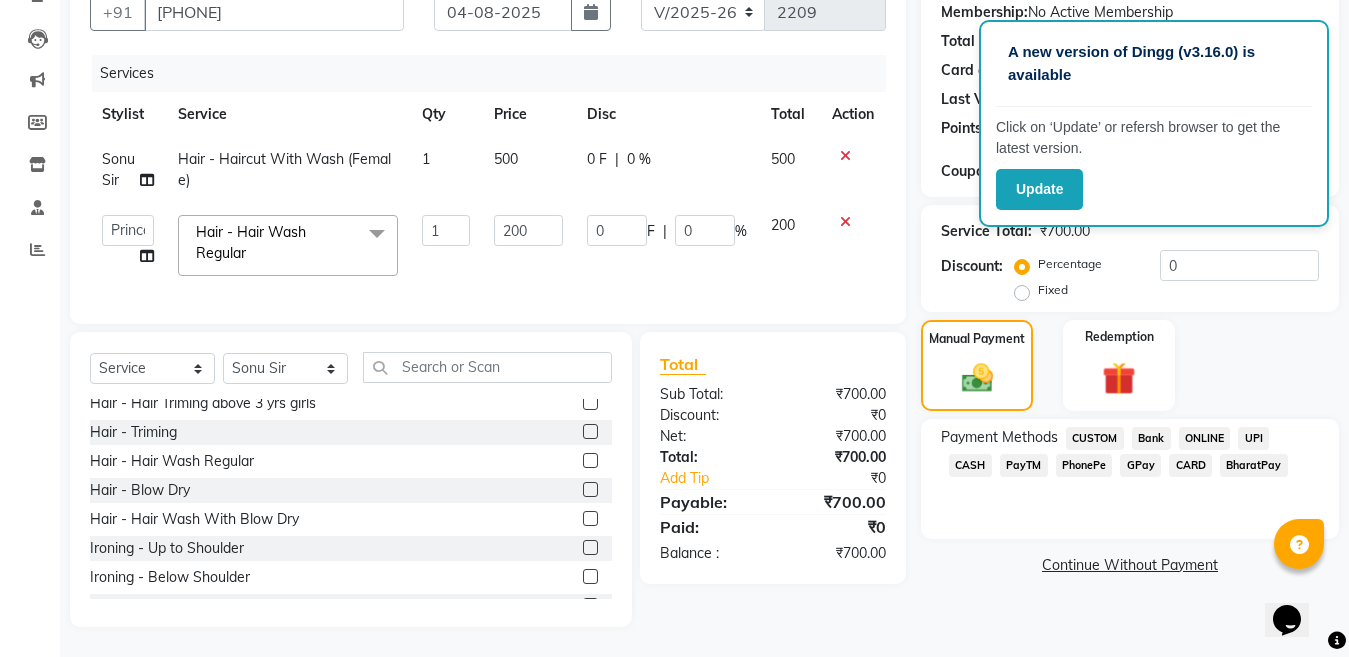 click on "GPay" 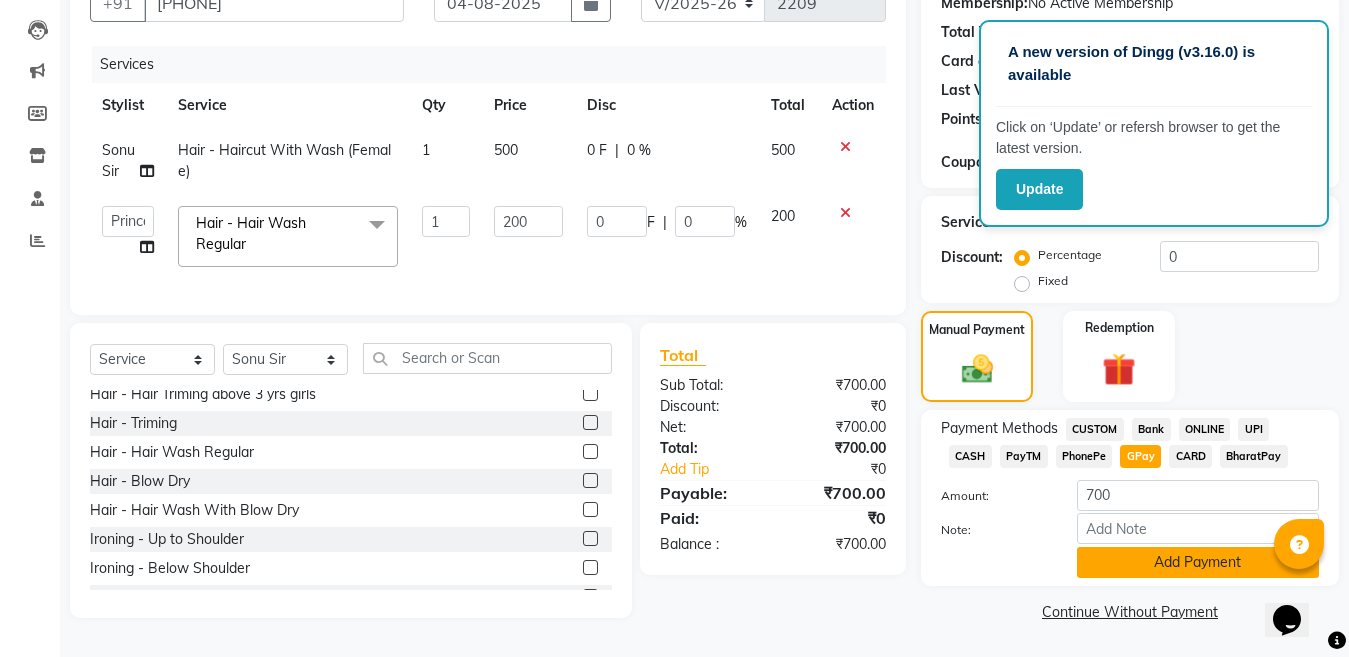 click on "Add Payment" 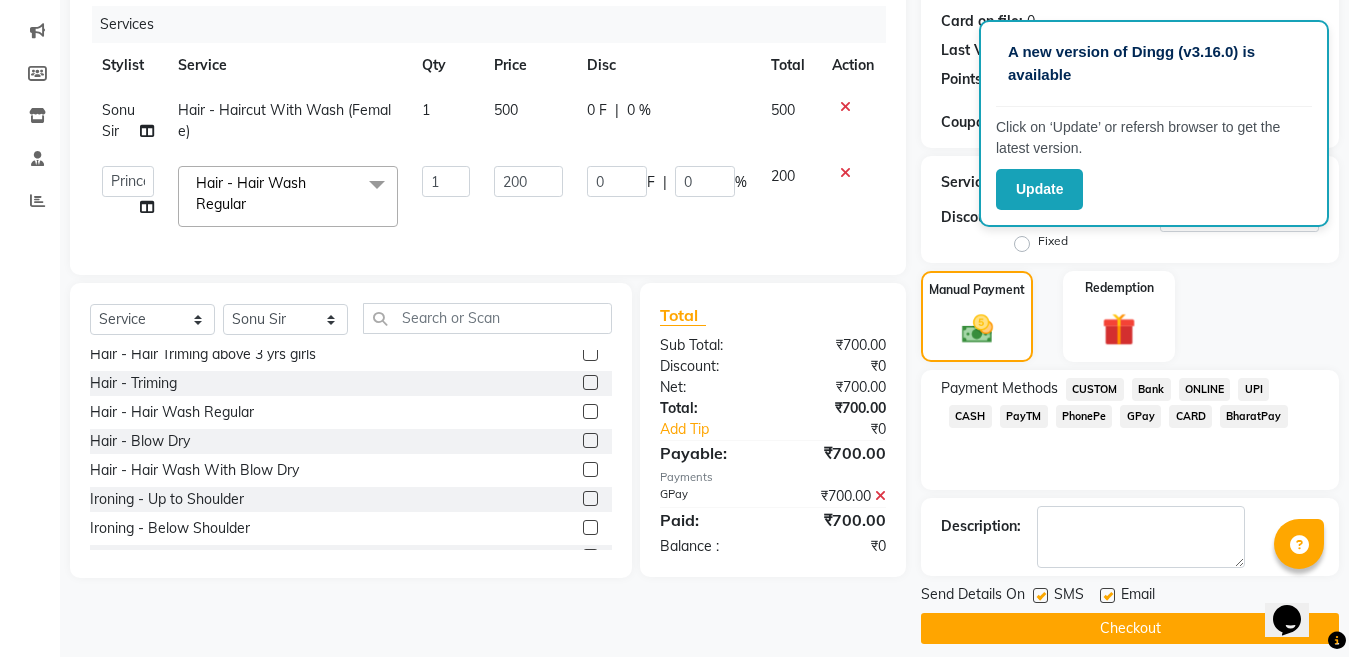scroll, scrollTop: 259, scrollLeft: 0, axis: vertical 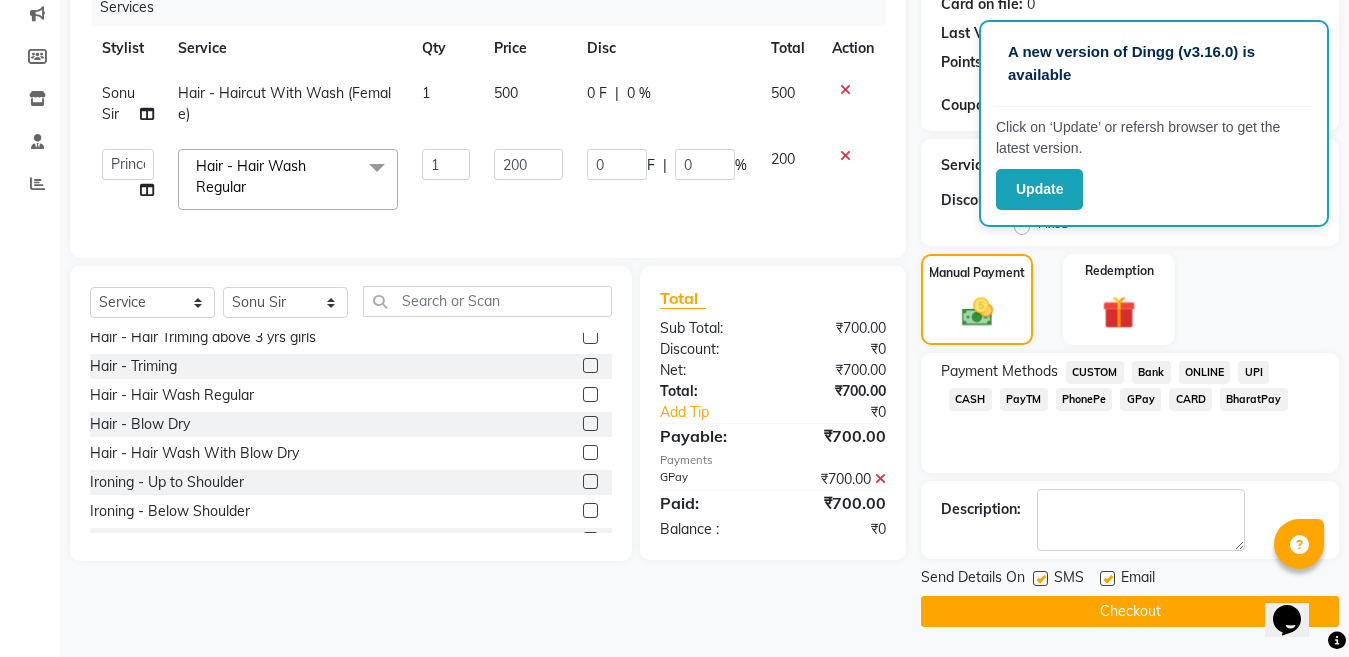 click on "Checkout" 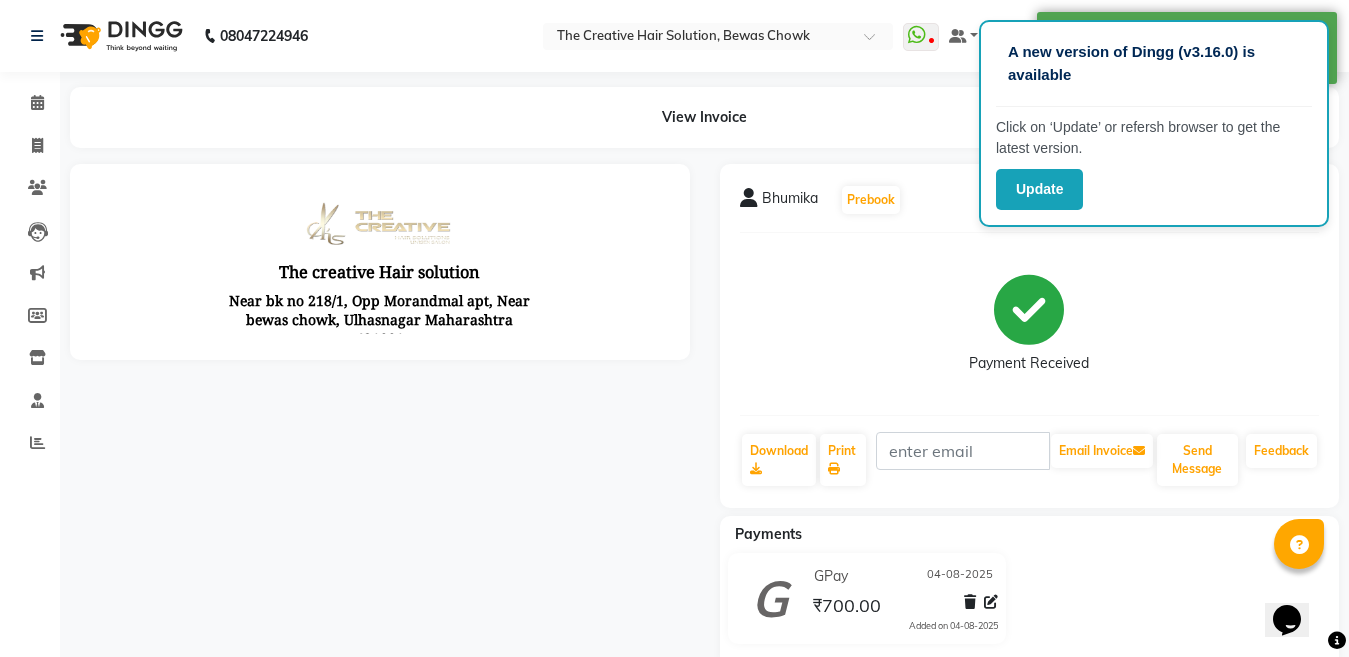 scroll, scrollTop: 0, scrollLeft: 0, axis: both 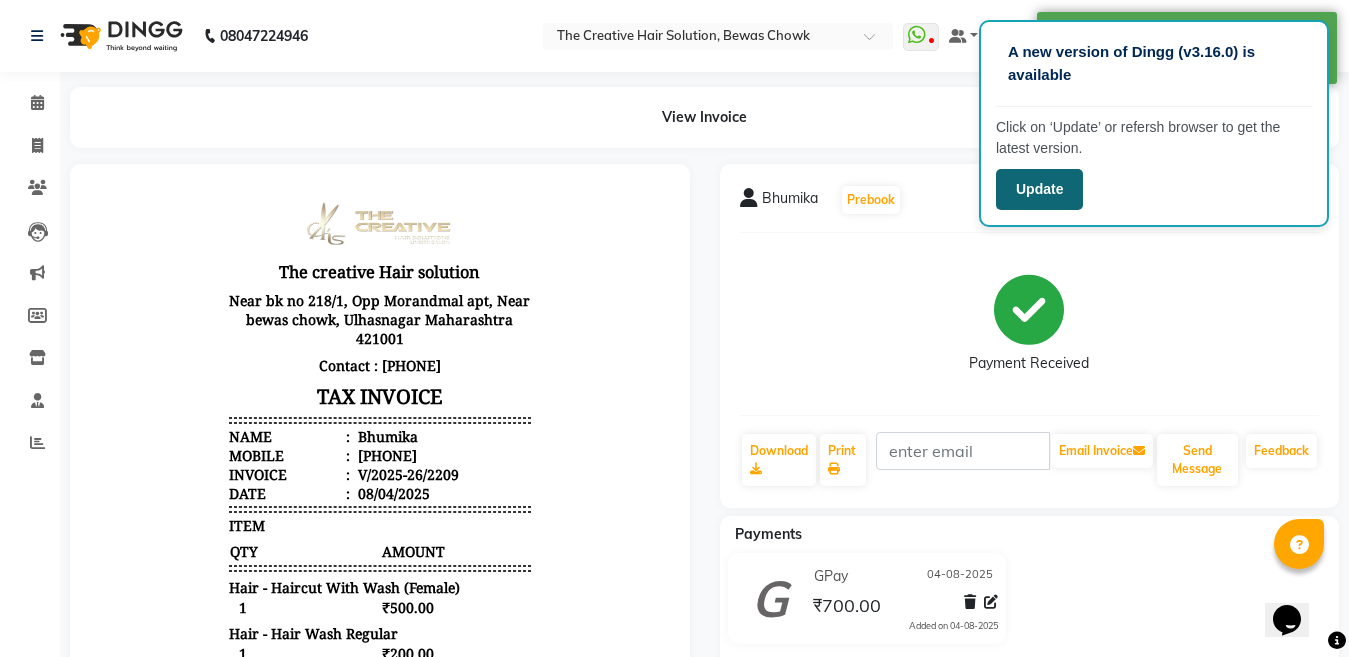 click on "Update" 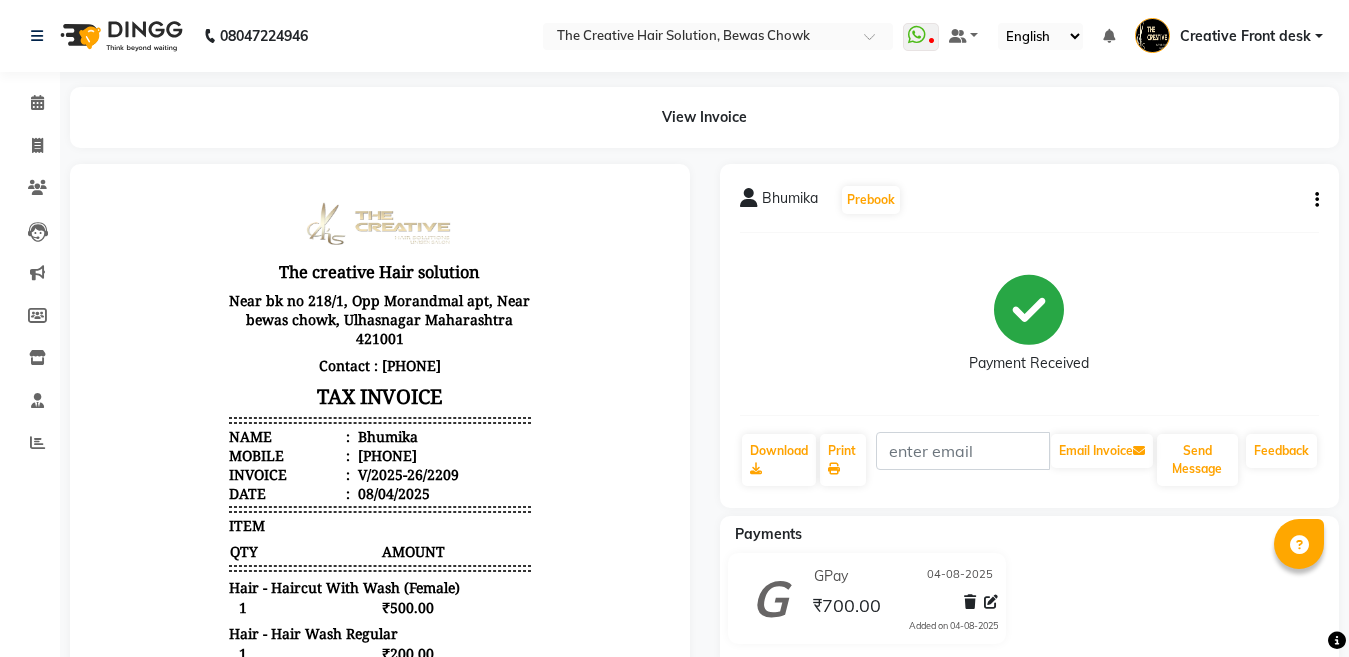 scroll, scrollTop: 0, scrollLeft: 0, axis: both 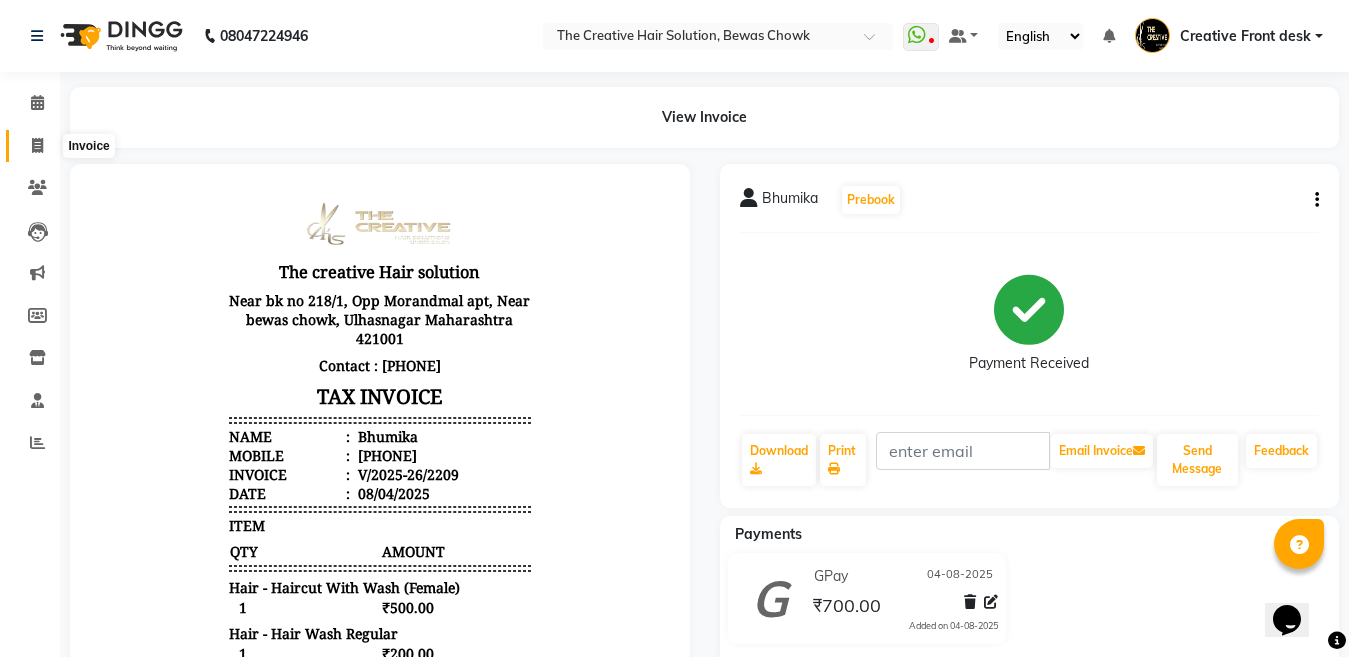 click 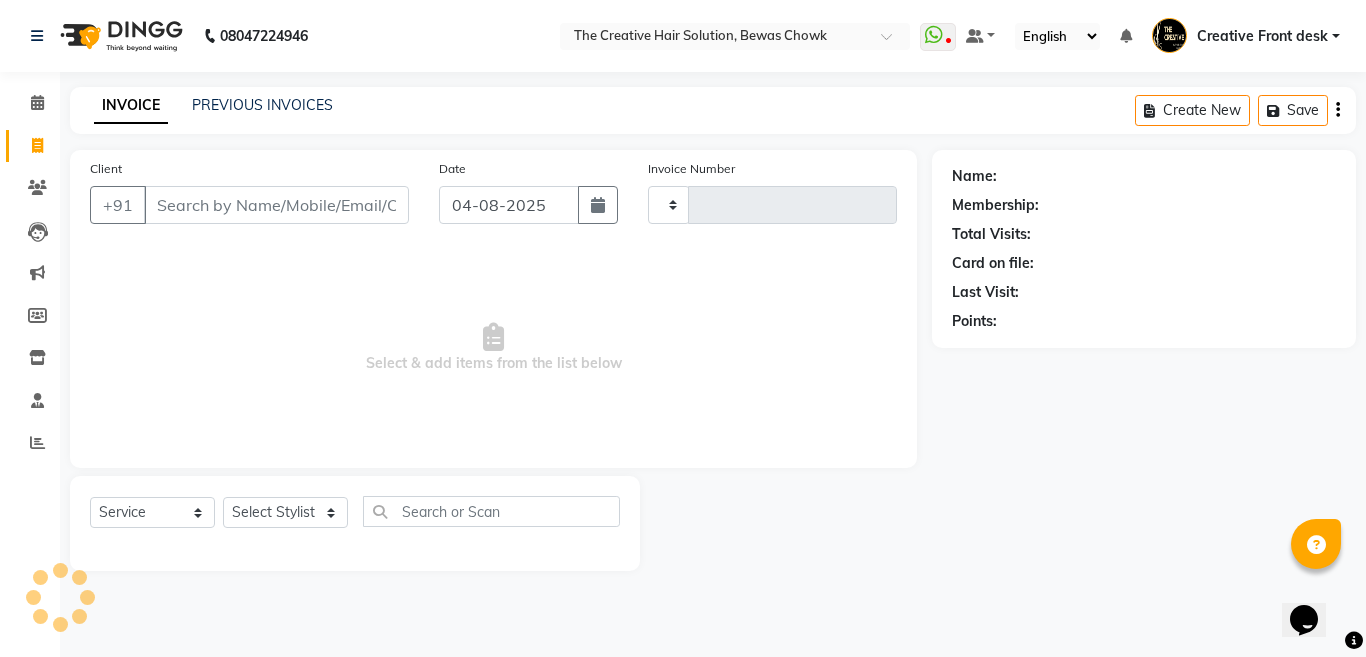 type on "2210" 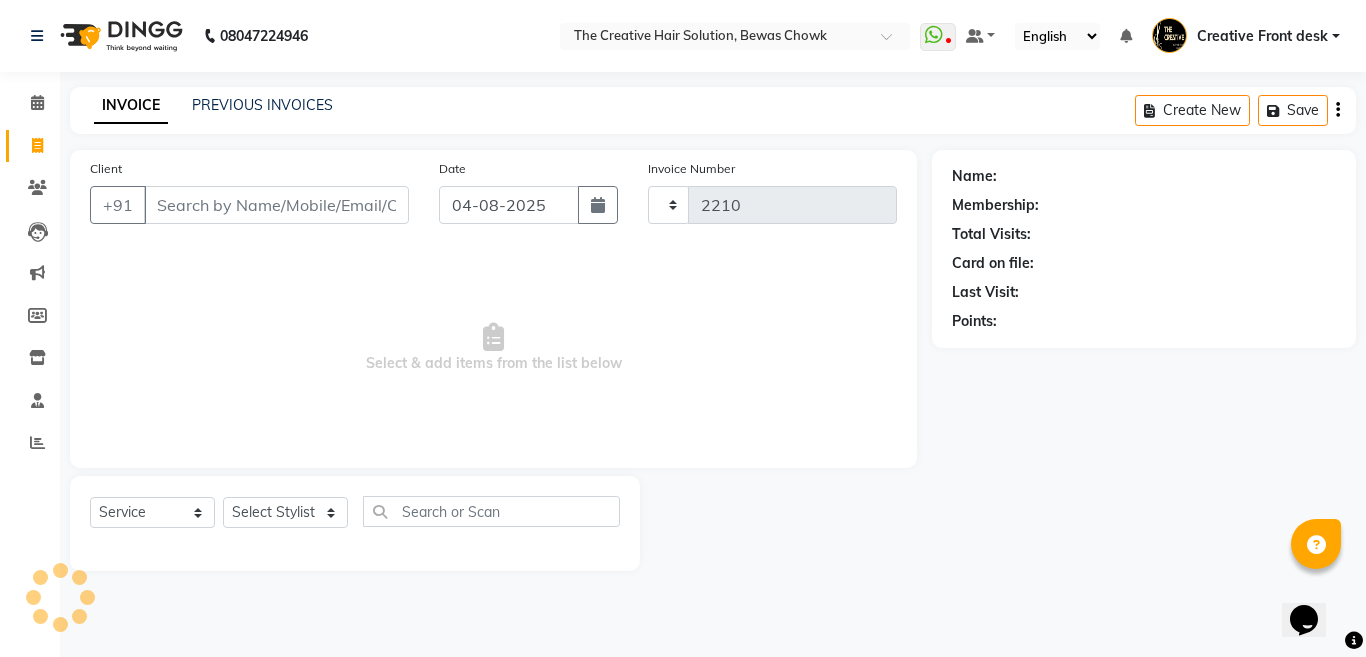 select on "146" 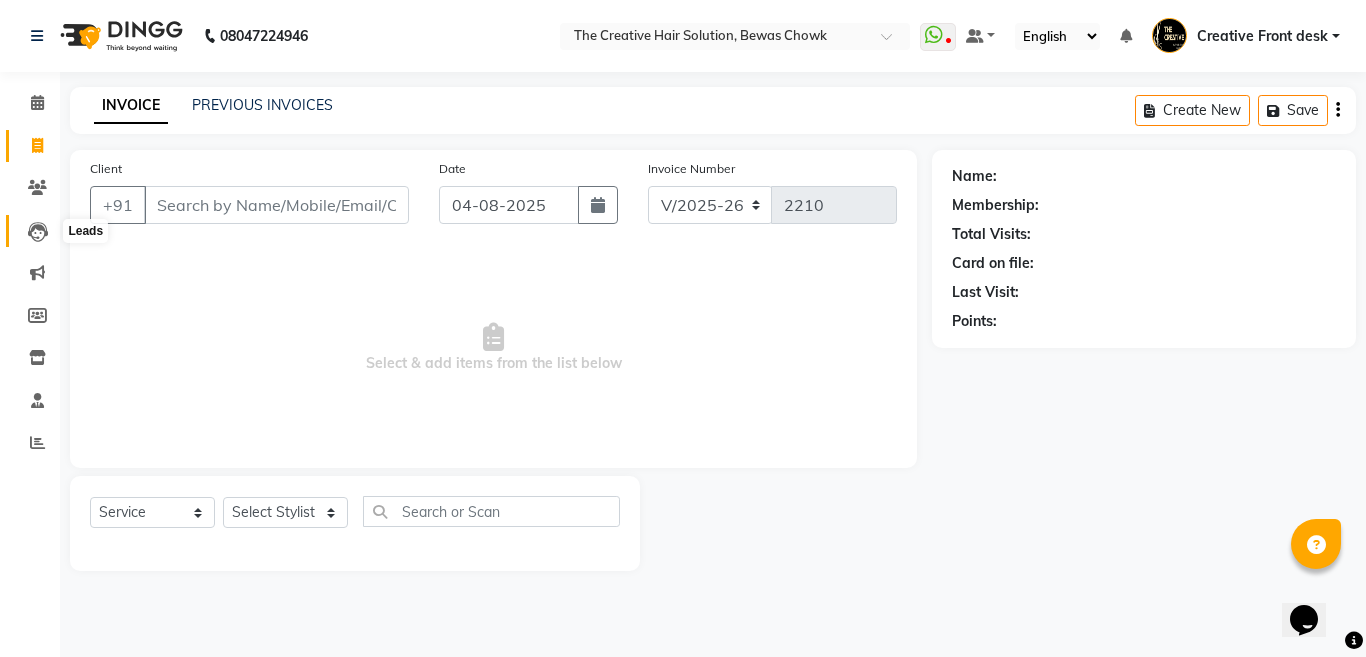 click 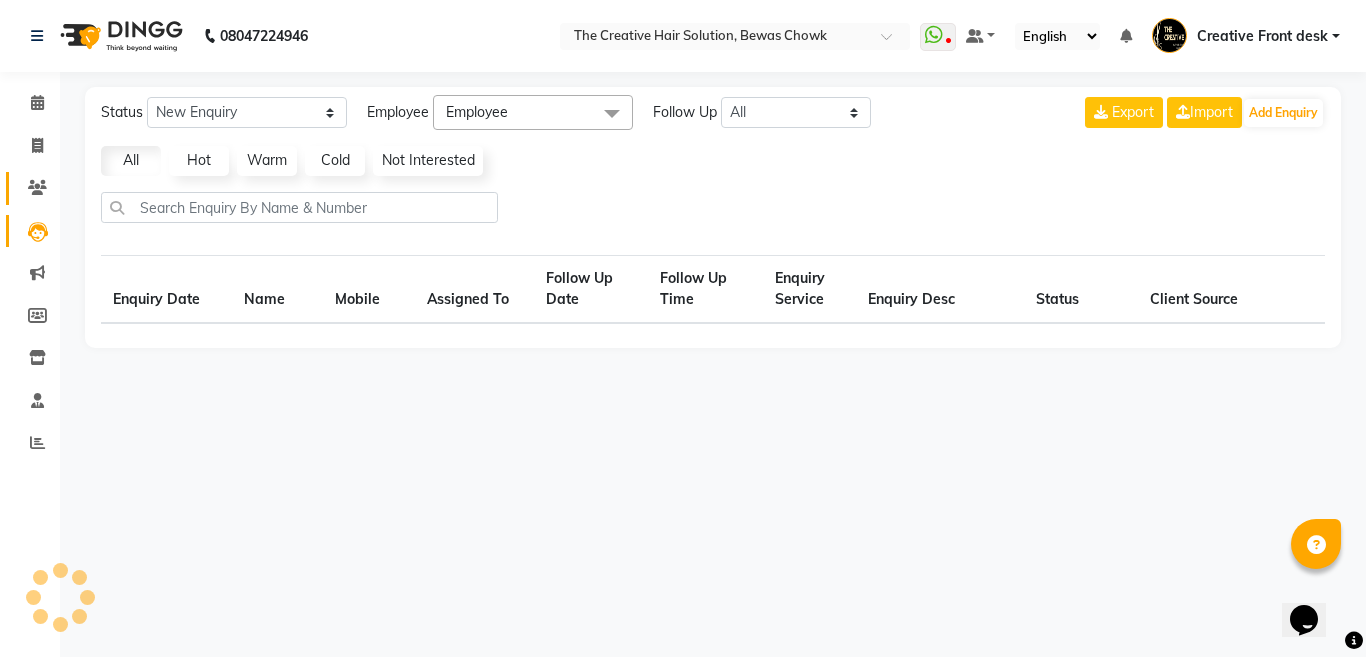 select on "10" 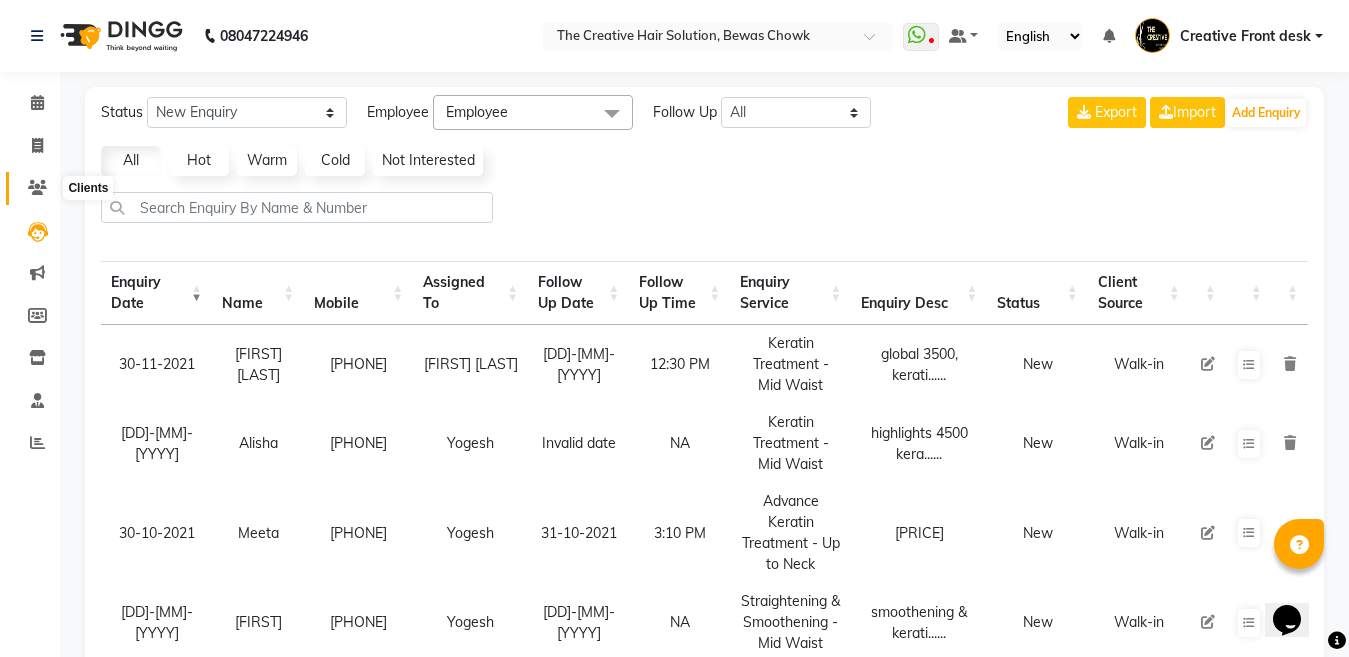 click 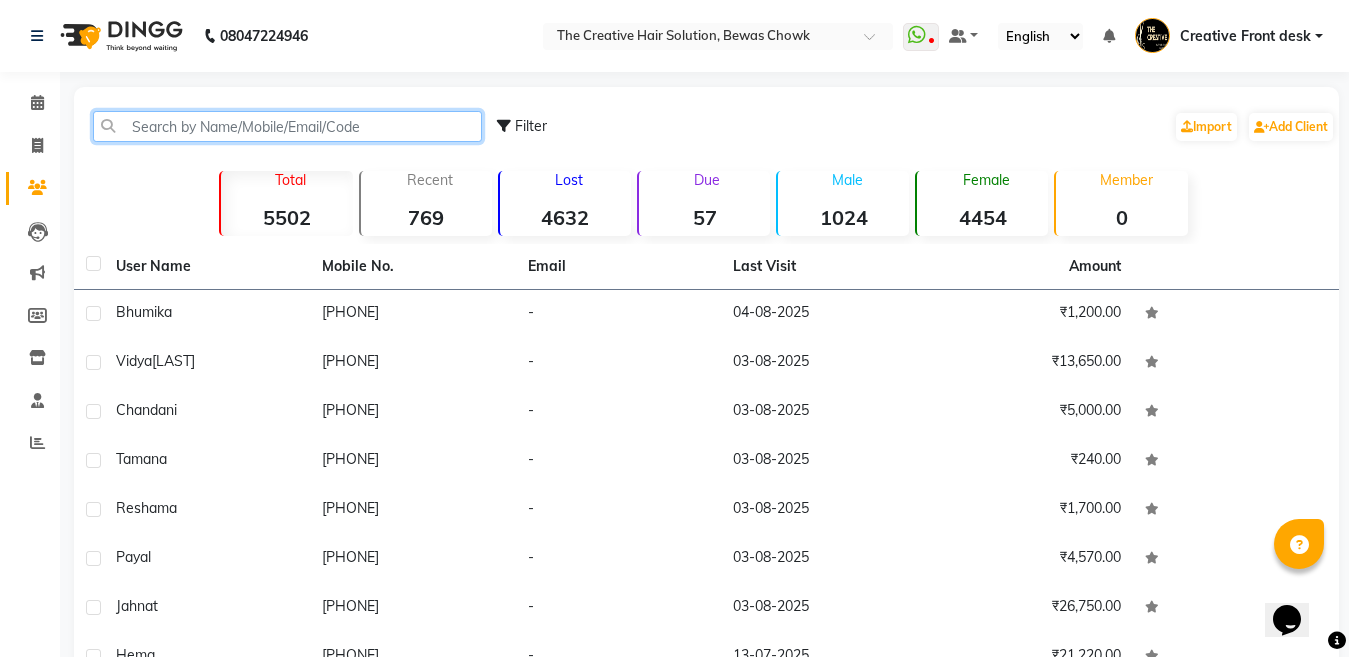 click 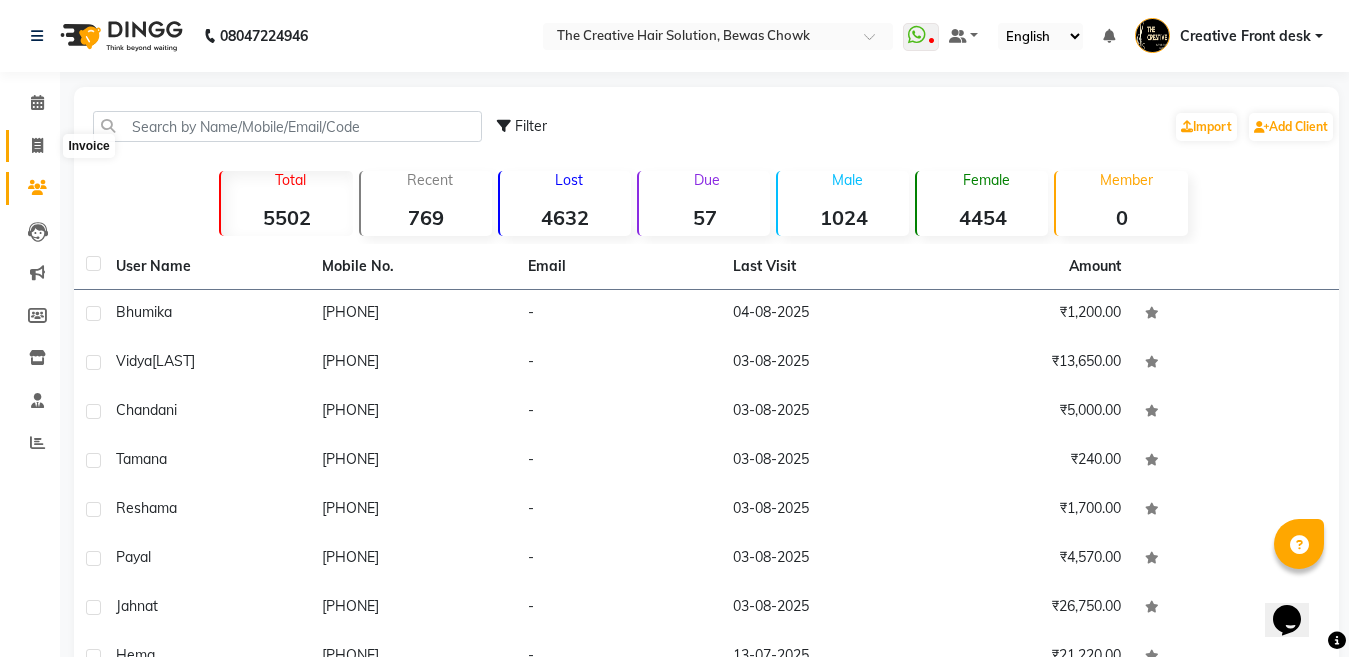 click 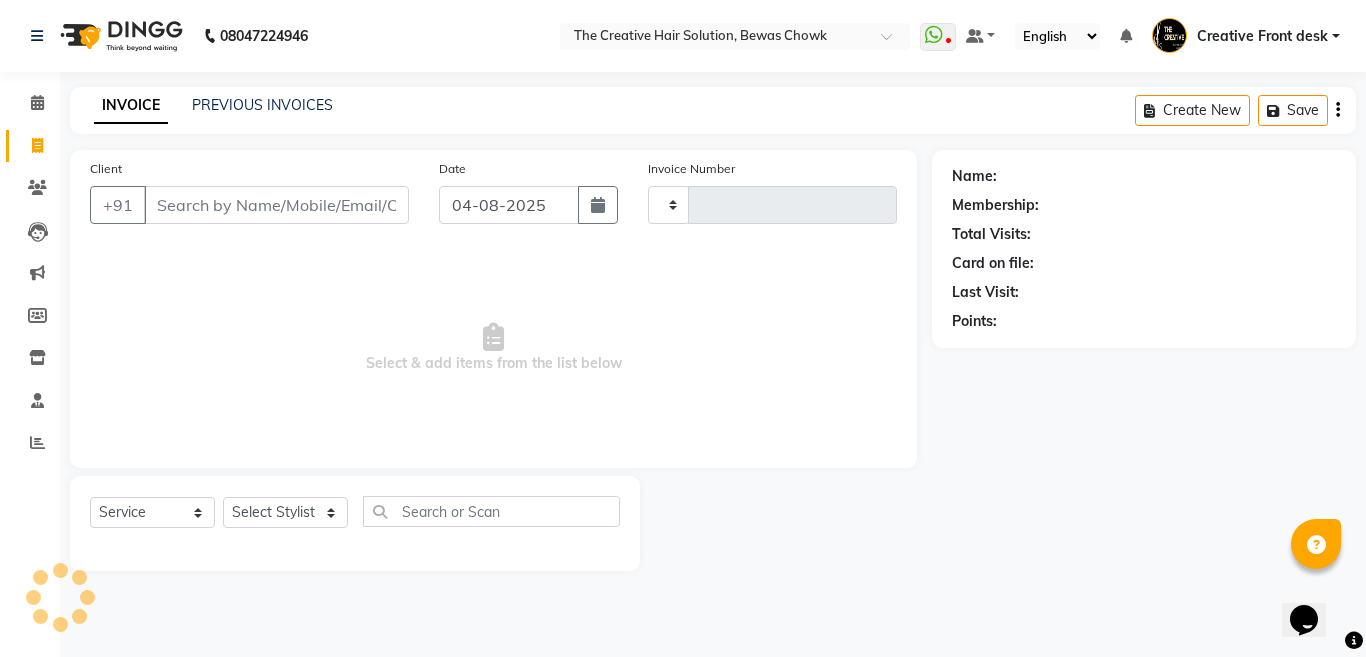 type on "2210" 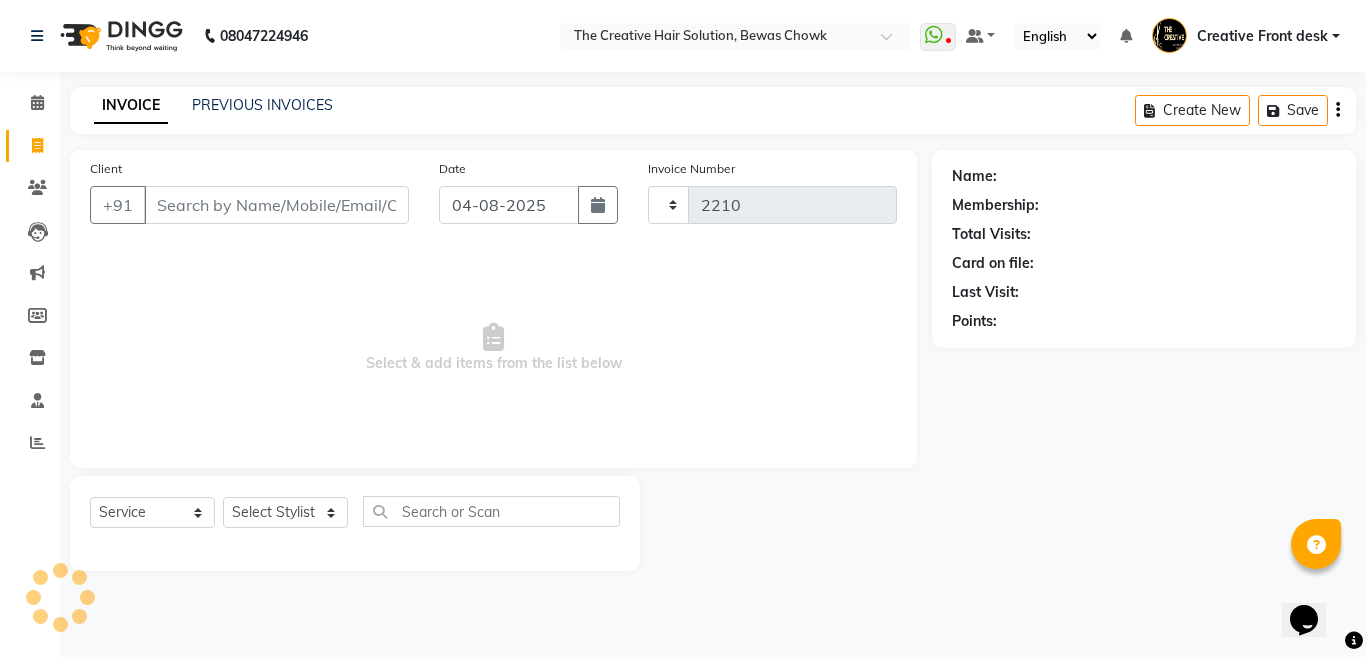 select on "146" 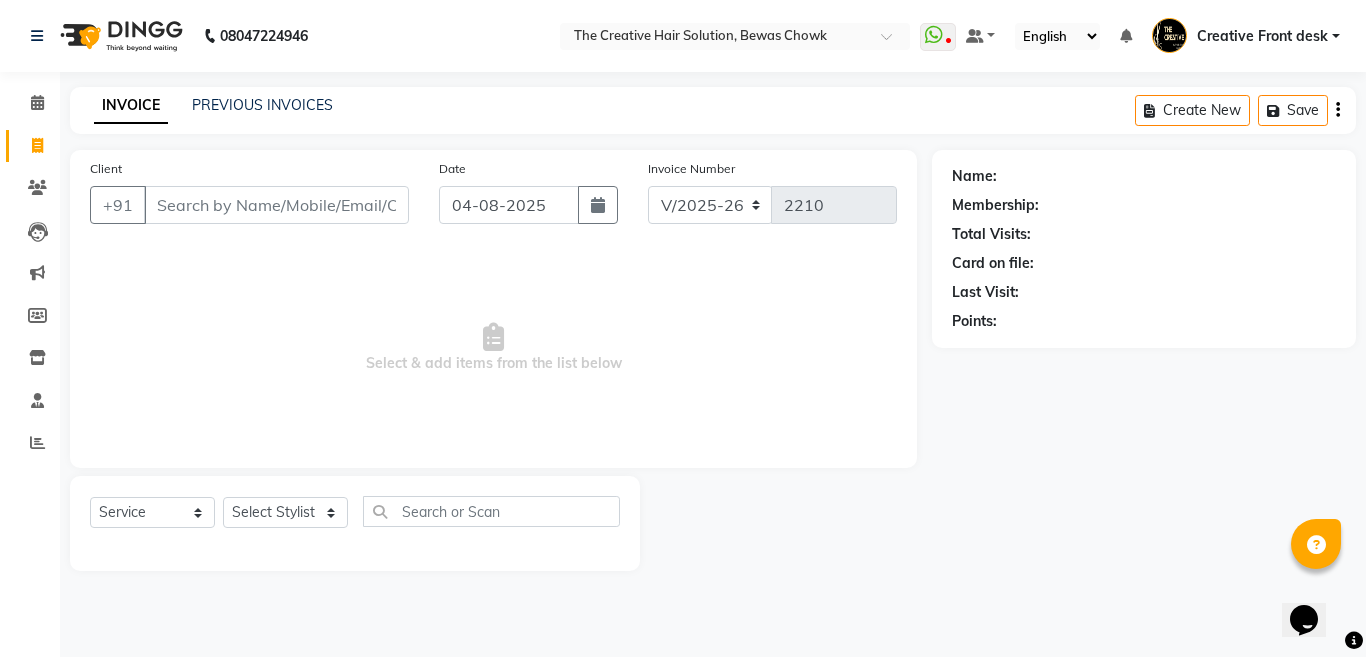 click on "Client" at bounding box center [276, 205] 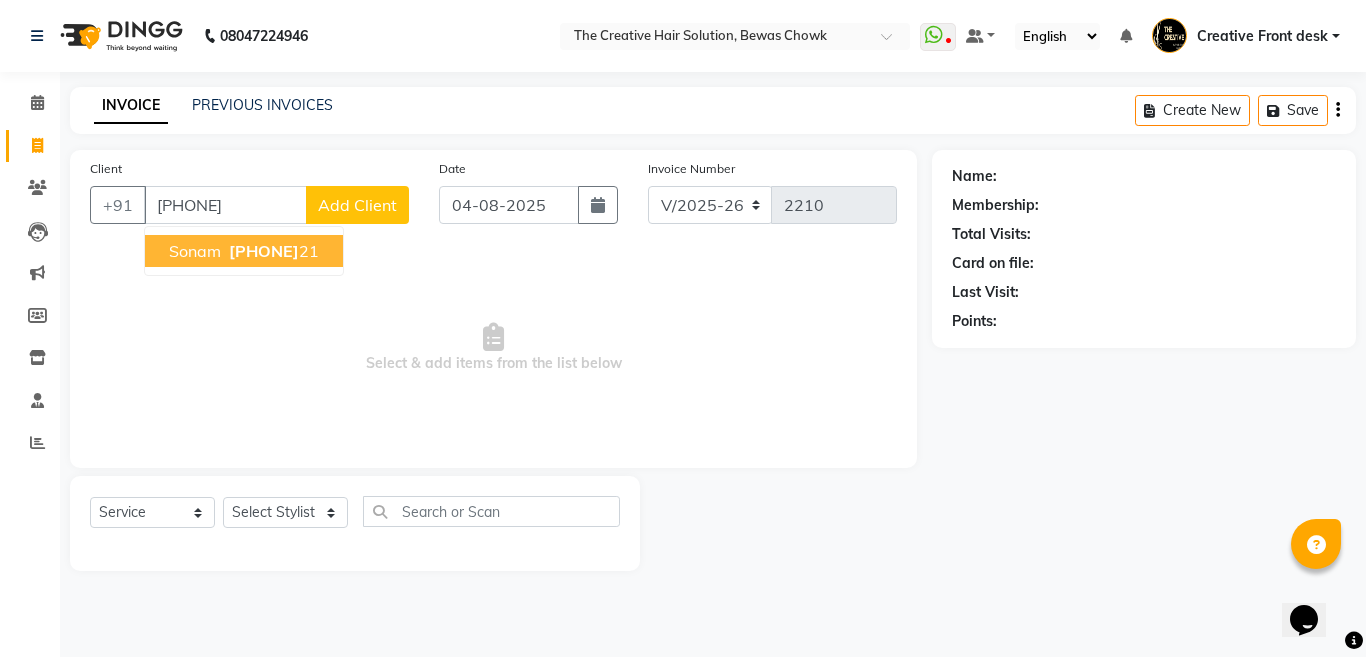 click on "Sonam" at bounding box center (195, 251) 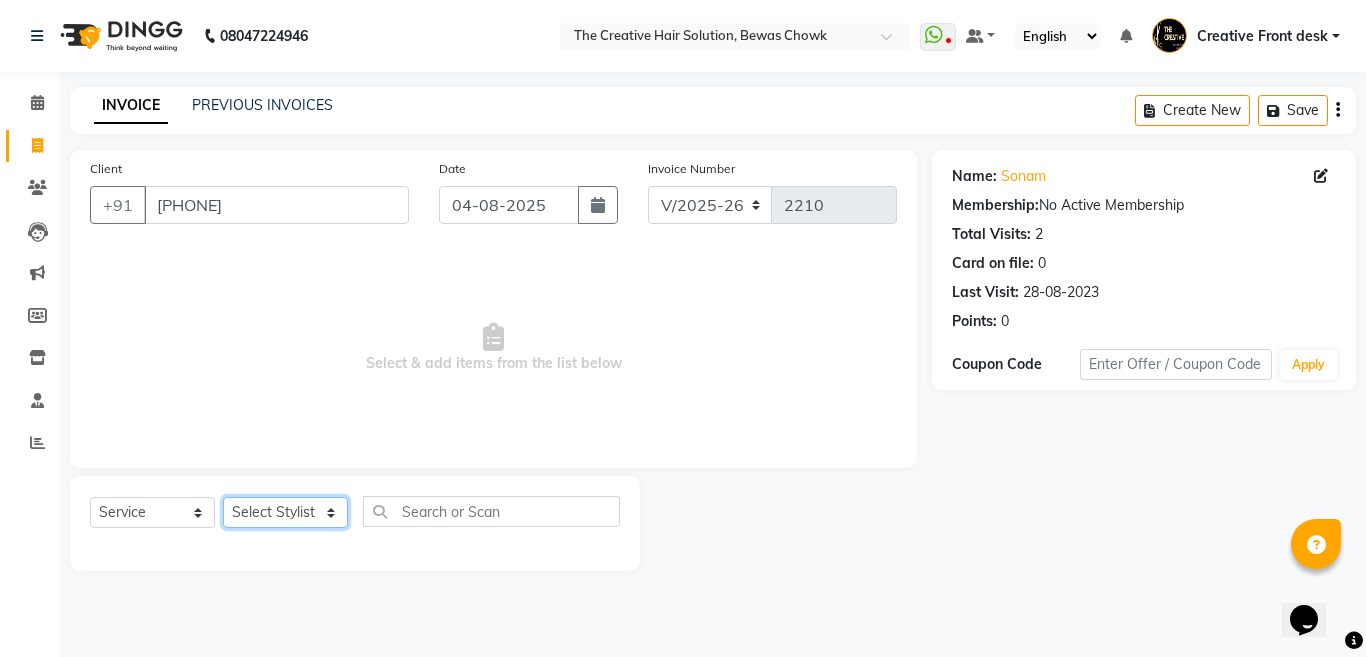 click on "Select Stylist Ankit Creative Front desk Deepak Firoz Geeta Golu Nisha Prince Priyanka Satyam Savita Shivam Shubham Sonu Sir Swapnil Taruna Panjwani Umesh Vidya" 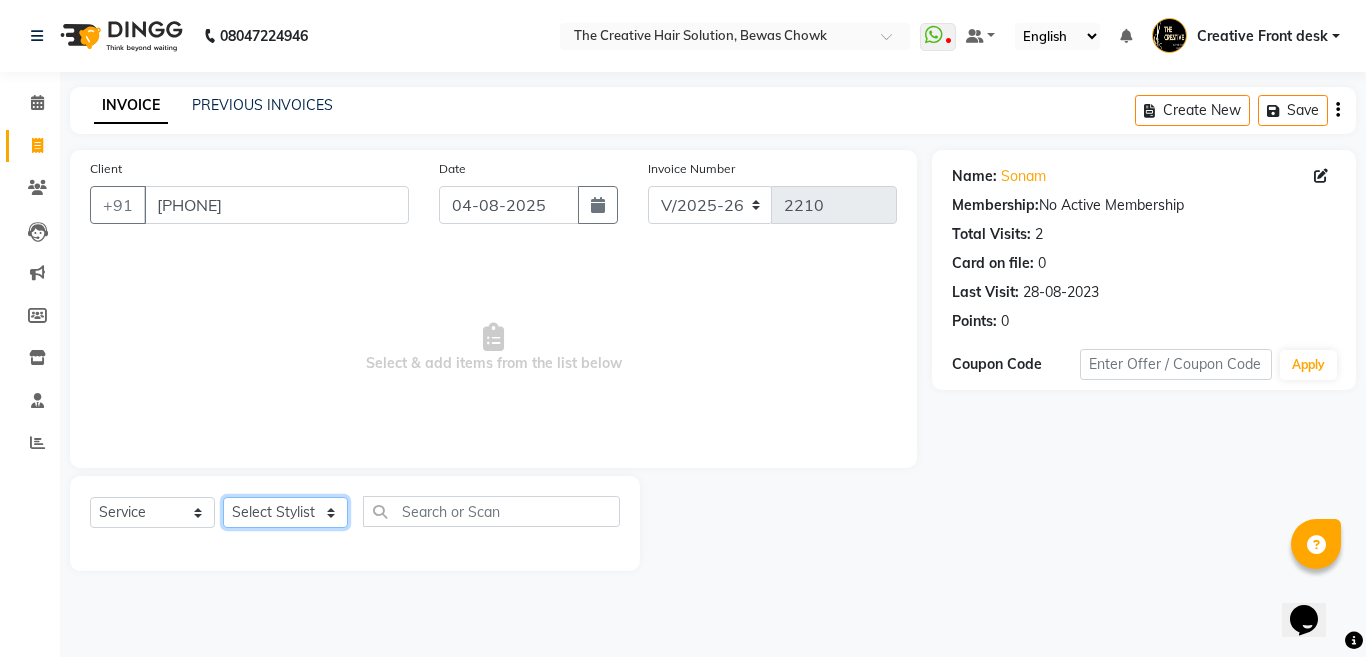 select on "55240" 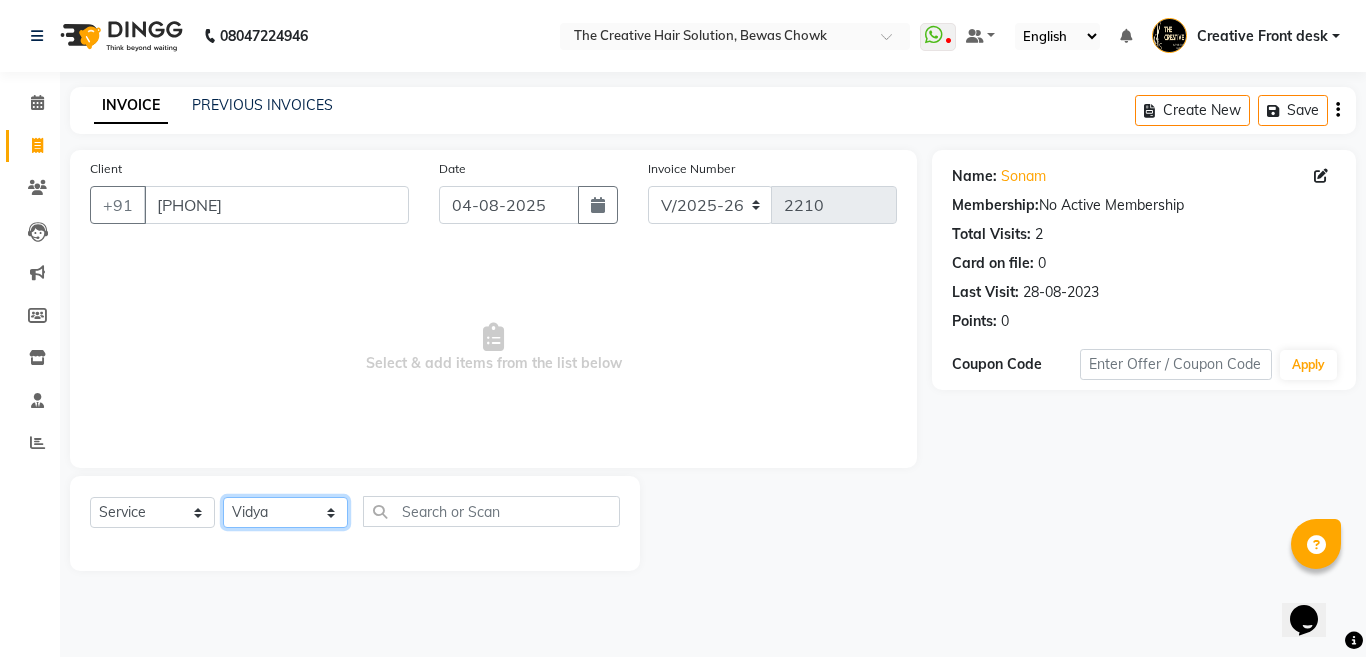 click on "Select Stylist Ankit Creative Front desk Deepak Firoz Geeta Golu Nisha Prince Priyanka Satyam Savita Shivam Shubham Sonu Sir Swapnil Taruna Panjwani Umesh Vidya" 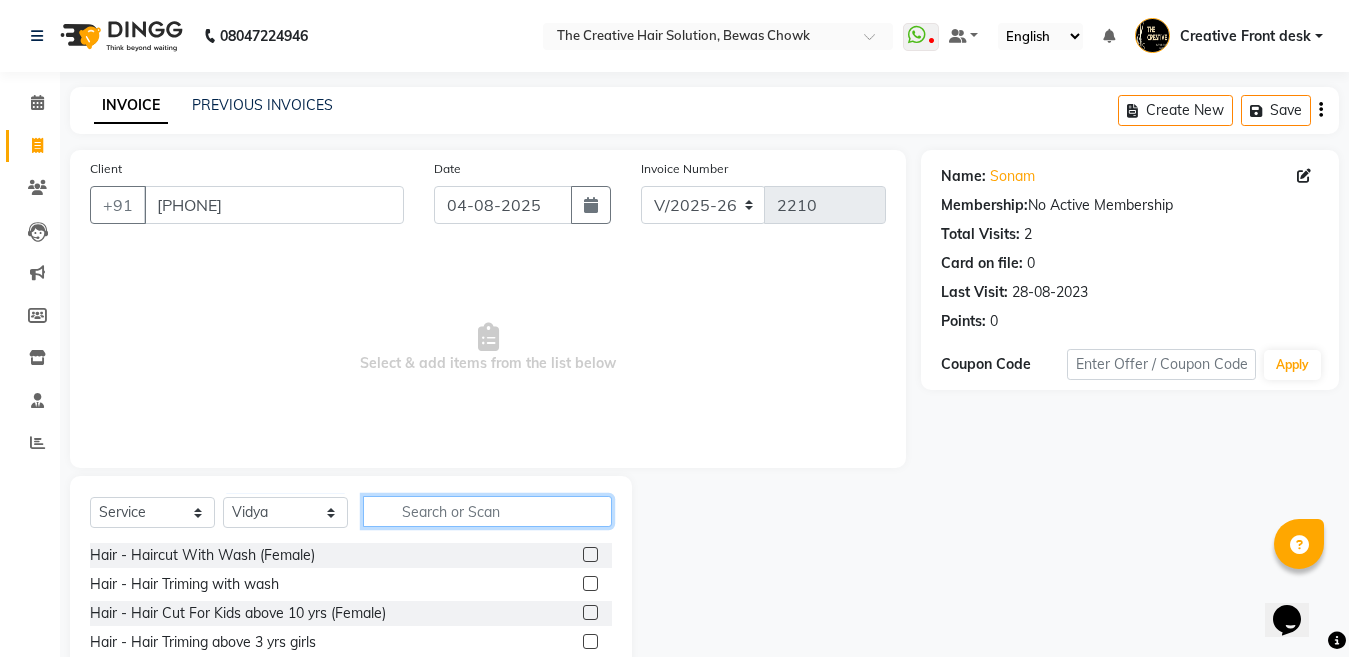click 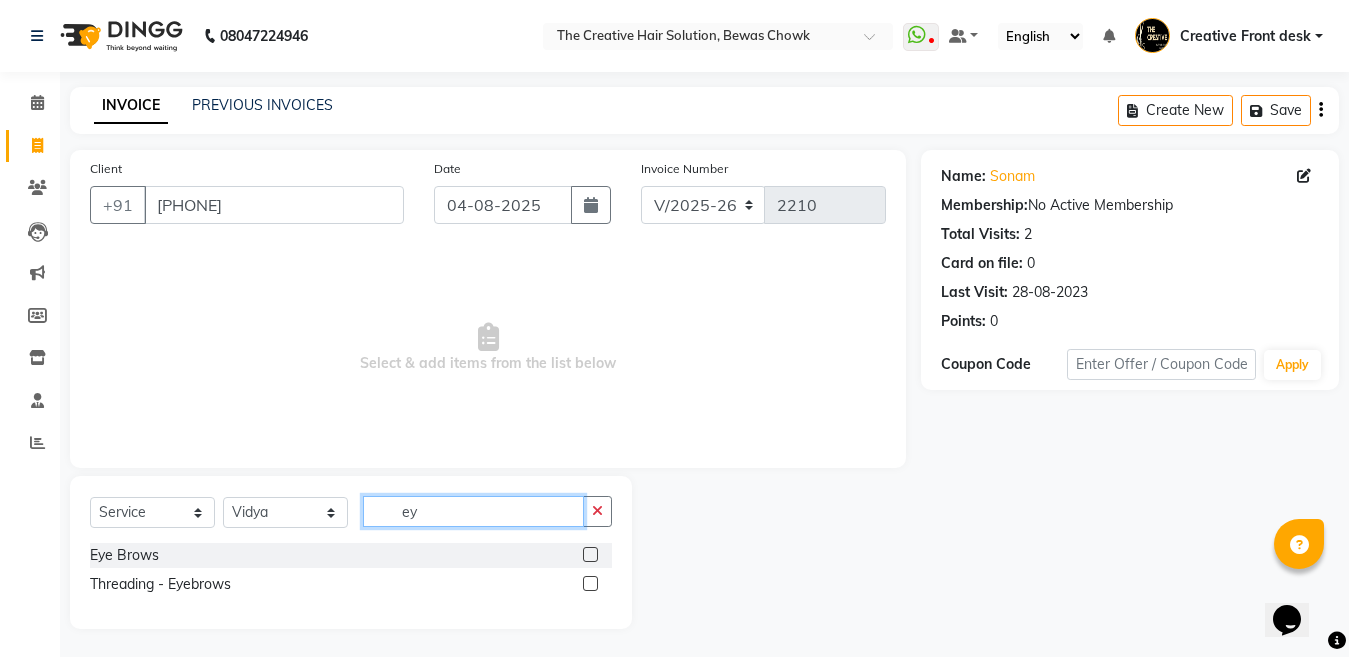 type on "ey" 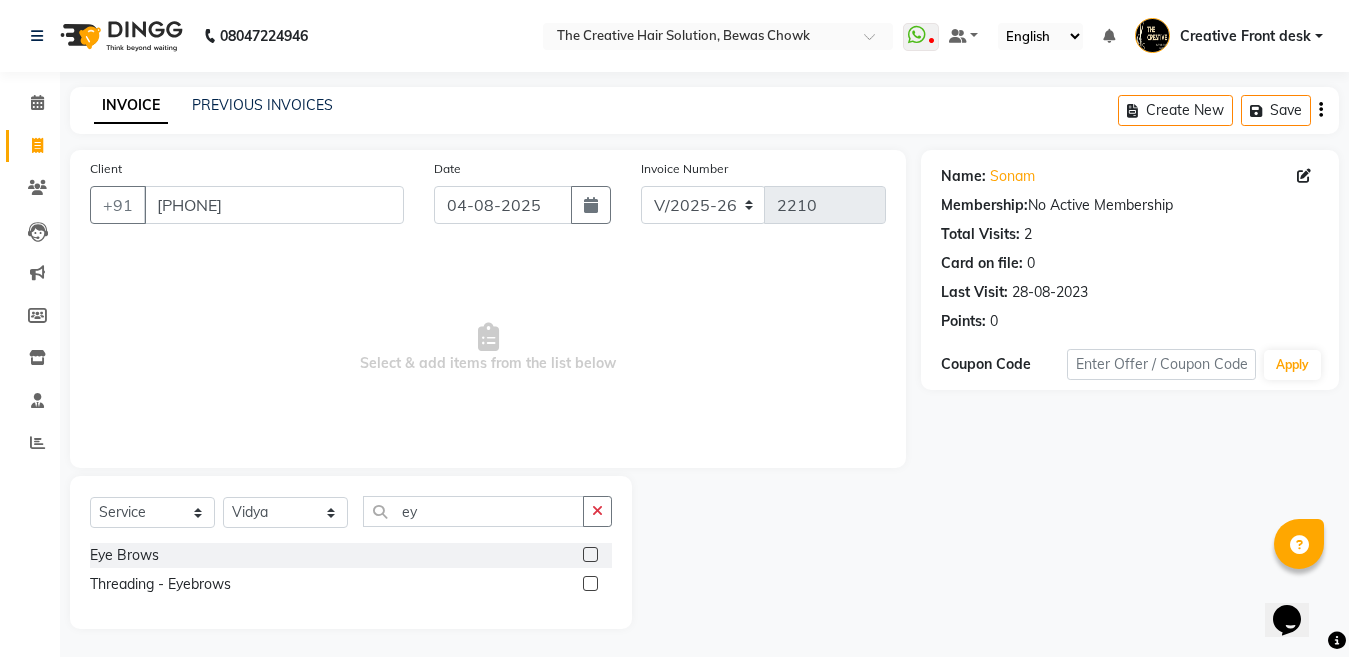 click 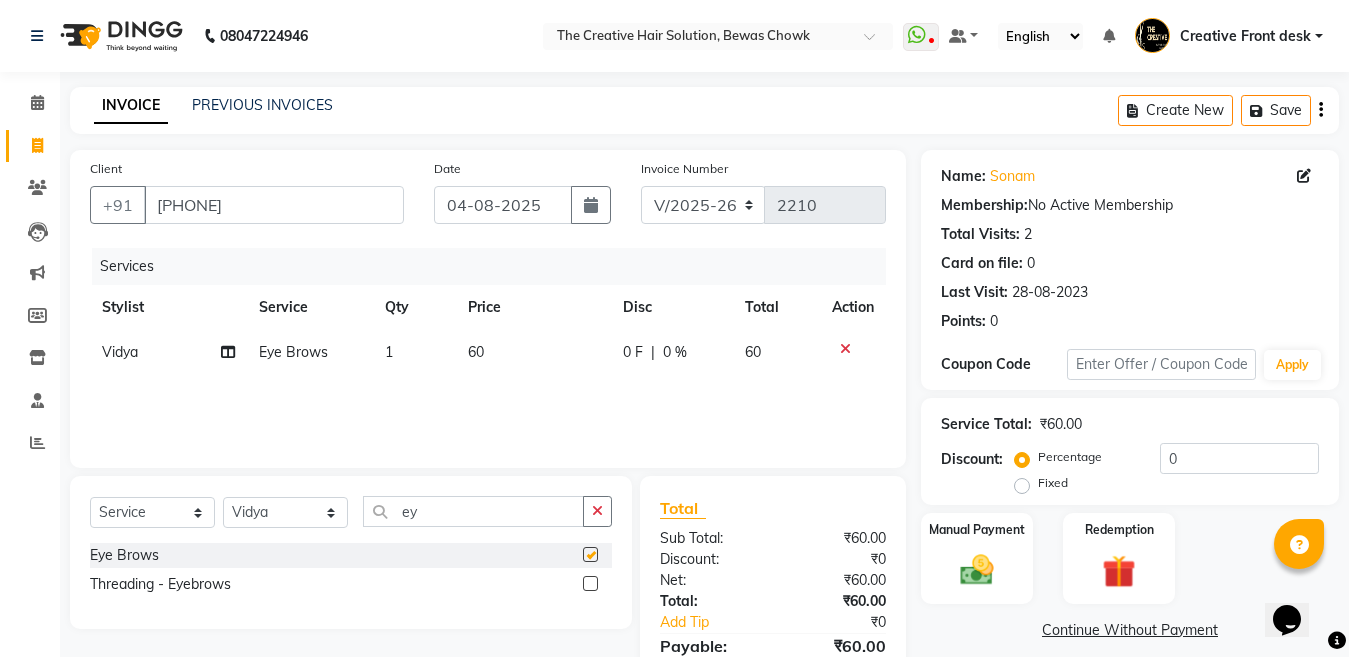 checkbox on "false" 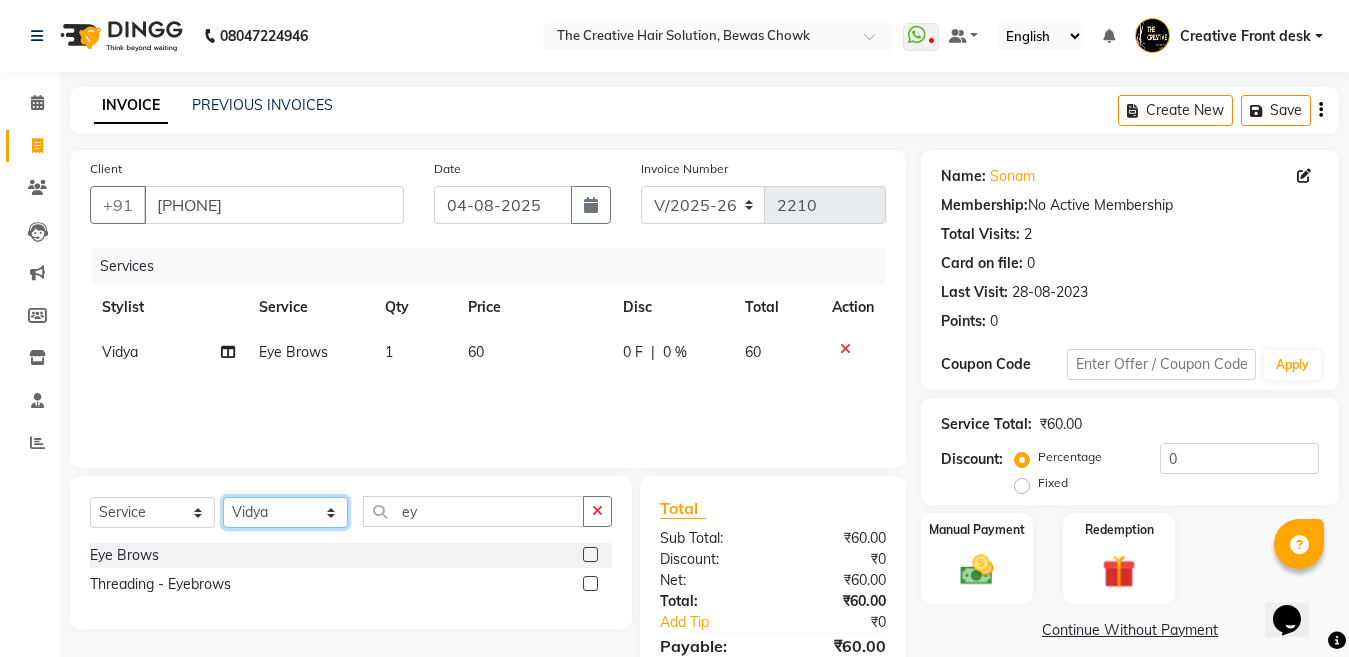 click on "Select Stylist Ankit Creative Front desk Deepak Firoz Geeta Golu Nisha Prince Priyanka Satyam Savita Shivam Shubham Sonu Sir Swapnil Taruna Panjwani Umesh Vidya" 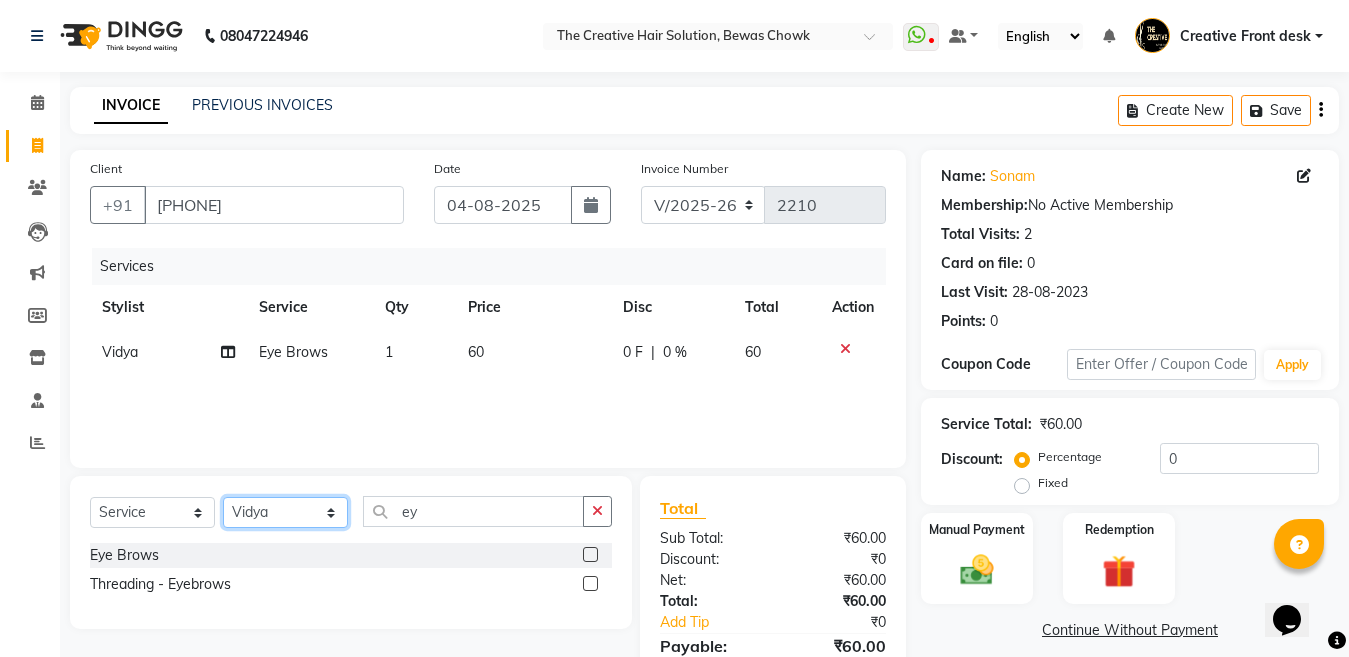 select on "44369" 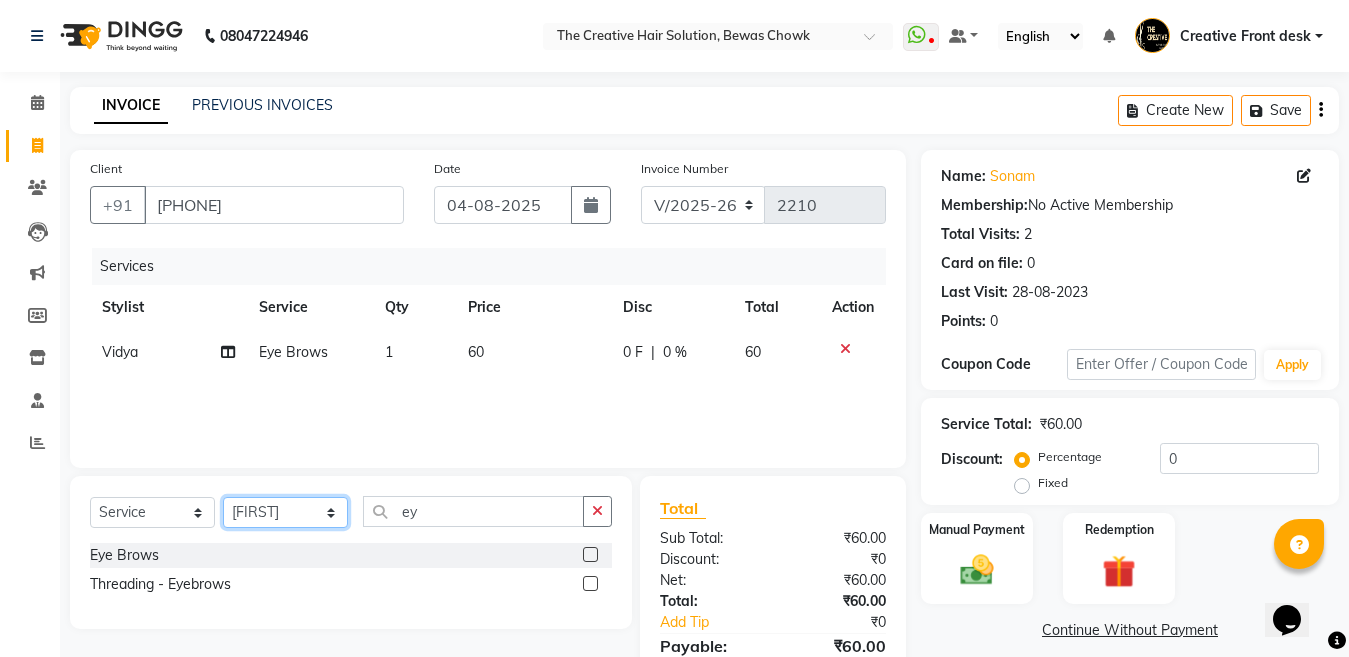 click on "Select Stylist Ankit Creative Front desk Deepak Firoz Geeta Golu Nisha Prince Priyanka Satyam Savita Shivam Shubham Sonu Sir Swapnil Taruna Panjwani Umesh Vidya" 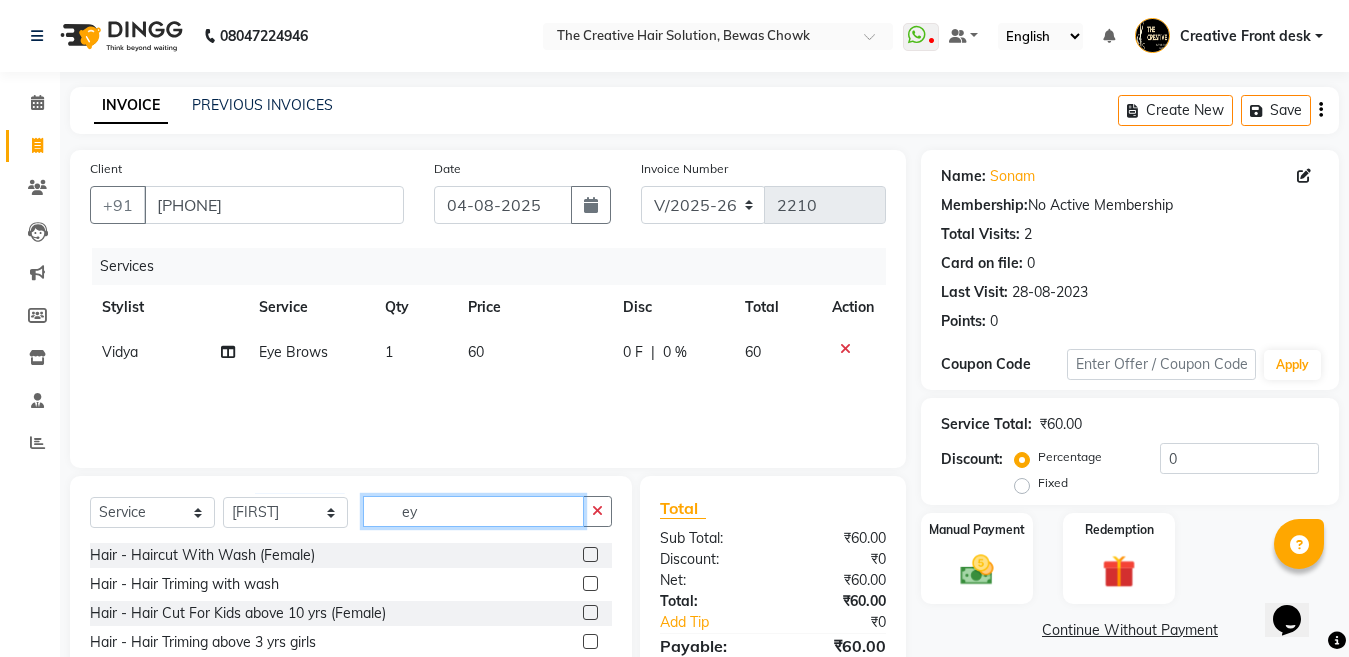 click on "ey" 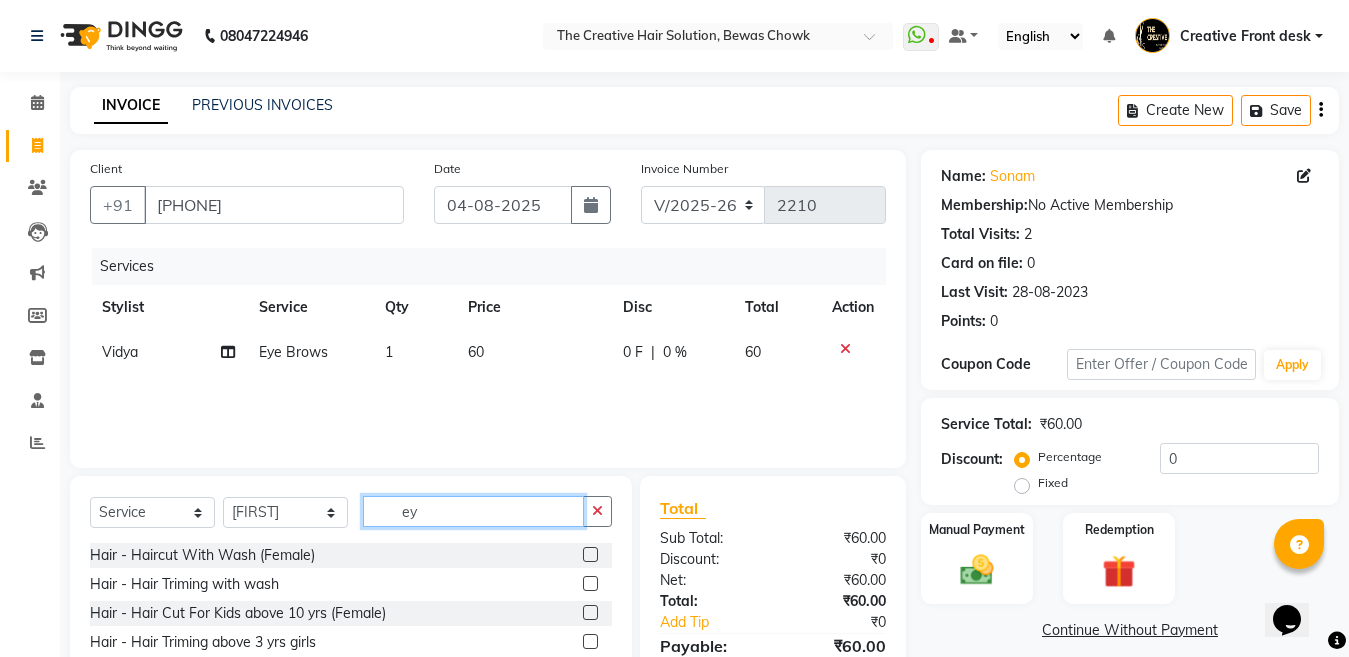 type on "e" 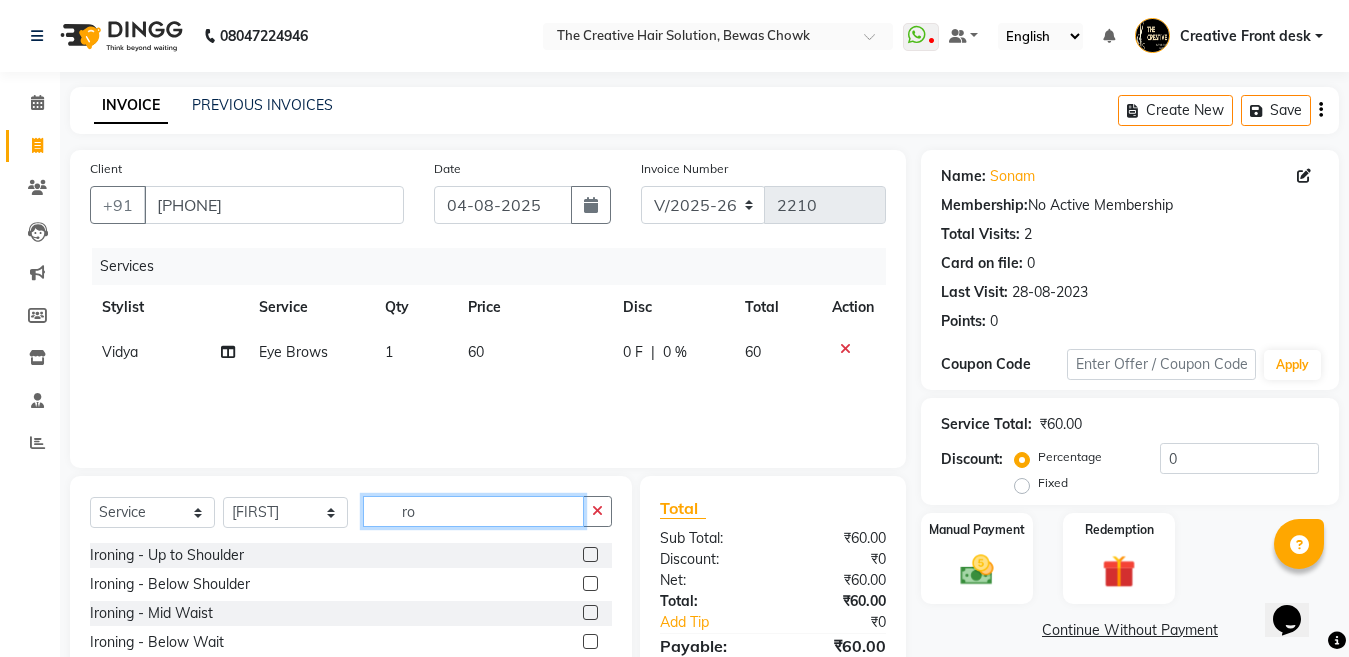 click on "ro" 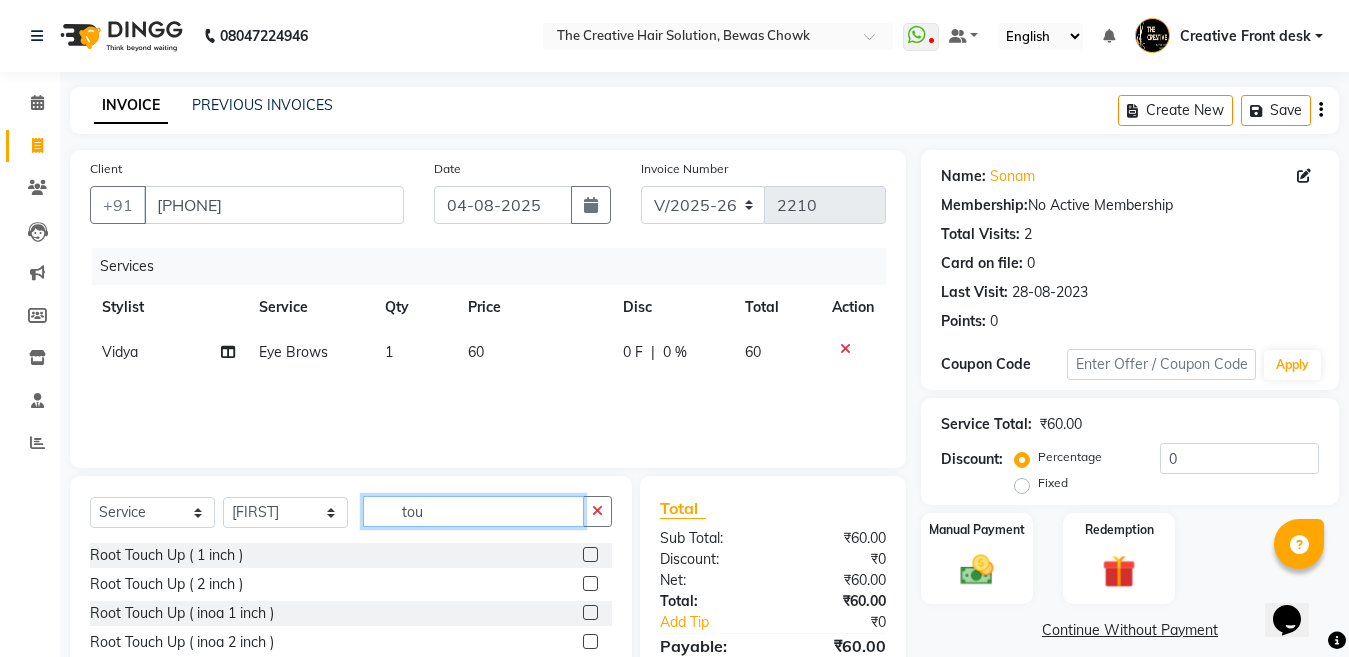type on "tou" 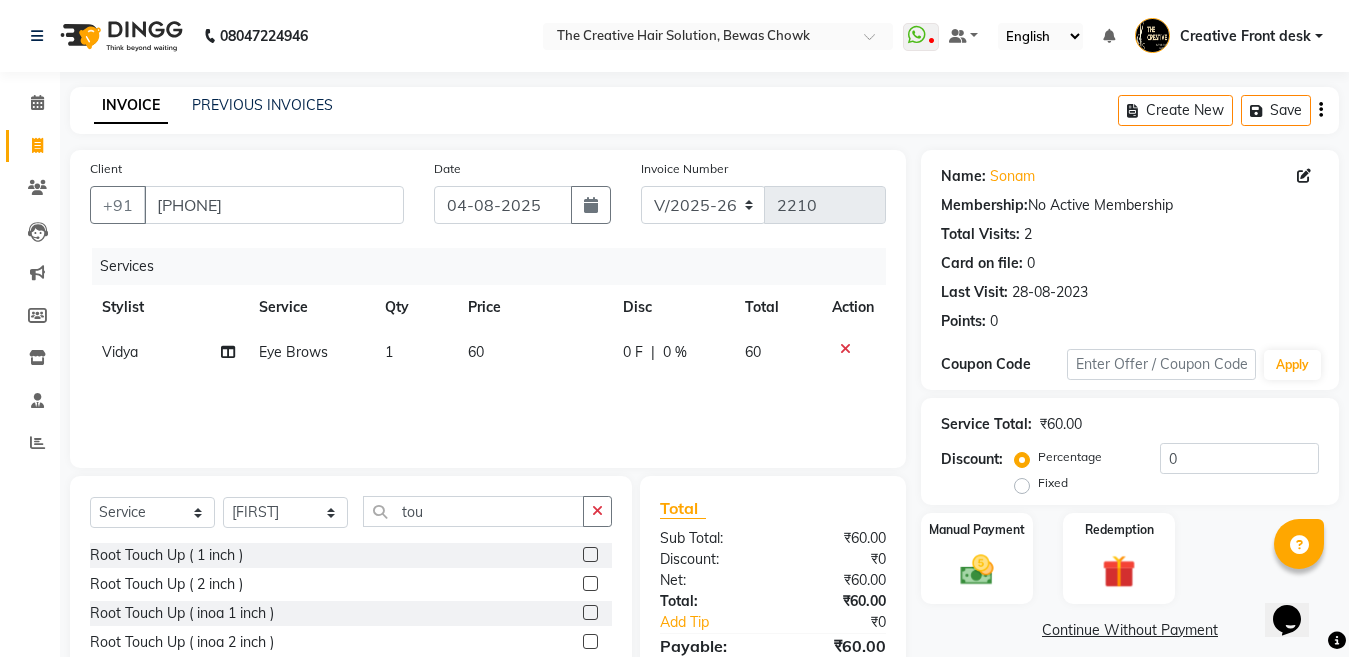 click 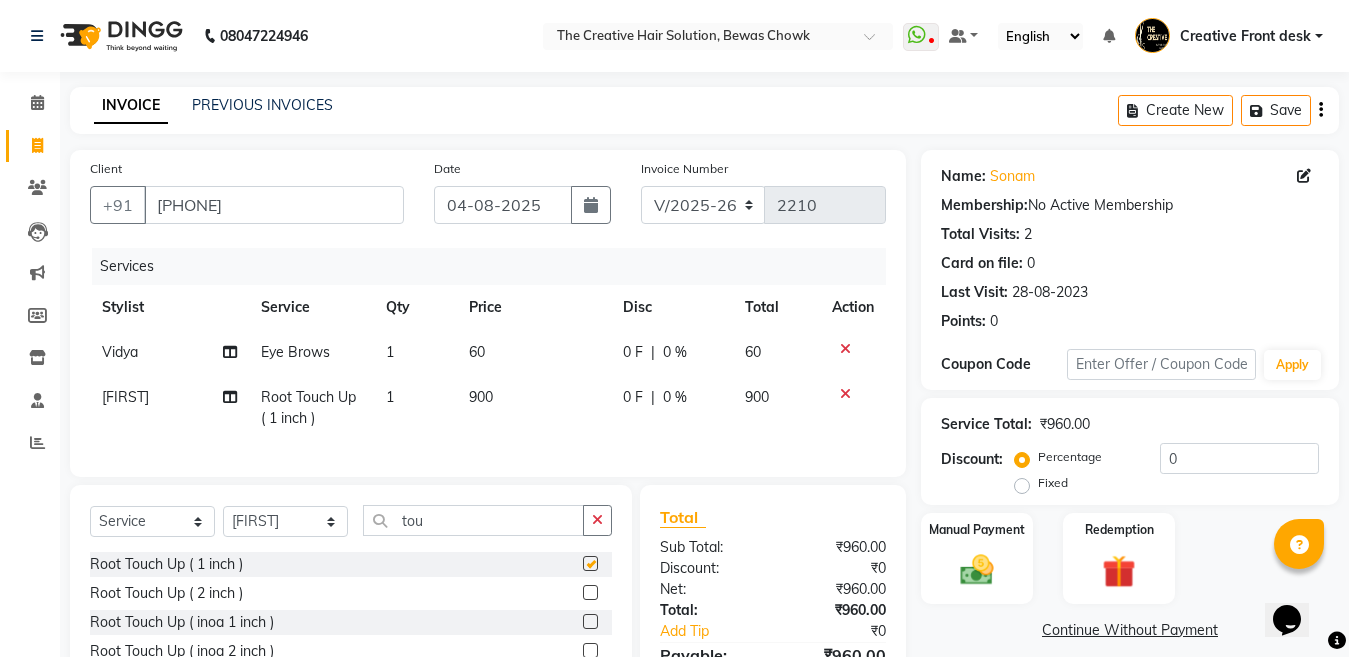 checkbox on "false" 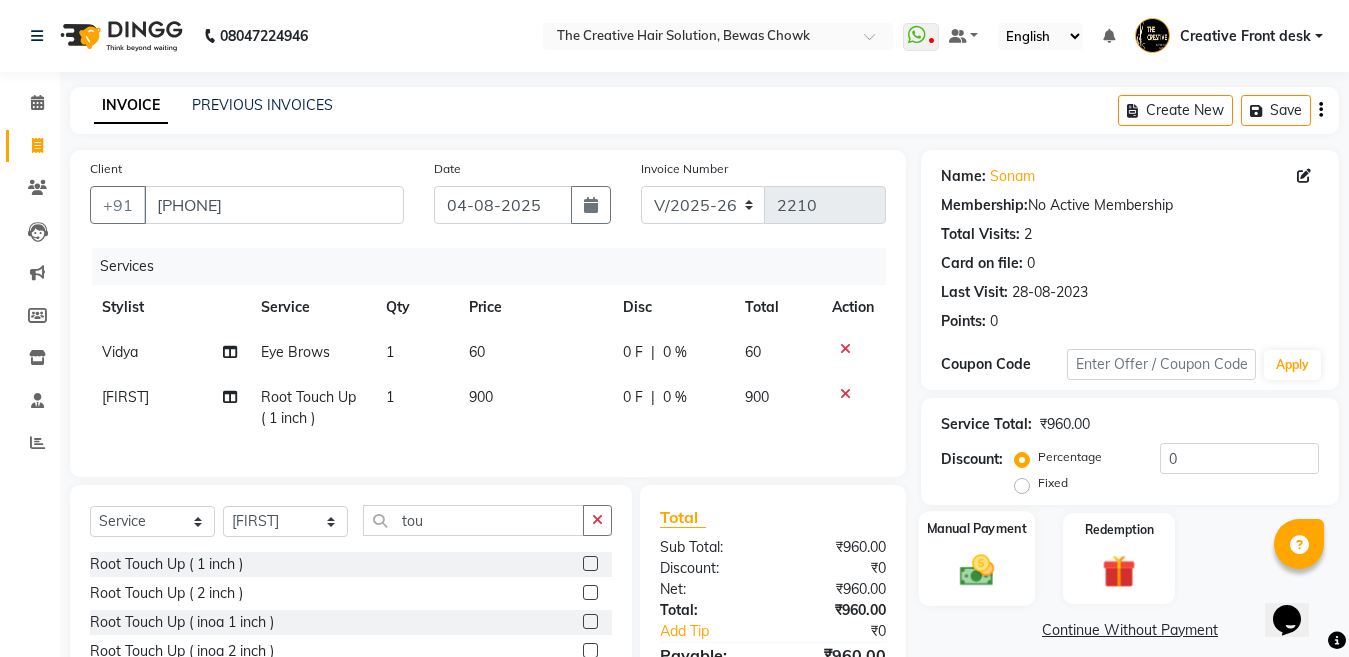 click 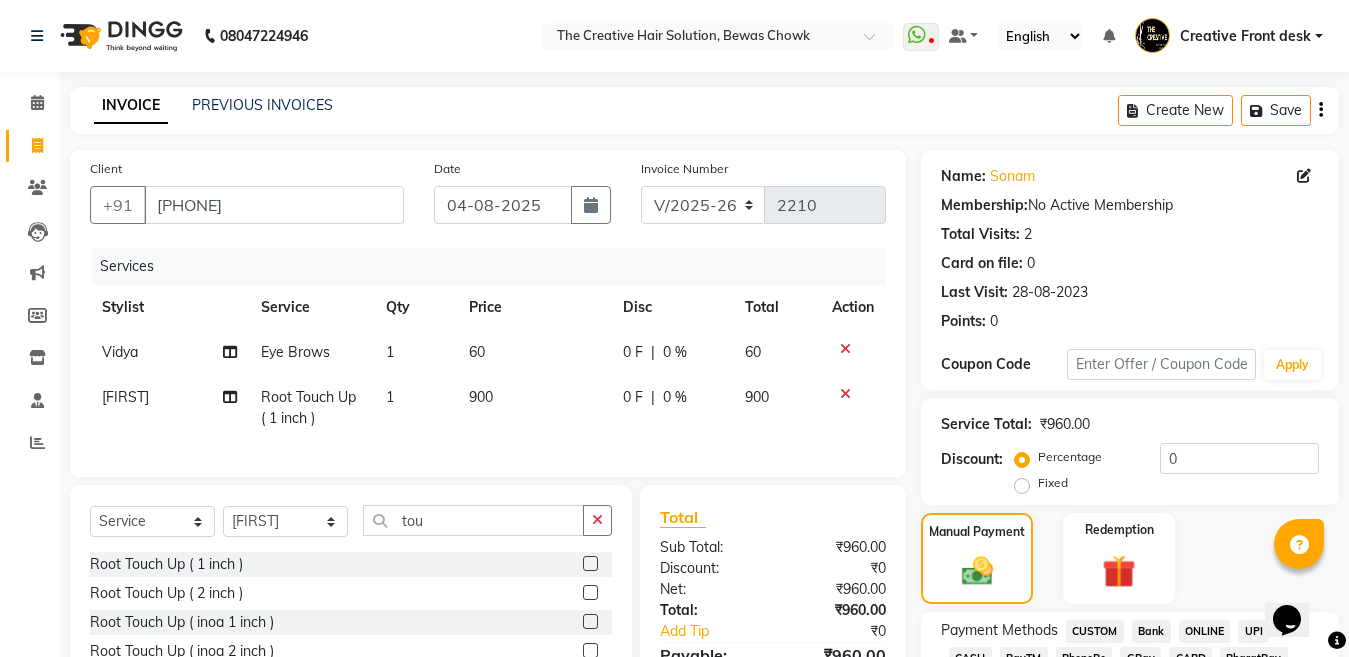 scroll, scrollTop: 146, scrollLeft: 0, axis: vertical 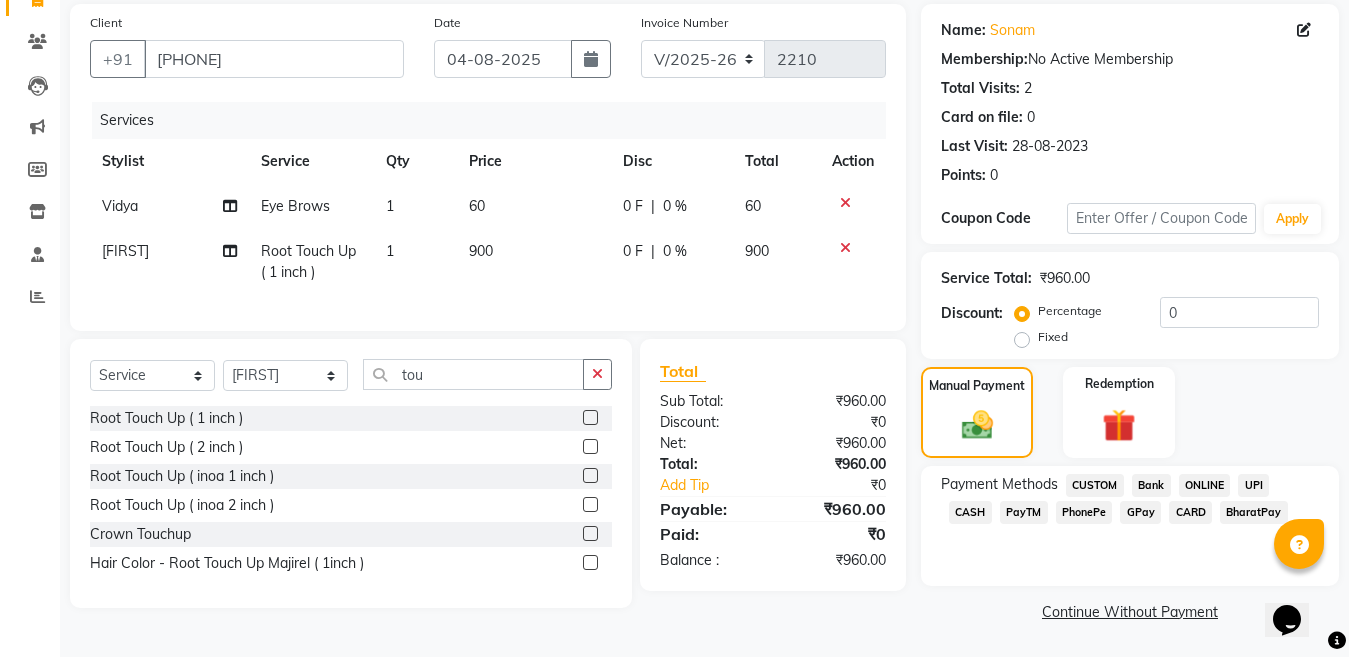click on "CASH" 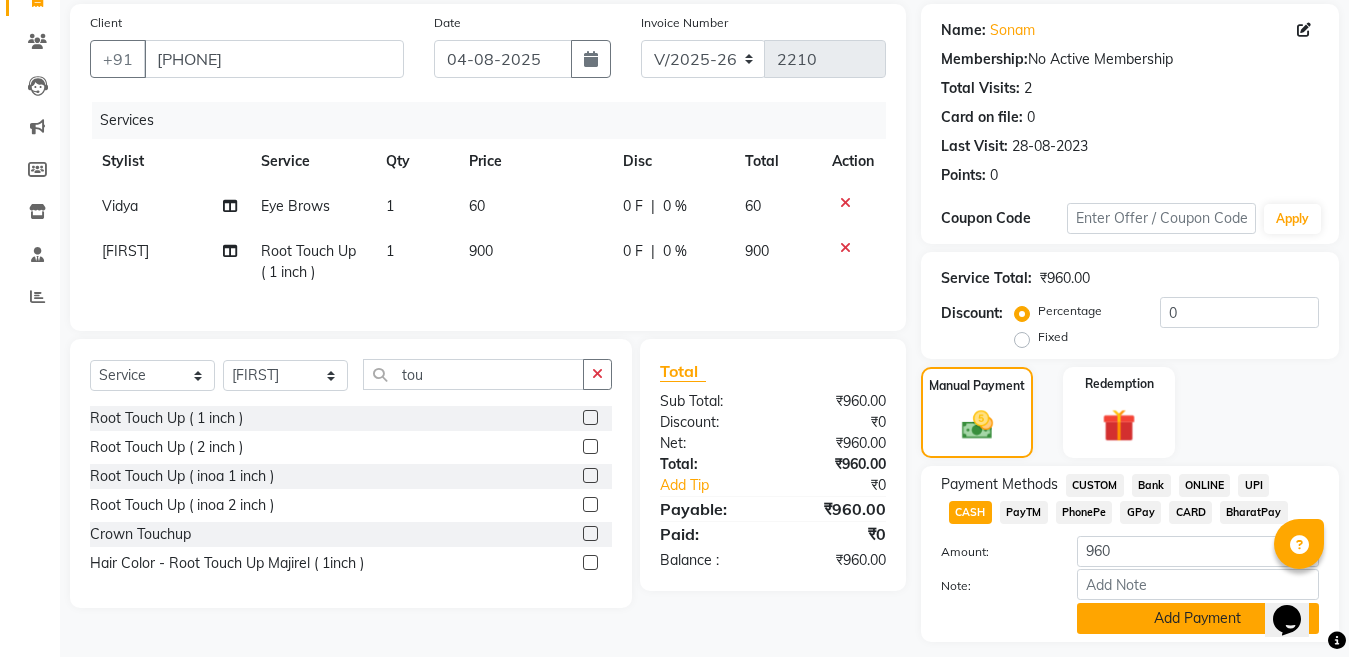 click on "Add Payment" 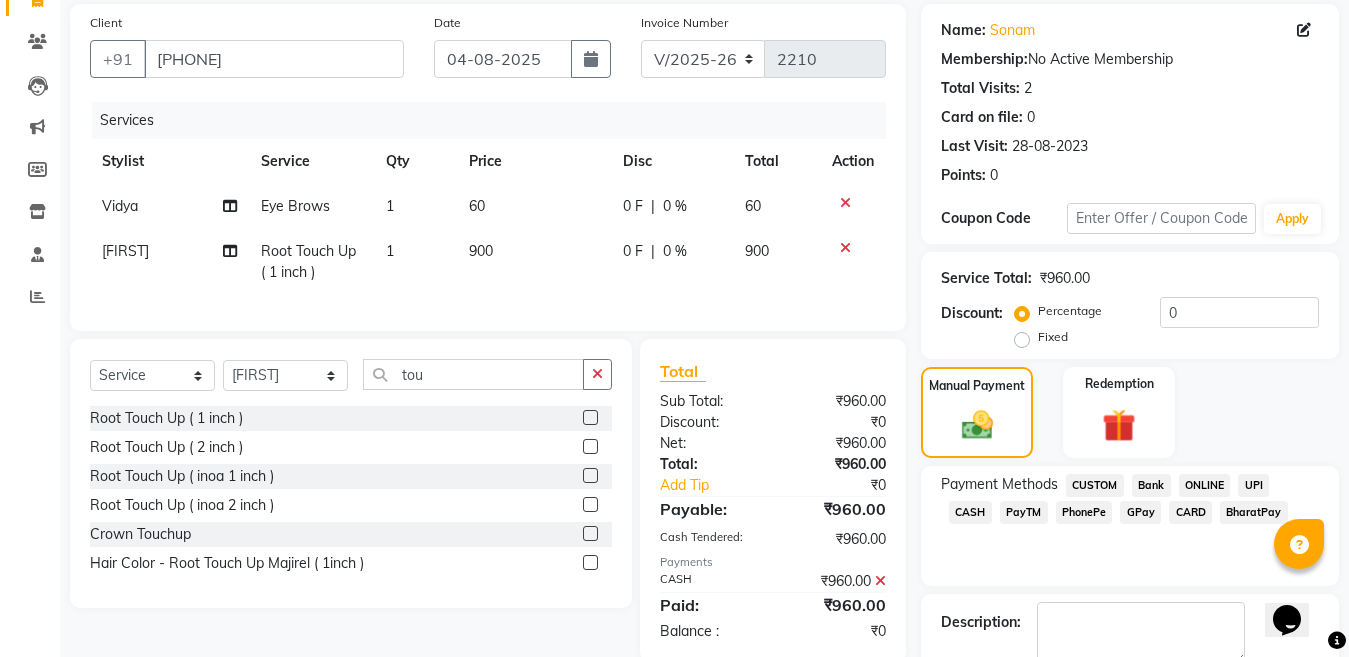 click on "60" 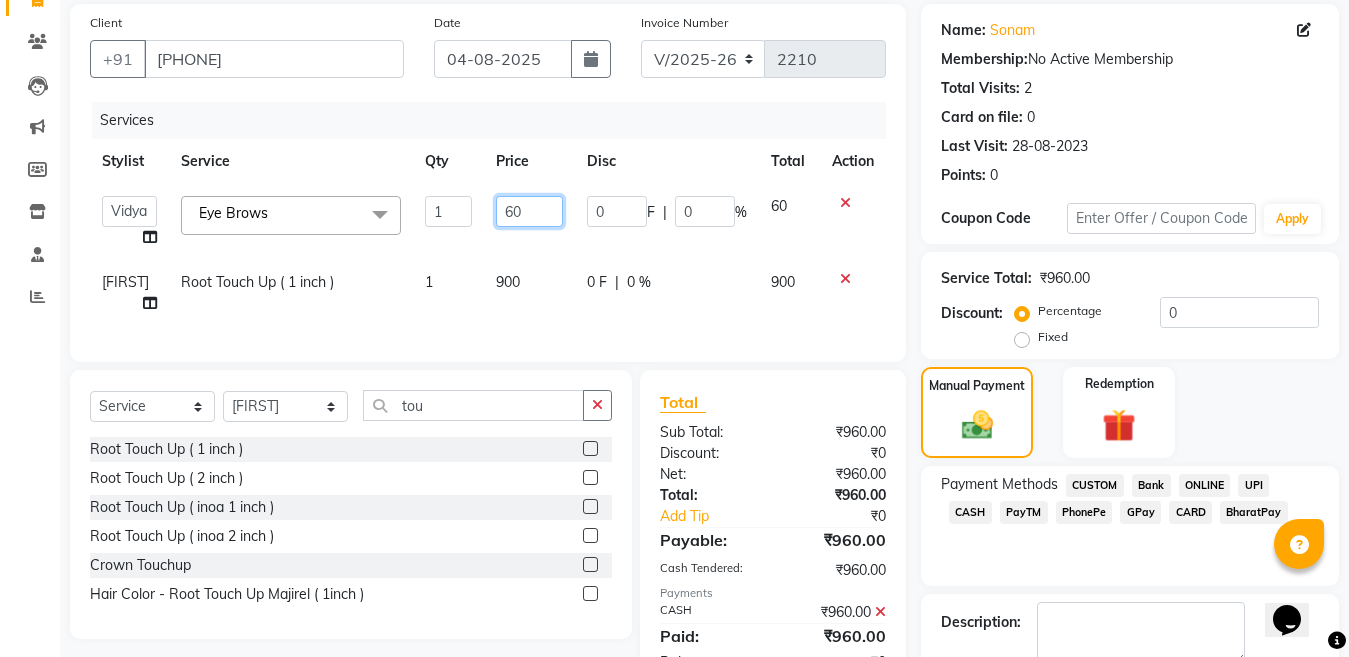 click on "60" 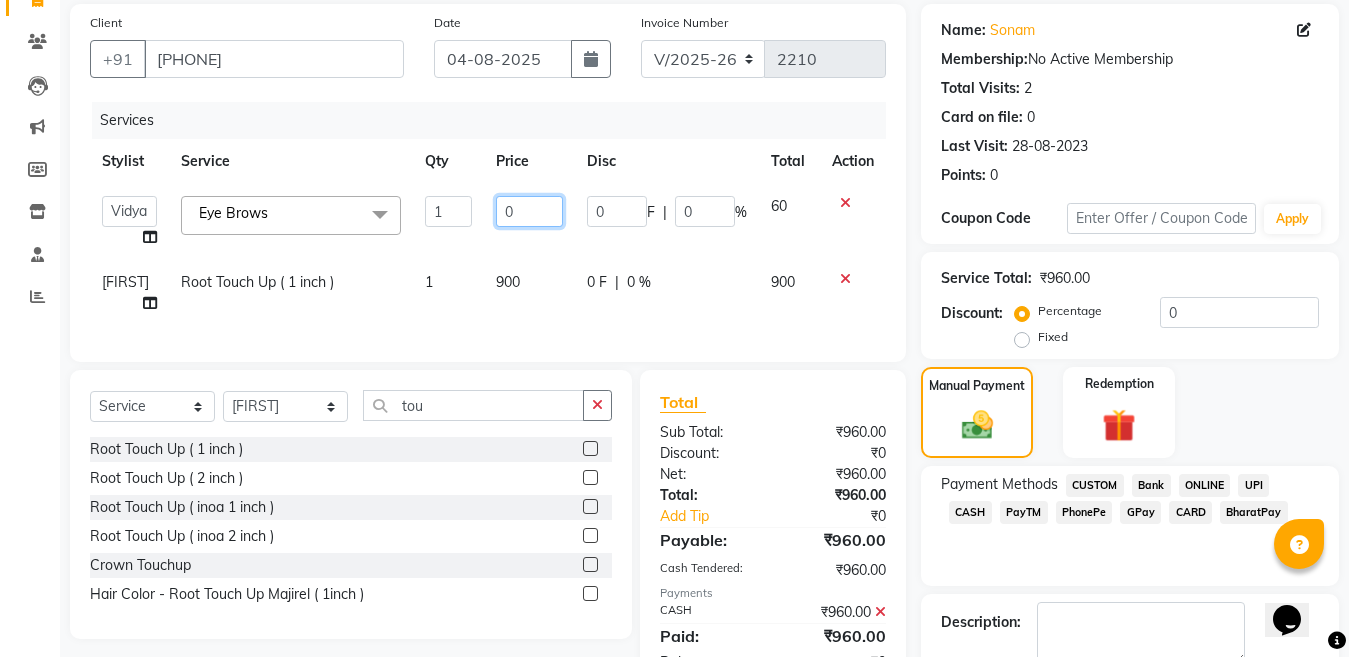 type on "50" 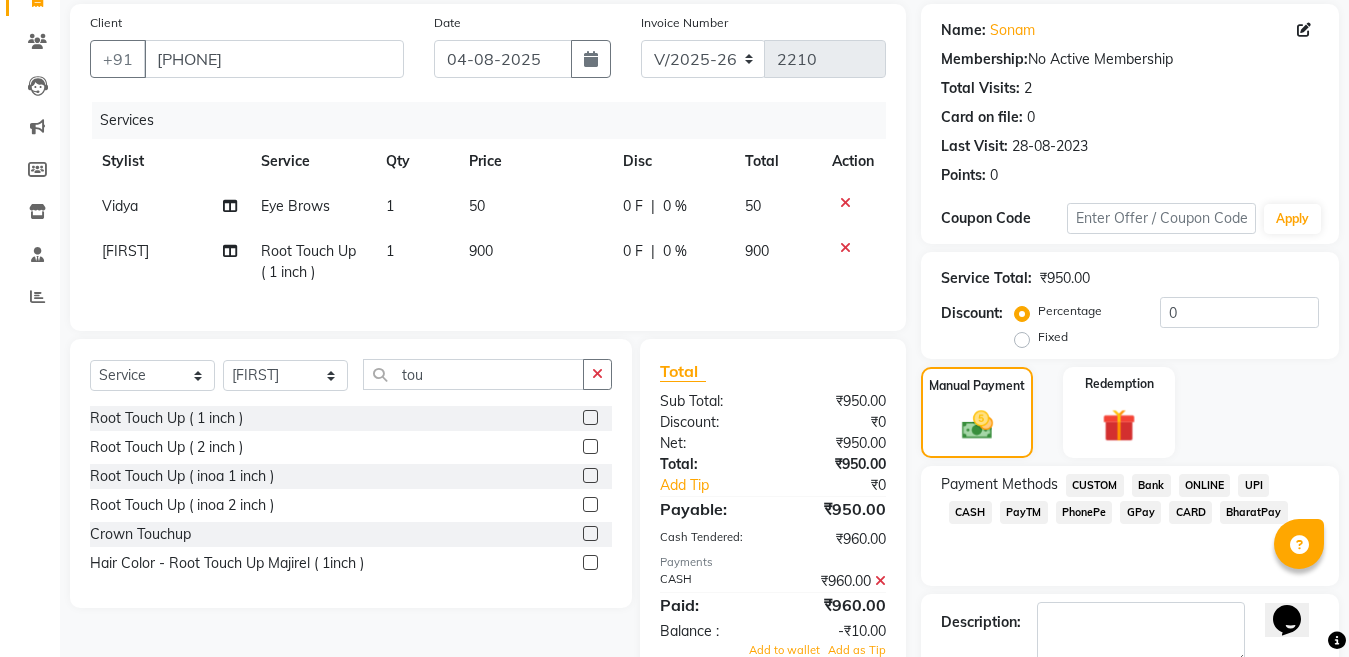 click on "Manual Payment Redemption" 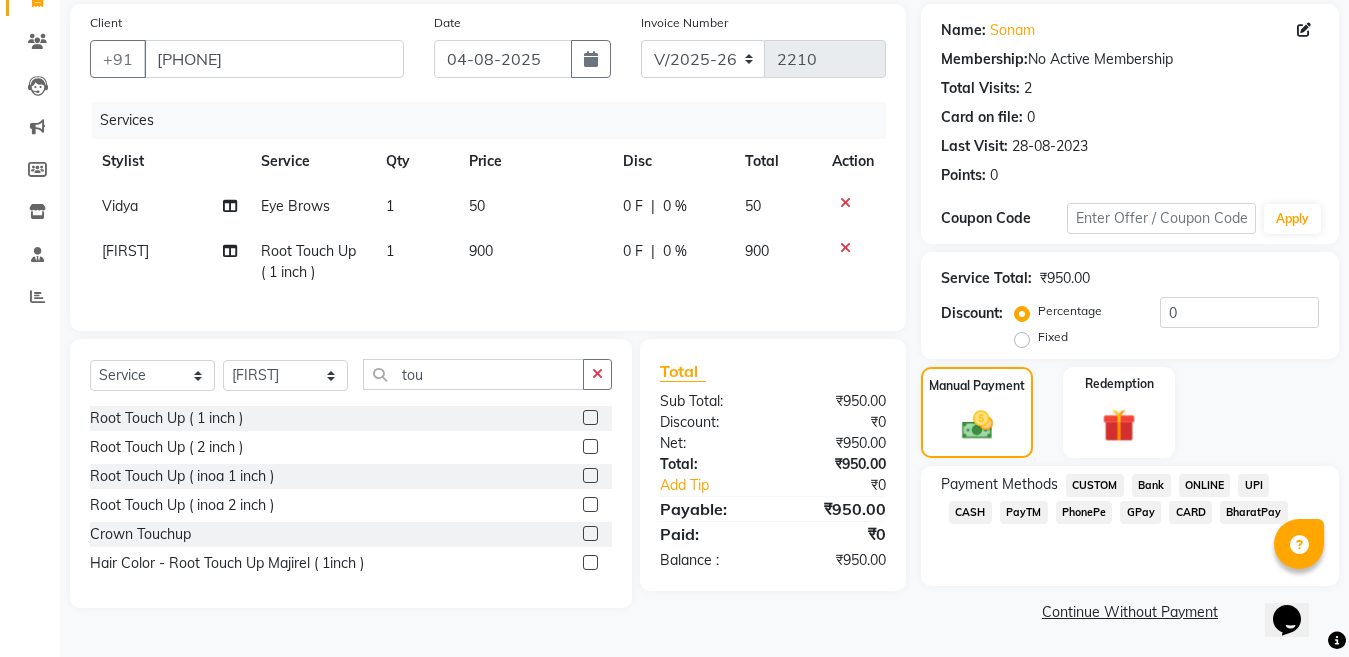 click on "Payment Methods  CUSTOM   Bank   ONLINE   UPI   CASH   PayTM   PhonePe   GPay   CARD   BharatPay" 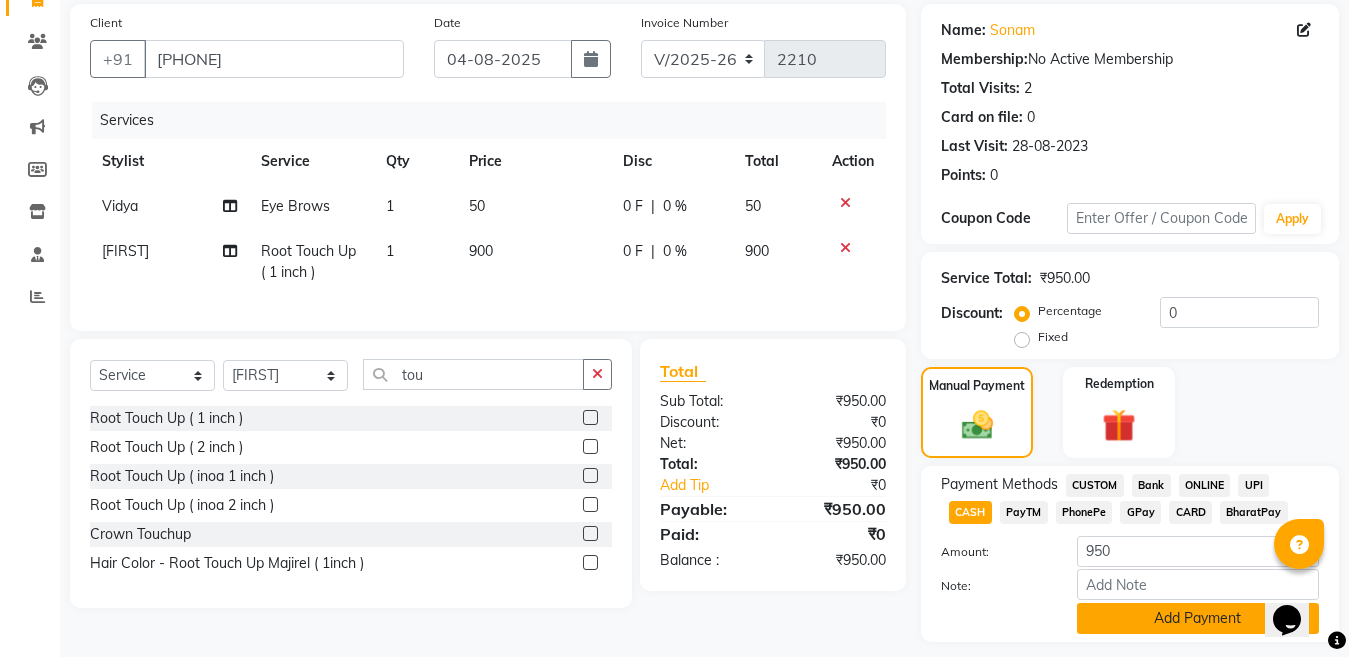 click on "Add Payment" 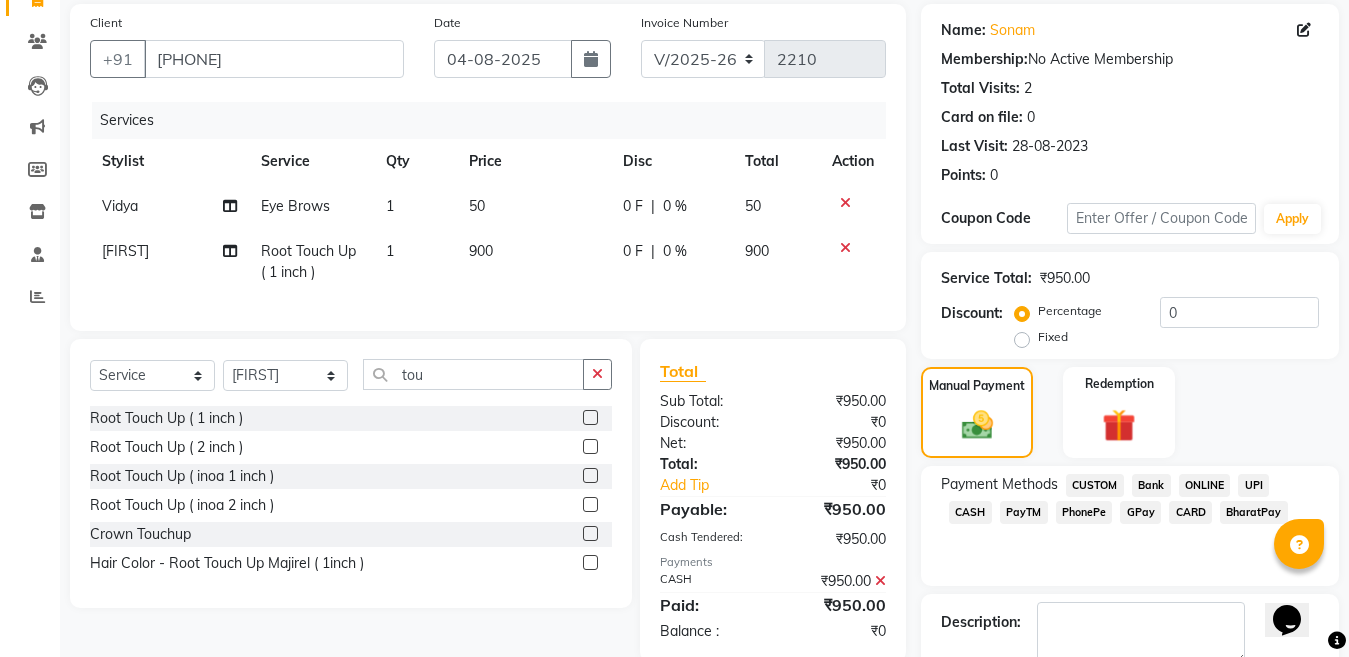 scroll, scrollTop: 259, scrollLeft: 0, axis: vertical 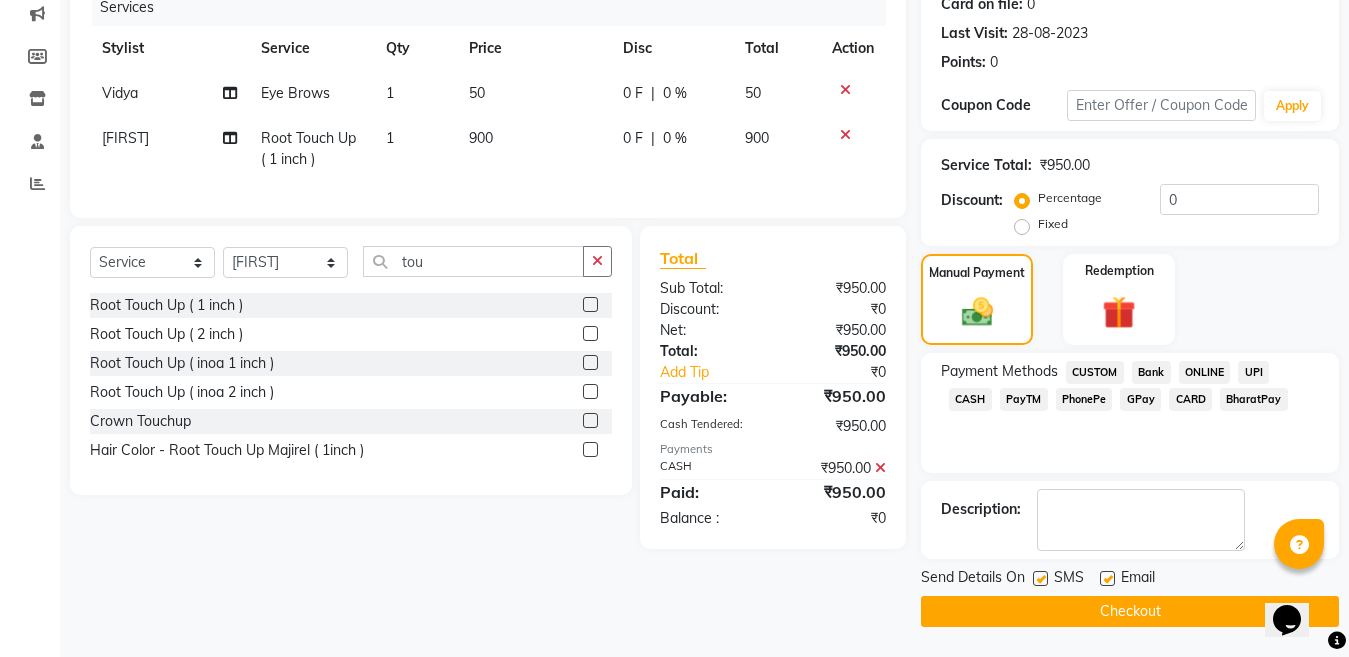 click 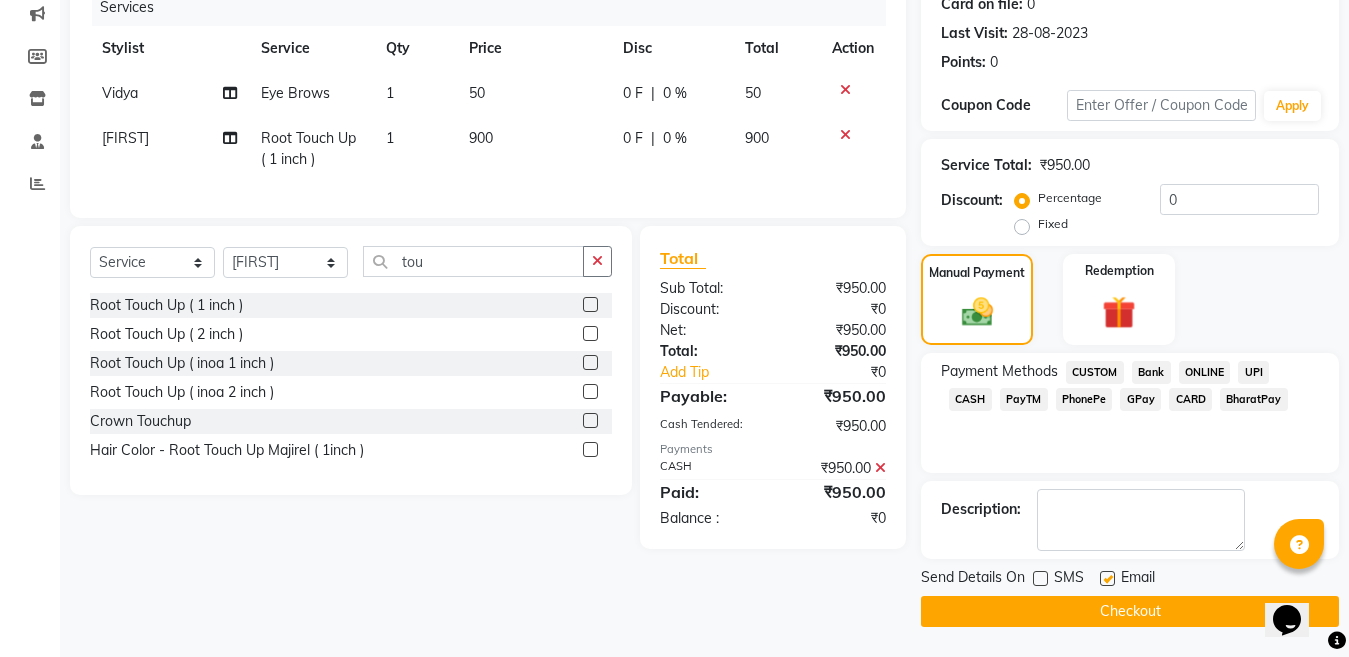 click on "Checkout" 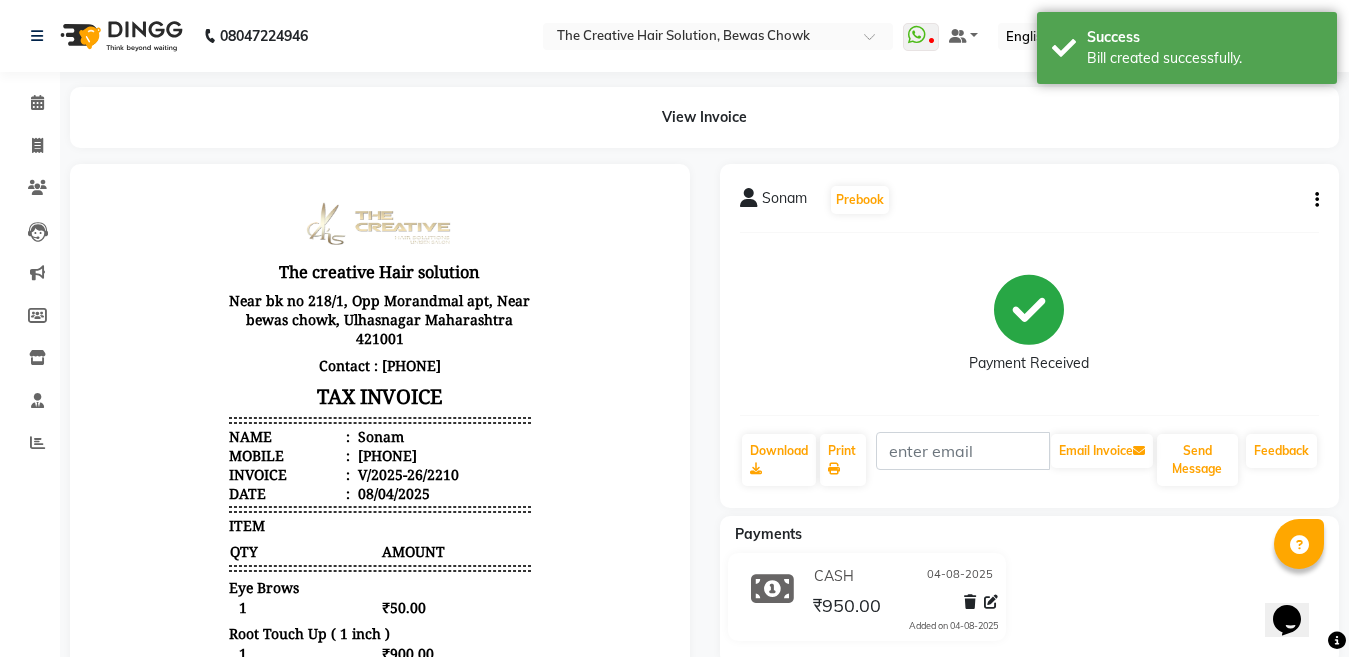 scroll, scrollTop: 0, scrollLeft: 0, axis: both 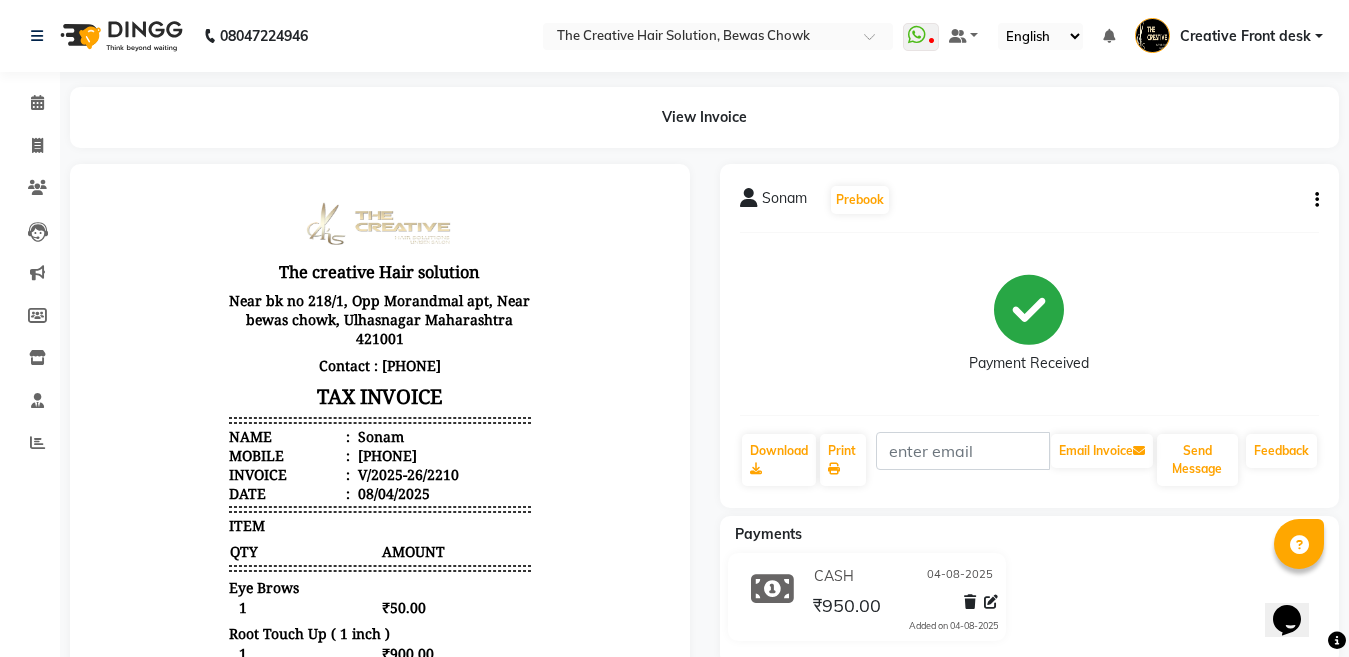 click on "CASH 04-08-2025 ₹950.00  Added on 04-08-2025" 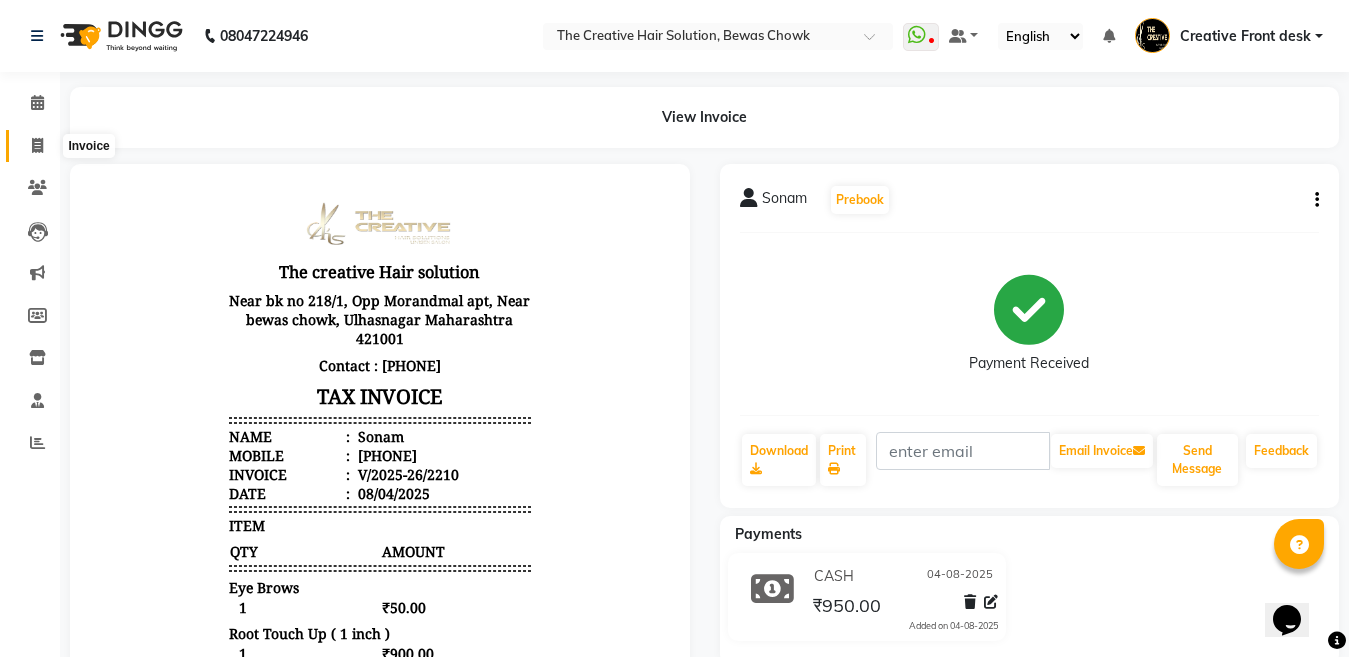 click 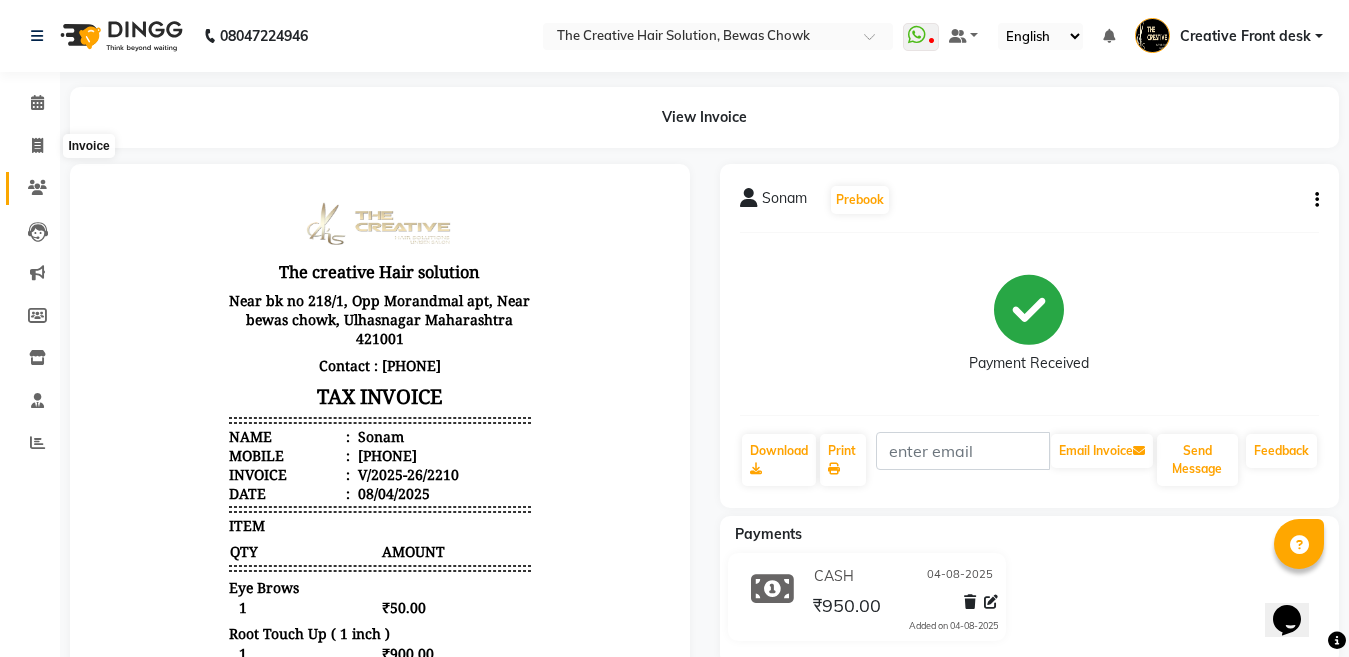 select on "service" 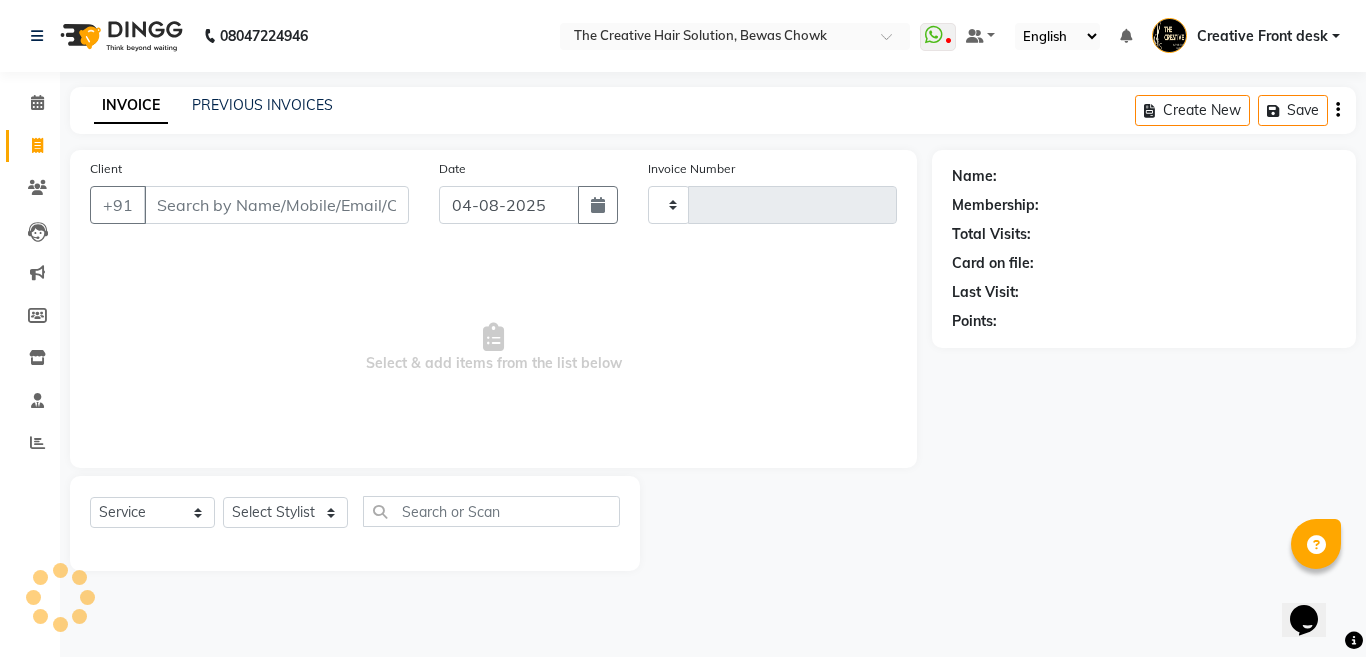 type on "2211" 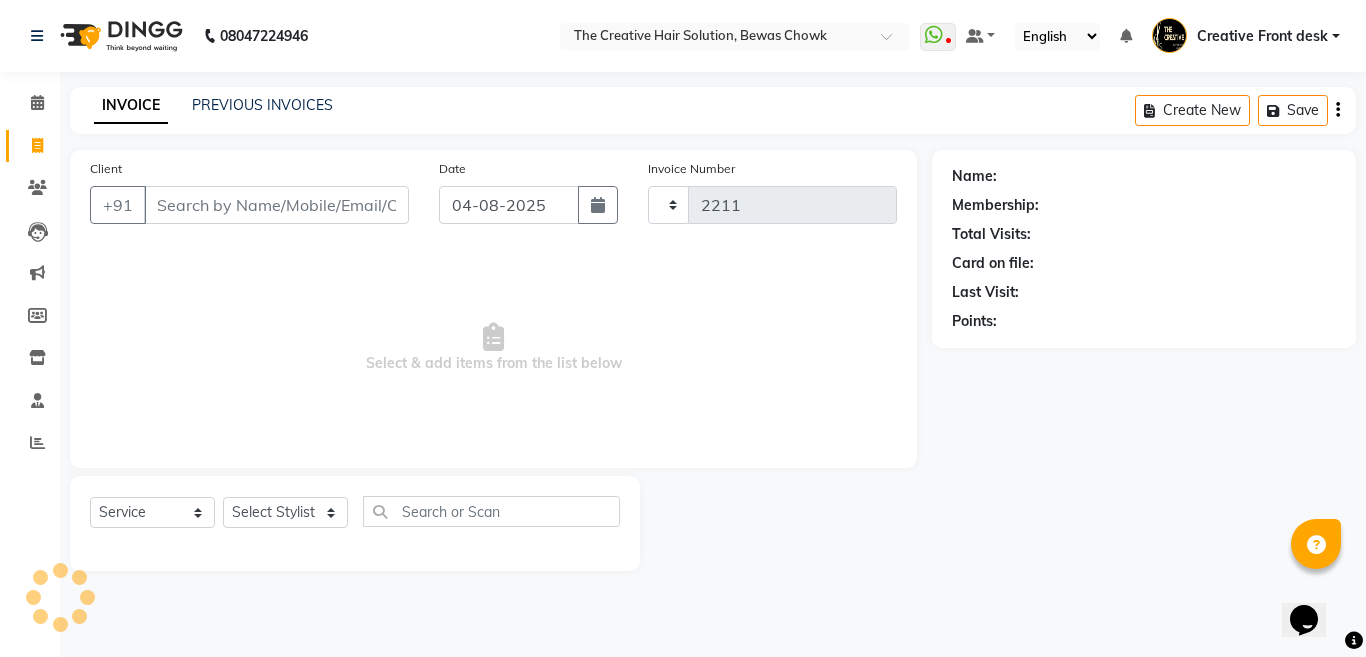 select on "146" 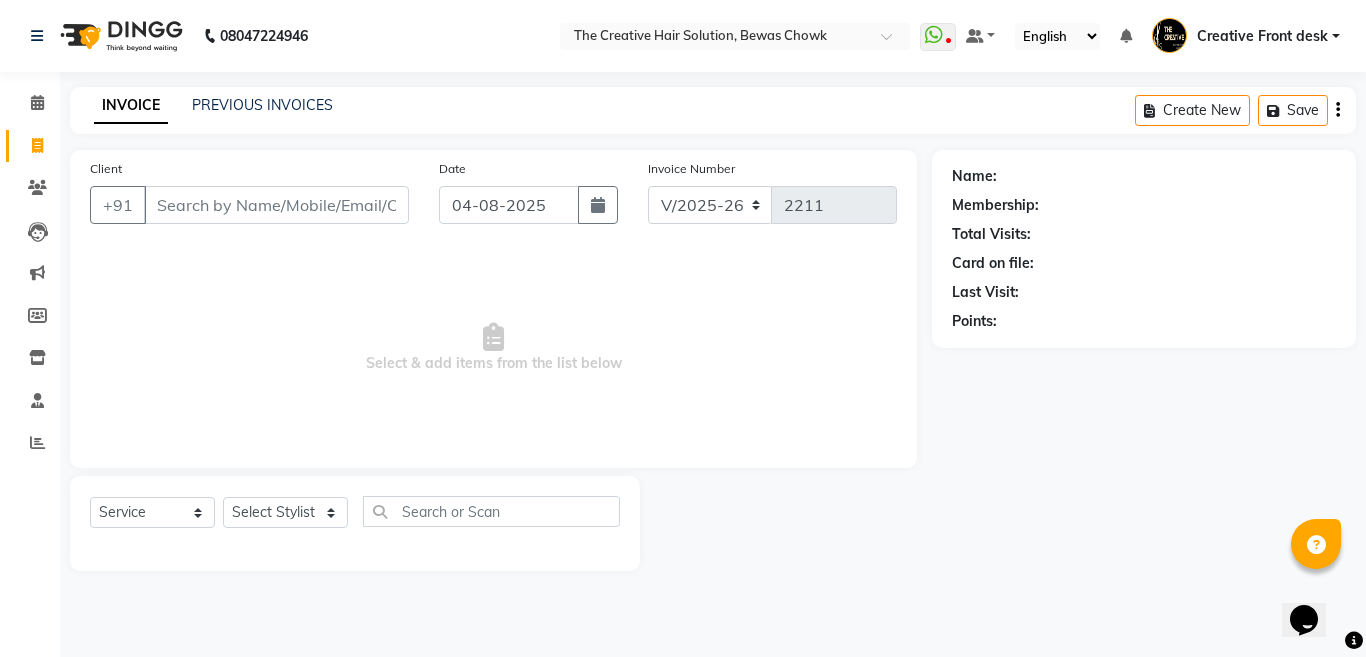 click on "Client" at bounding box center [276, 205] 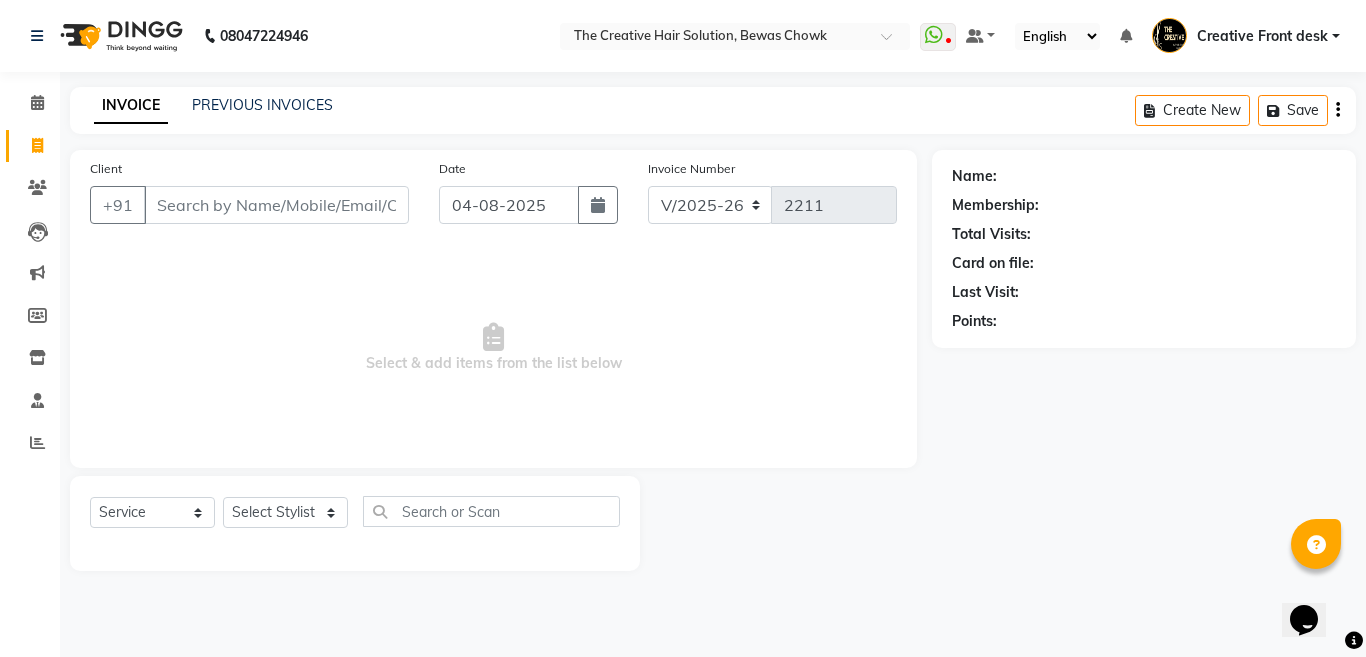click on "Client" at bounding box center (276, 205) 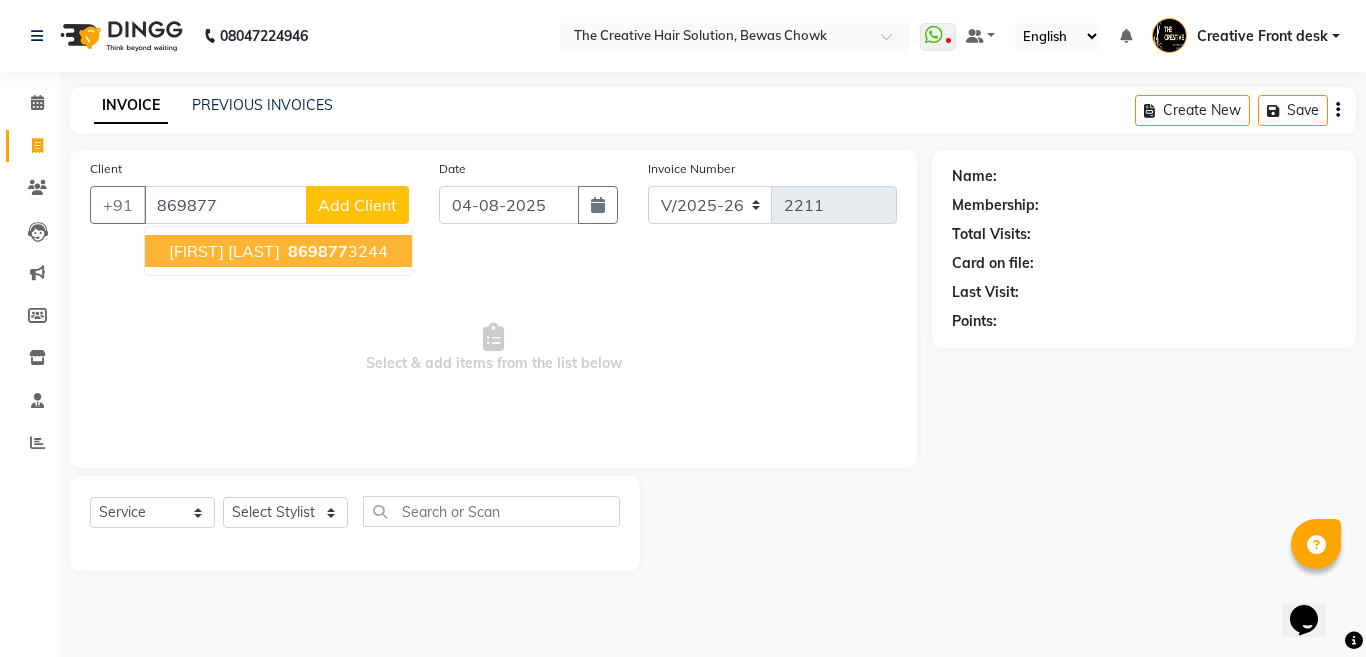 click on "Vidya Utwani   869877 3244" at bounding box center [278, 251] 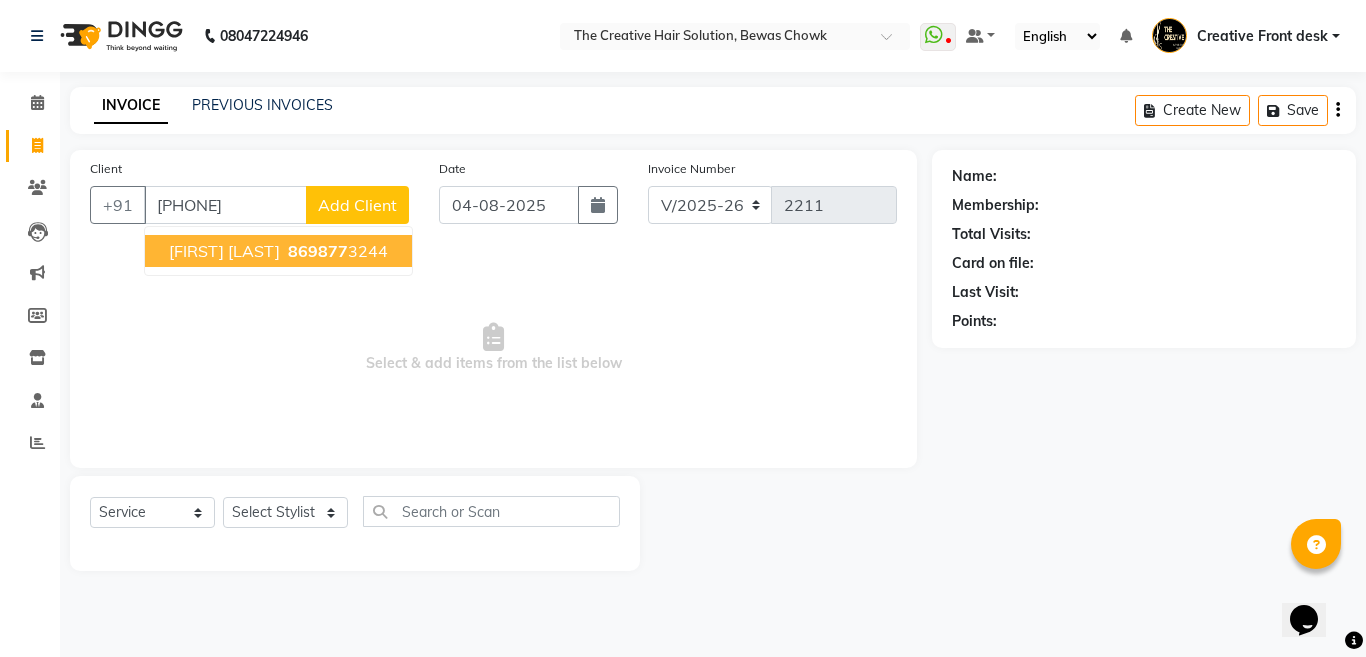 type on "[PHONE]" 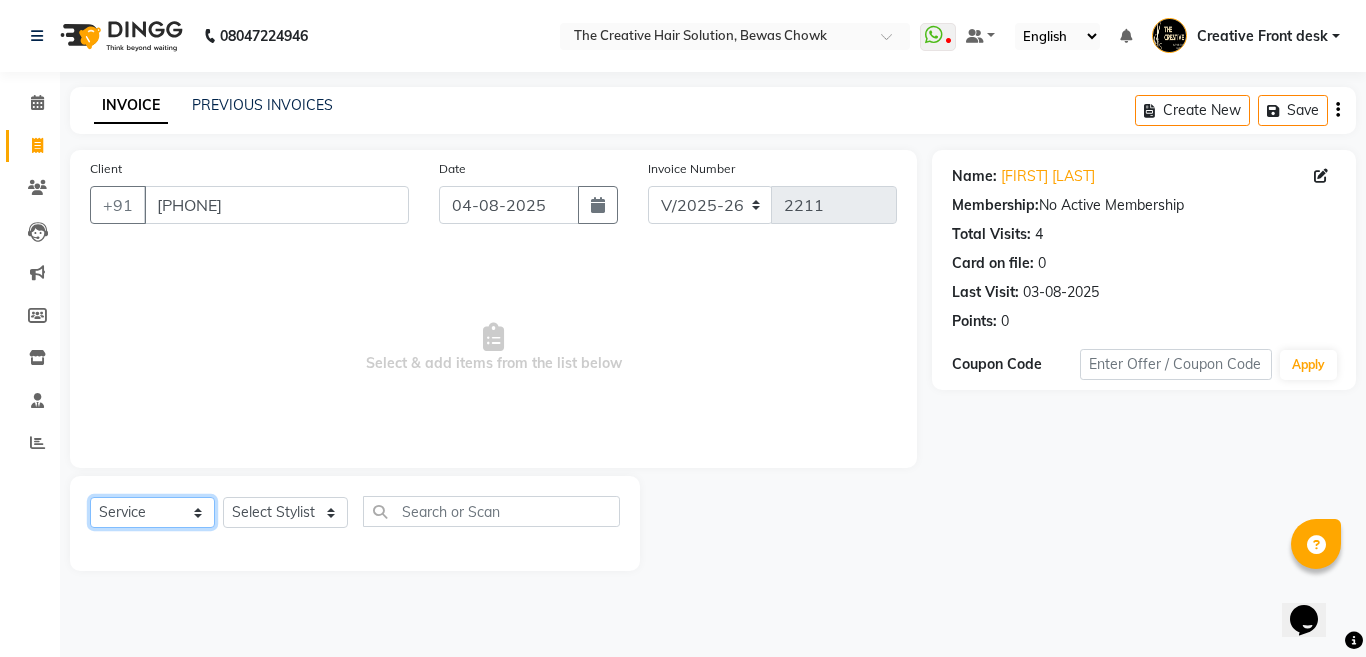 click on "Select  Service  Product  Membership  Package Voucher Prepaid Gift Card" 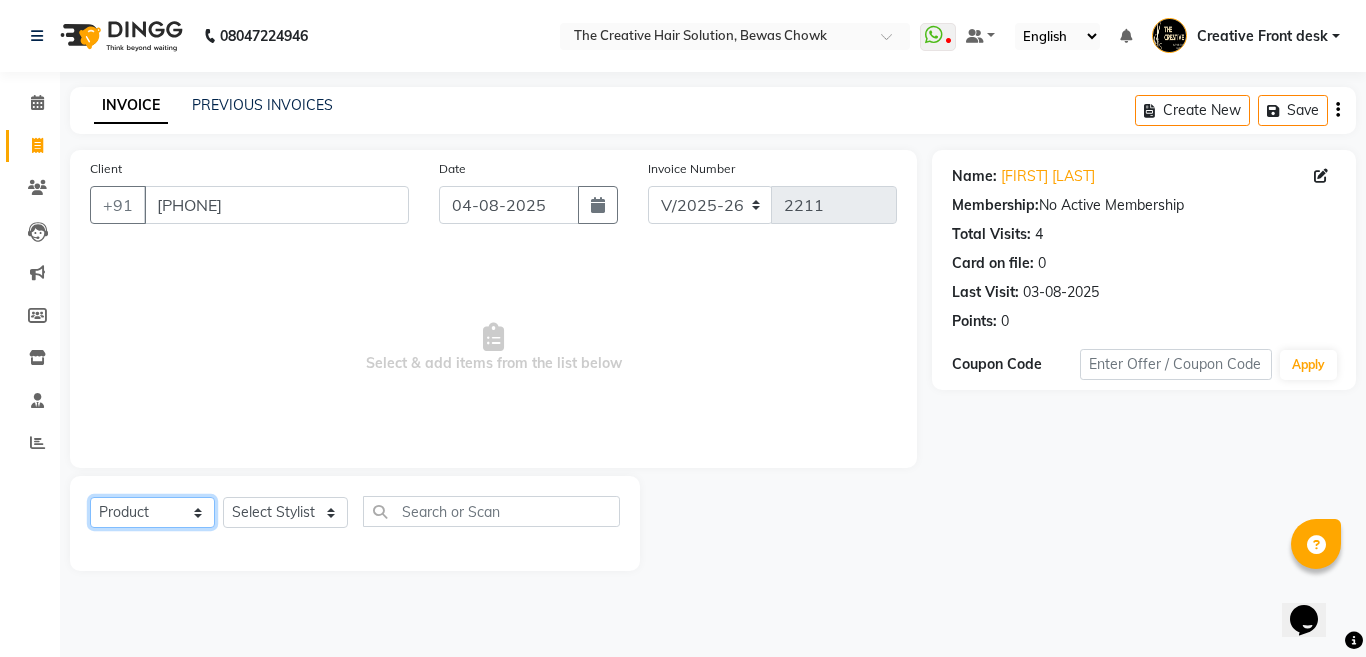 click on "Select  Service  Product  Membership  Package Voucher Prepaid Gift Card" 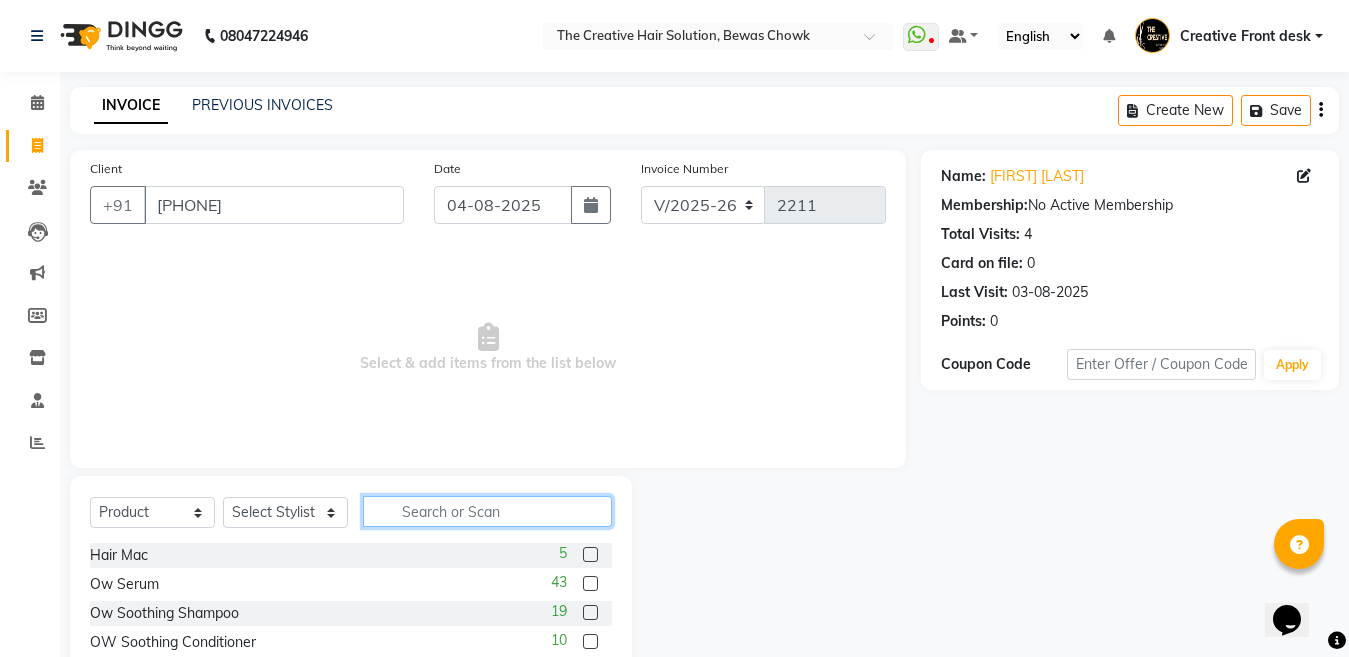 click 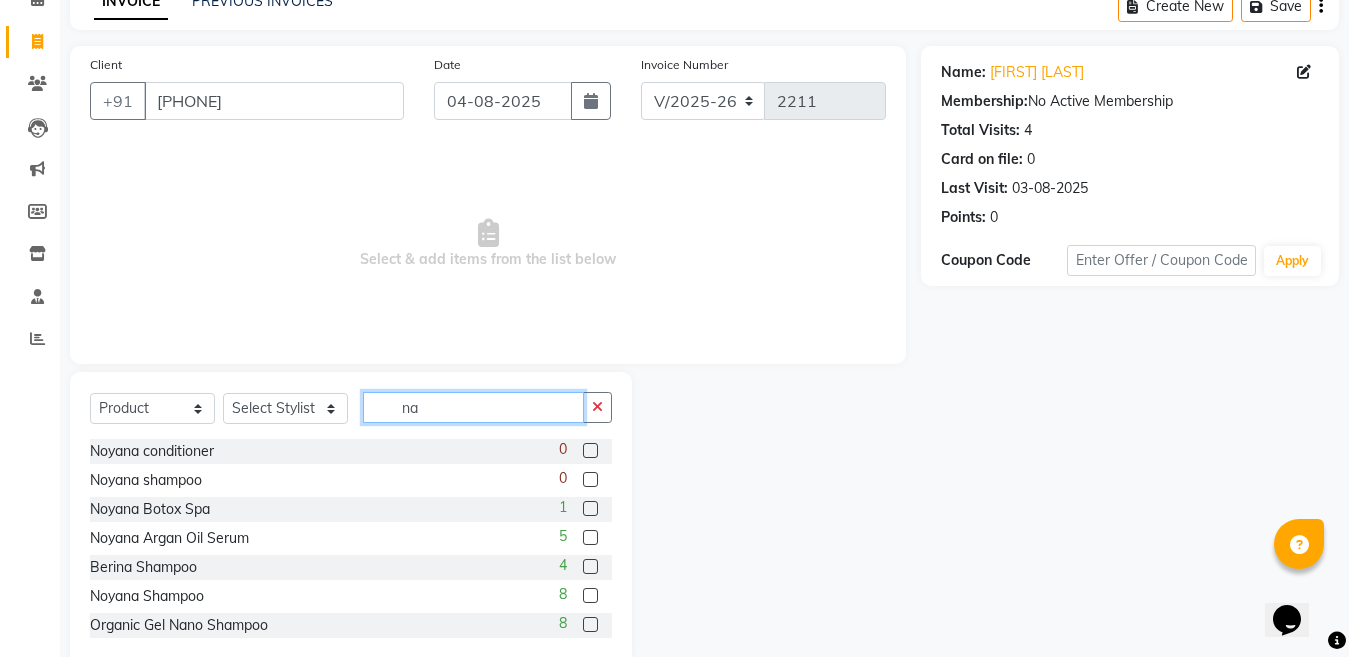 scroll, scrollTop: 144, scrollLeft: 0, axis: vertical 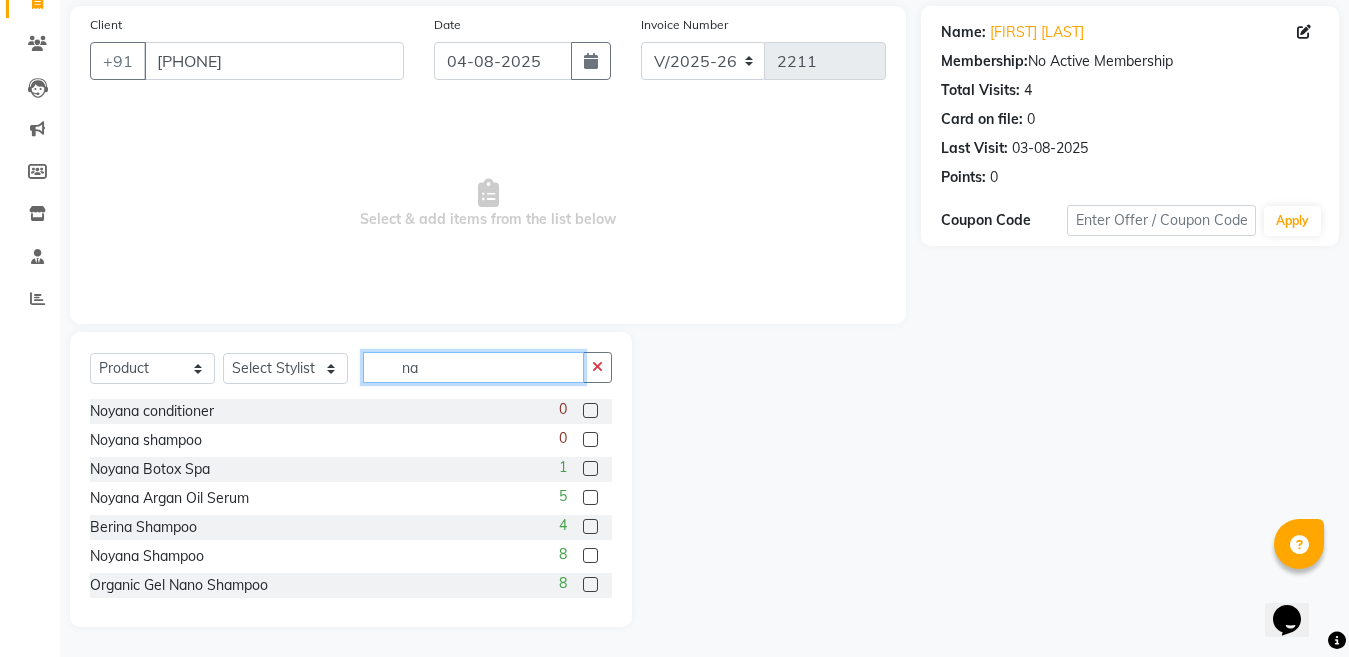 type on "na" 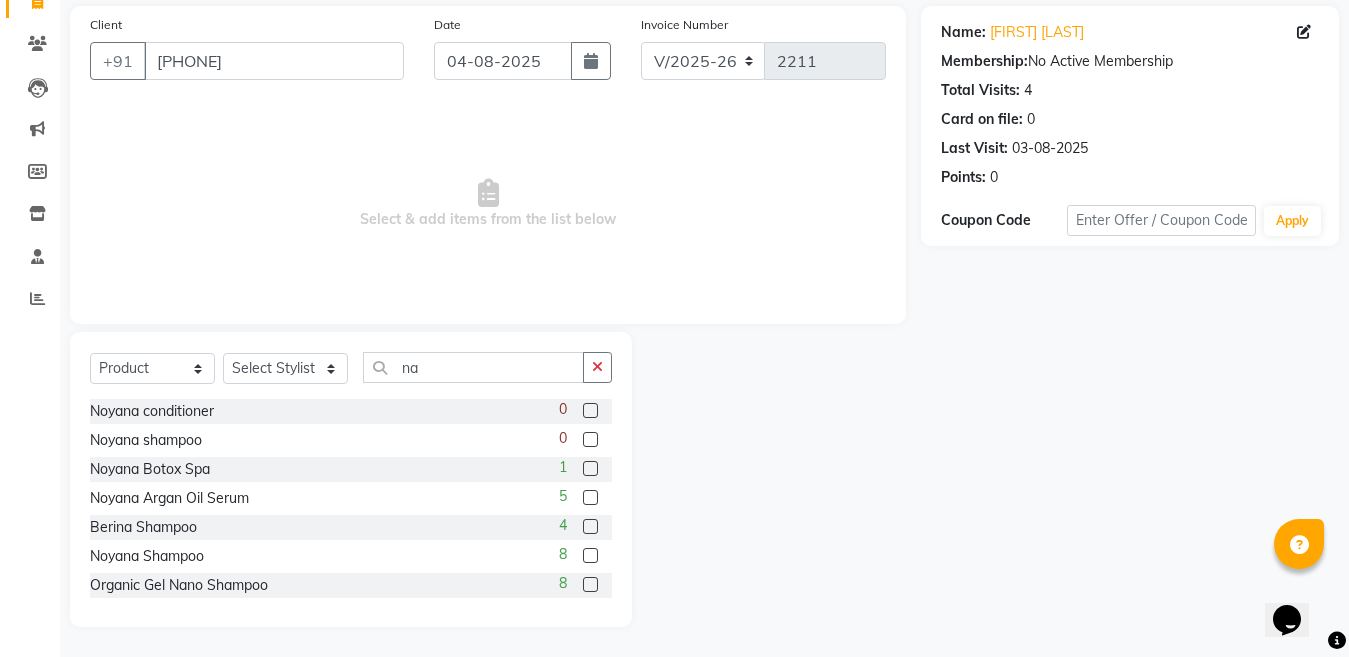 click 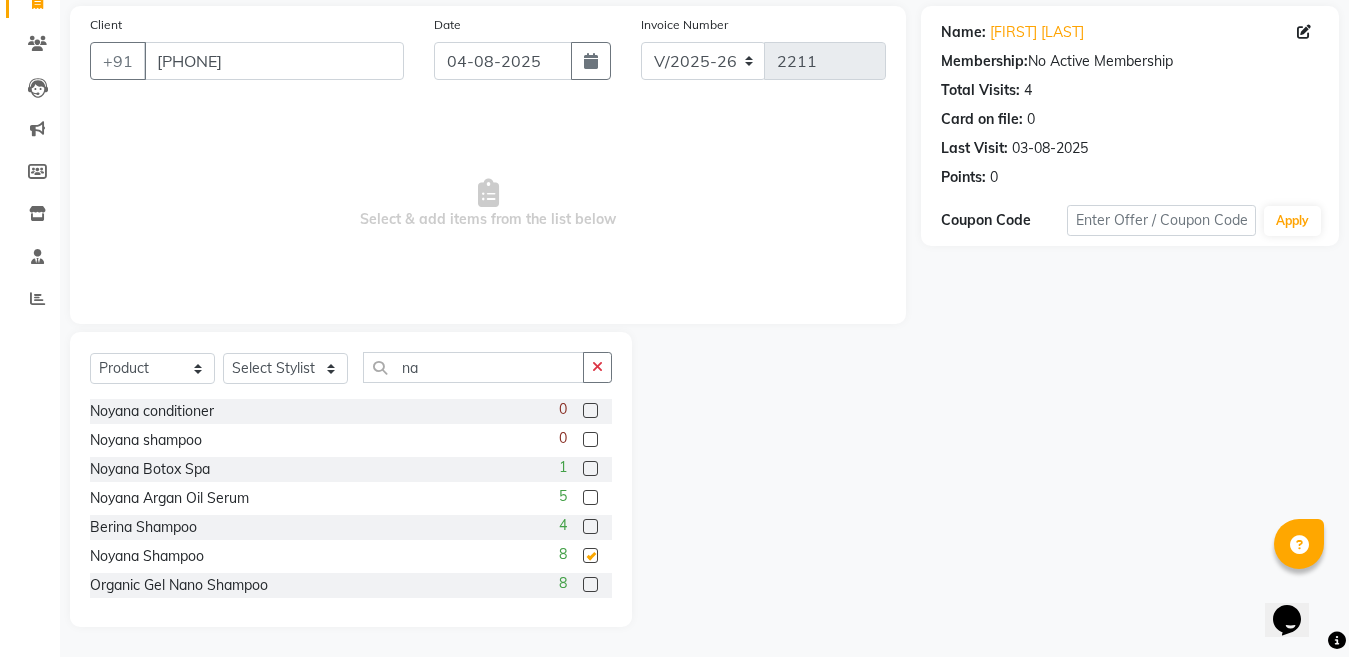 checkbox on "false" 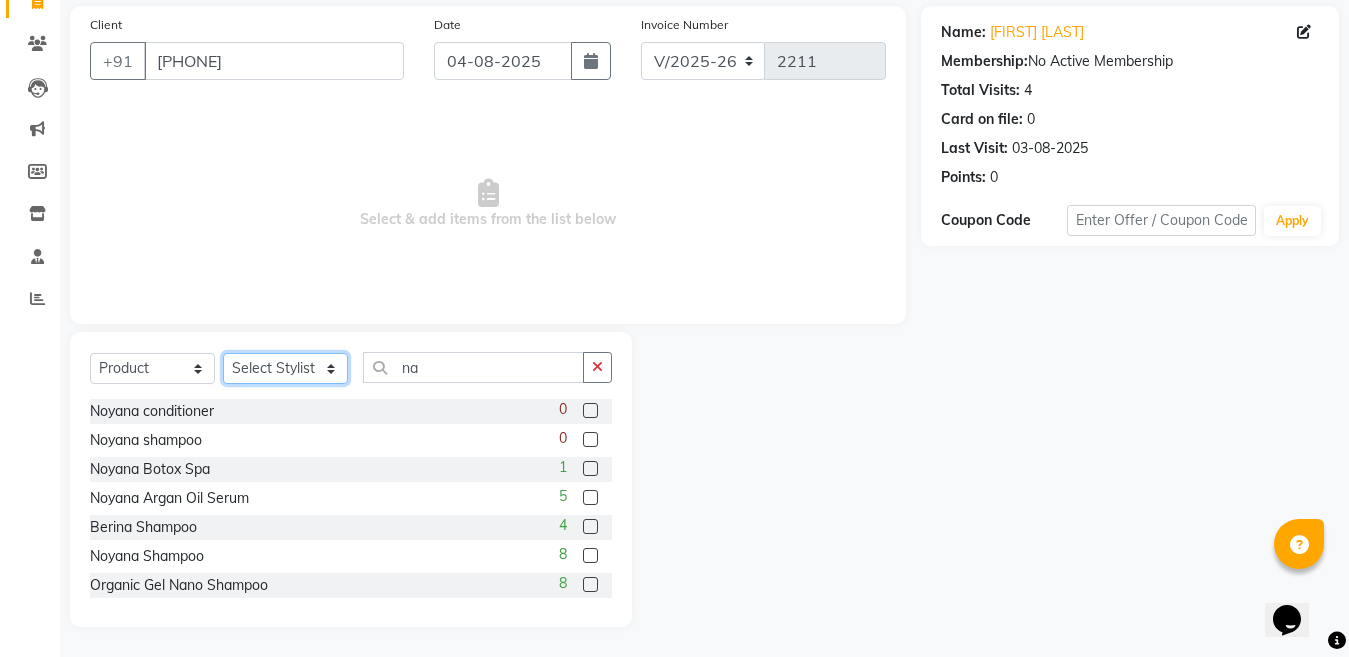 click on "Select Stylist Ankit Creative Front desk Deepak Firoz Geeta Golu Nisha Prince Priyanka Satyam Savita Shivam Shubham Sonu Sir Swapnil Taruna Panjwani Umesh Vidya" 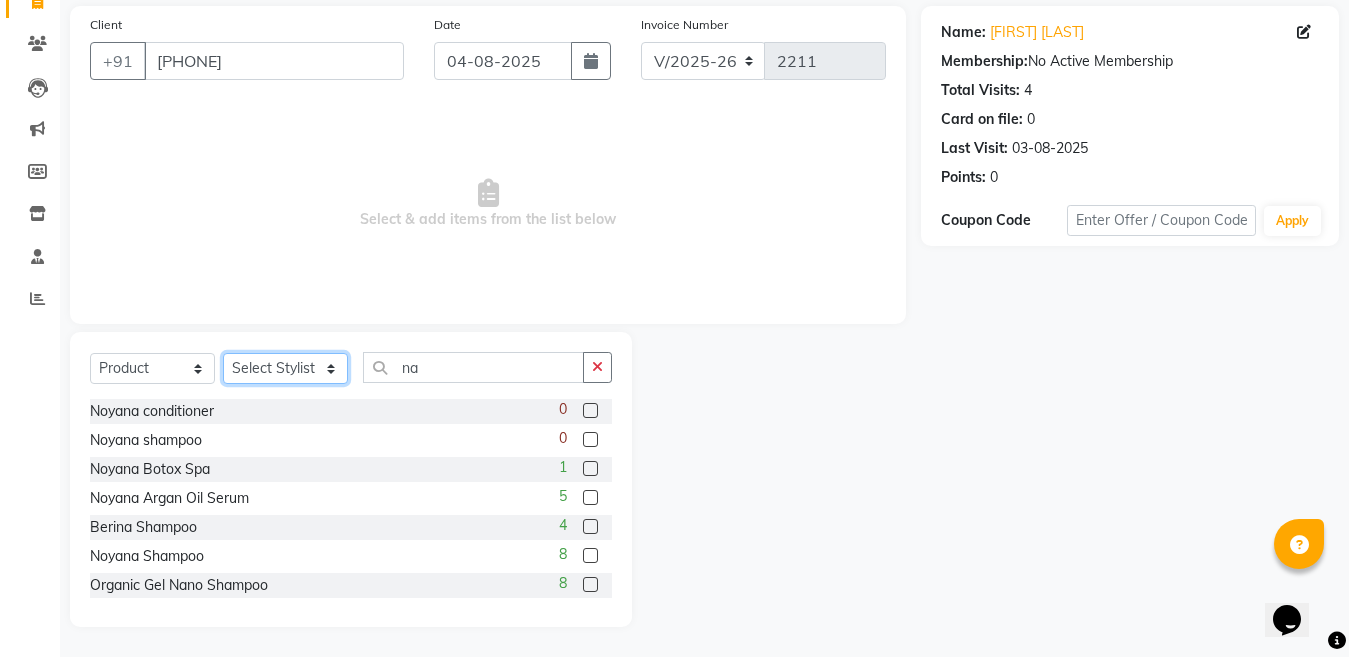 select on "43493" 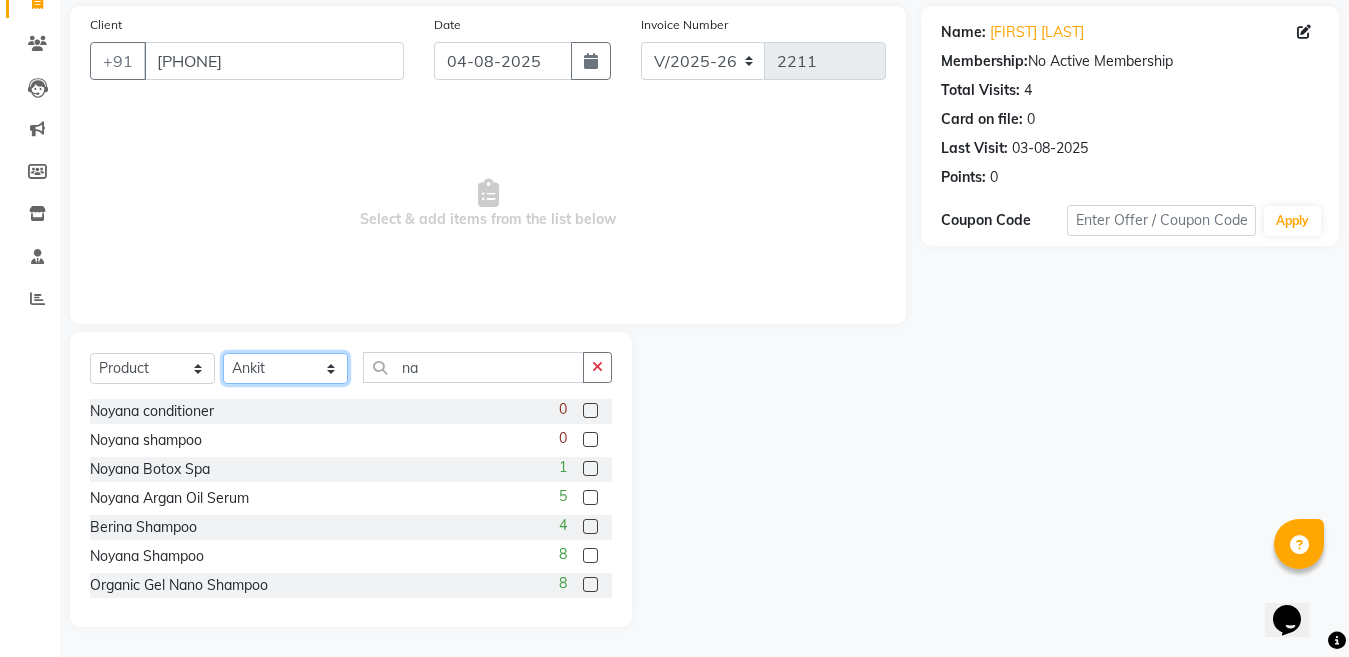 click on "Select Stylist Ankit Creative Front desk Deepak Firoz Geeta Golu Nisha Prince Priyanka Satyam Savita Shivam Shubham Sonu Sir Swapnil Taruna Panjwani Umesh Vidya" 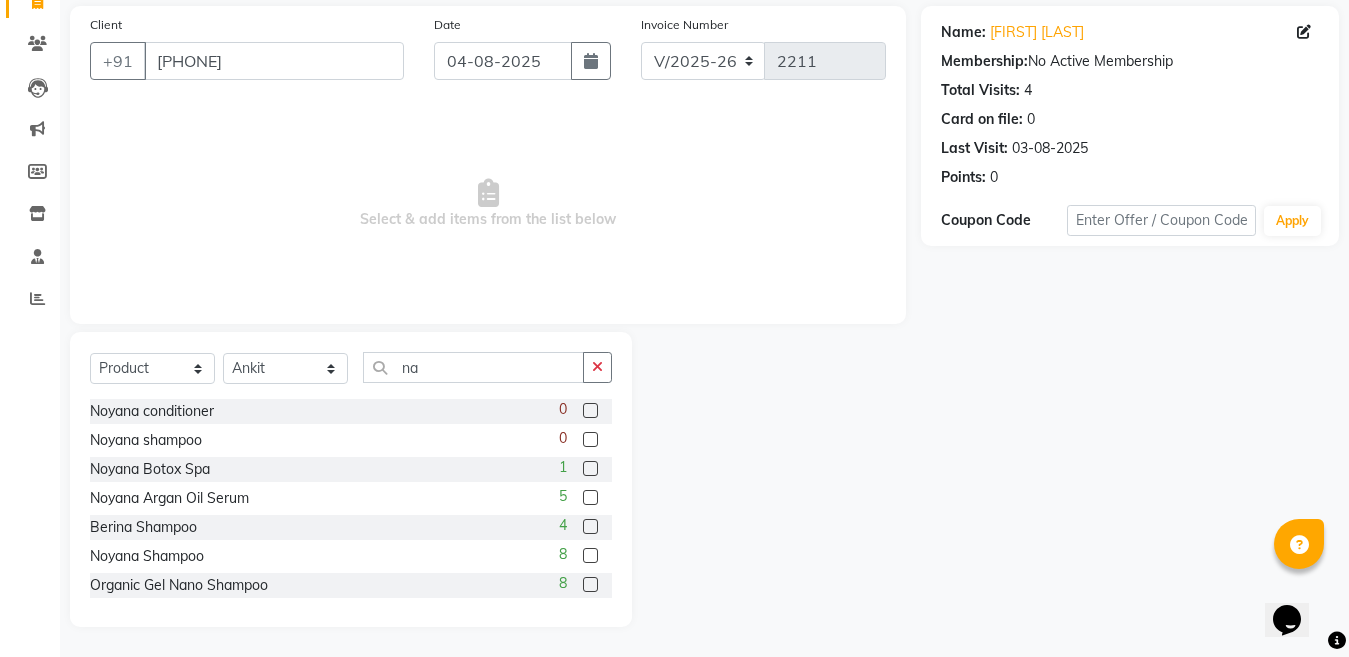 click 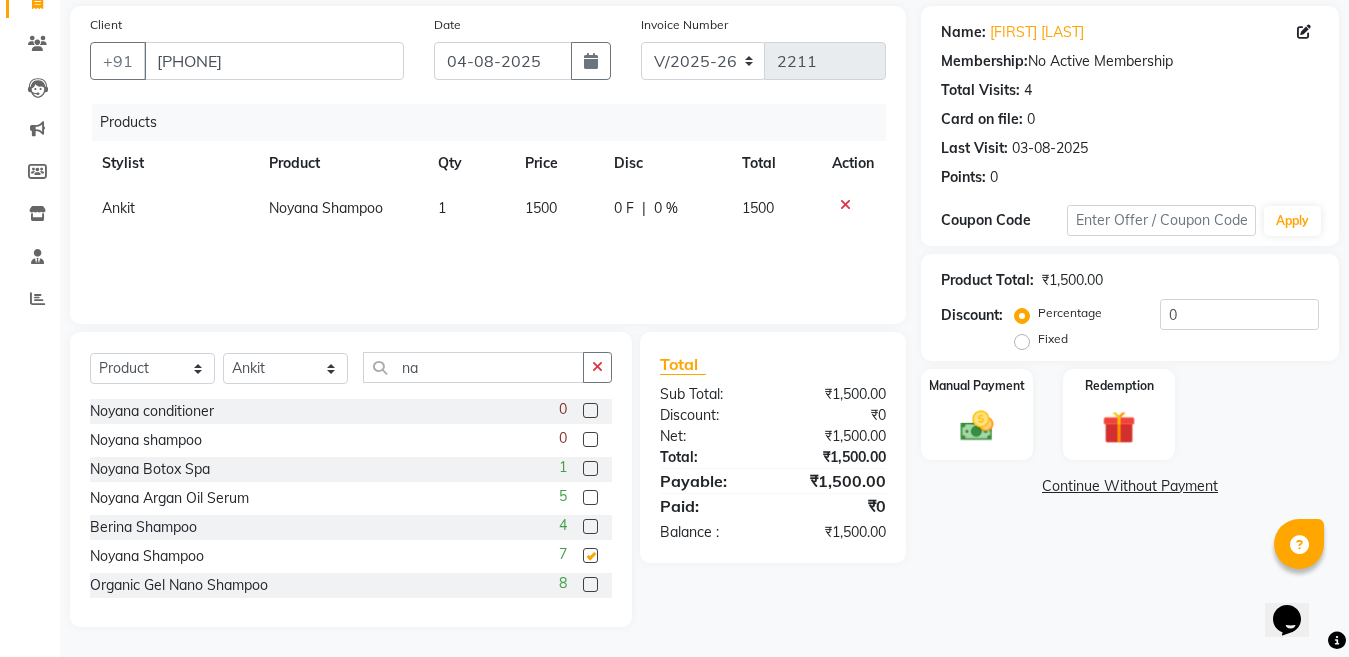 checkbox on "false" 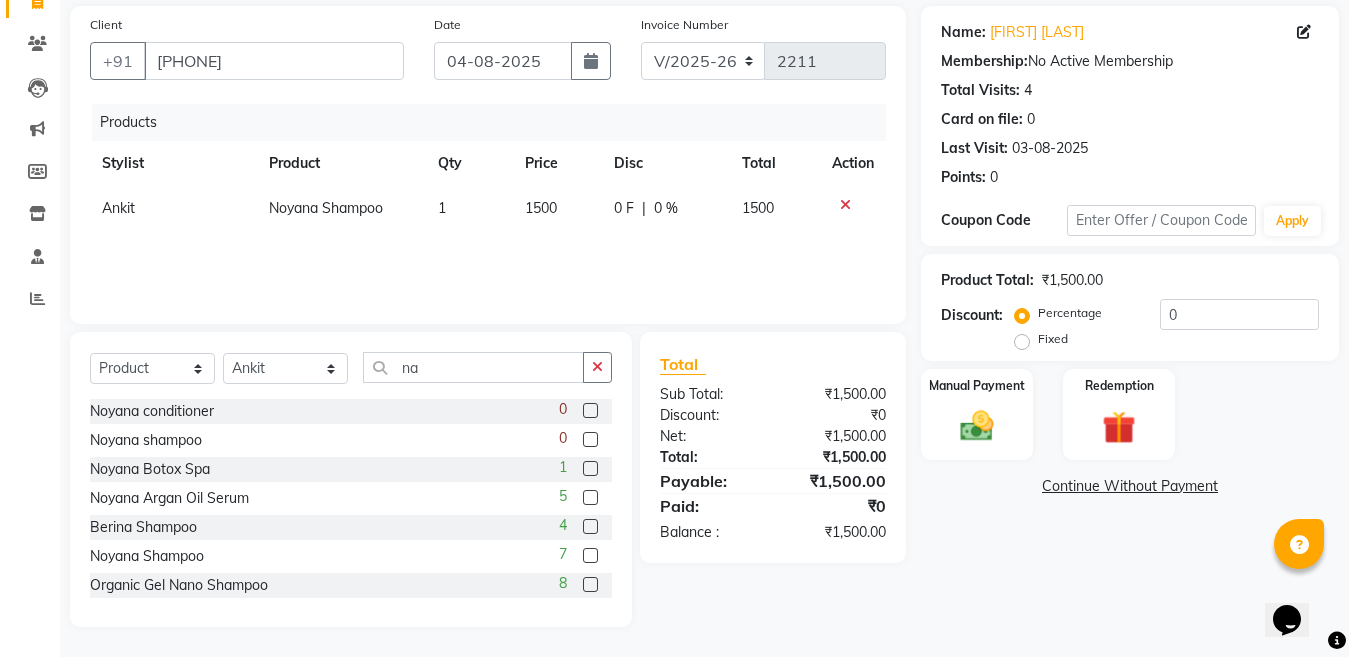 scroll, scrollTop: 61, scrollLeft: 0, axis: vertical 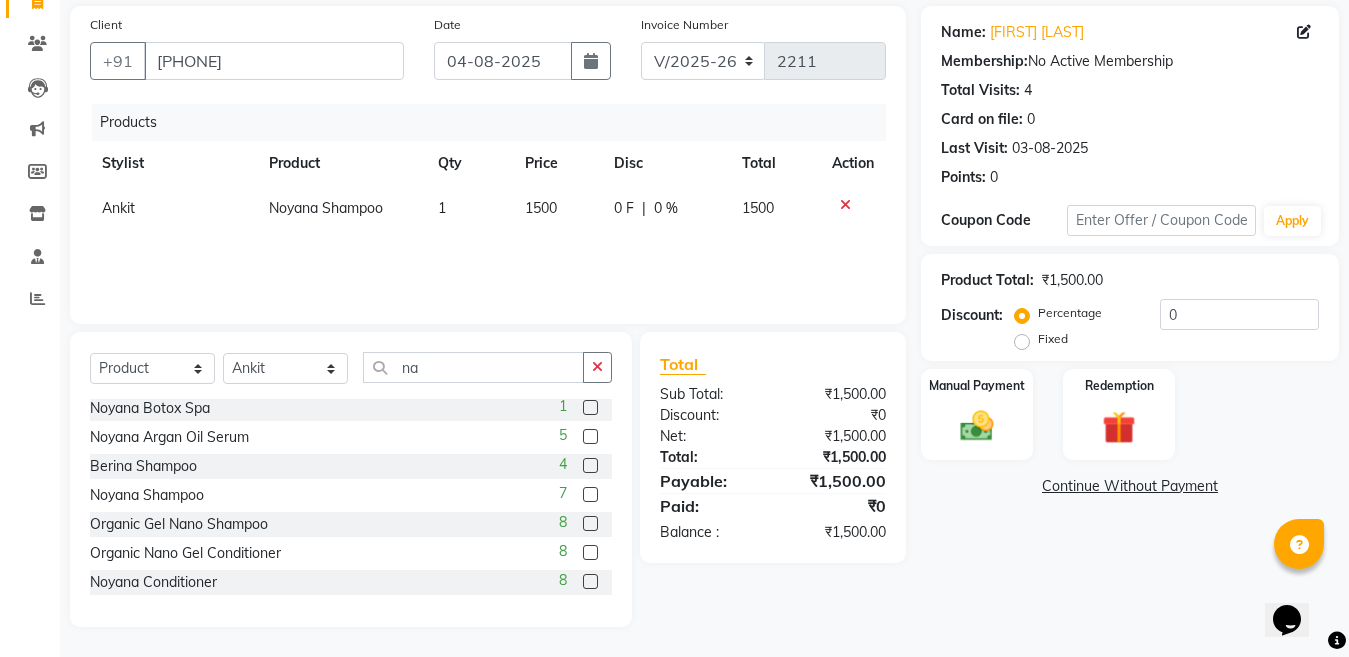 click 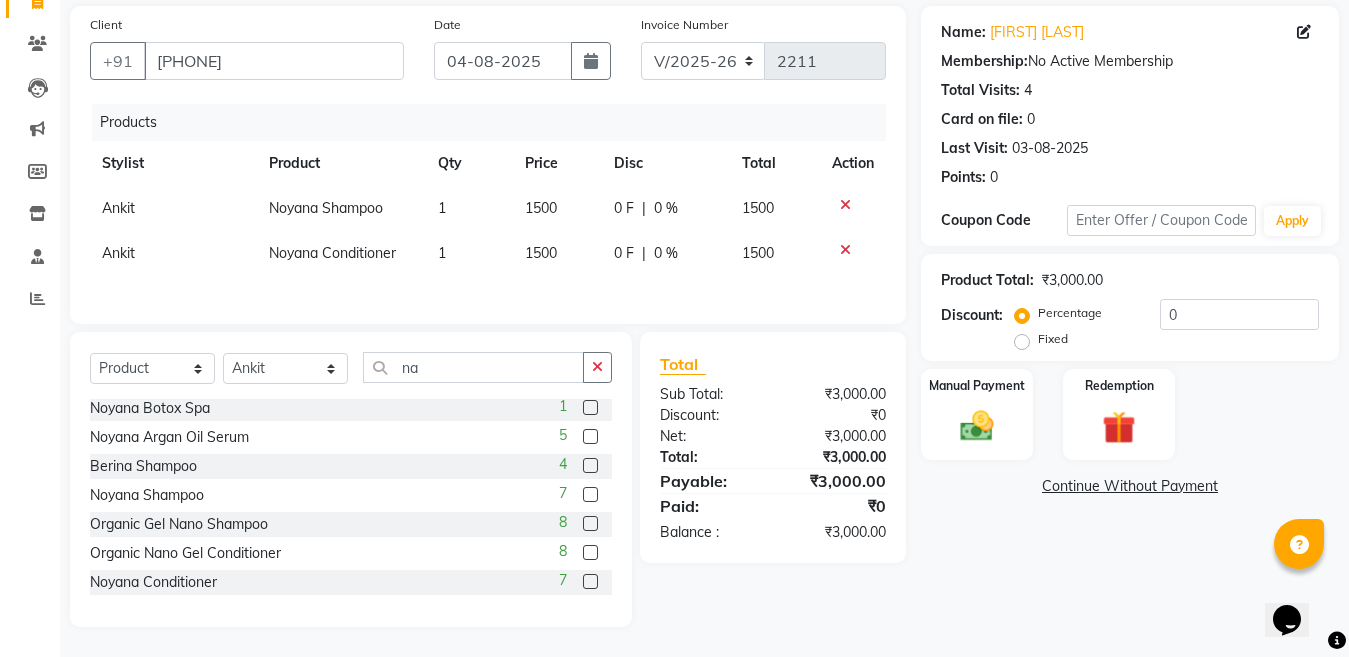click 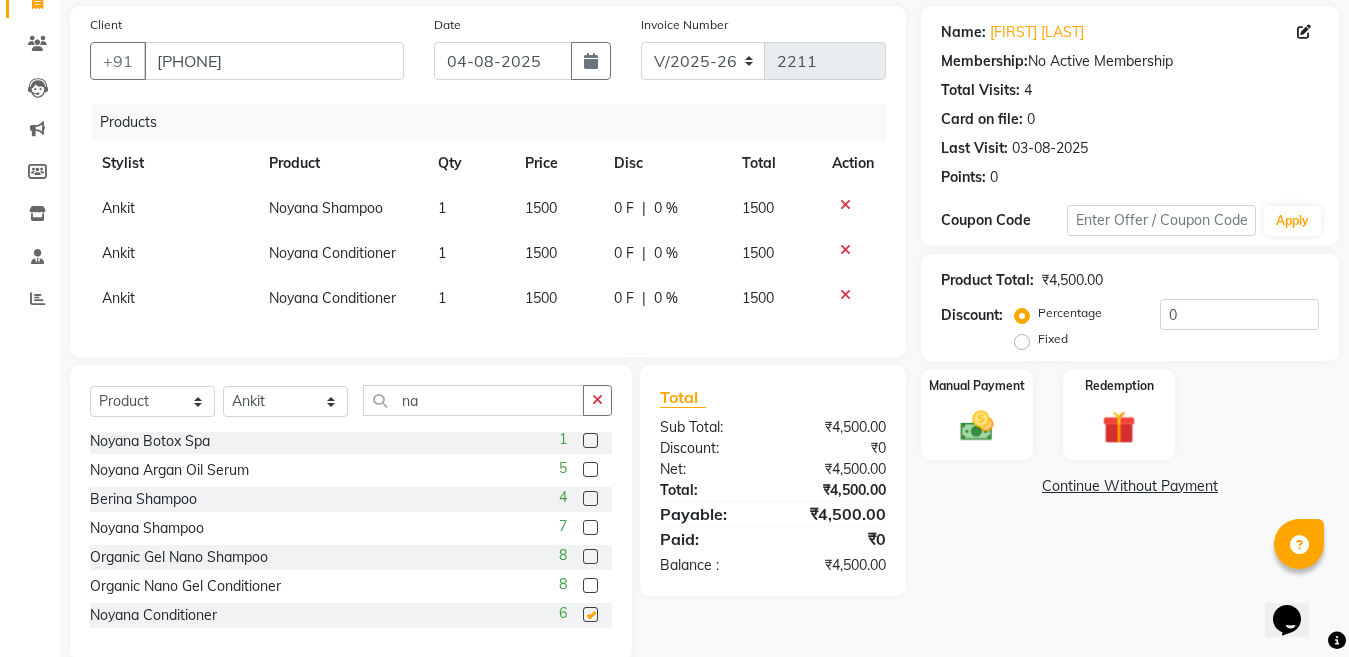 checkbox on "false" 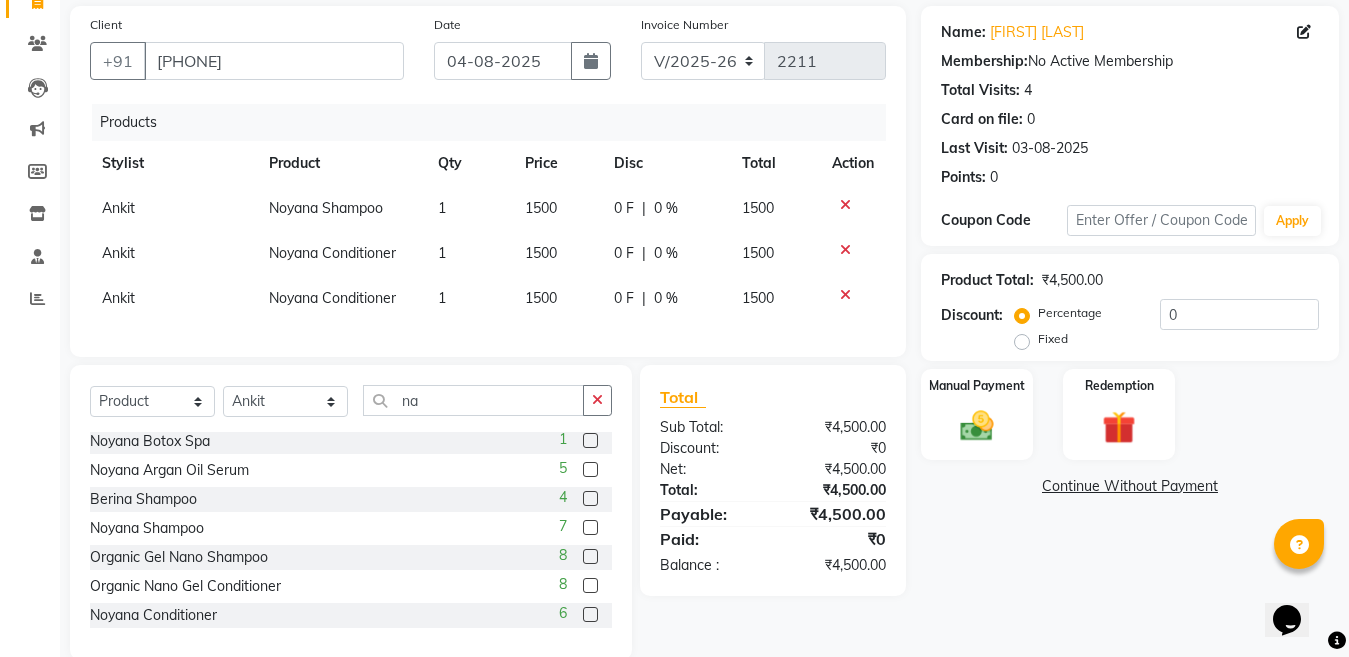 click on "0 %" 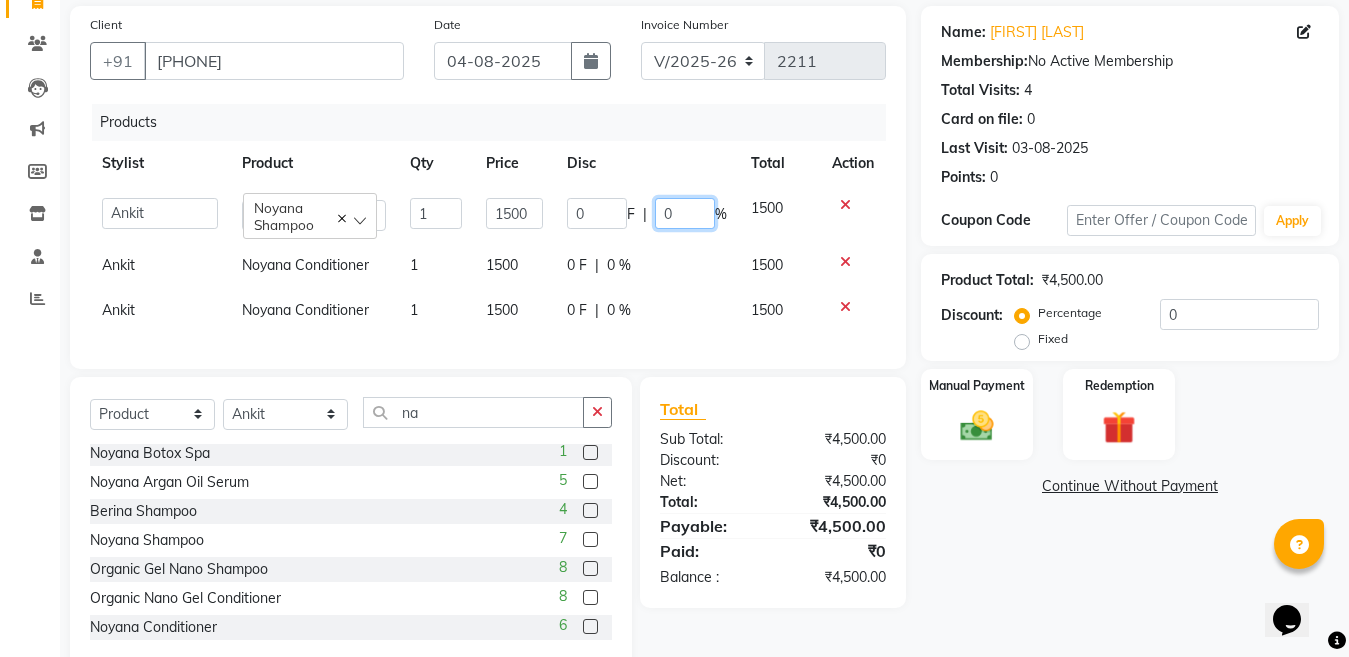 click on "0" 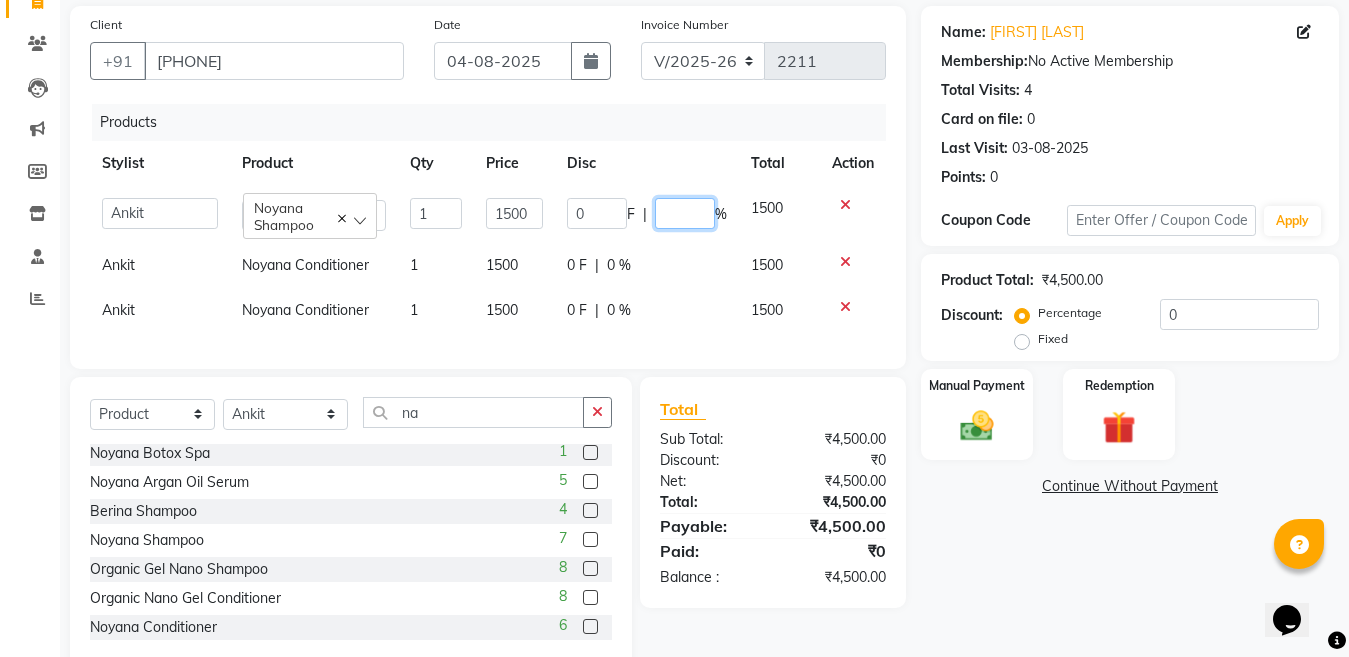 type on "5" 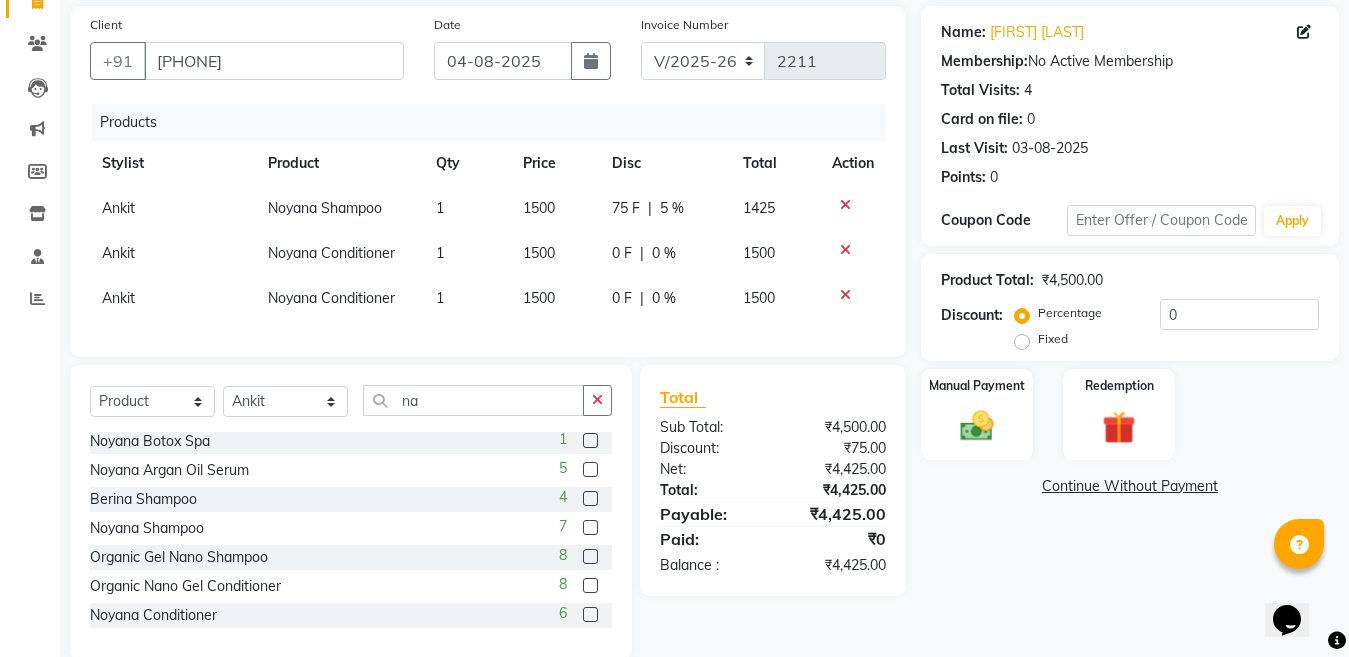 click 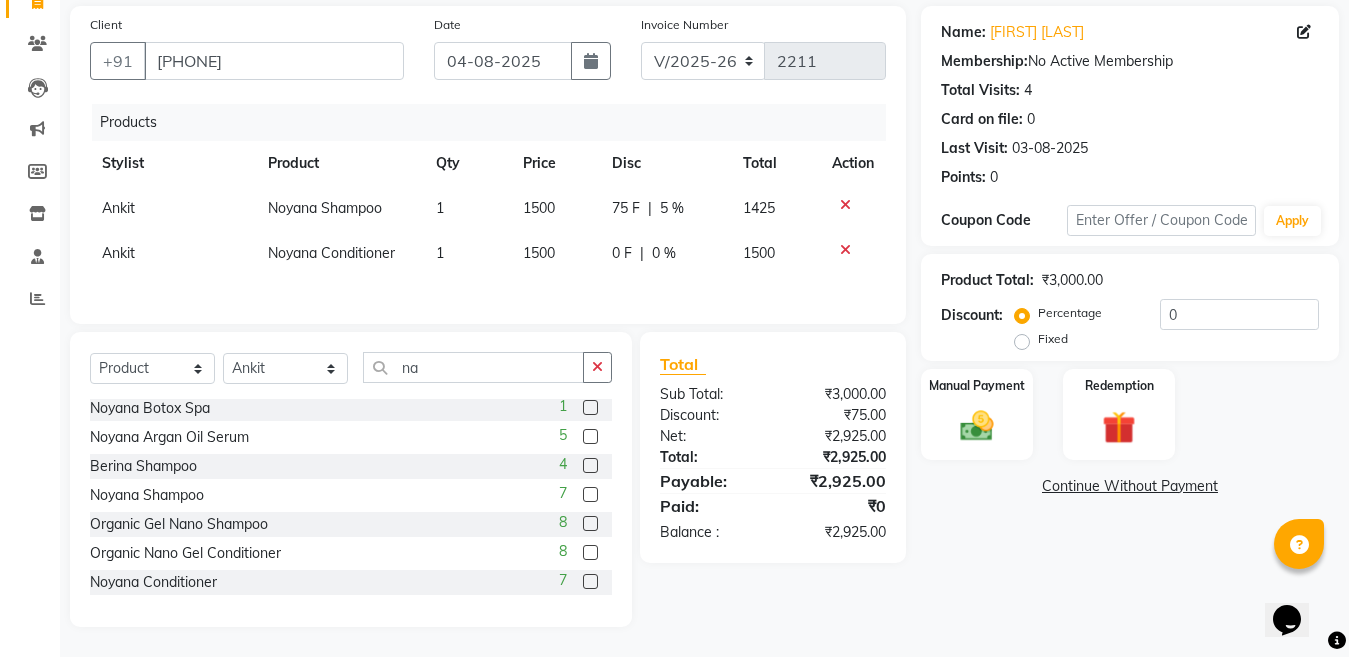 click on "0 F | 0 %" 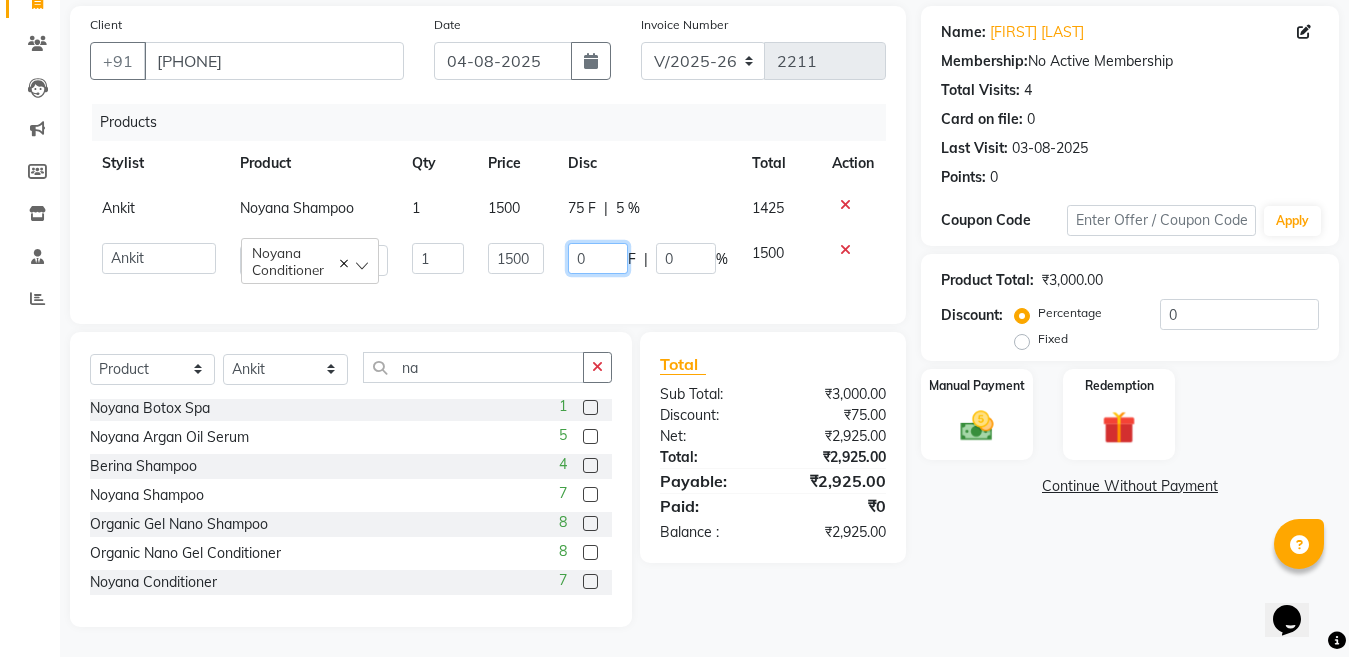 click on "0" 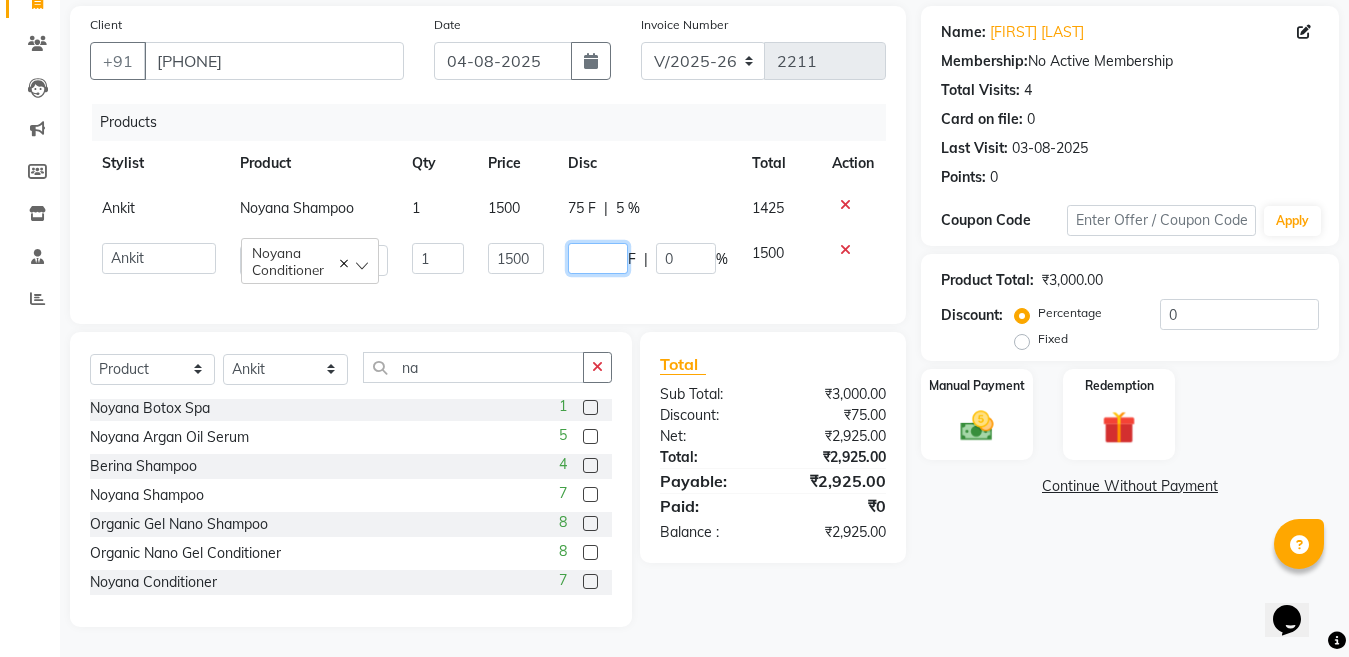 type on "5" 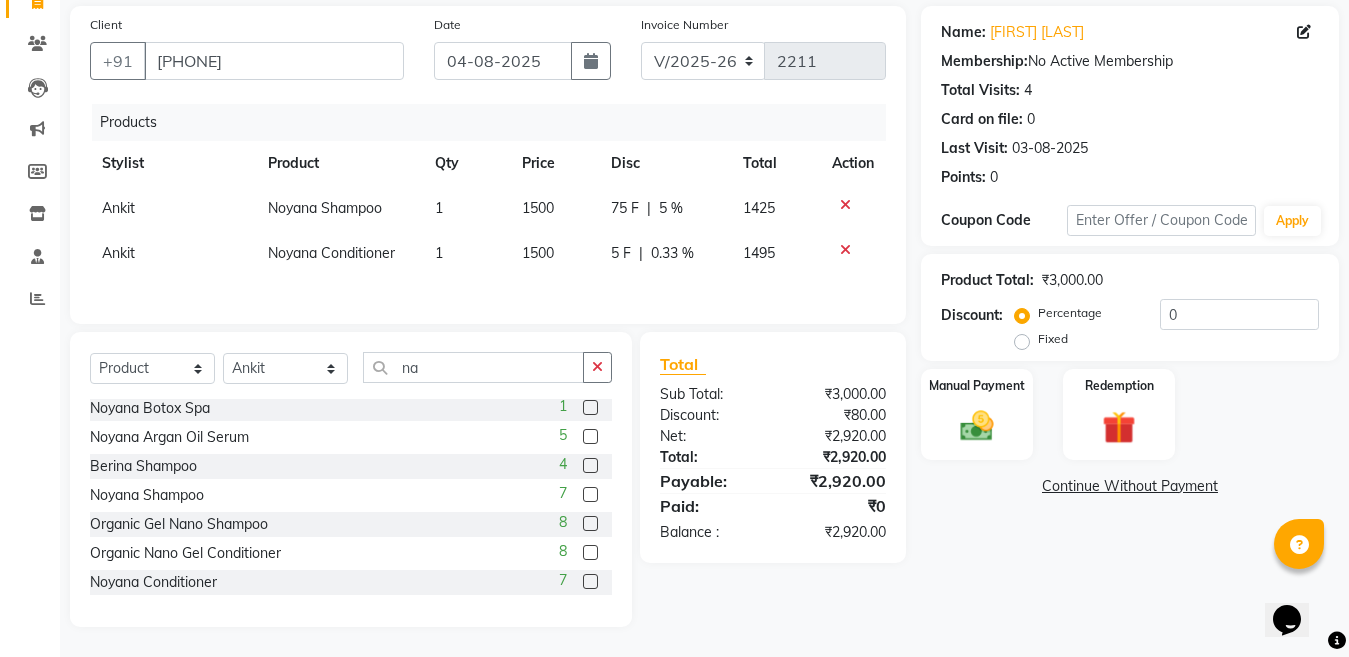 click on "Name: Vidya Utwani Membership:  No Active Membership  Total Visits:  4 Card on file:  0 Last Visit:   03-08-2025 Points:   0  Coupon Code Apply Product Total:  ₹3,000.00  Discount:  Percentage   Fixed  0 Manual Payment Redemption  Continue Without Payment" 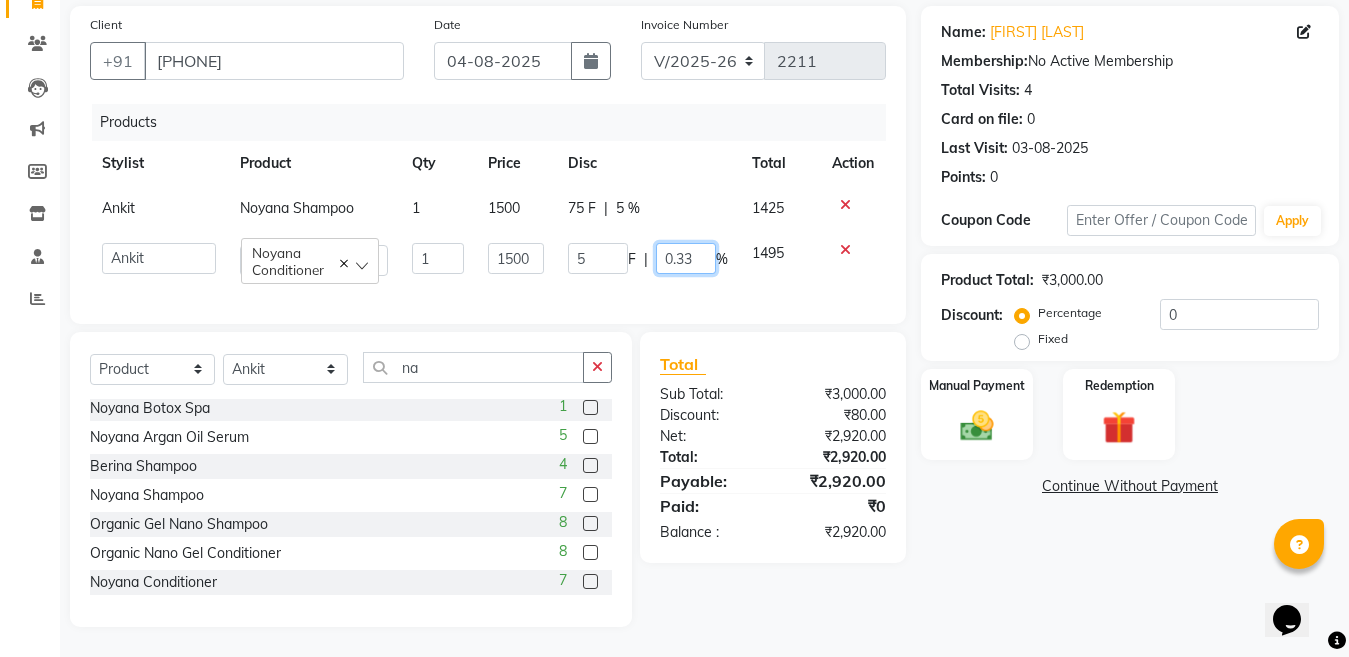 click on "0.33" 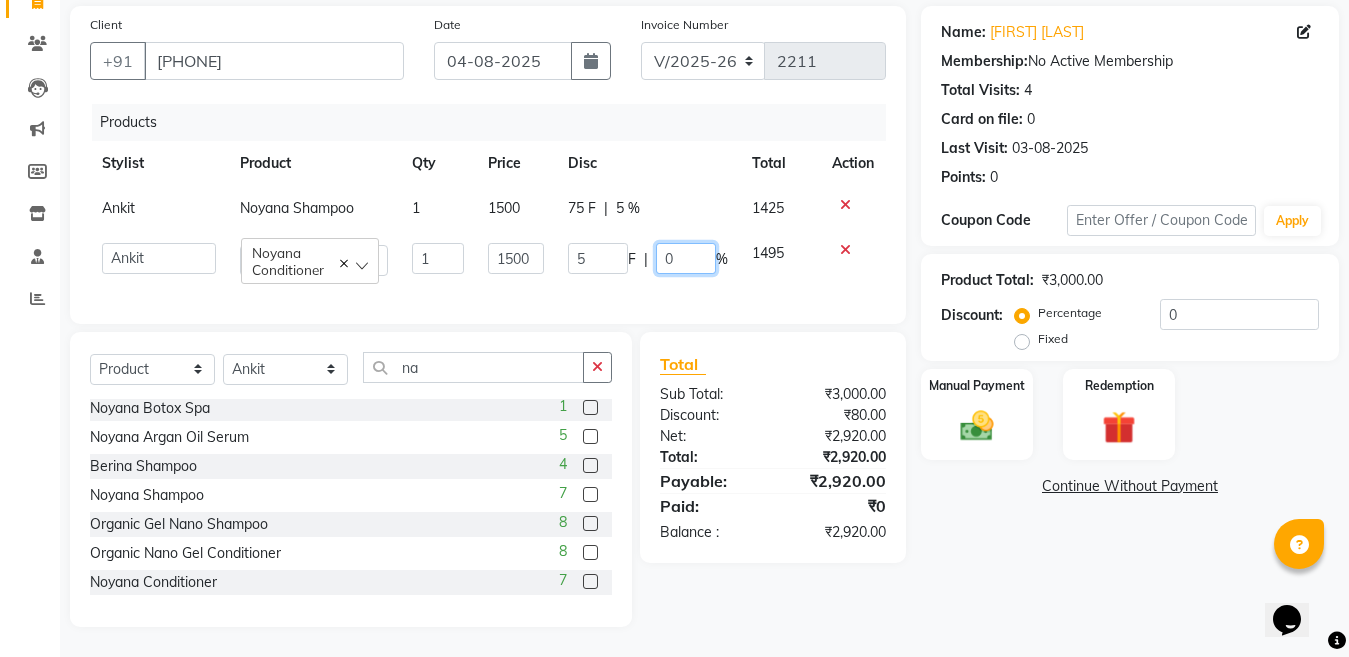 type on "05" 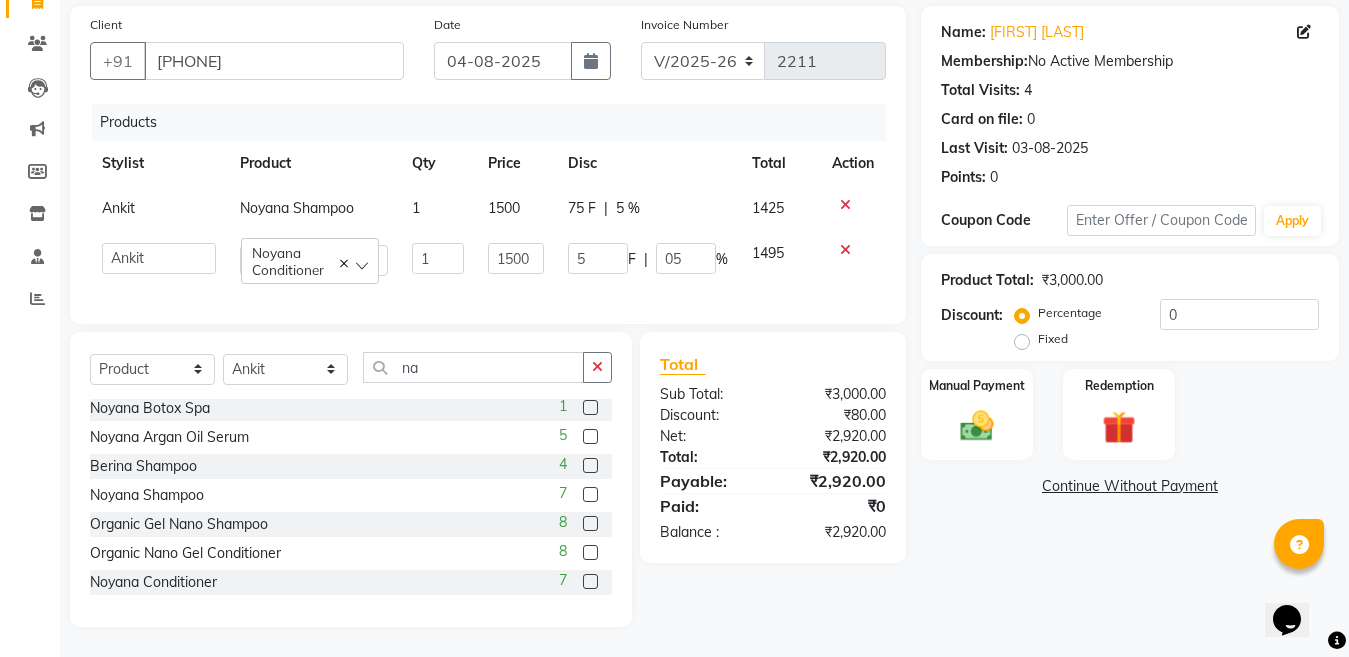 click on "Products Stylist Product Qty Price Disc Total Action Ankit Noyana Shampoo 1 1500 75 F | 5 % 1425  Ankit   Creative Front desk   Deepak   Firoz   Geeta   Golu   Nisha   Prince   Priyanka   Satyam   Savita   Shivam   Shubham   Sonu Sir   Swapnil   Taruna Panjwani   Umesh   Vidya   Noyana Conditioner  1 1500 5 F | 05 % 1495" 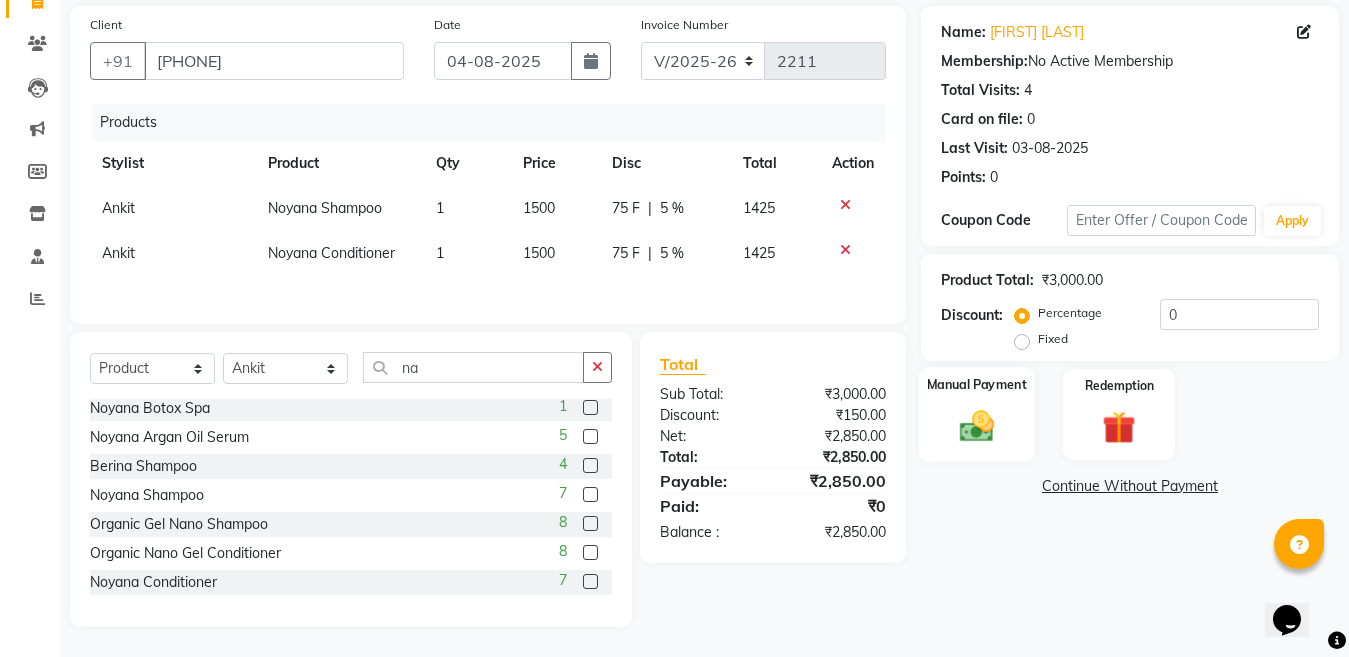 click on "Manual Payment" 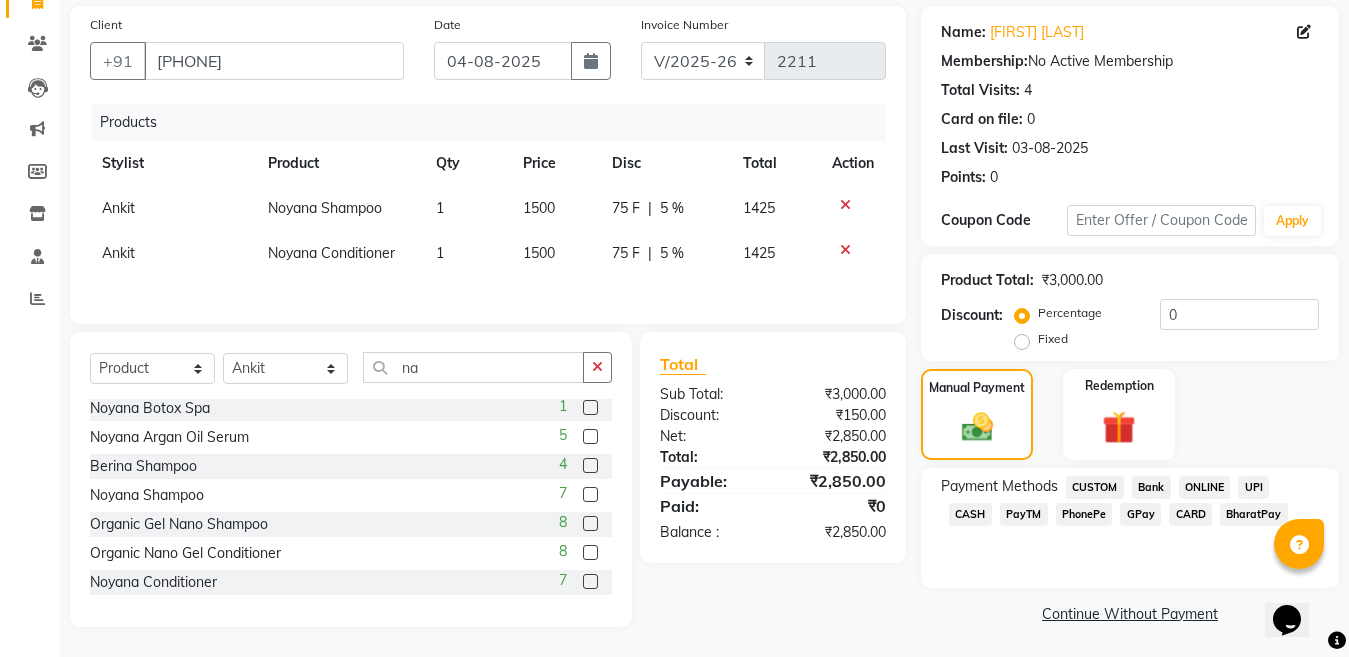 click on "GPay" 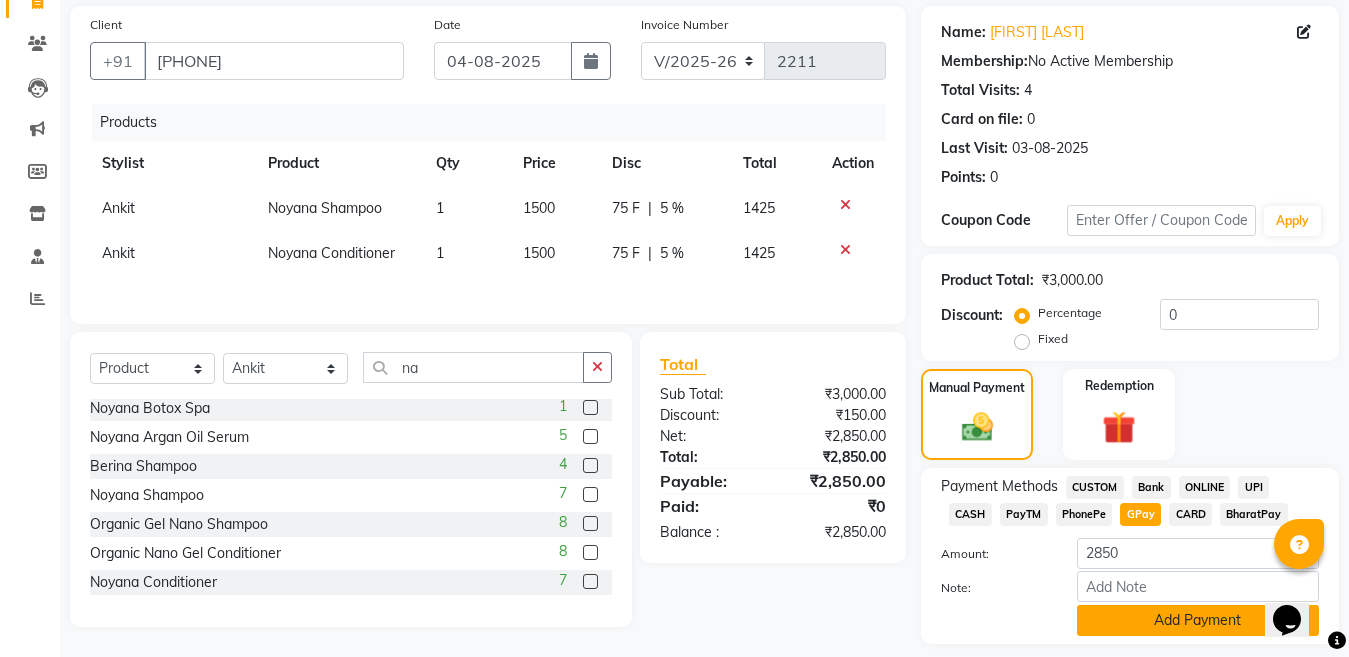 click on "Add Payment" 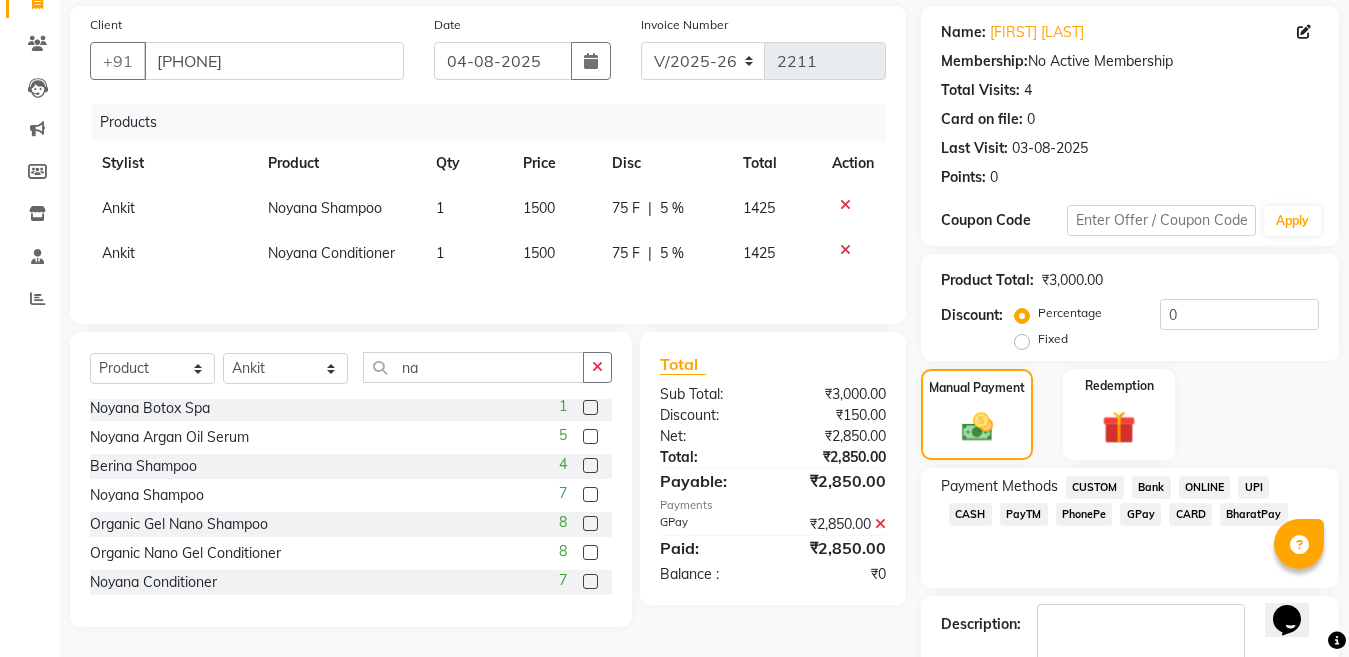 scroll, scrollTop: 259, scrollLeft: 0, axis: vertical 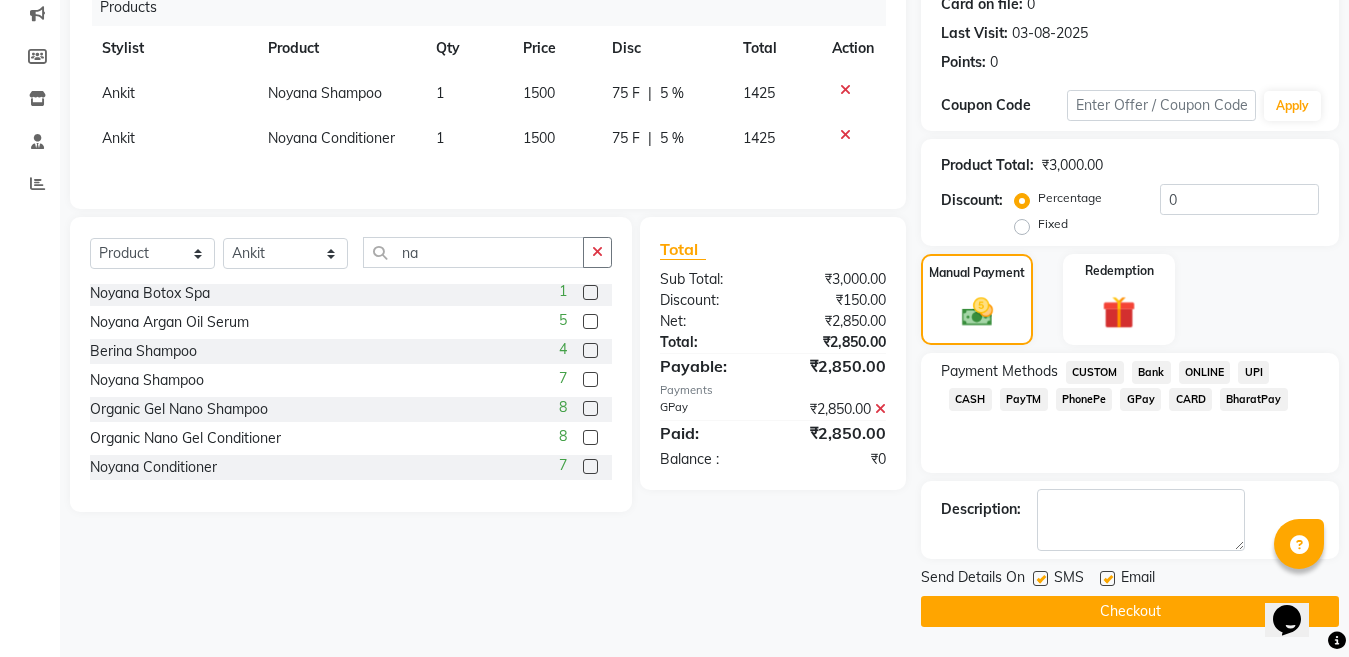click on "Checkout" 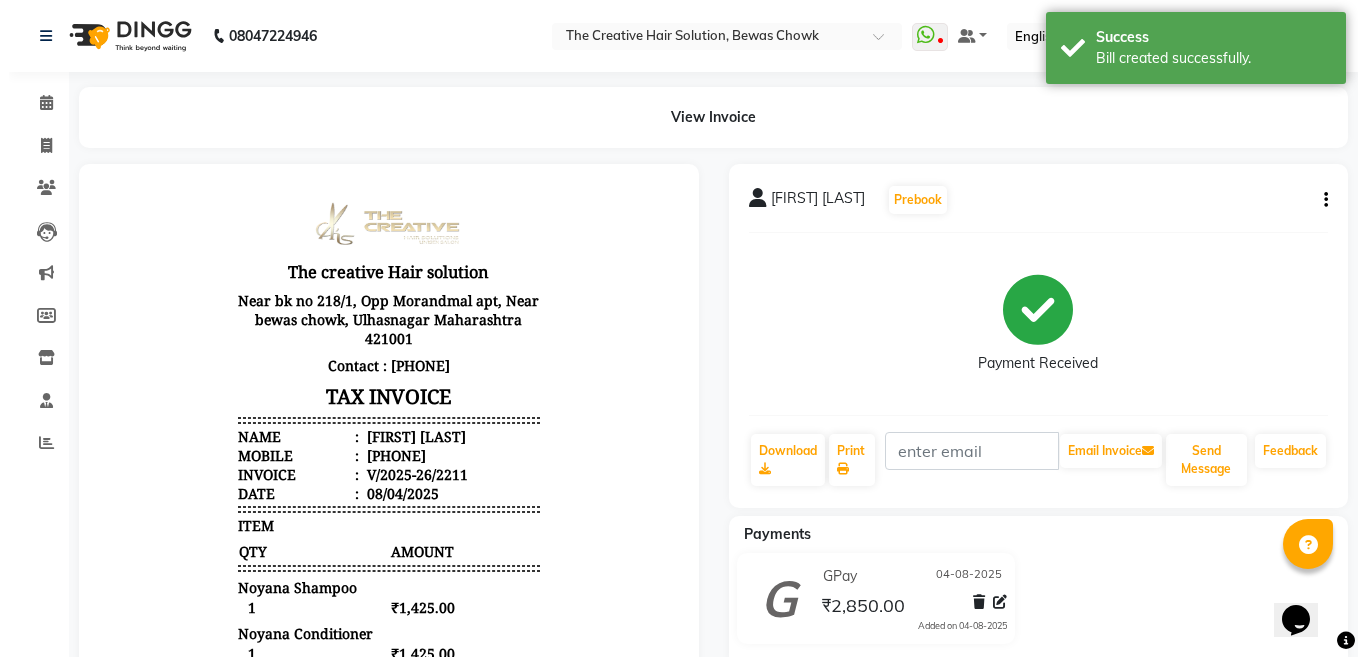 scroll, scrollTop: 0, scrollLeft: 0, axis: both 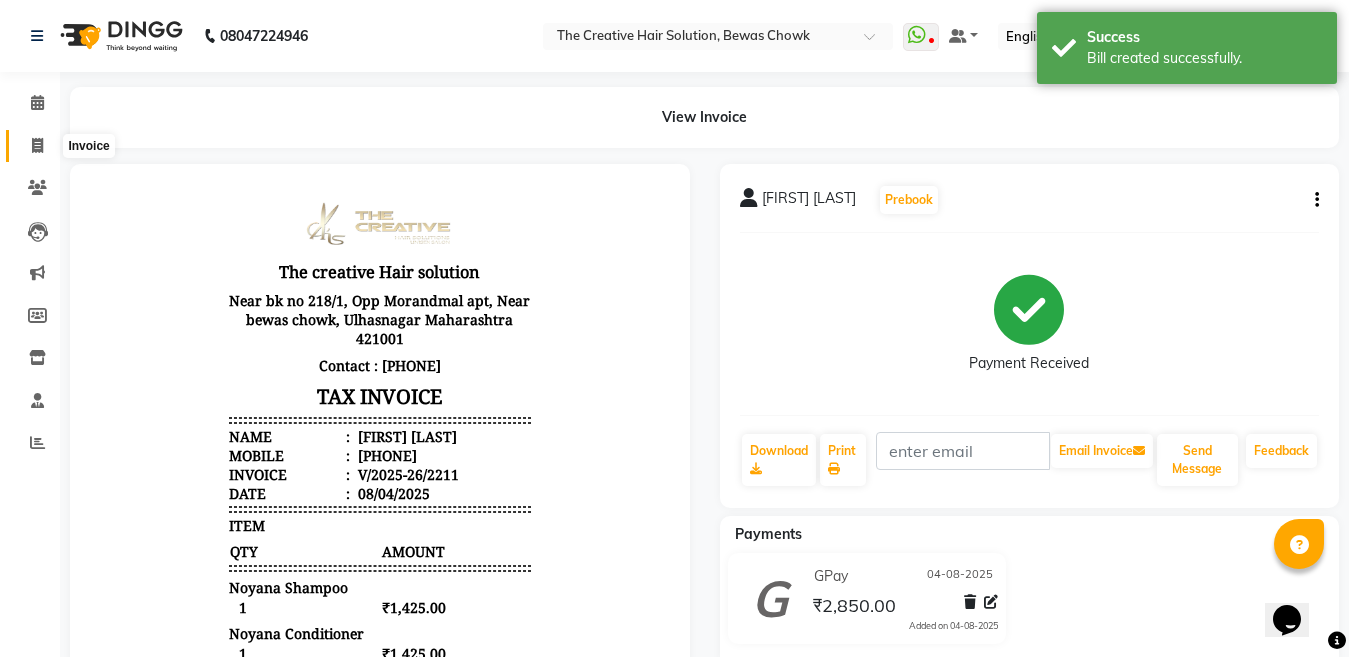 click 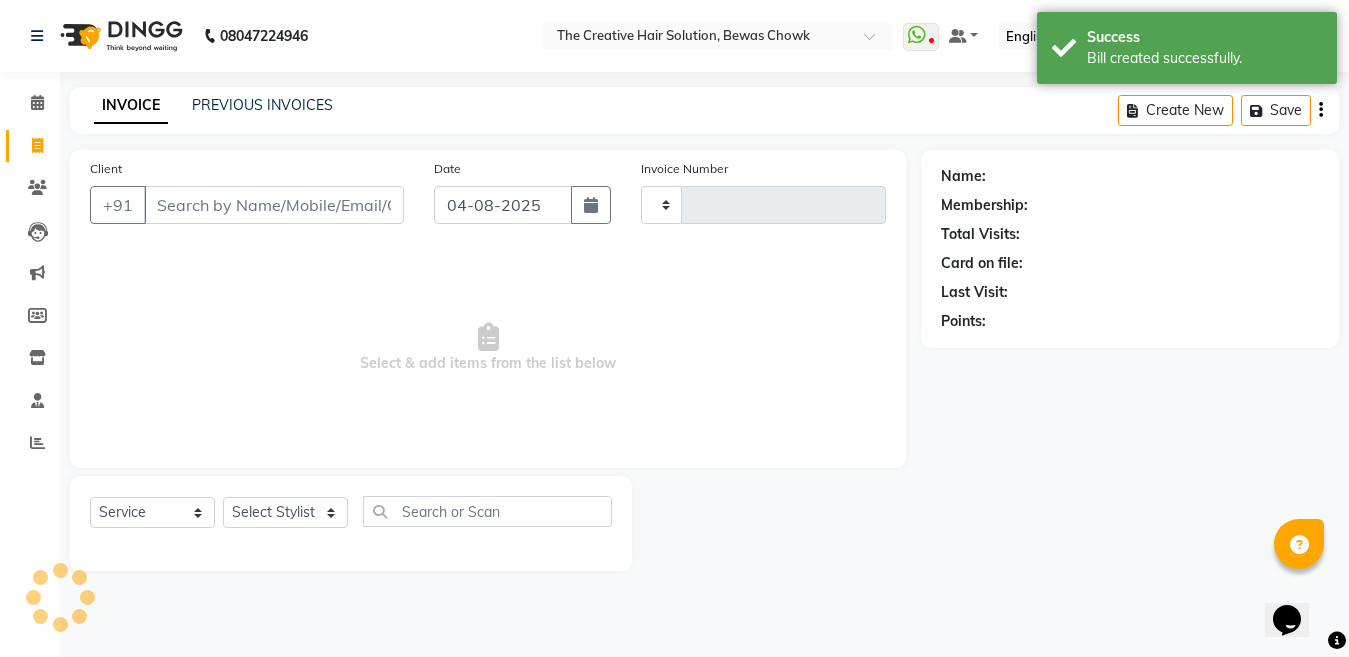 type on "2212" 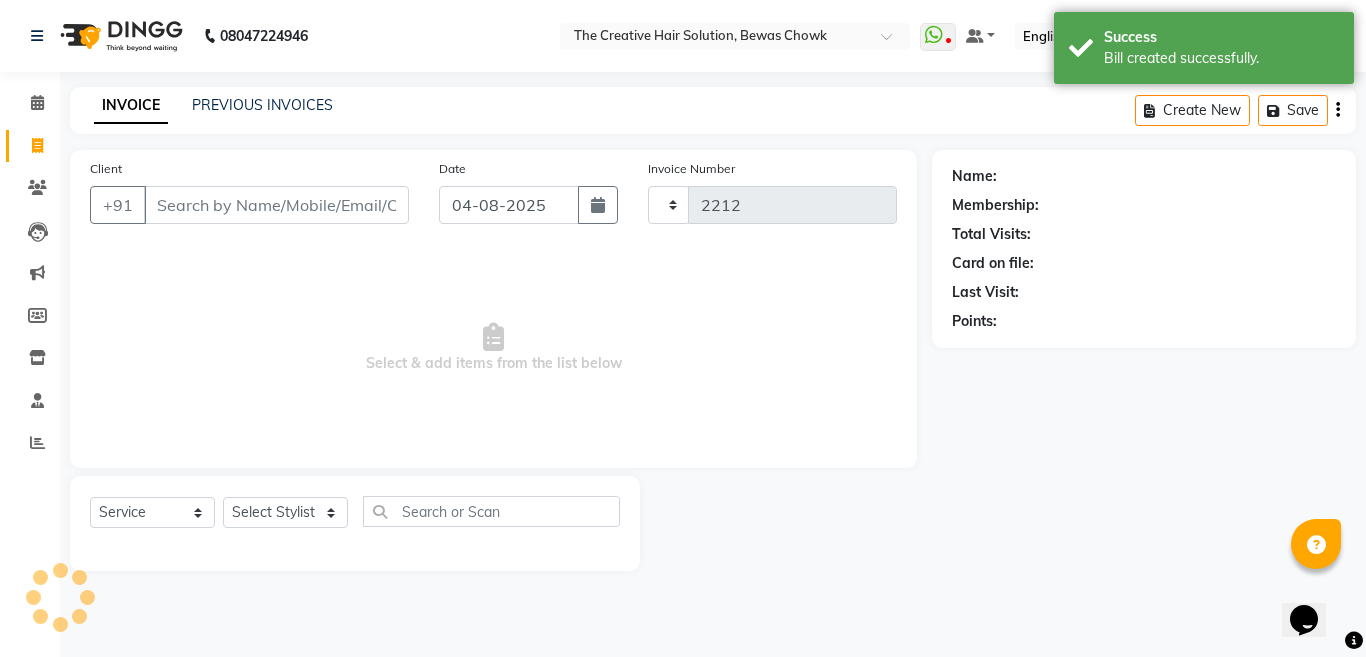 select on "146" 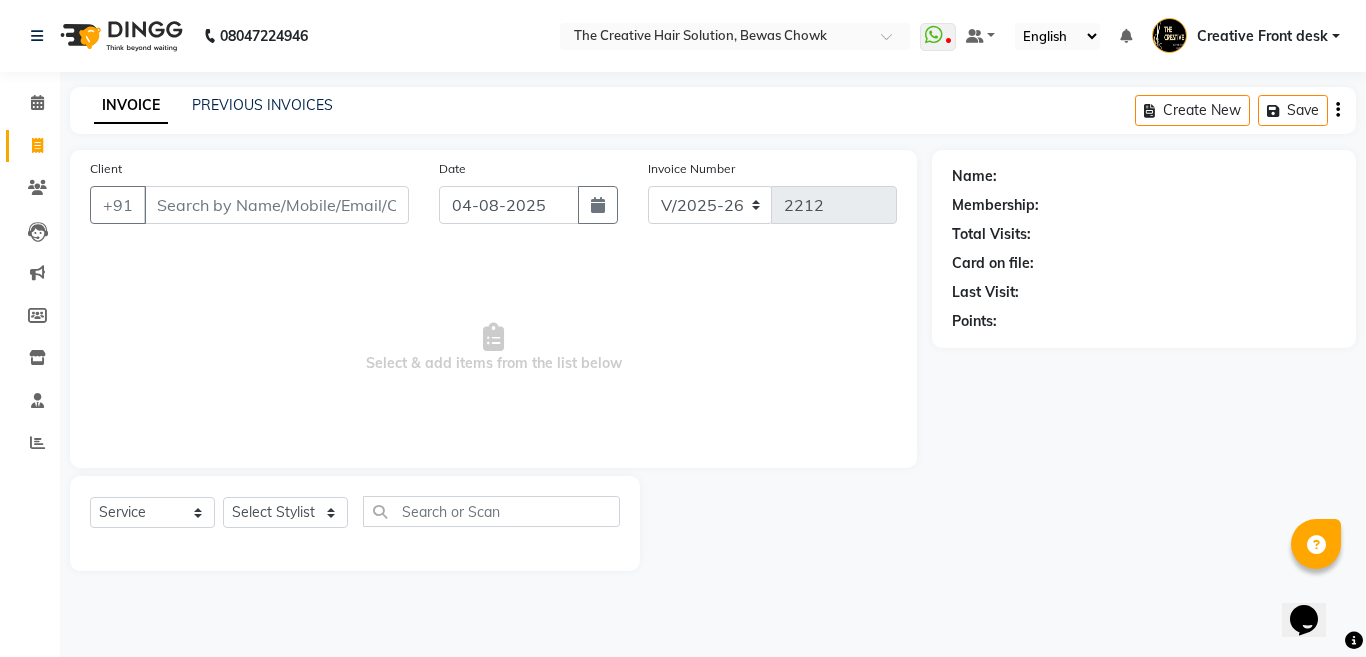 click on "Client" at bounding box center [276, 205] 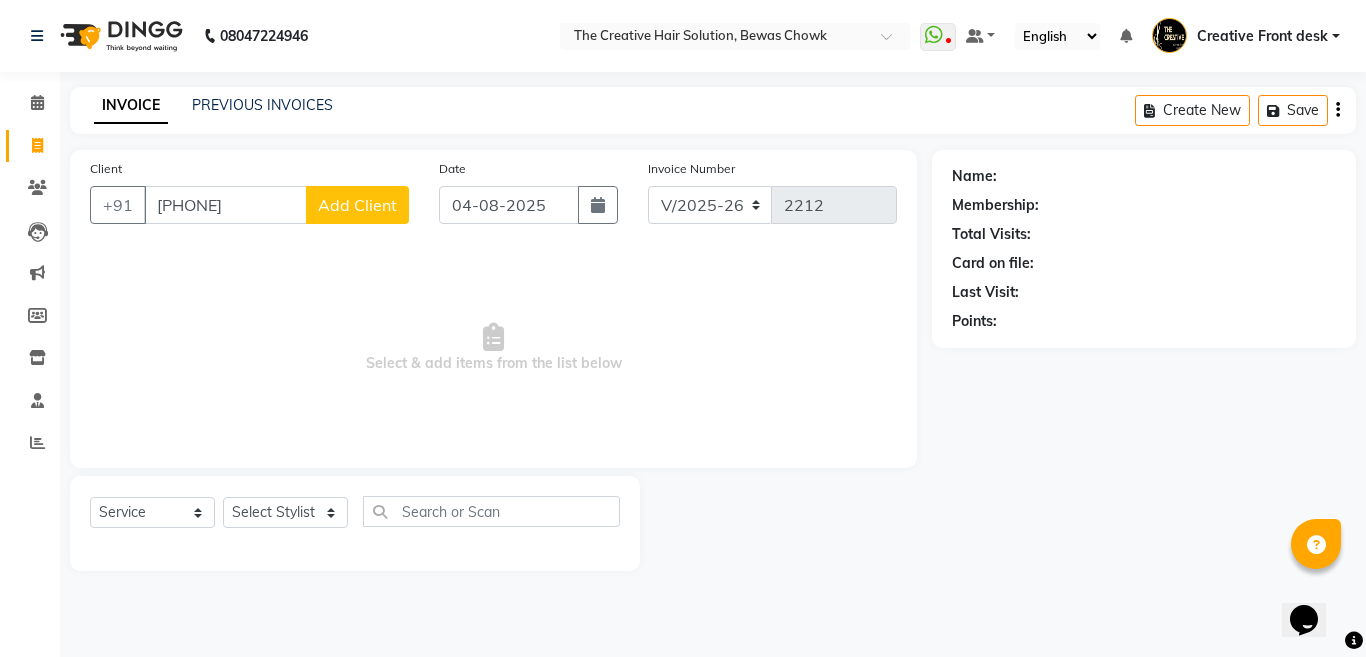 type on "9955406363" 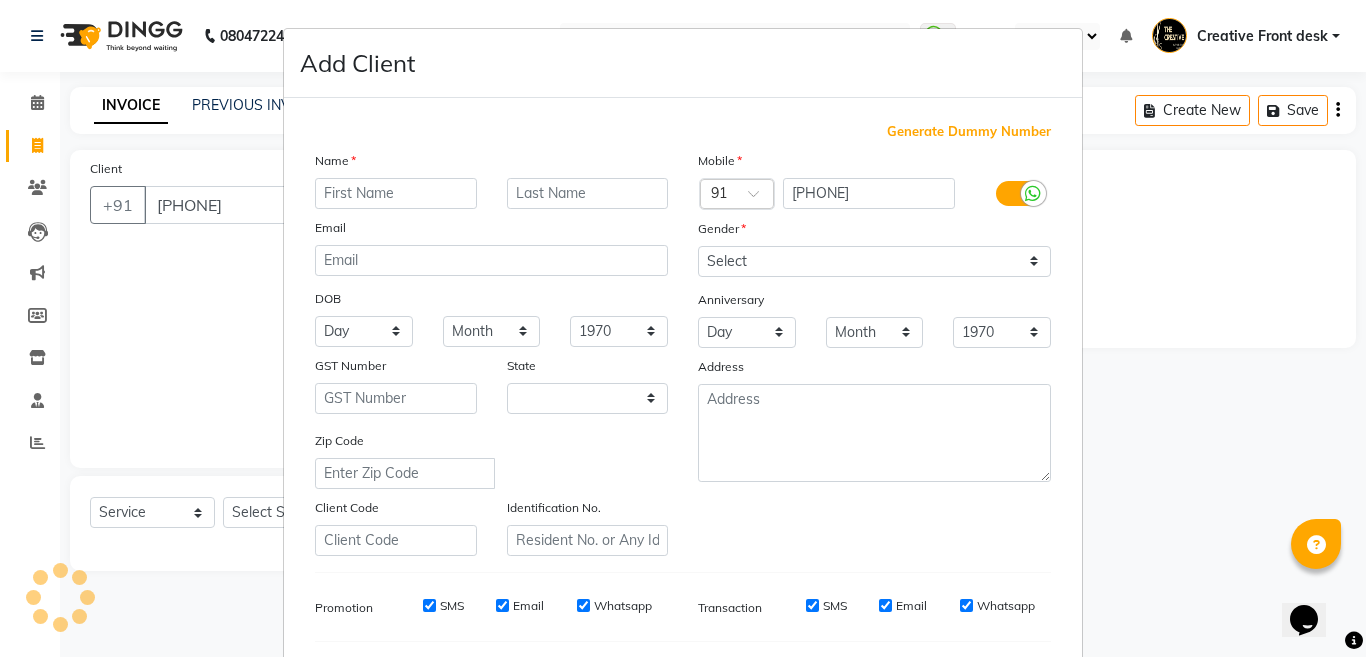 select on "22" 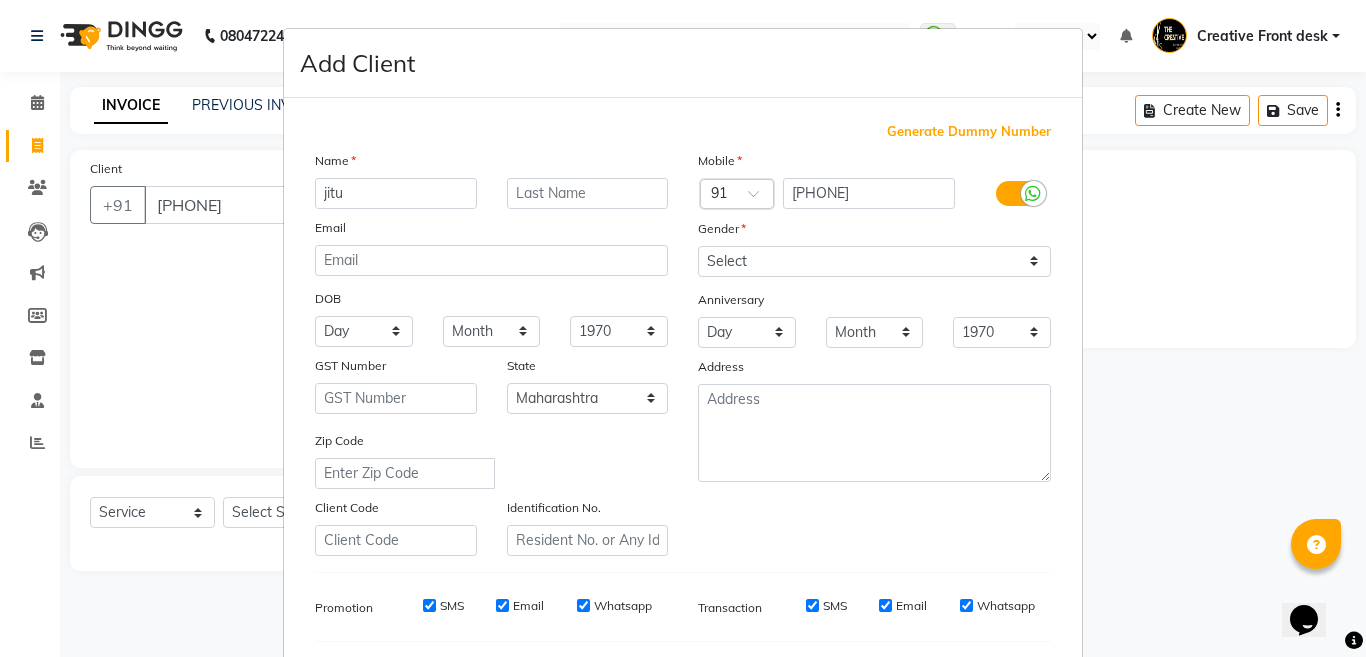 click on "jitu" at bounding box center (396, 193) 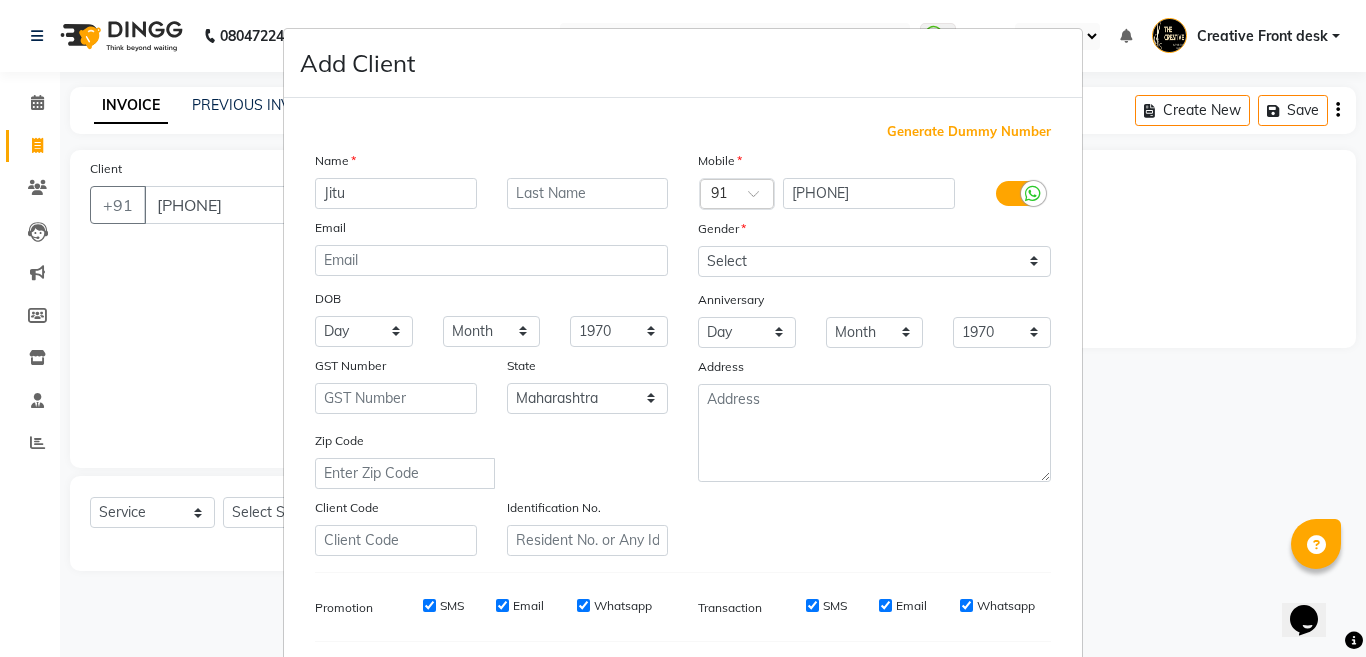 type on "Jitu" 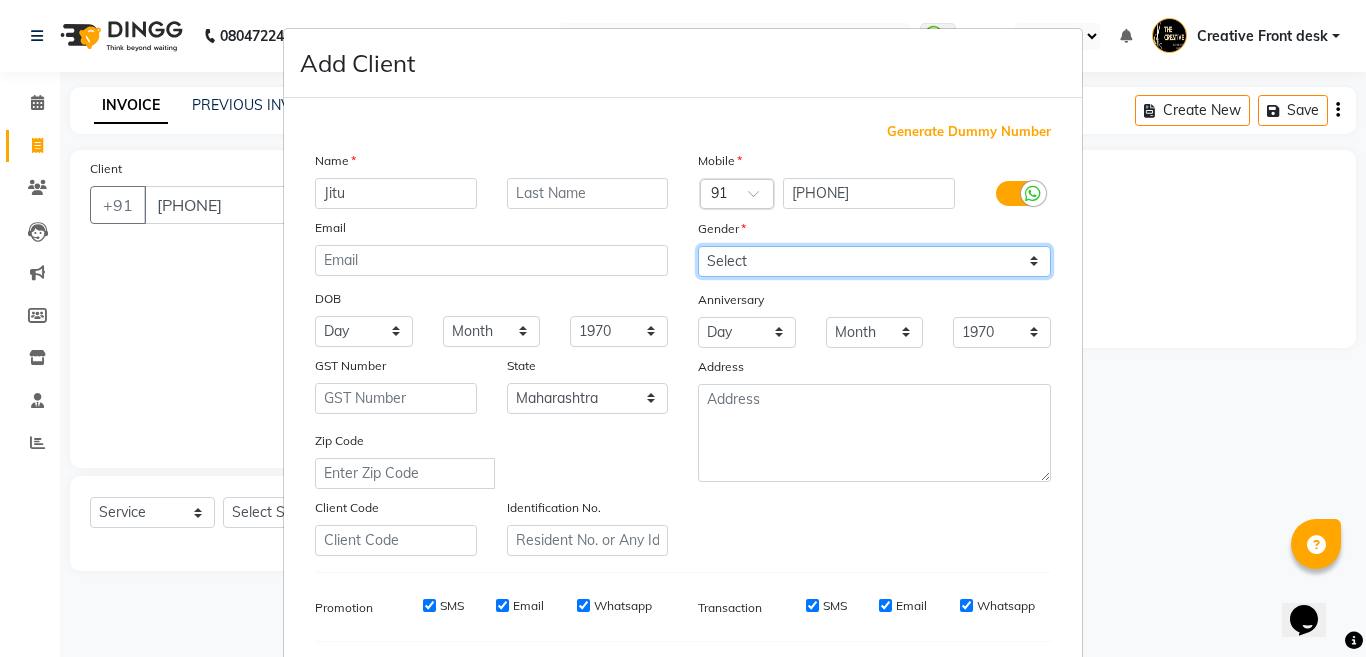 click on "Select Male Female Other Prefer Not To Say" at bounding box center (874, 261) 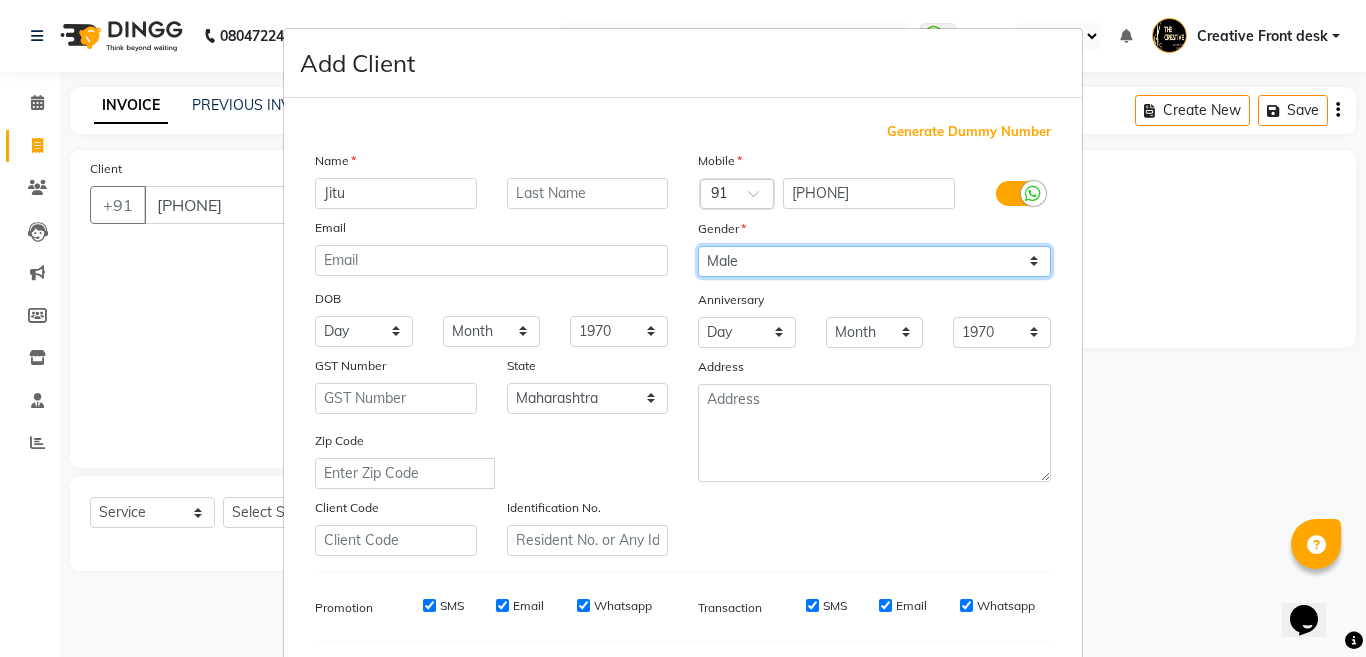 click on "Select Male Female Other Prefer Not To Say" at bounding box center [874, 261] 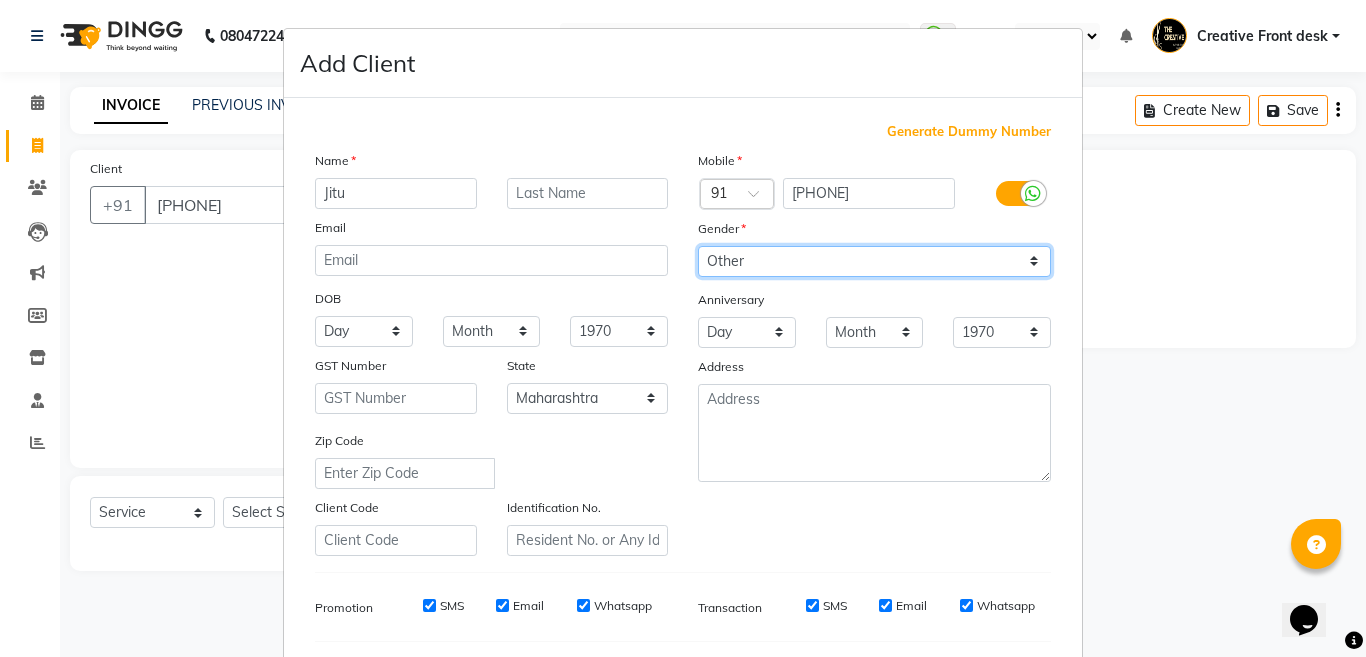 select on "prefer_not_to_say" 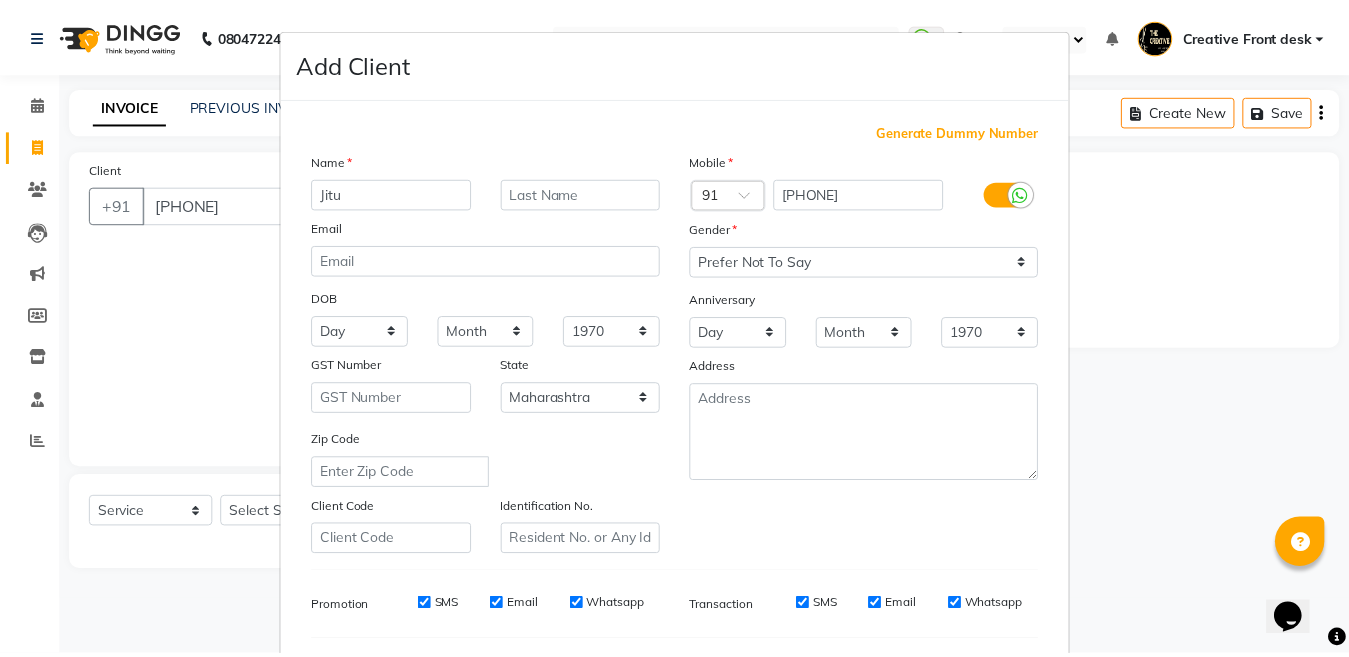 scroll, scrollTop: 266, scrollLeft: 0, axis: vertical 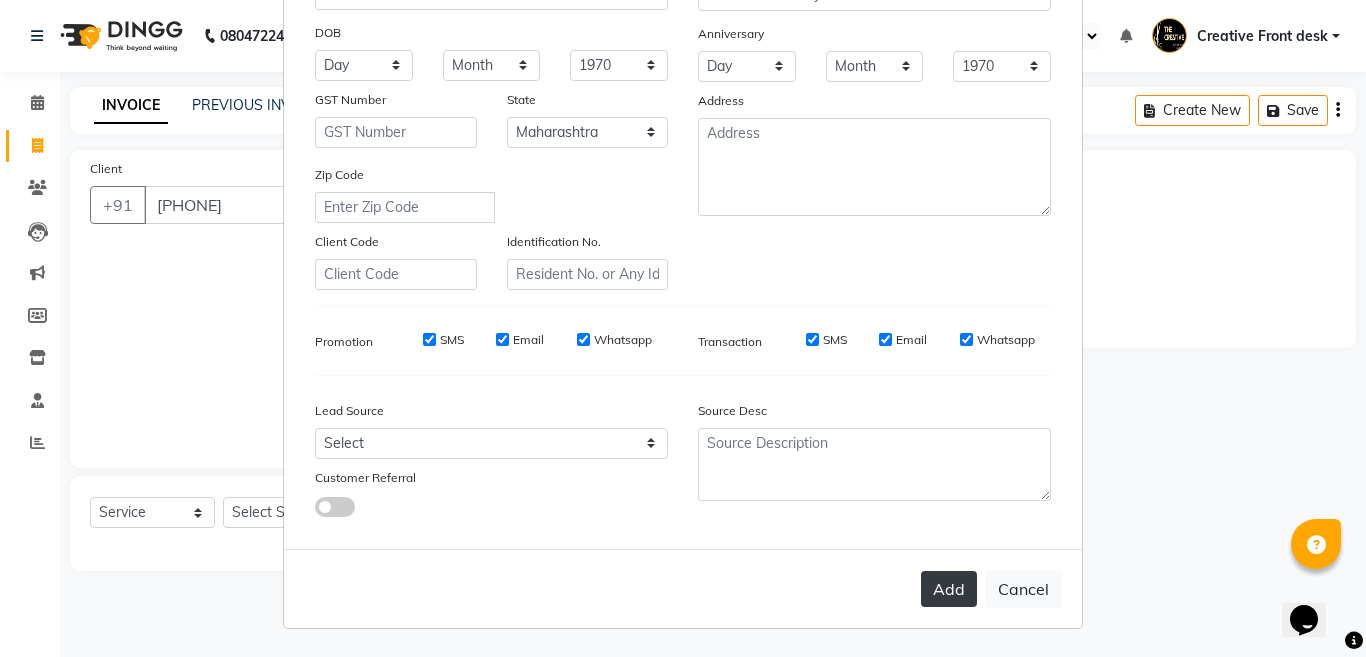 click on "Add" at bounding box center [949, 589] 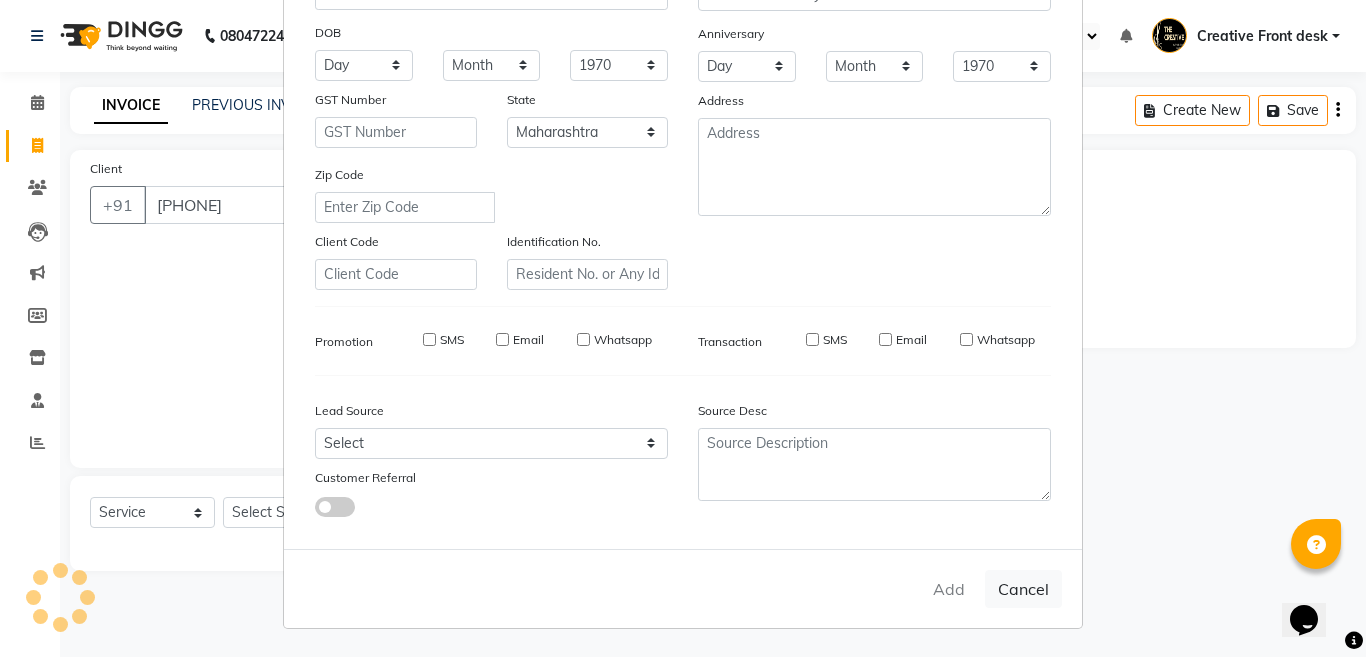 type 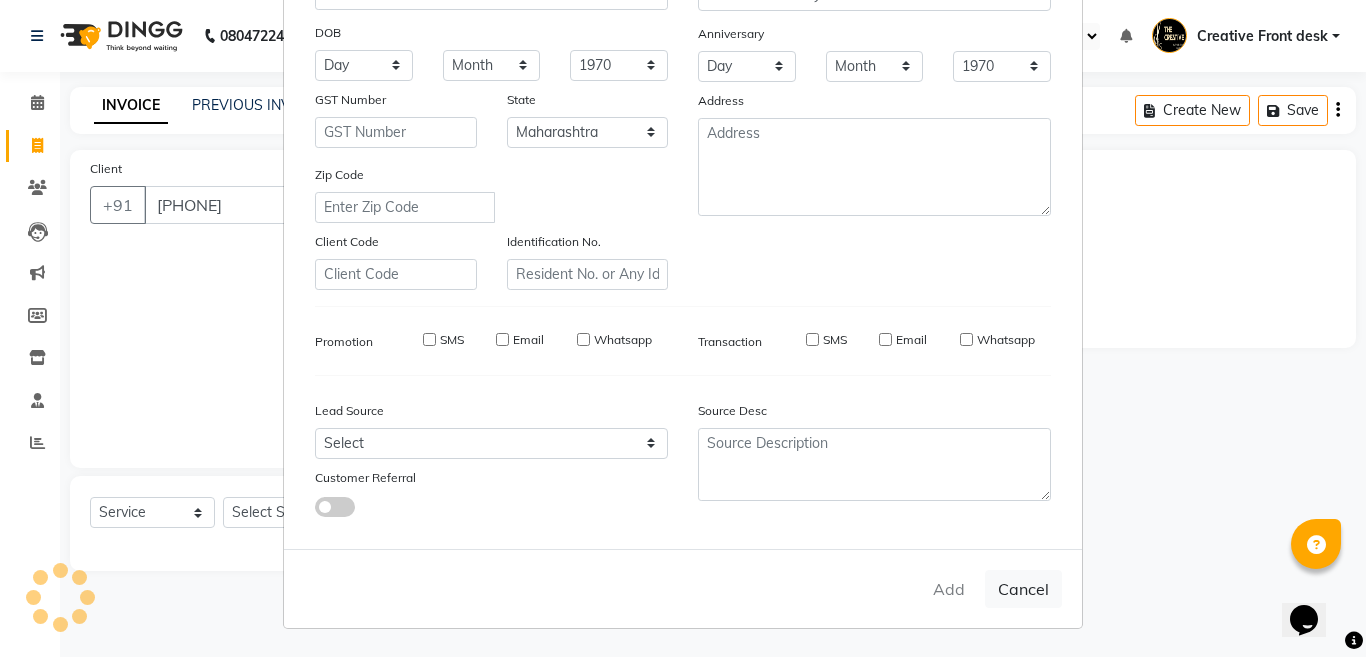 select 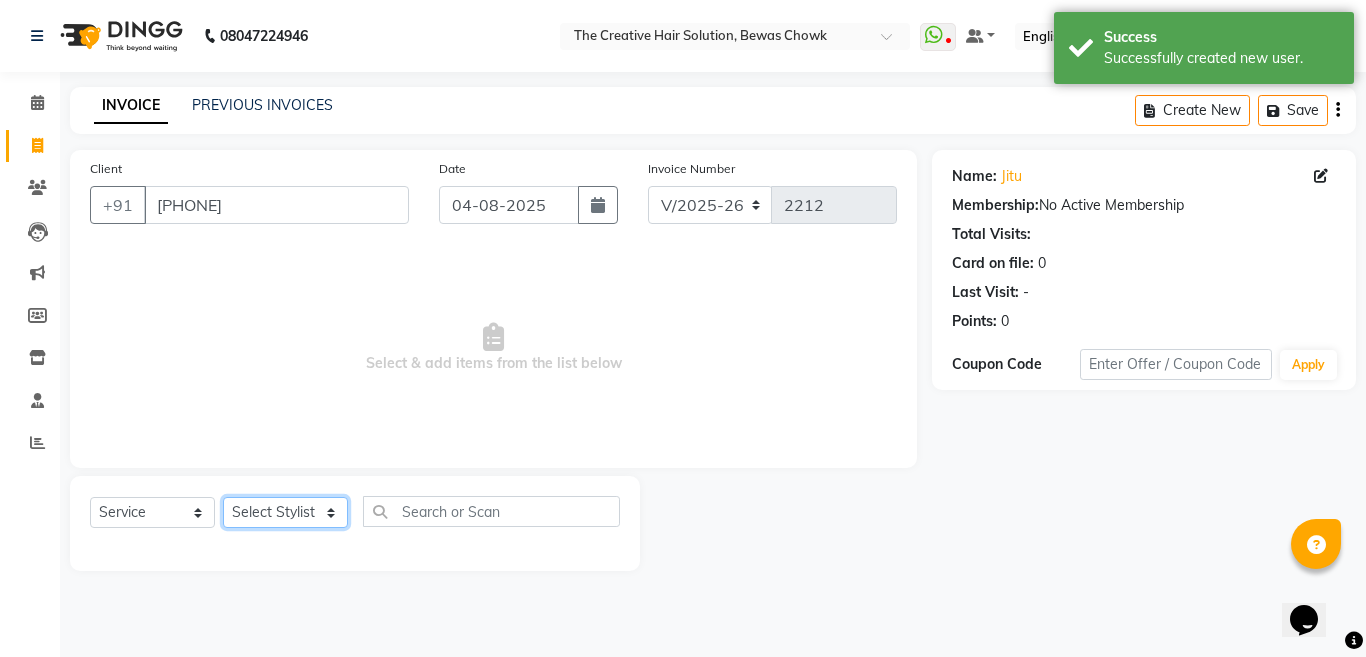 click on "Select Stylist Ankit Creative Front desk Deepak Firoz Geeta Golu Nisha Prince Priyanka Satyam Savita Shivam Shubham Sonu Sir Swapnil Taruna Panjwani Umesh Vidya" 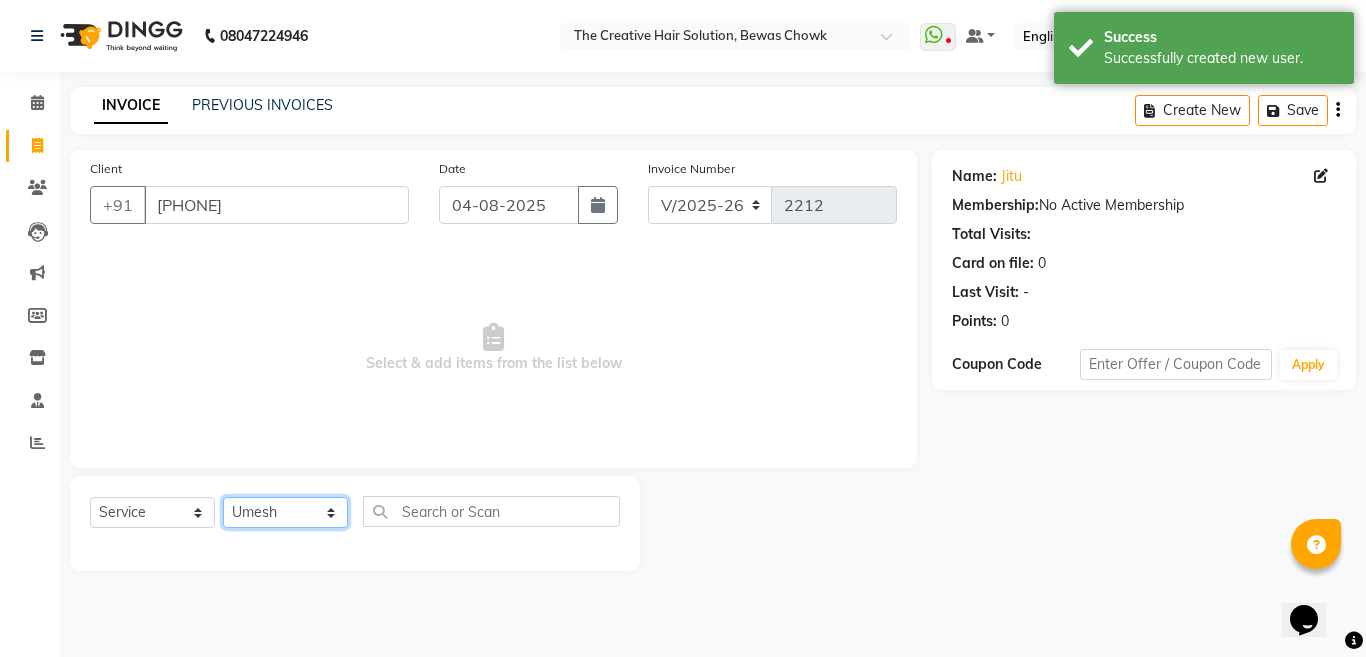 click on "Select Stylist Ankit Creative Front desk Deepak Firoz Geeta Golu Nisha Prince Priyanka Satyam Savita Shivam Shubham Sonu Sir Swapnil Taruna Panjwani Umesh Vidya" 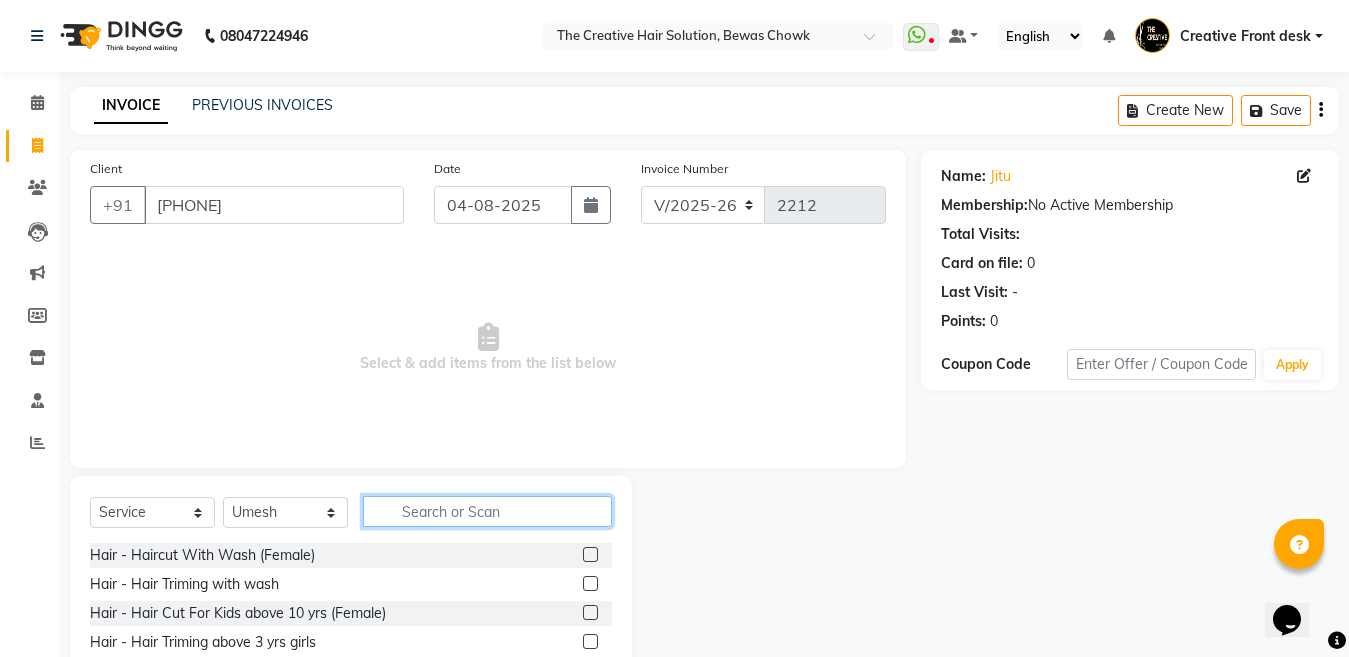 click 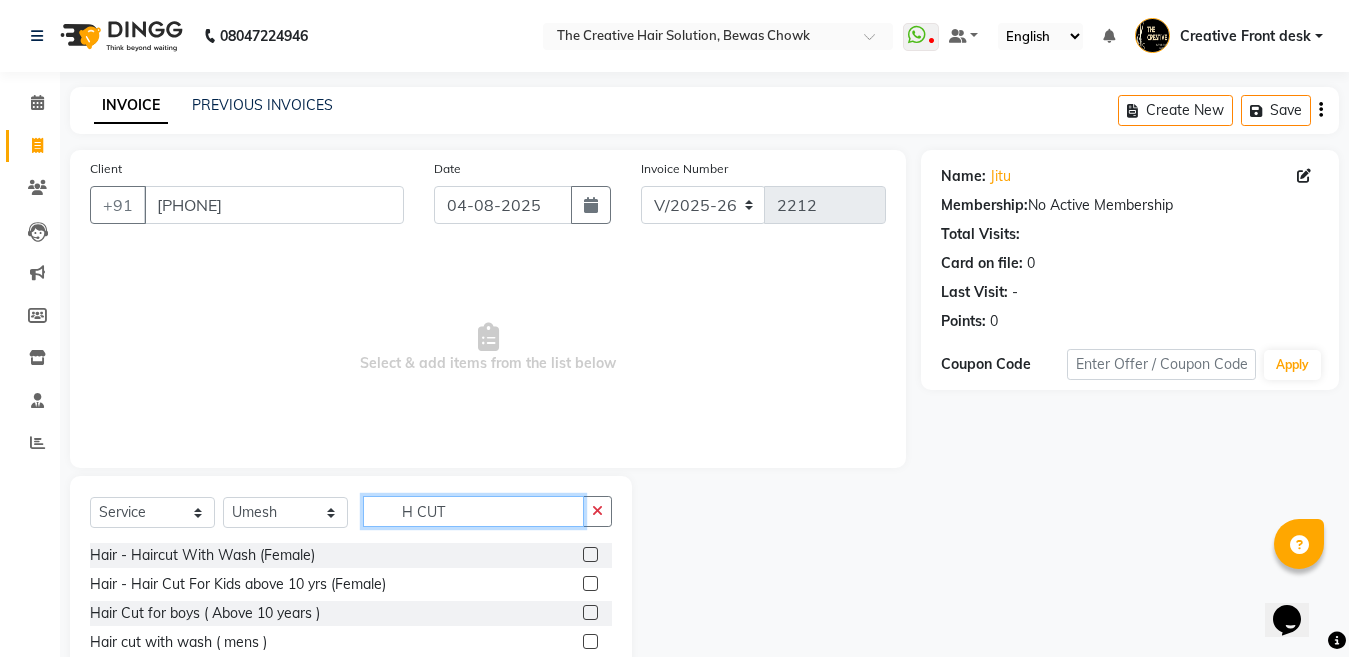 type on "H CUT" 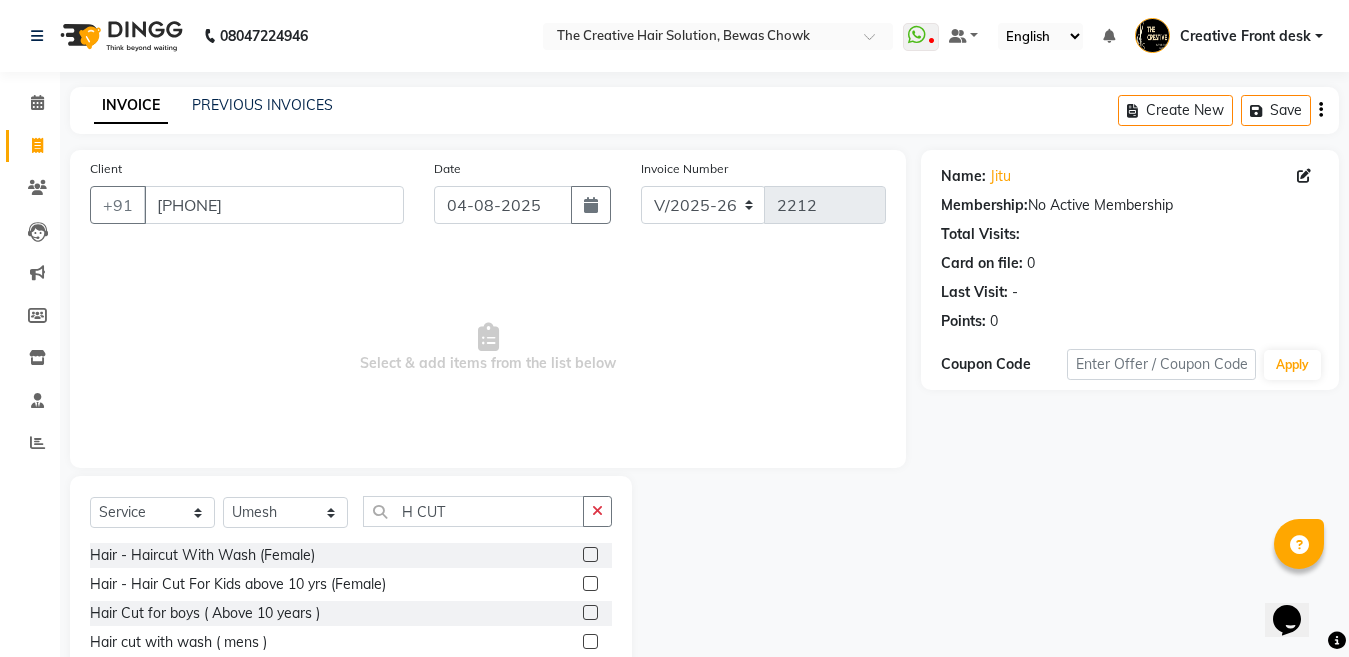 click 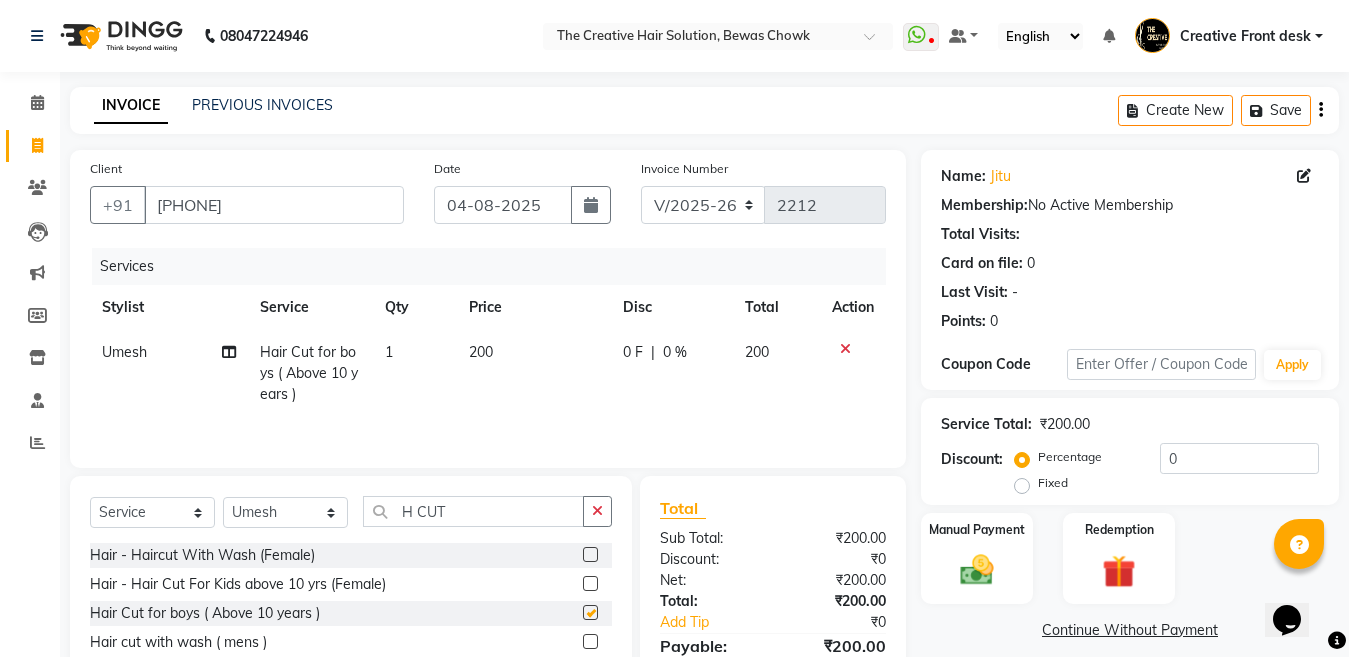 checkbox on "false" 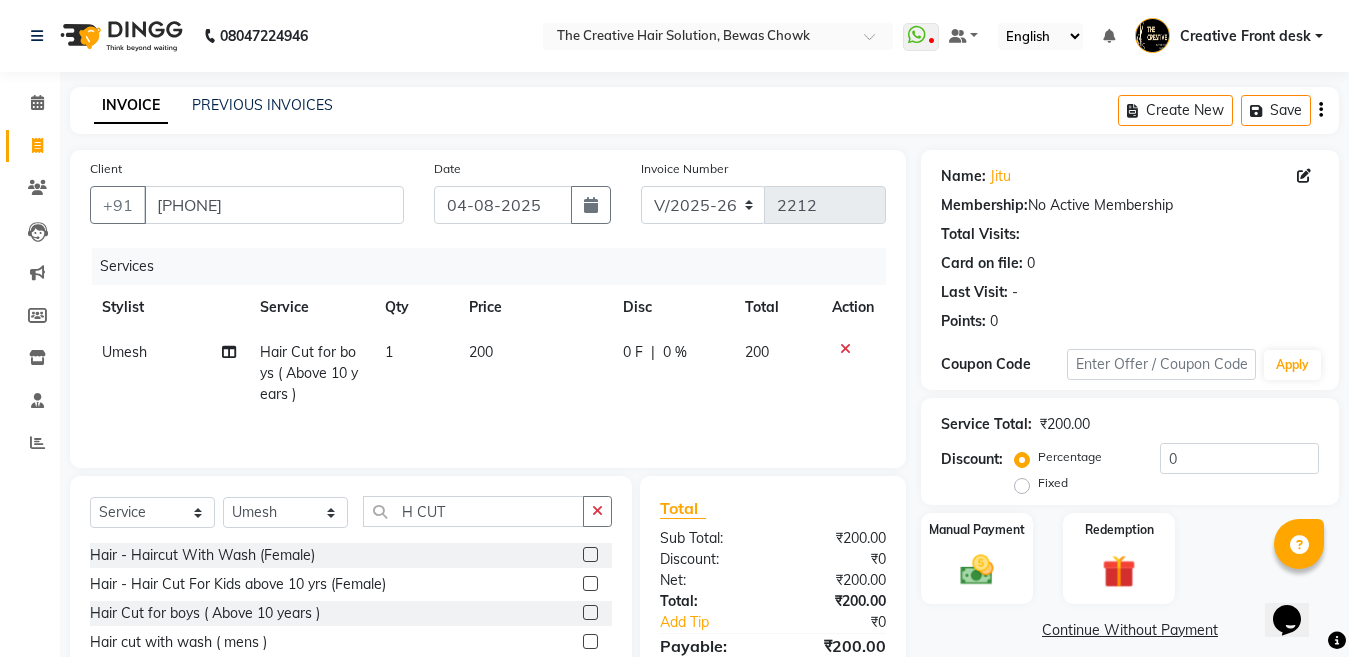click on "200" 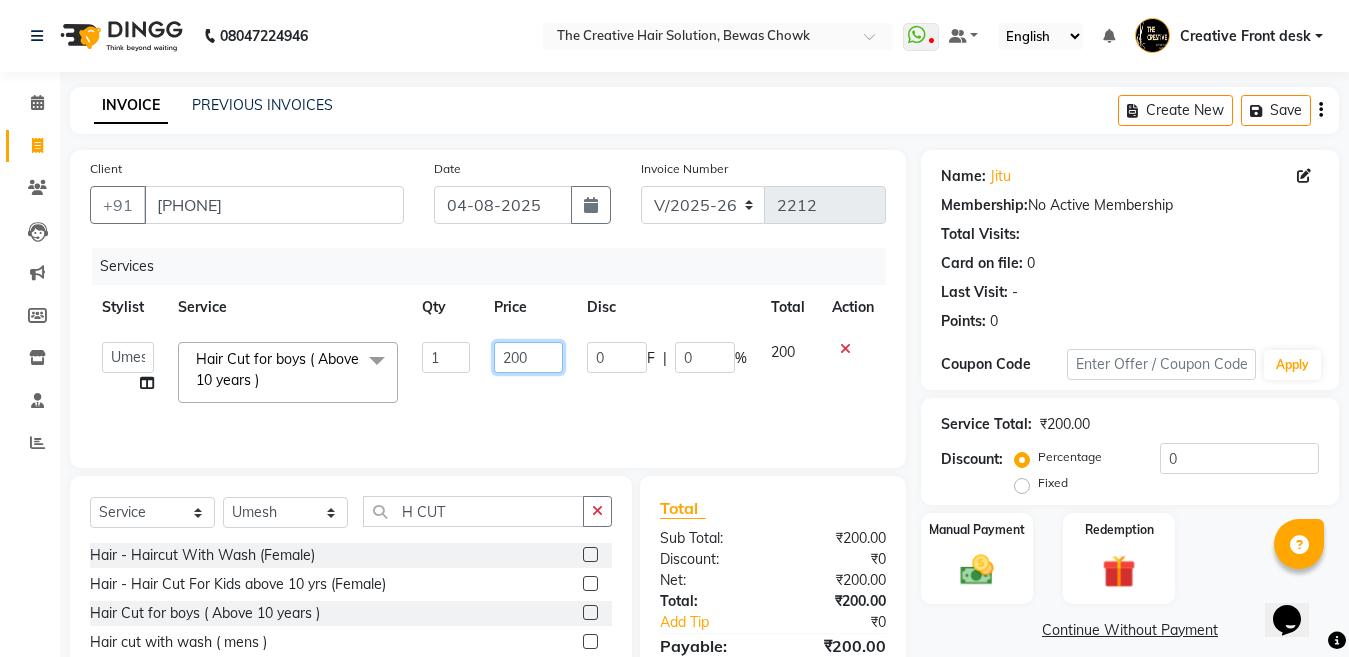 click on "200" 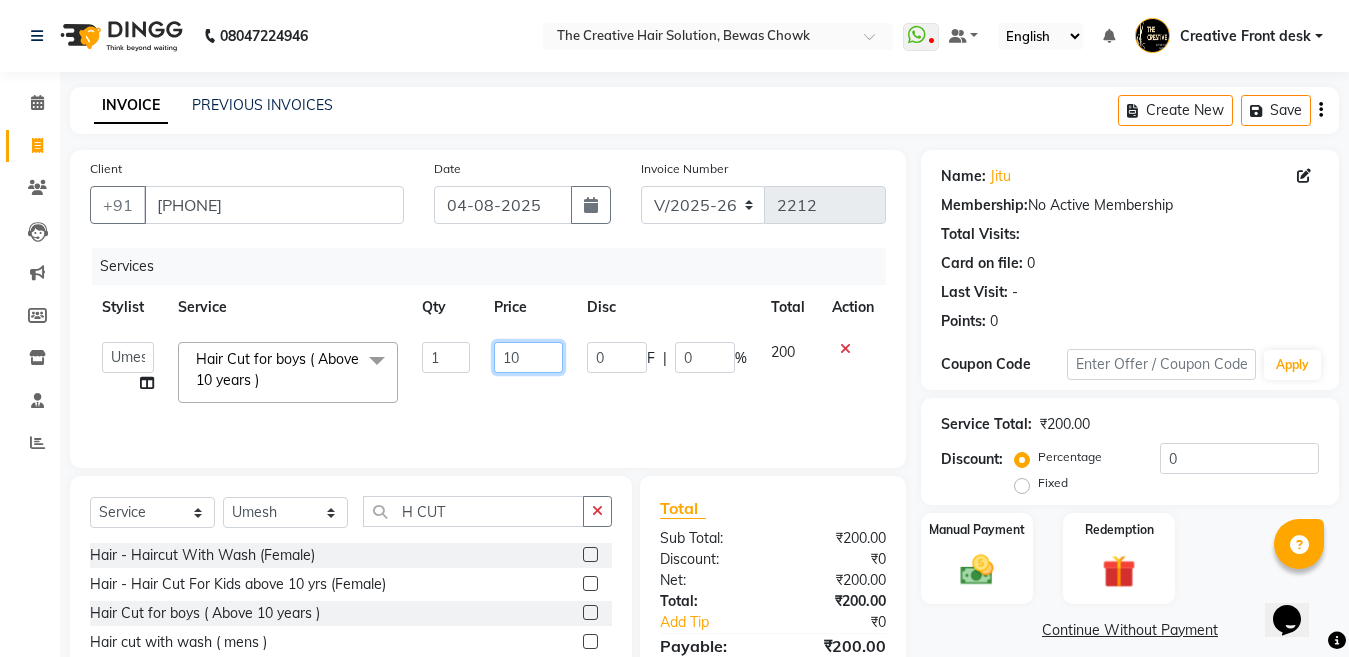 type on "150" 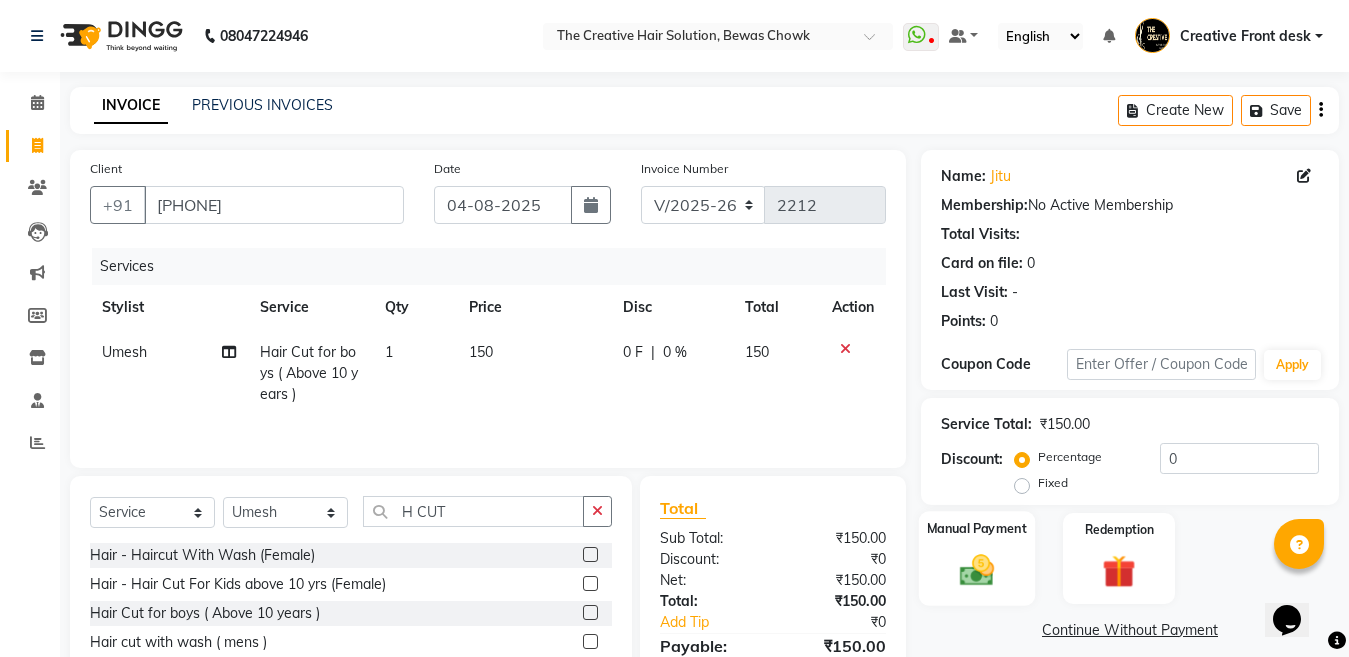 click on "Manual Payment" 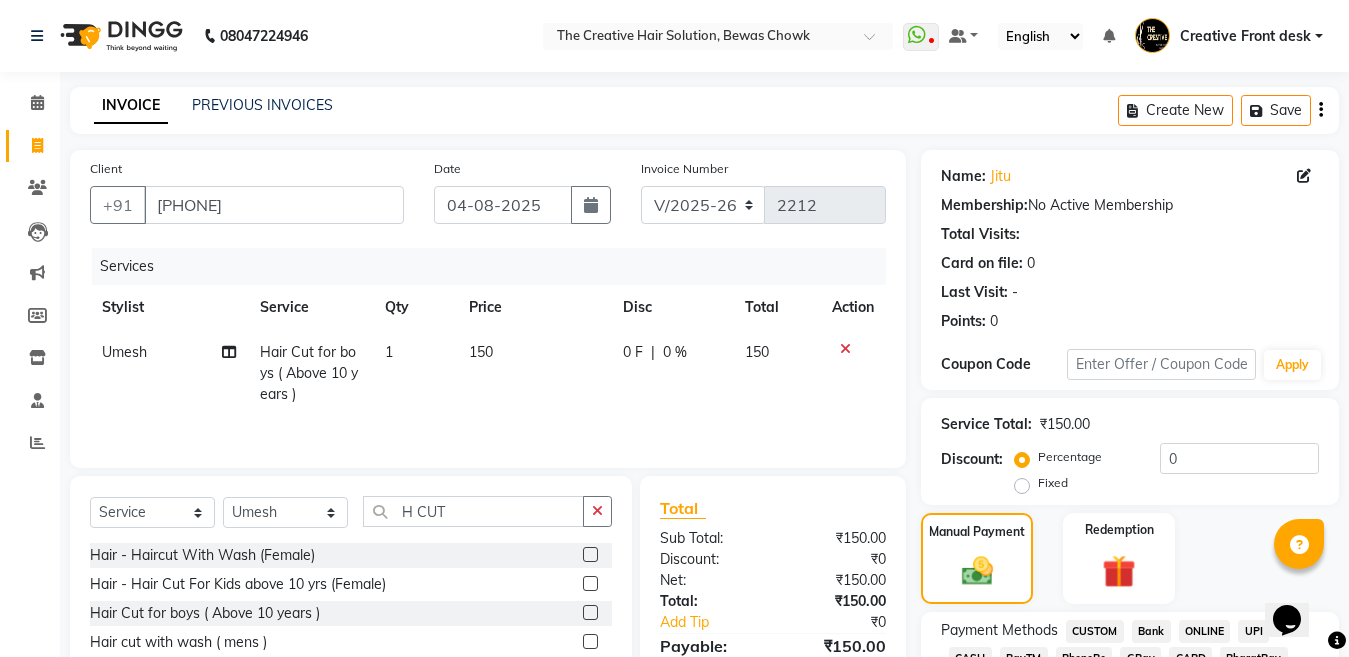 scroll, scrollTop: 146, scrollLeft: 0, axis: vertical 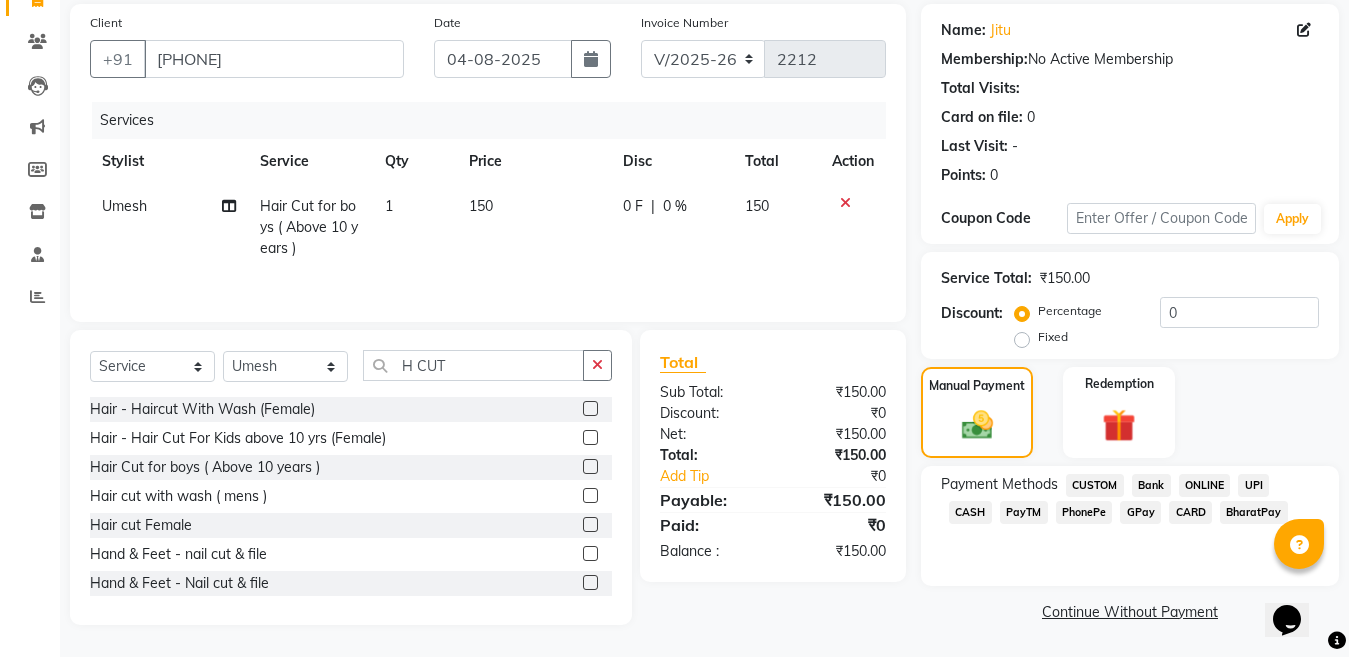click on "CASH" 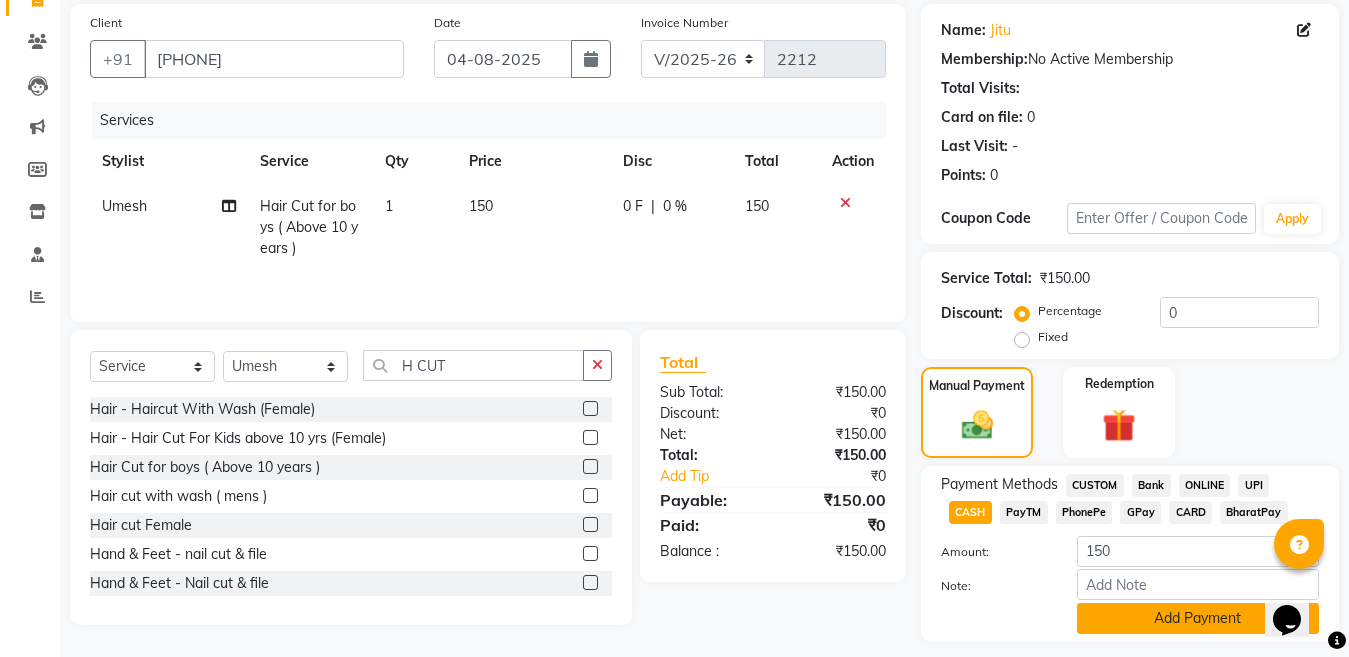 click on "Add Payment" 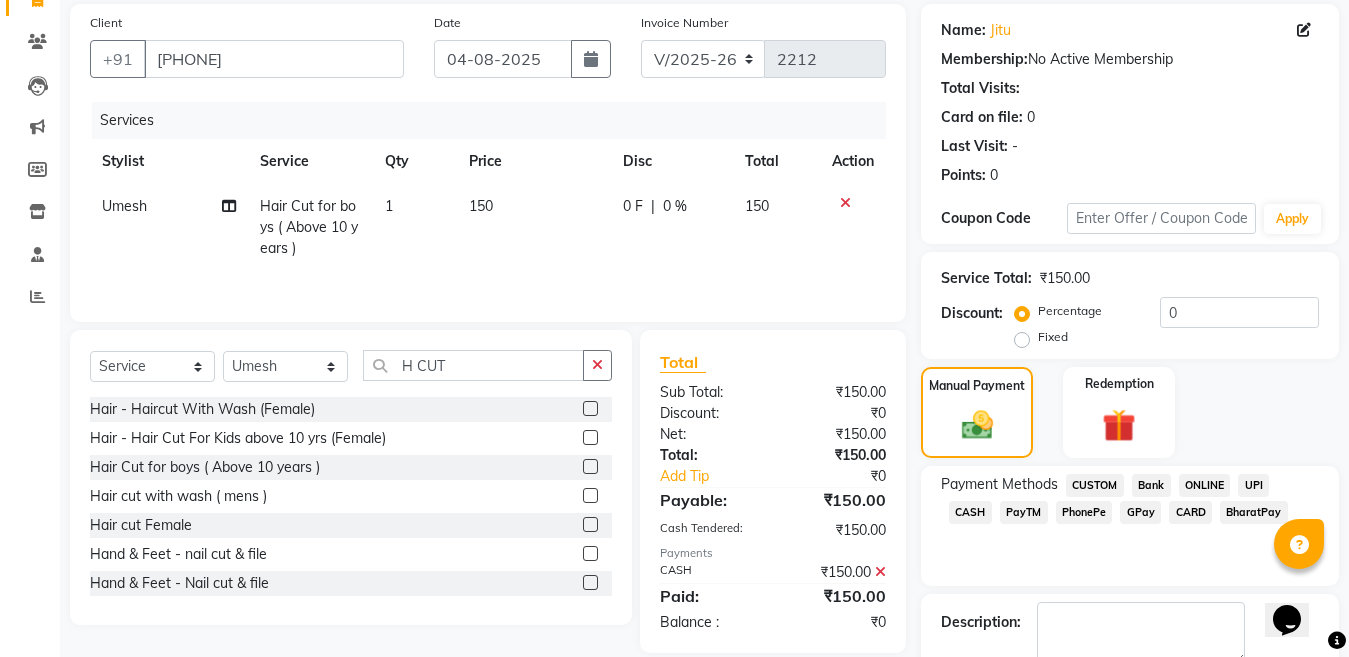 scroll, scrollTop: 259, scrollLeft: 0, axis: vertical 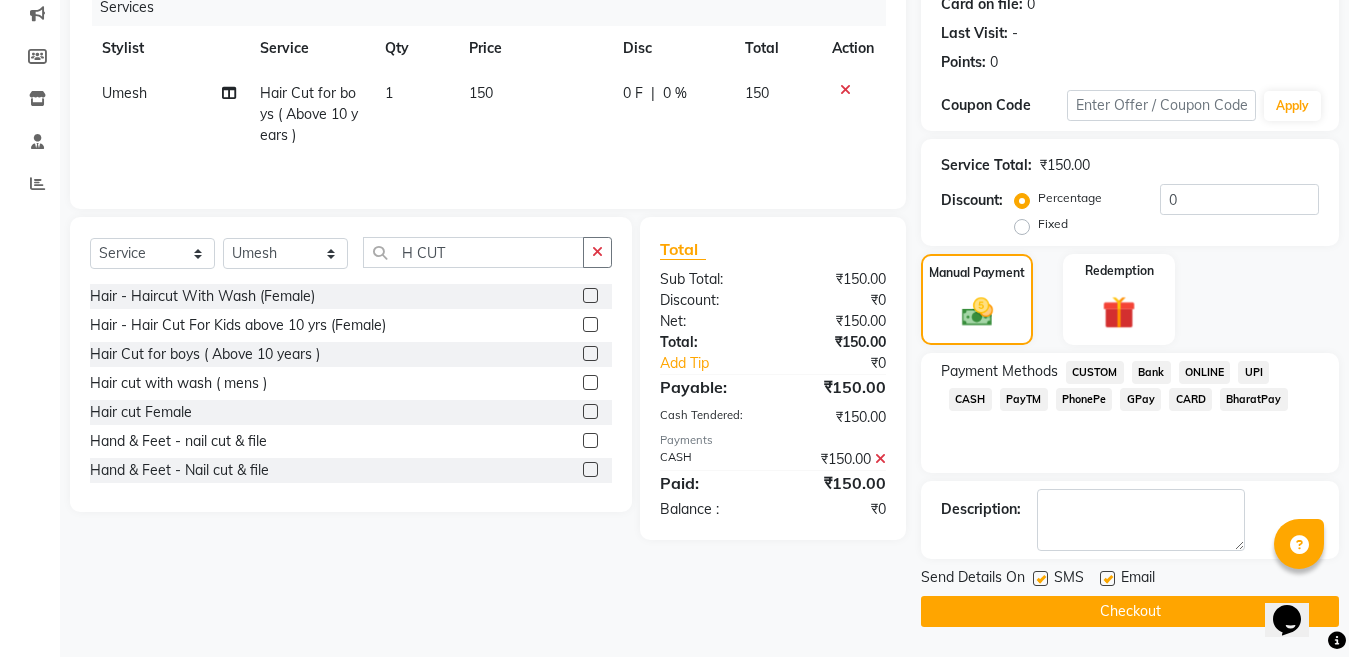 click on "Checkout" 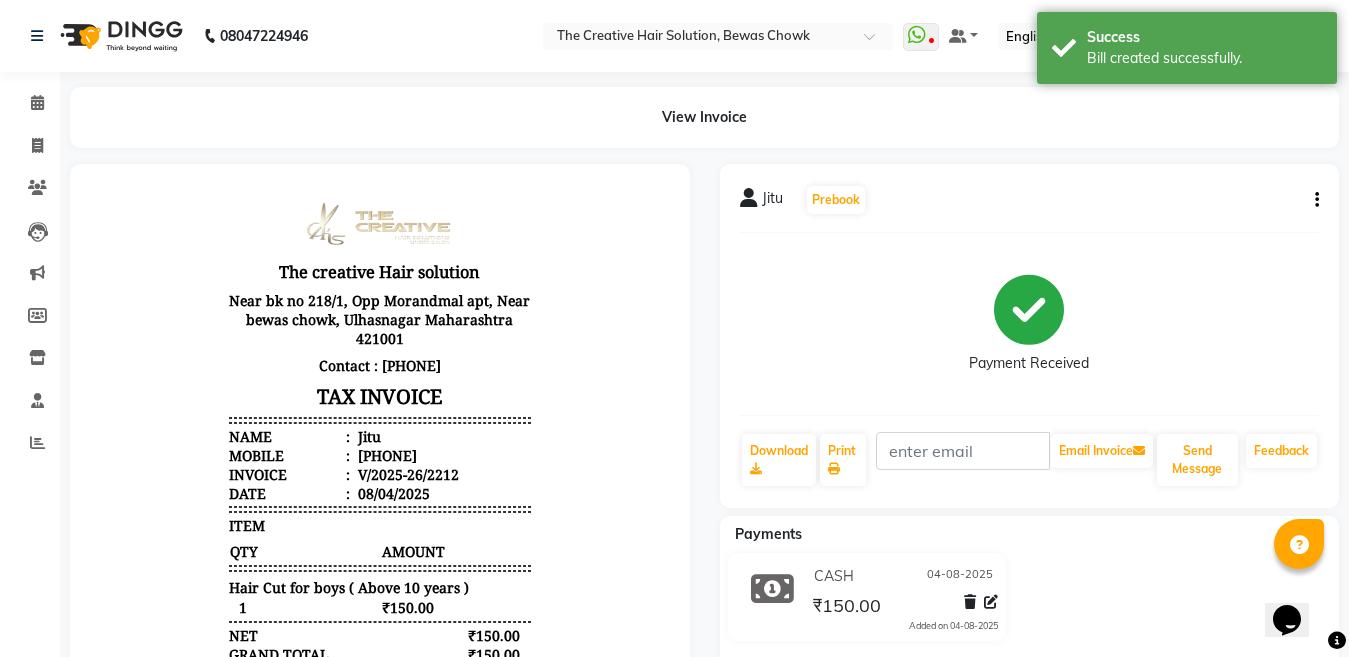 scroll, scrollTop: 0, scrollLeft: 0, axis: both 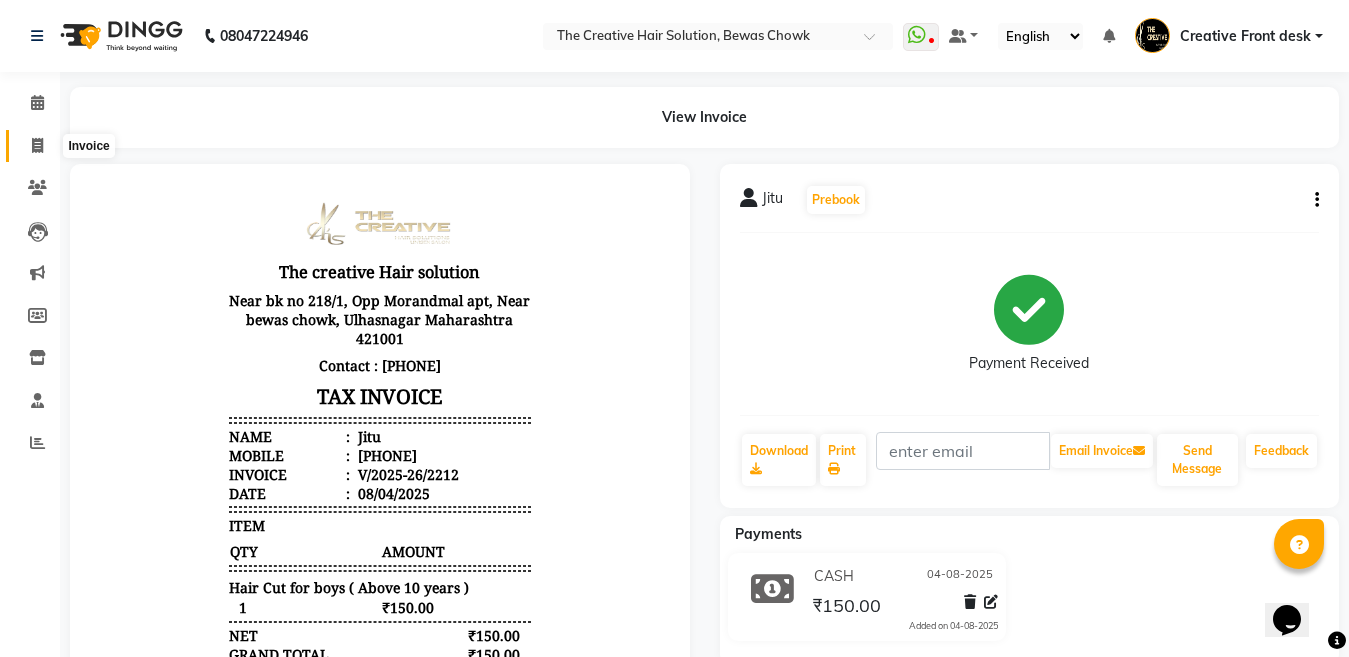 click 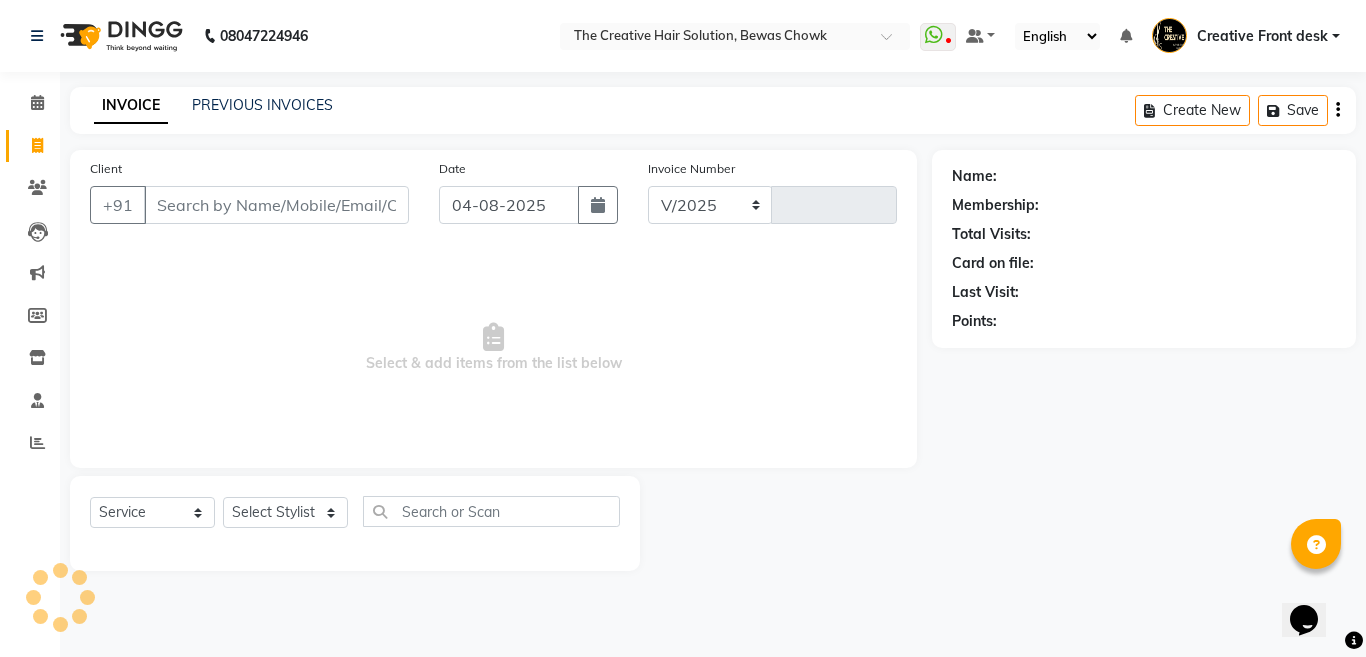 select on "146" 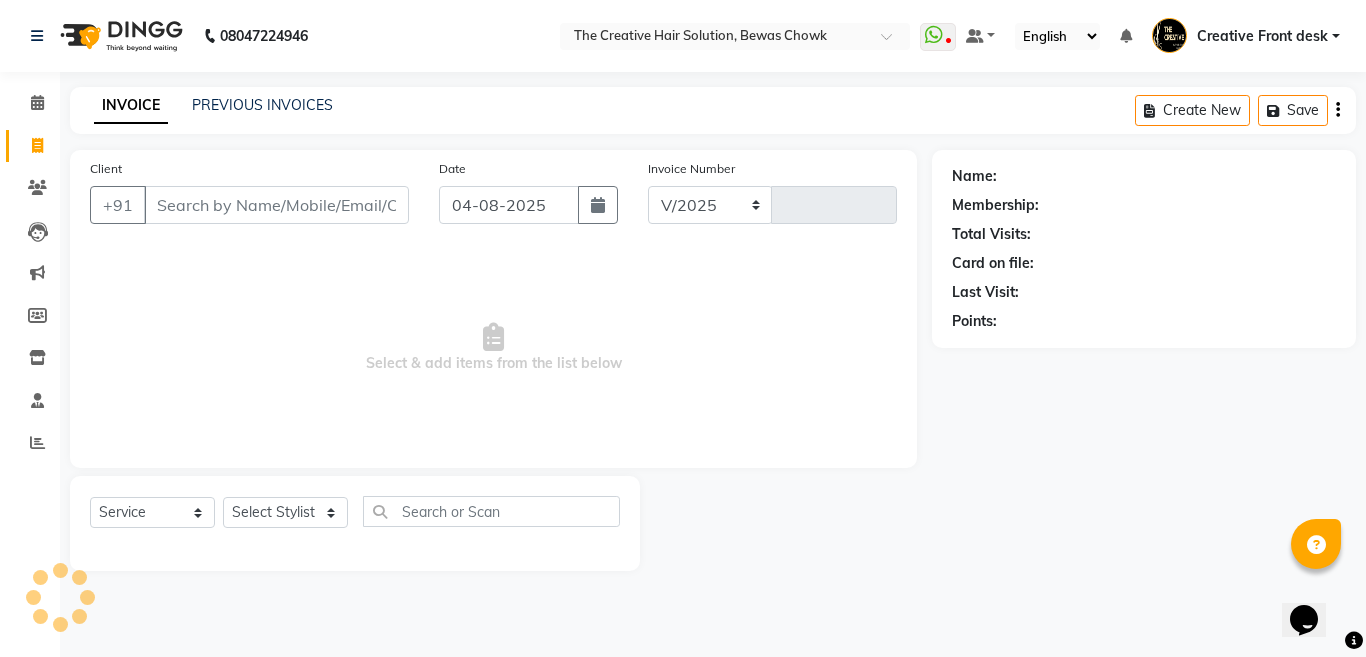 type on "2213" 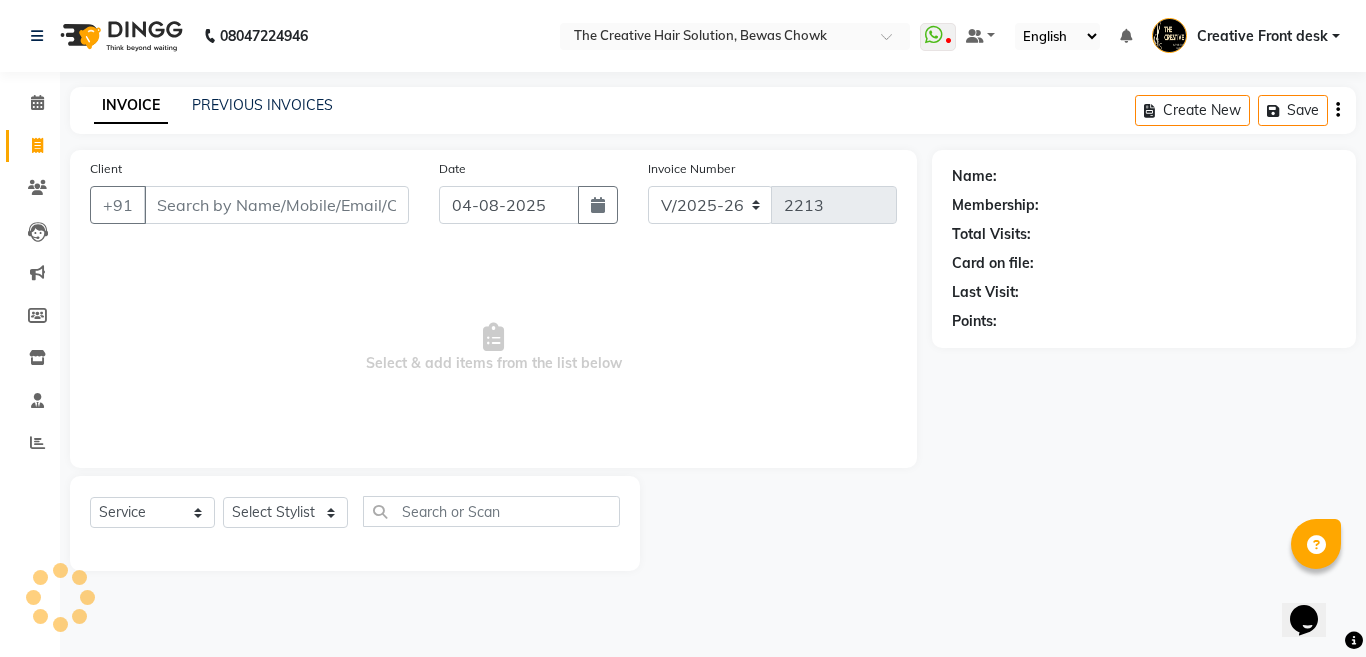 click on "Client" at bounding box center (276, 205) 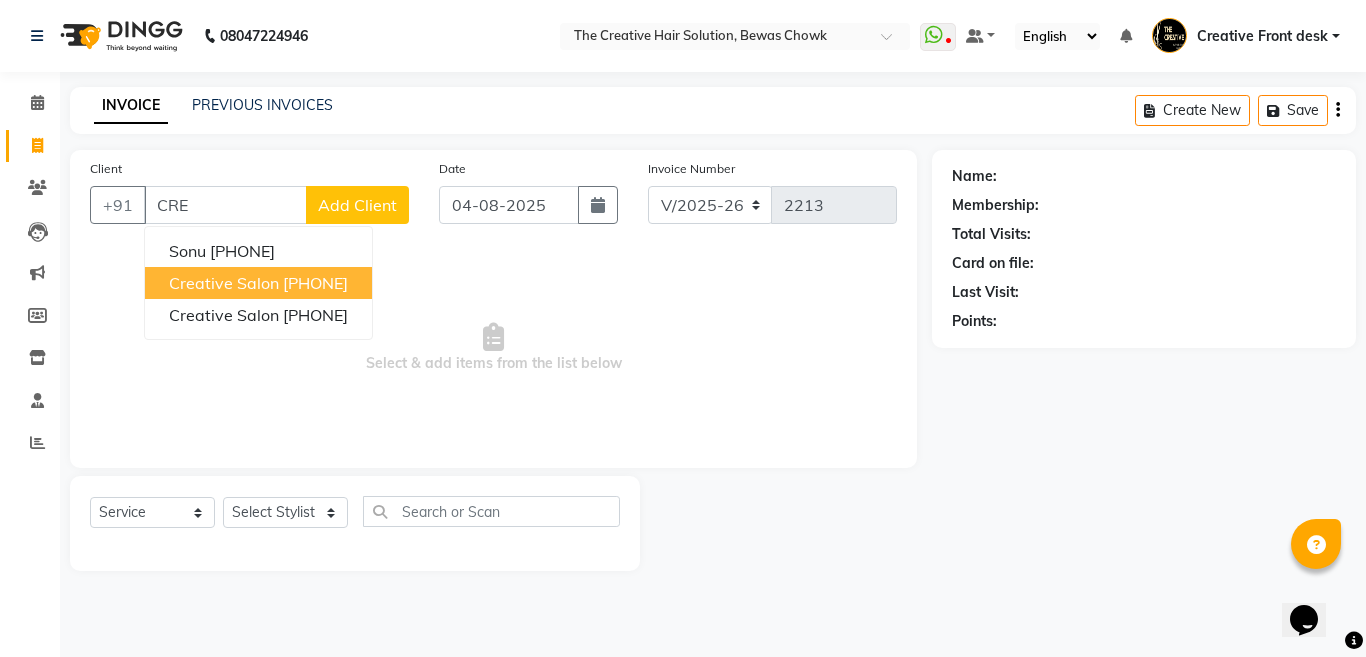 click on "8888460686" at bounding box center (315, 283) 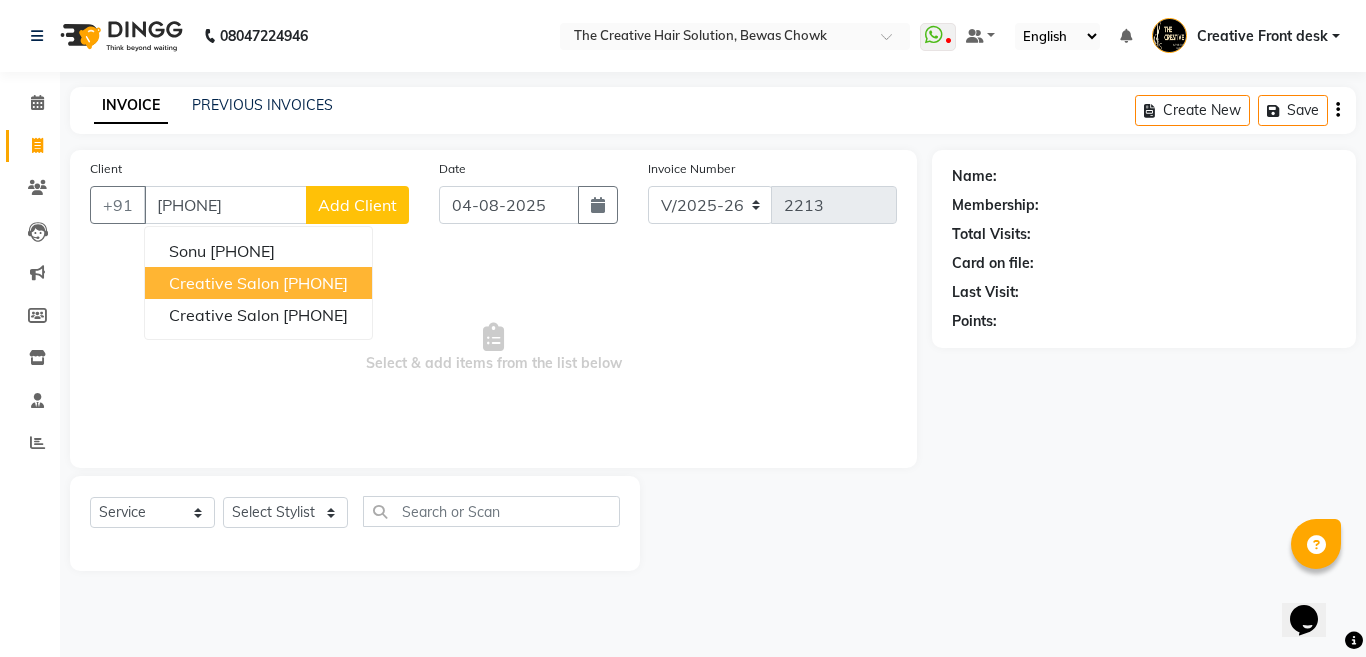 type on "8888460686" 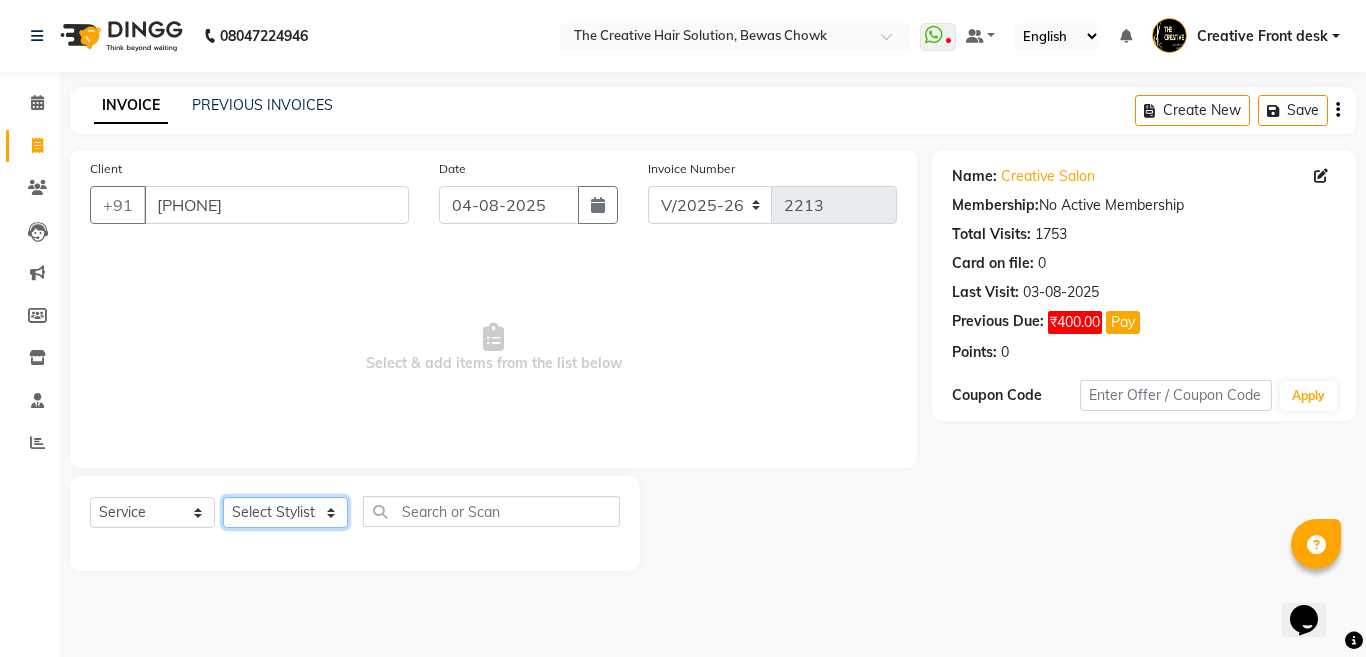 click on "Select Stylist Ankit Creative Front desk Deepak Firoz Geeta Golu Nisha Prince Priyanka Satyam Savita Shivam Shubham Sonu Sir Swapnil Taruna Panjwani Umesh Vidya" 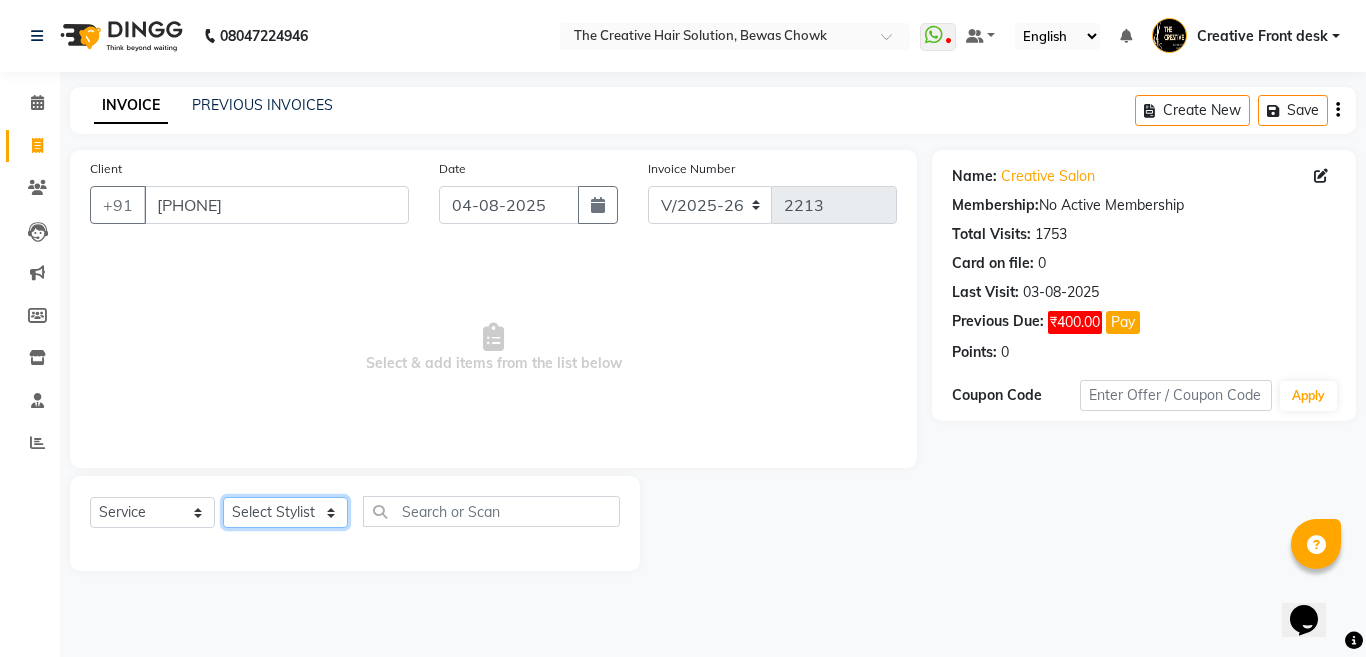 select on "44369" 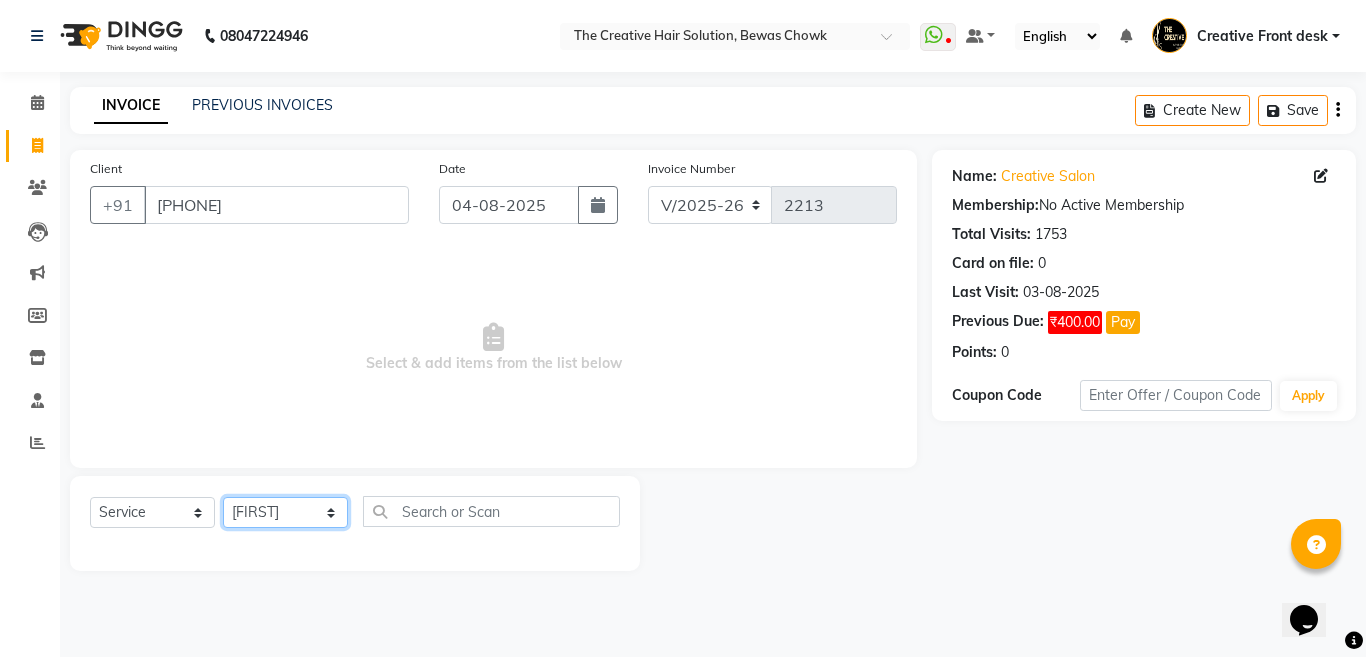 click on "Select Stylist Ankit Creative Front desk Deepak Firoz Geeta Golu Nisha Prince Priyanka Satyam Savita Shivam Shubham Sonu Sir Swapnil Taruna Panjwani Umesh Vidya" 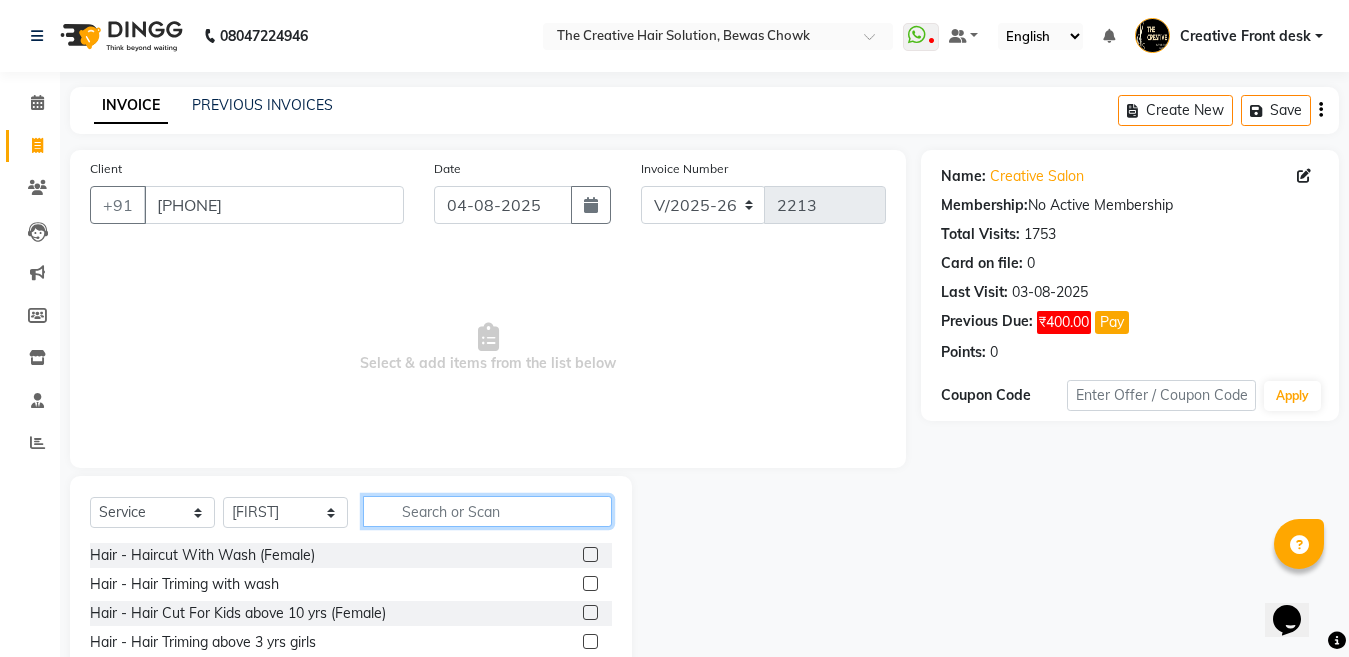 click 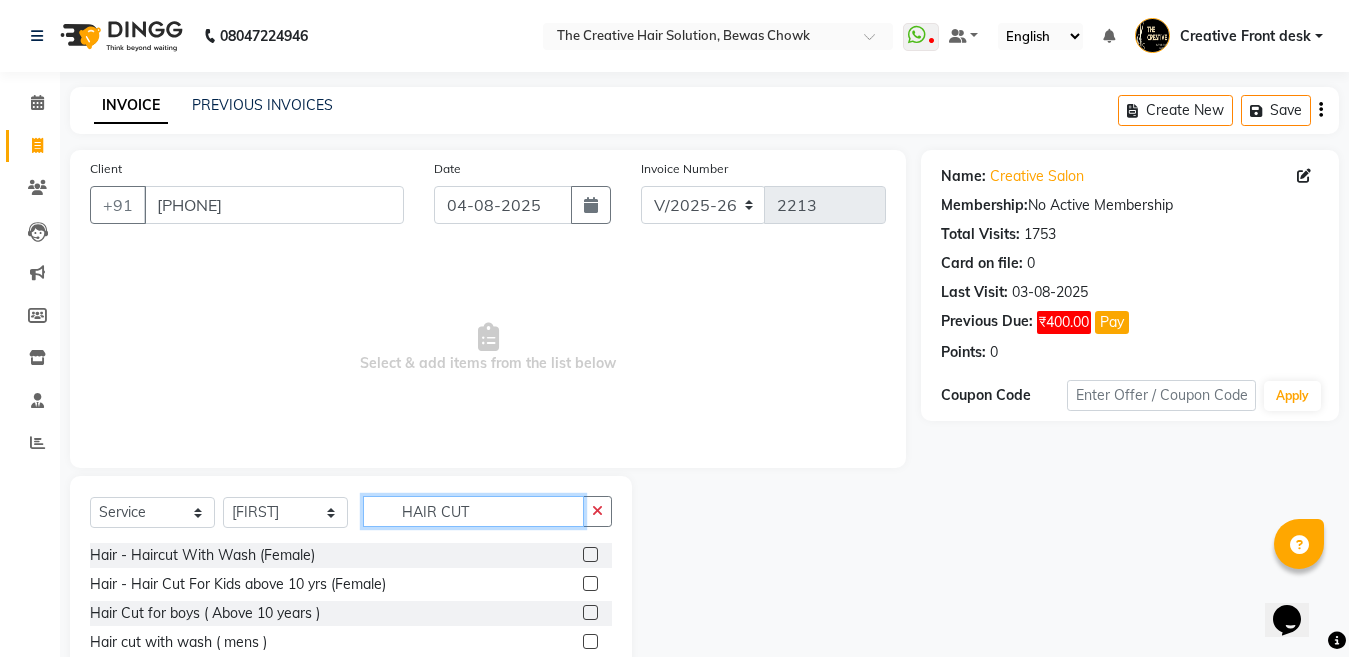 type on "HAIR CUT" 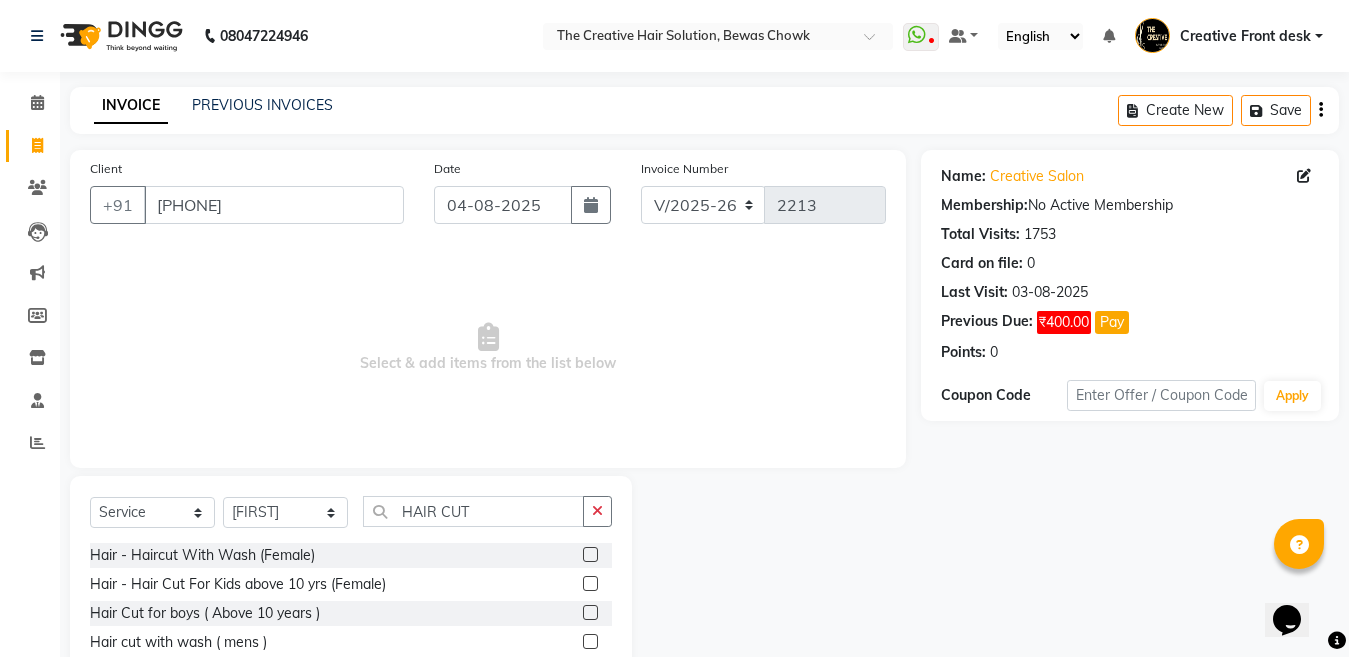 click 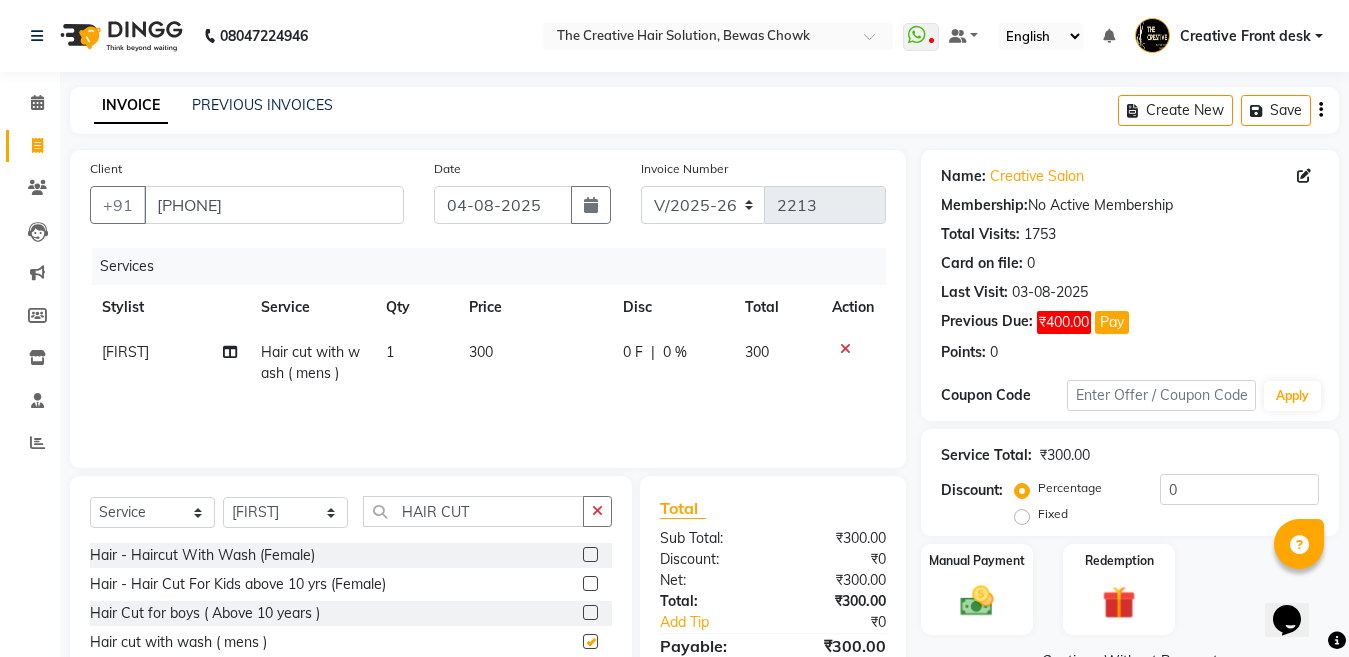 checkbox on "false" 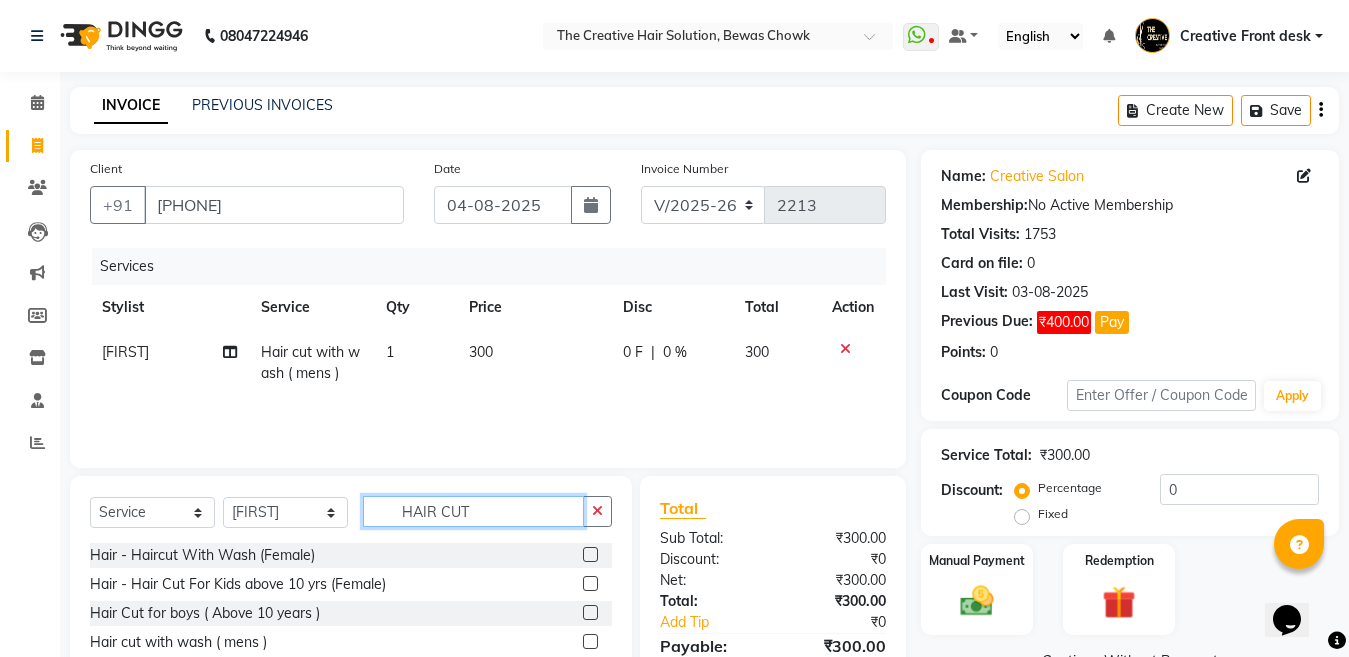 click on "HAIR CUT" 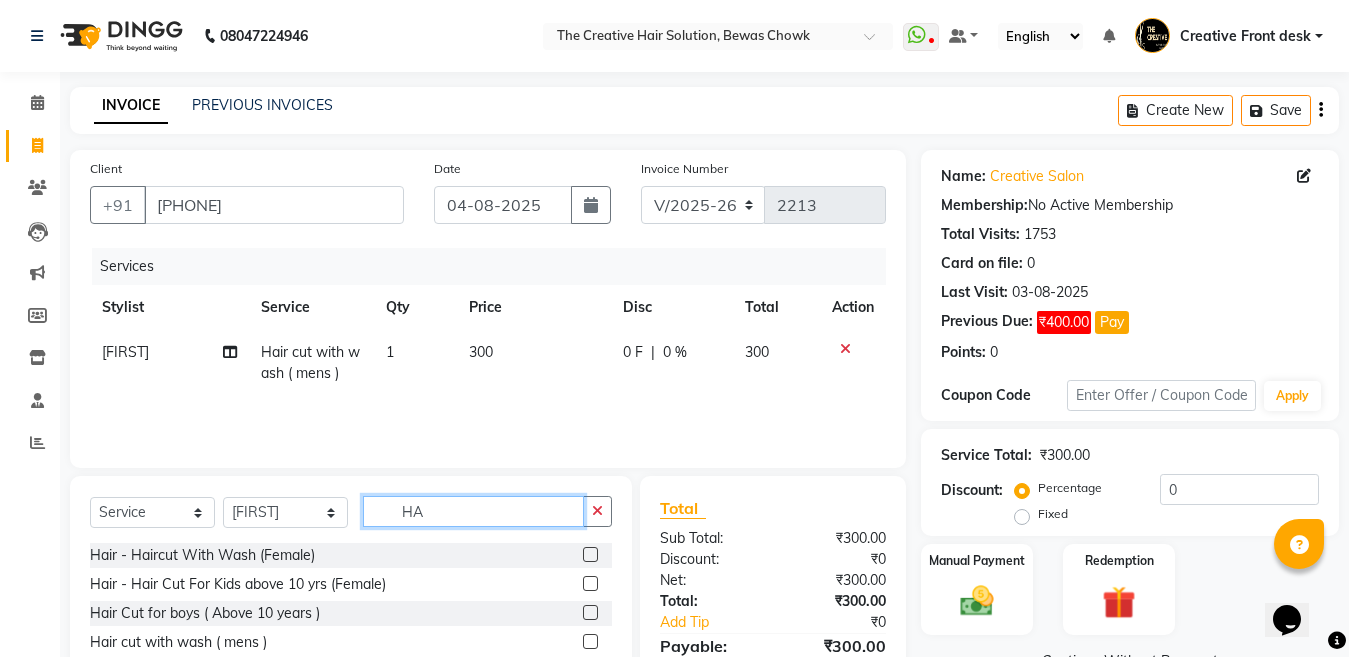 type on "H" 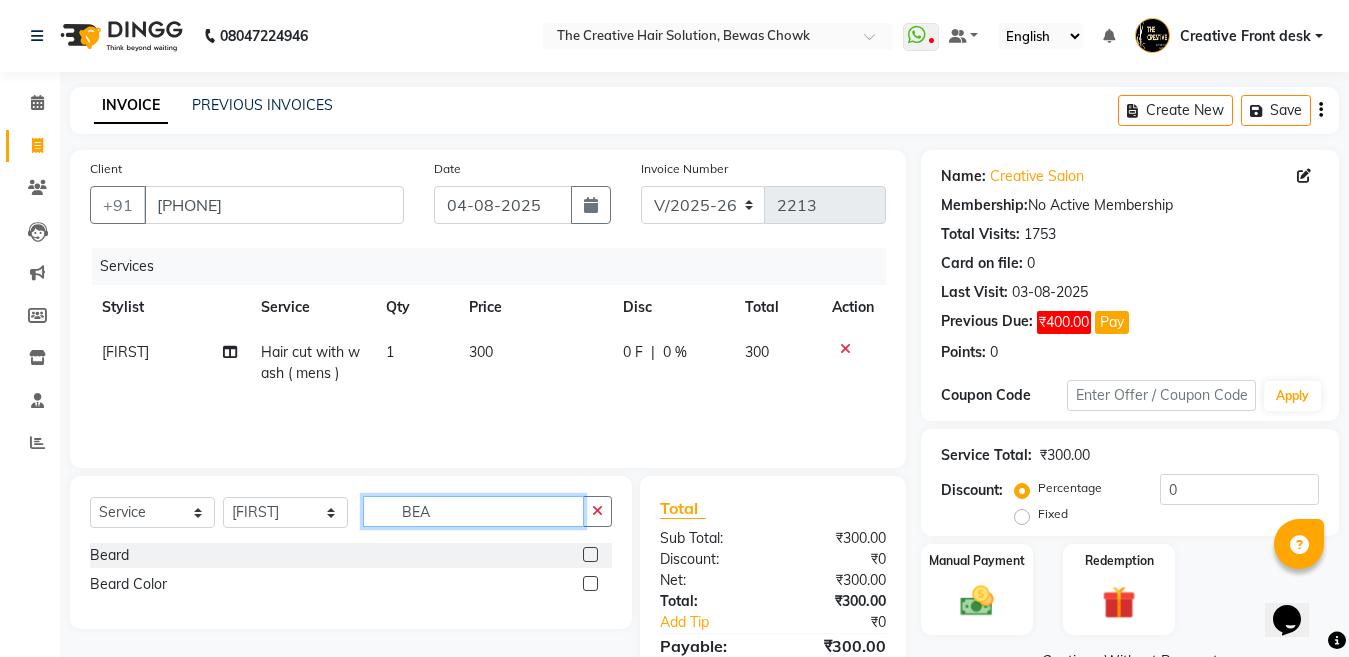 type on "BEA" 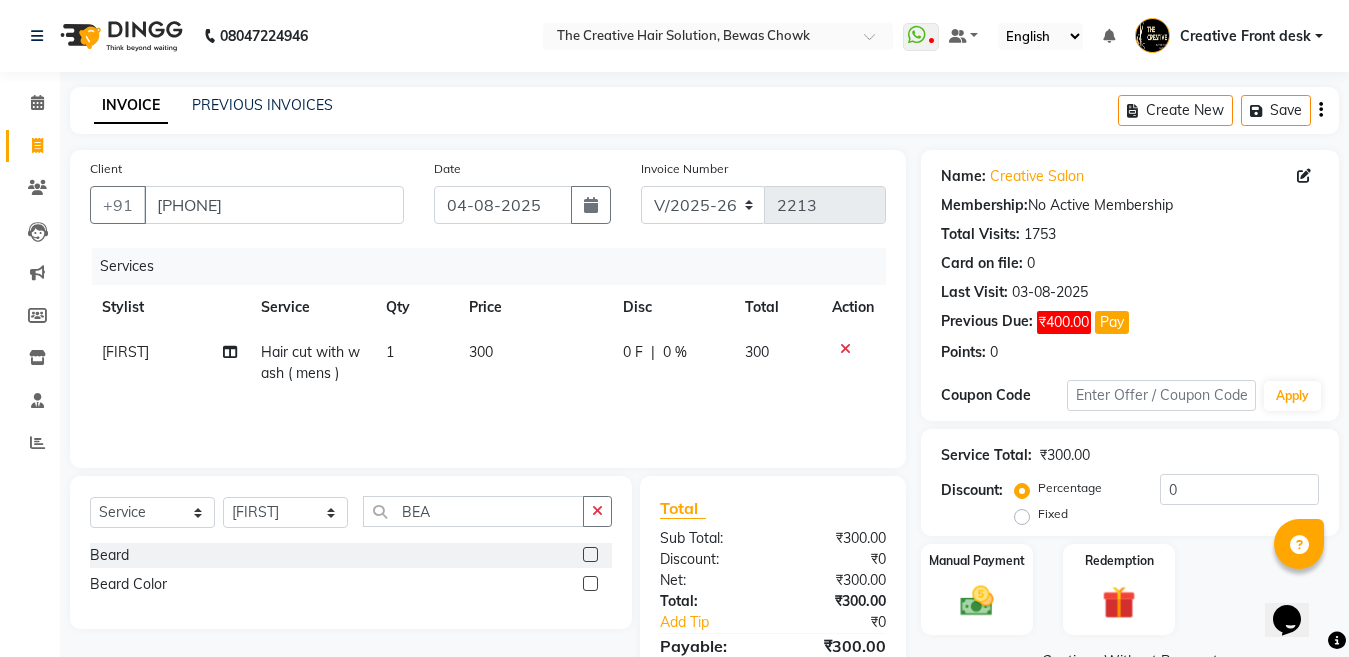 click 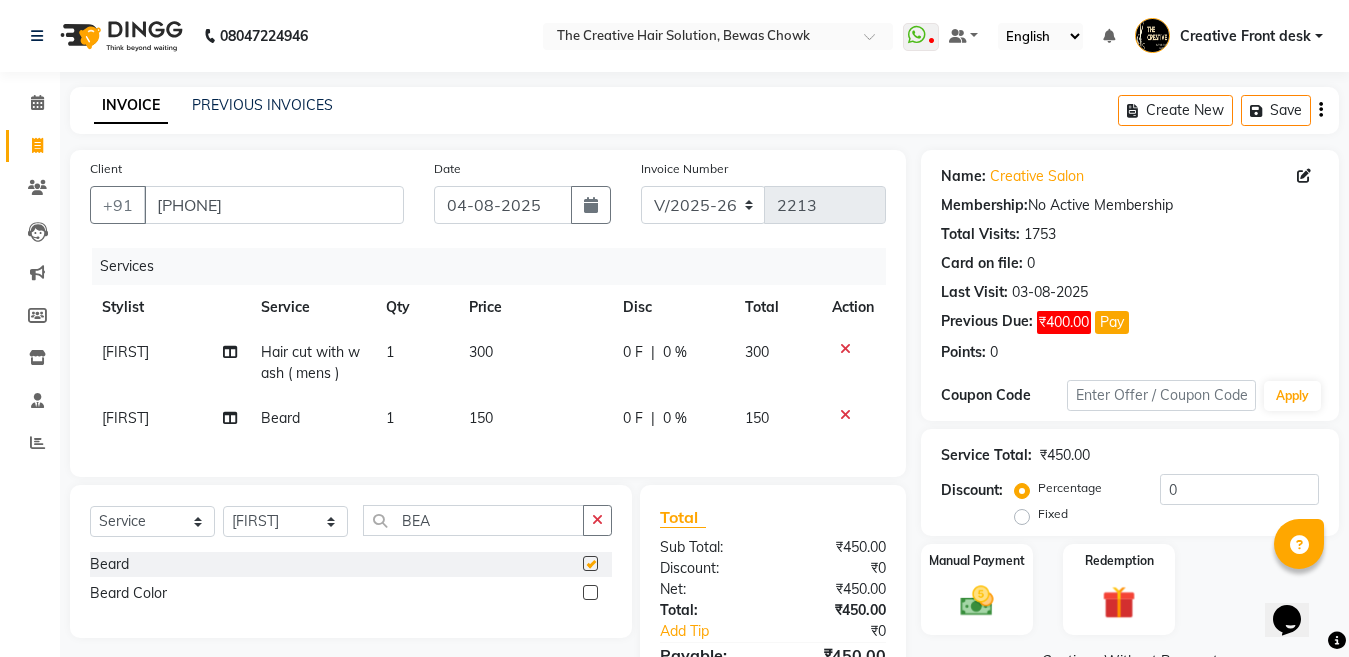 checkbox on "false" 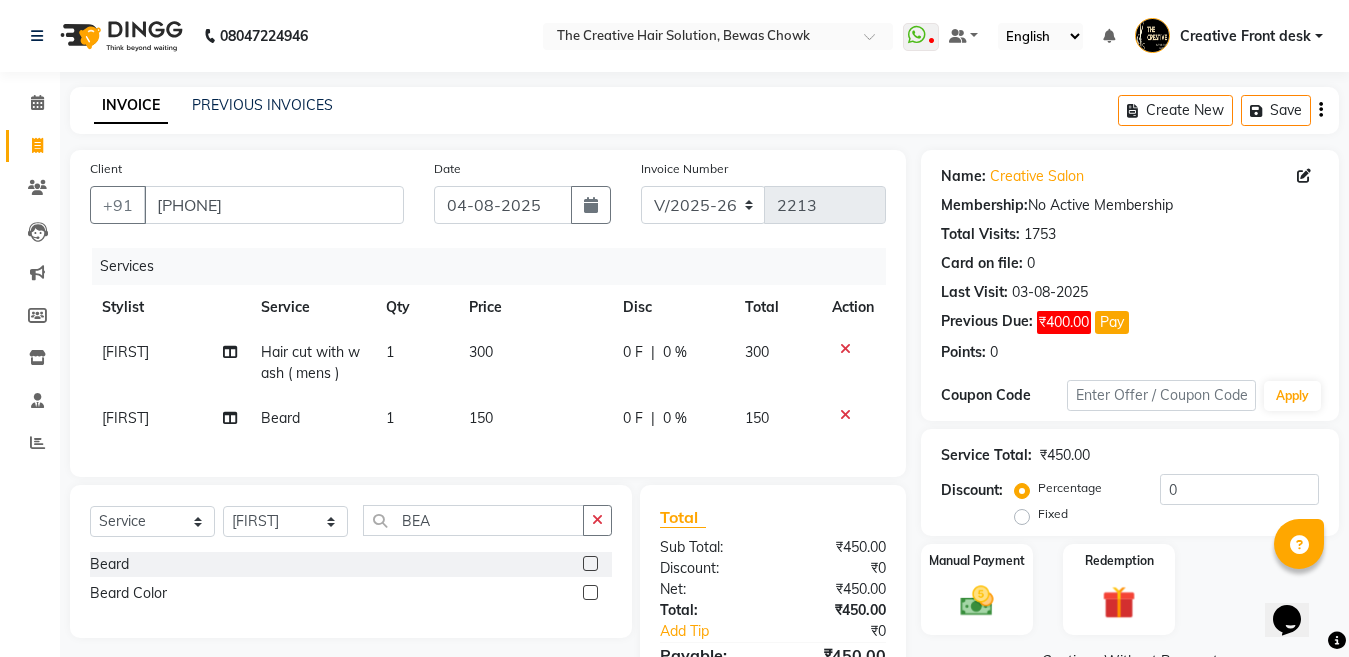 click on "300" 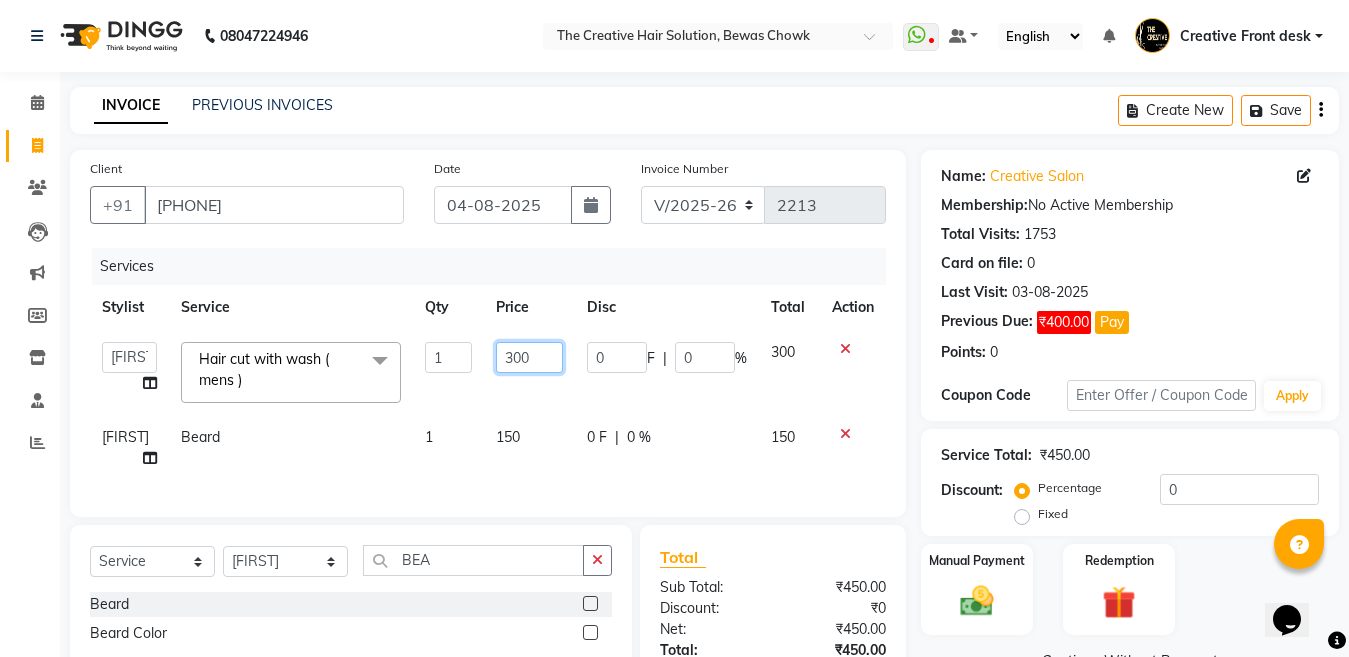 click on "300" 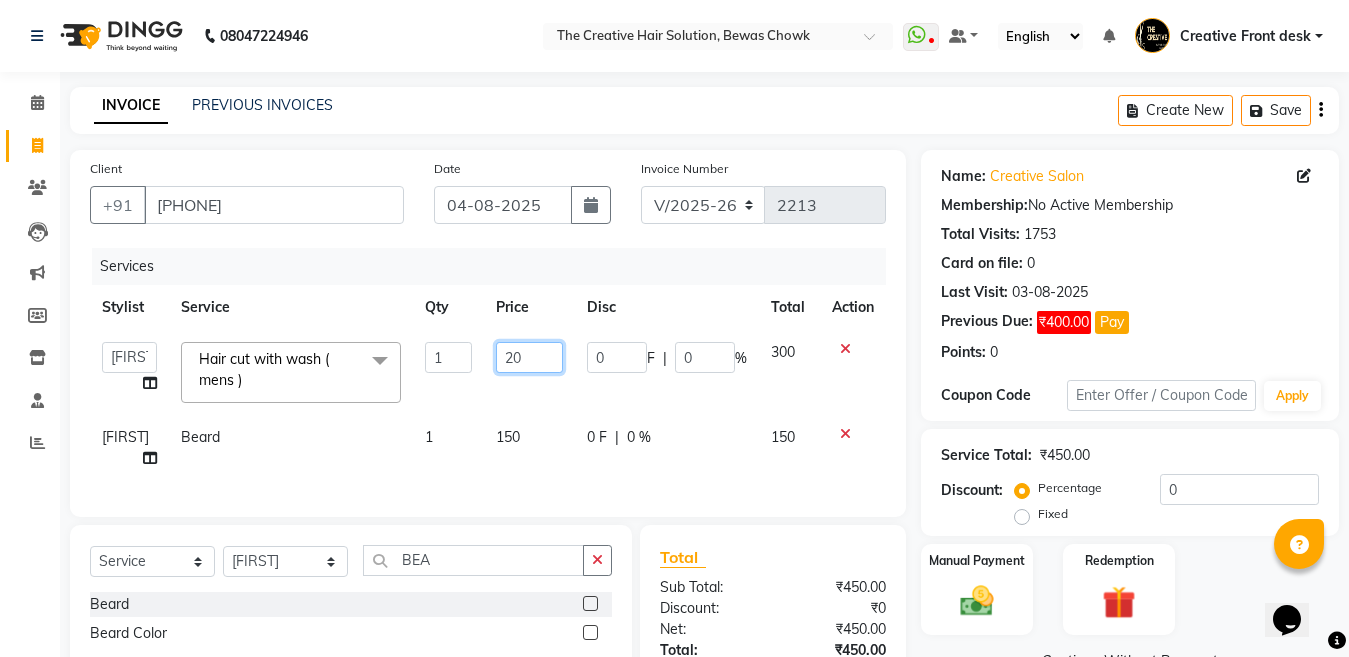 type on "250" 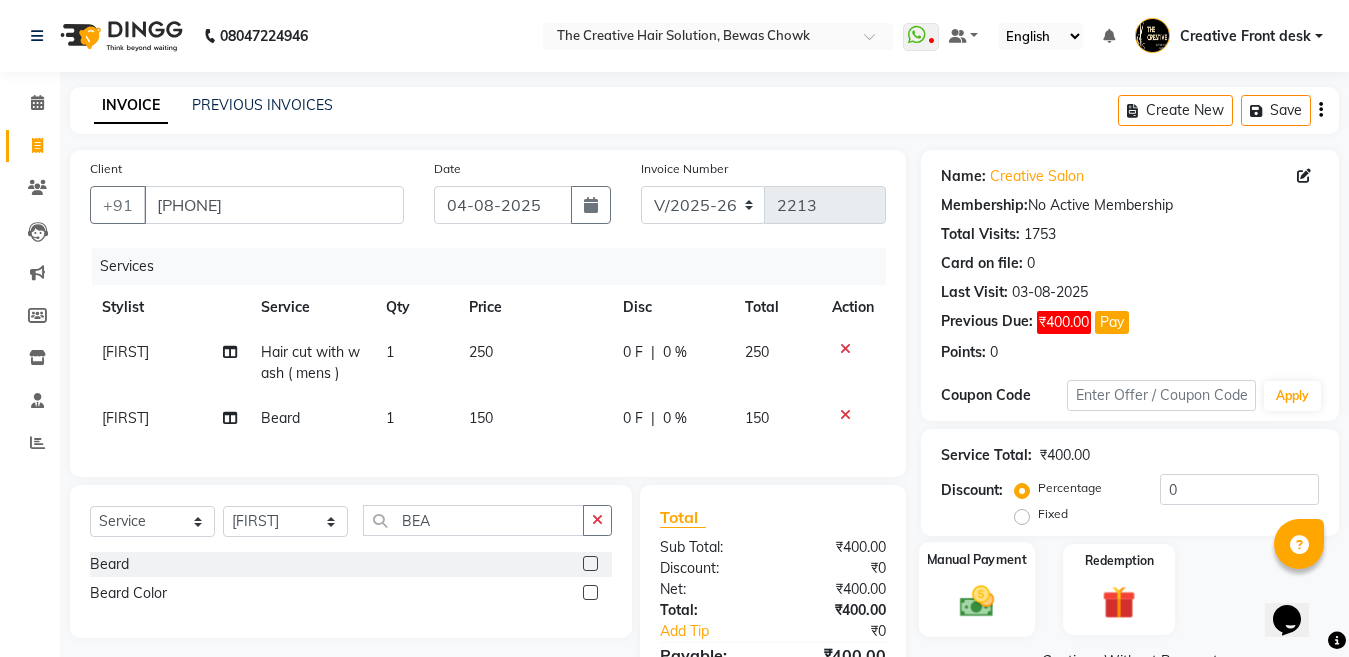 click 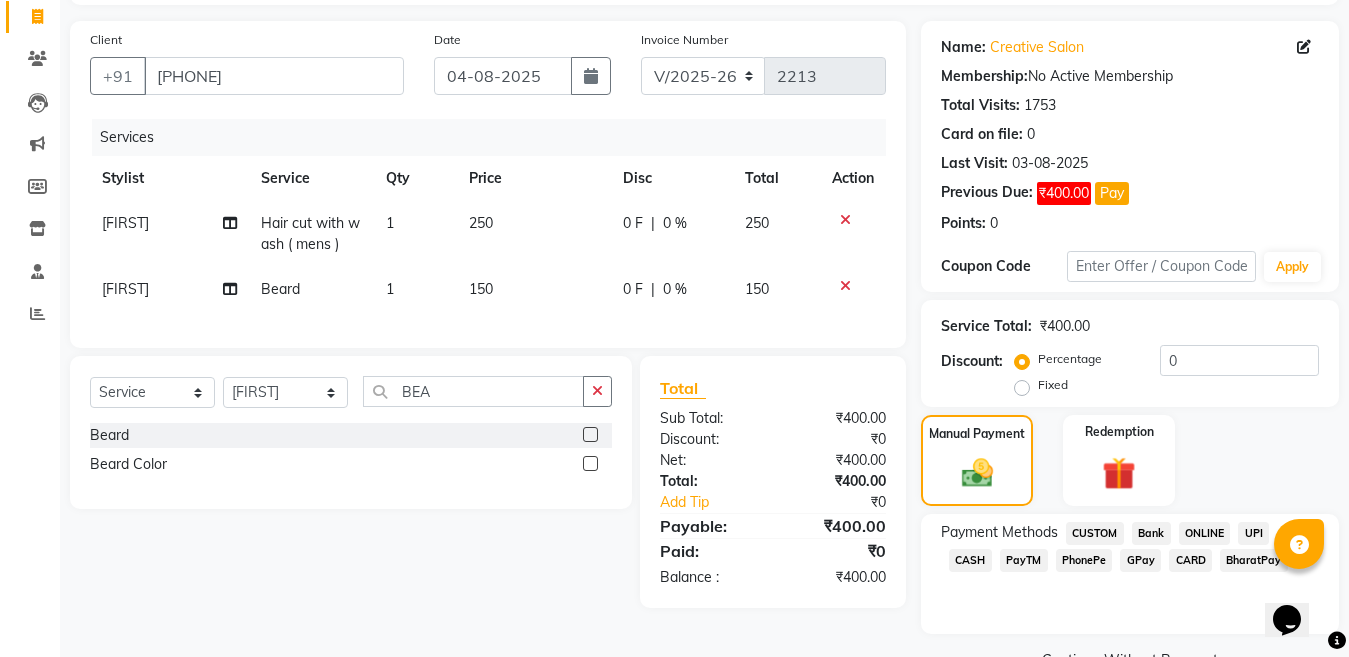 scroll, scrollTop: 177, scrollLeft: 0, axis: vertical 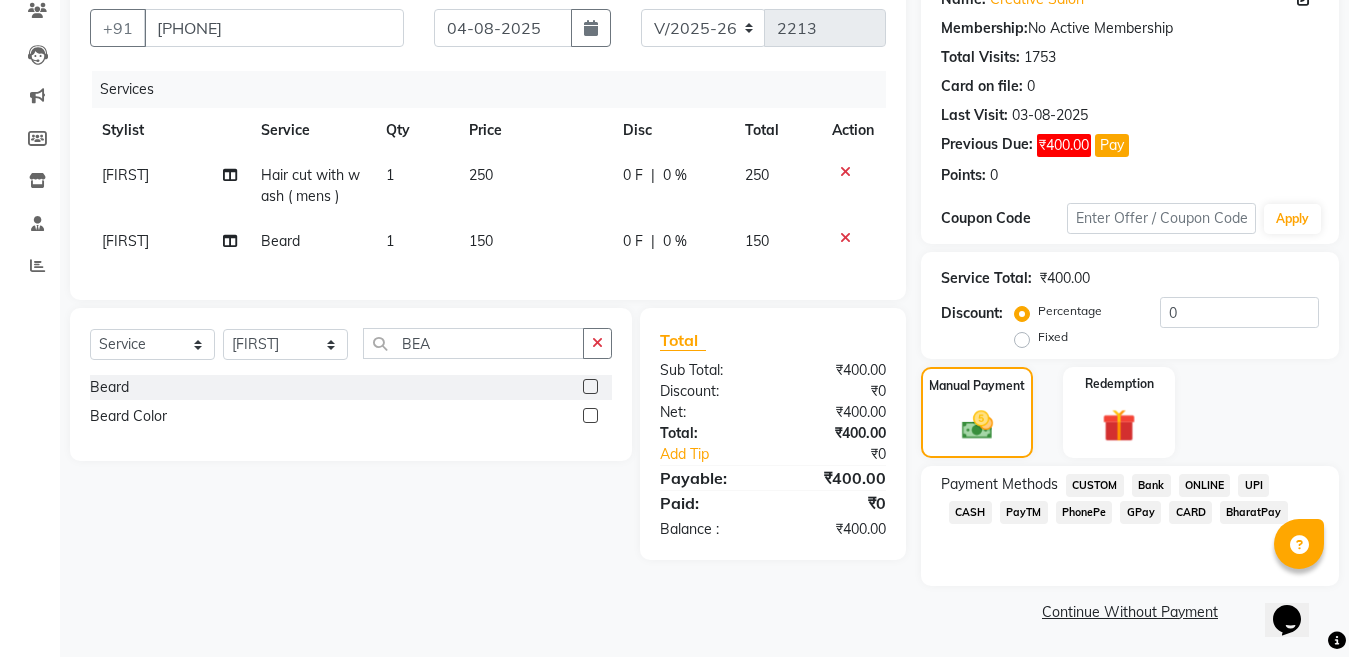 click on "GPay" 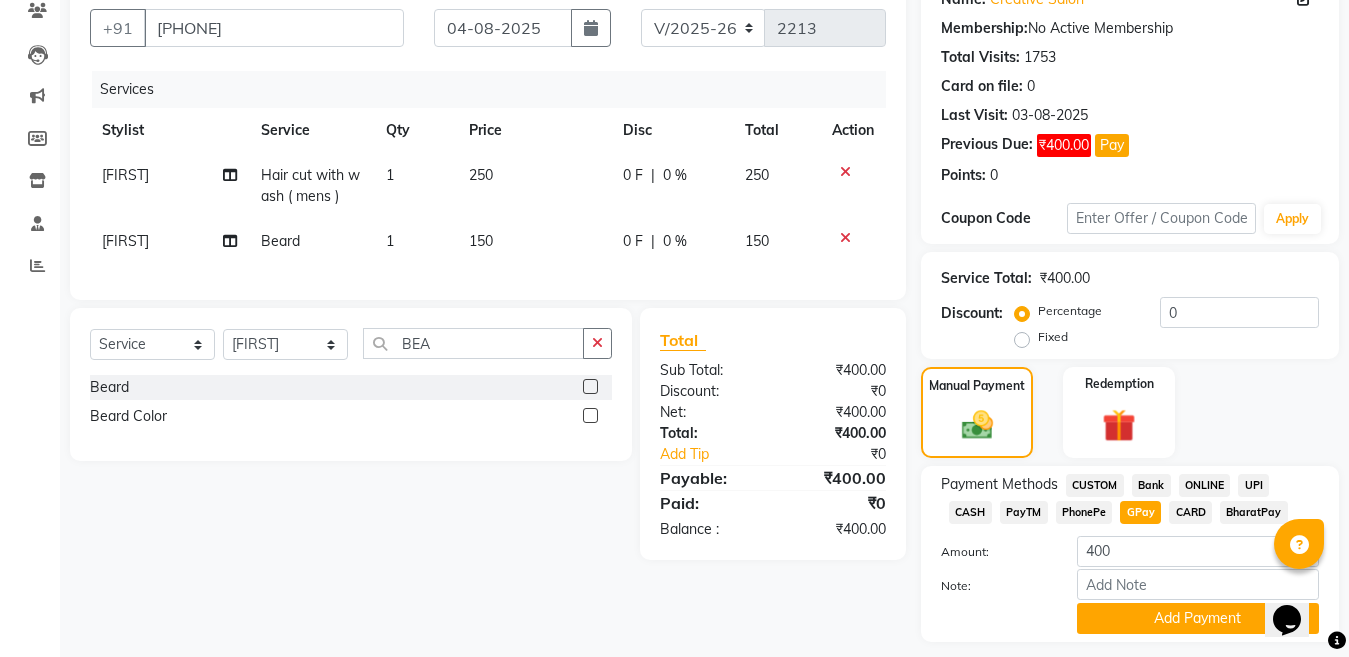 click on "Payment Methods  CUSTOM   Bank   ONLINE   UPI   CASH   PayTM   PhonePe   GPay   CARD   BharatPay  Amount: 400 Note: Add Payment" 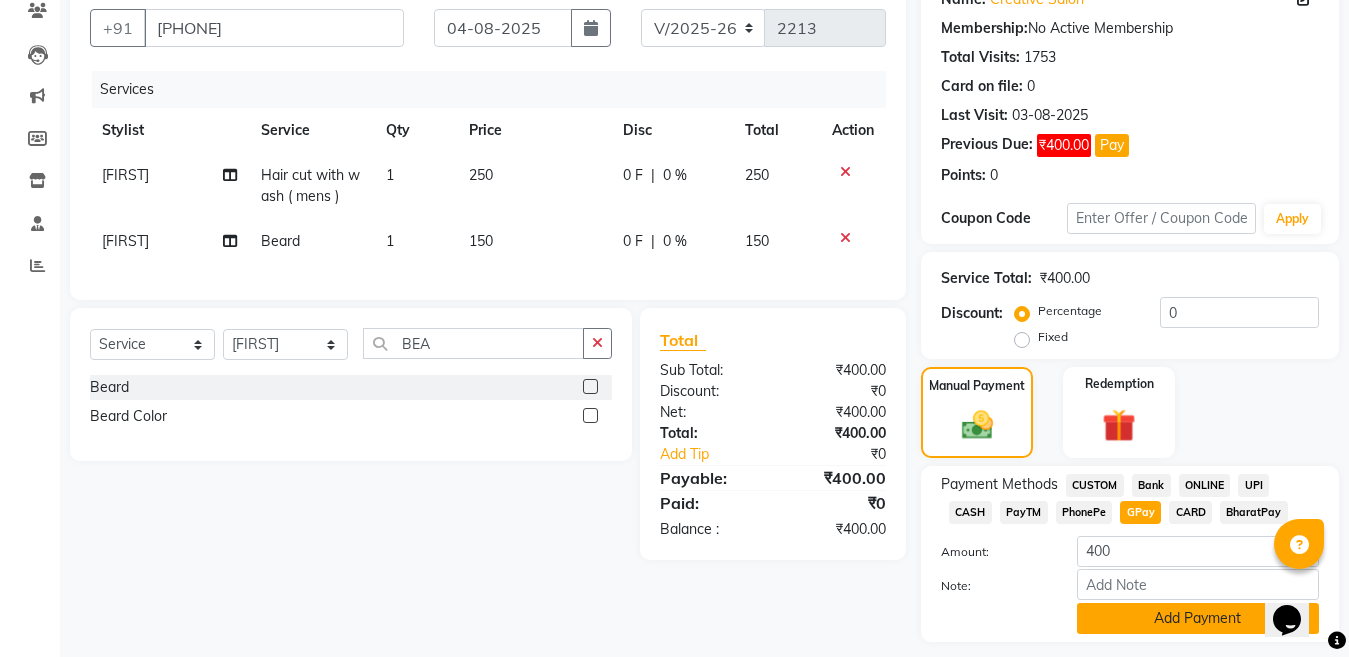click on "Add Payment" 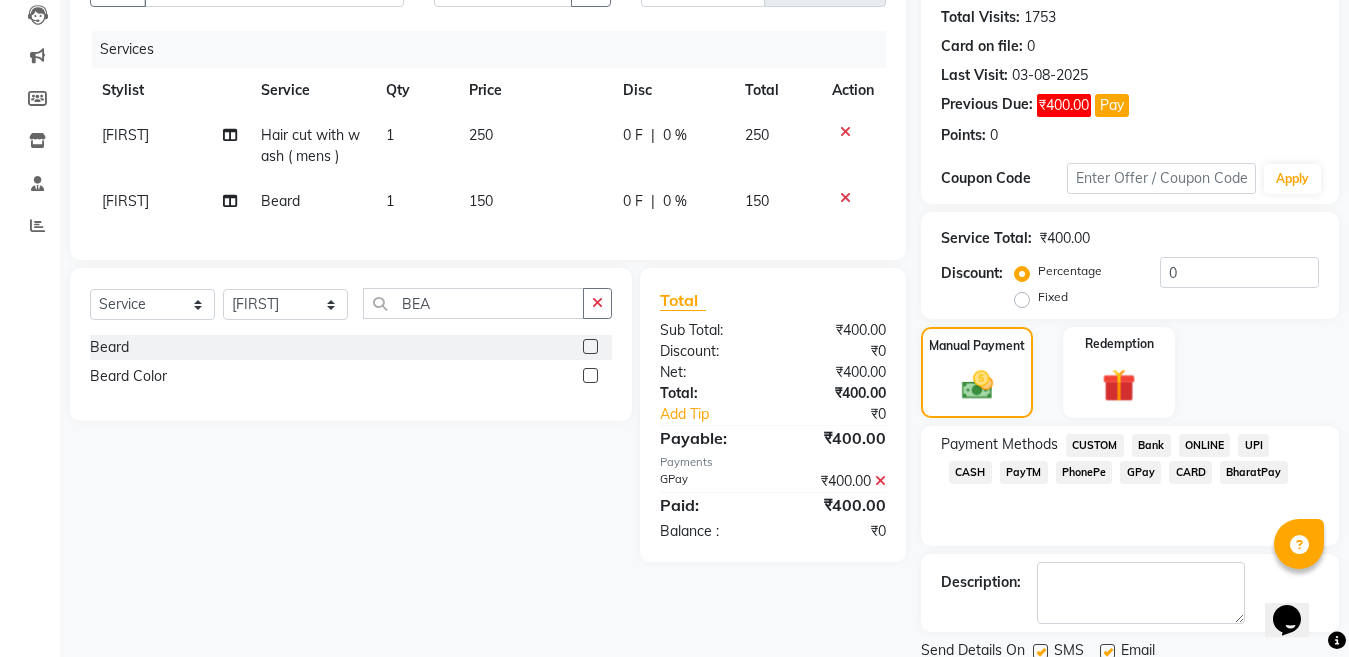 scroll, scrollTop: 257, scrollLeft: 0, axis: vertical 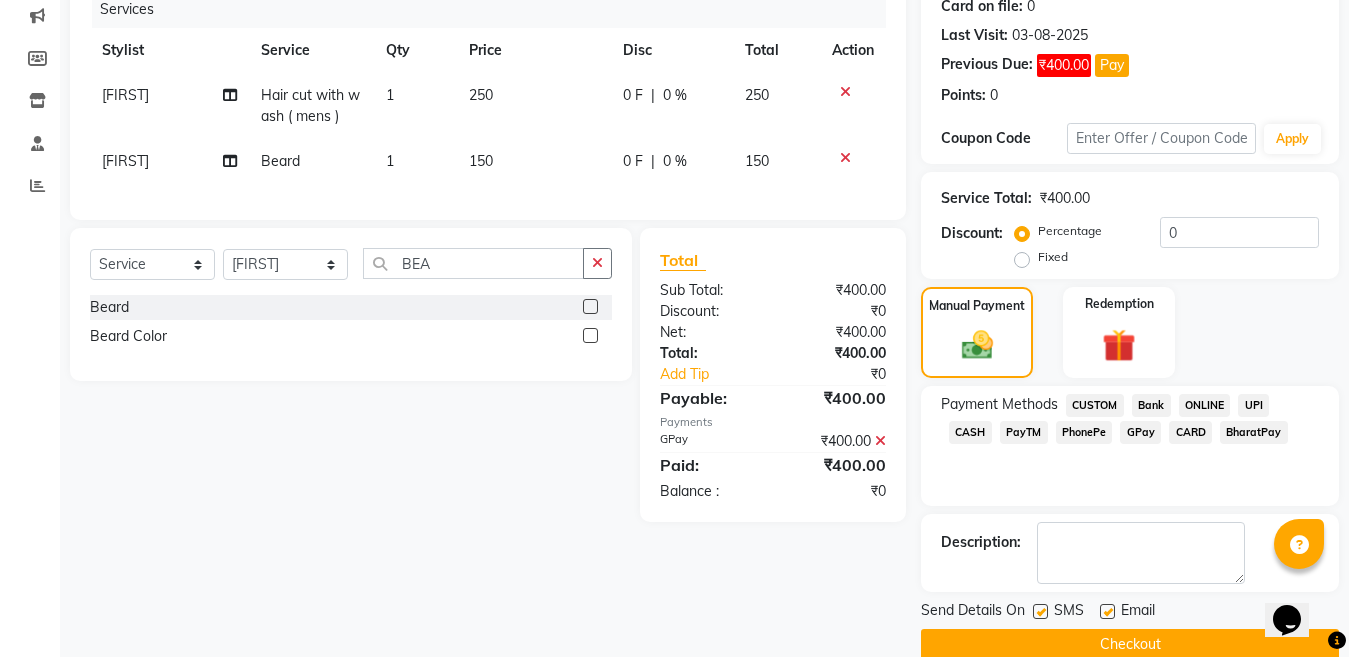 click 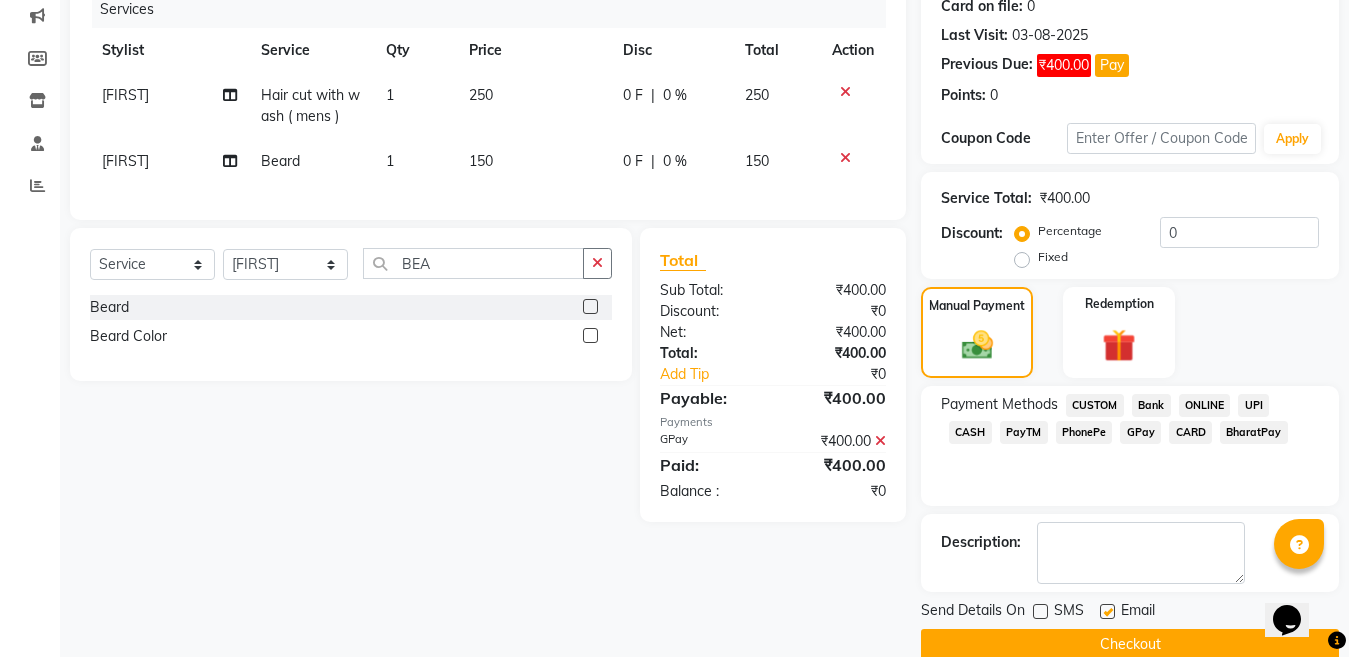 click on "Checkout" 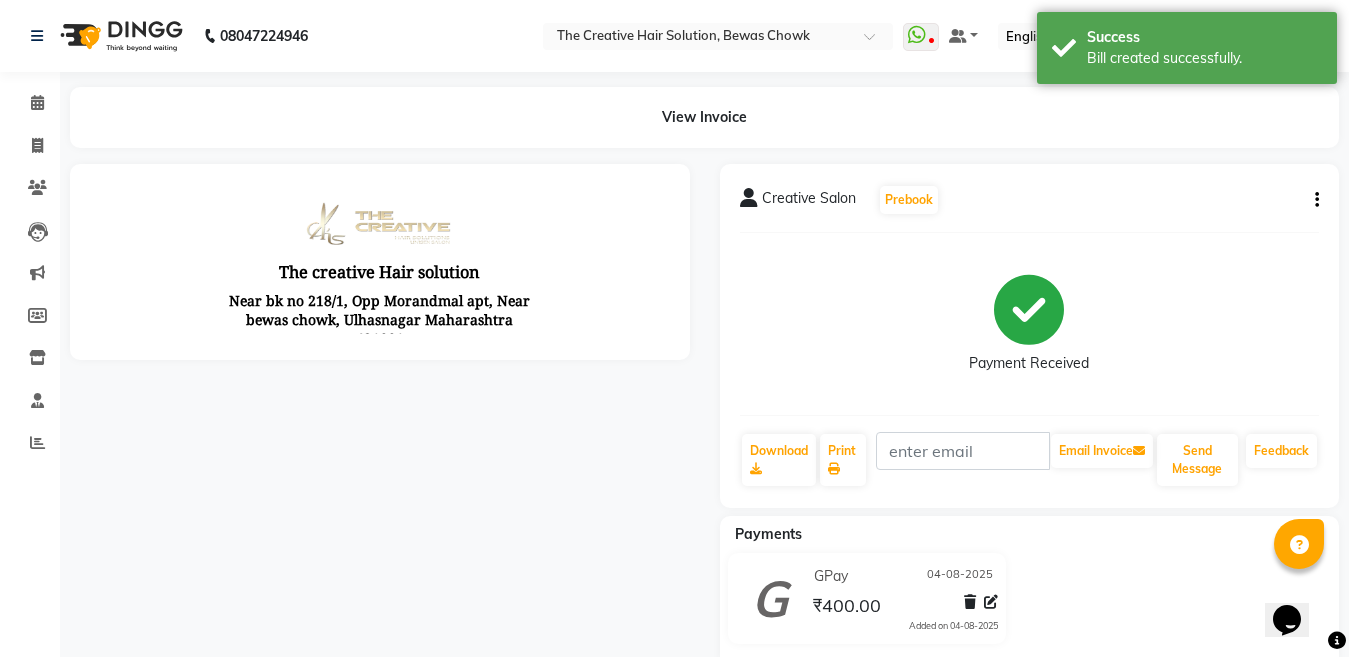 scroll, scrollTop: 0, scrollLeft: 0, axis: both 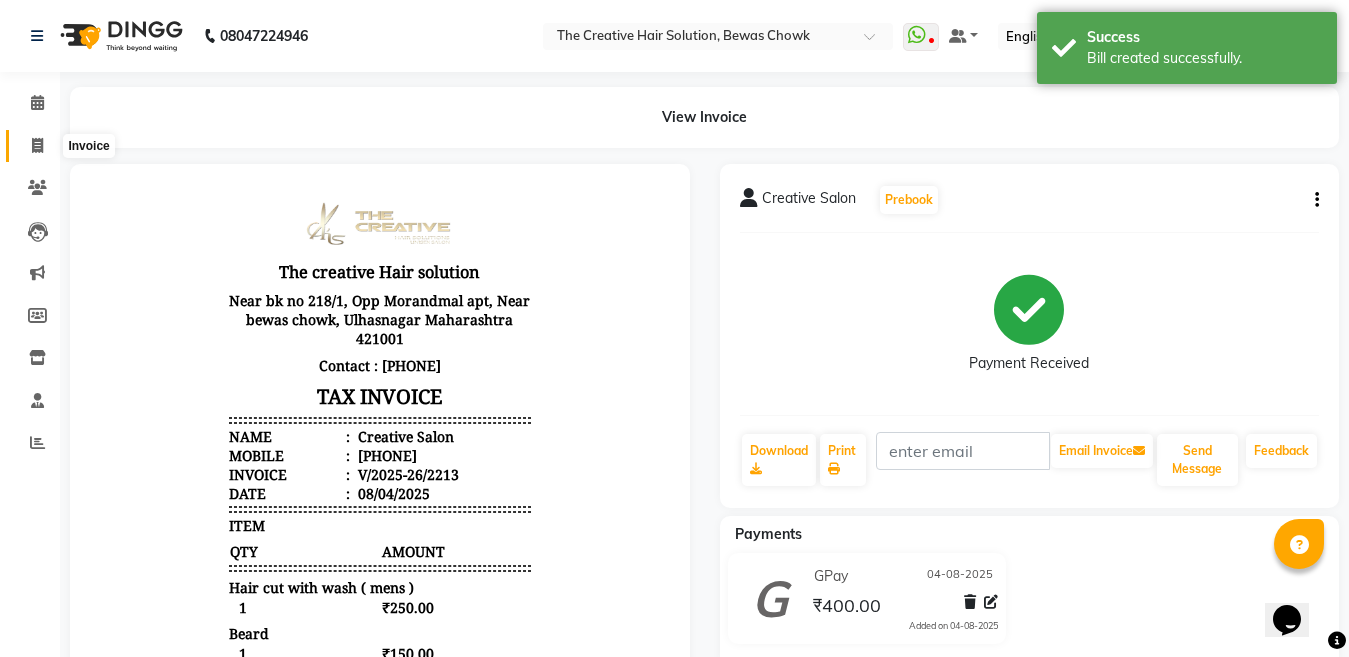 click 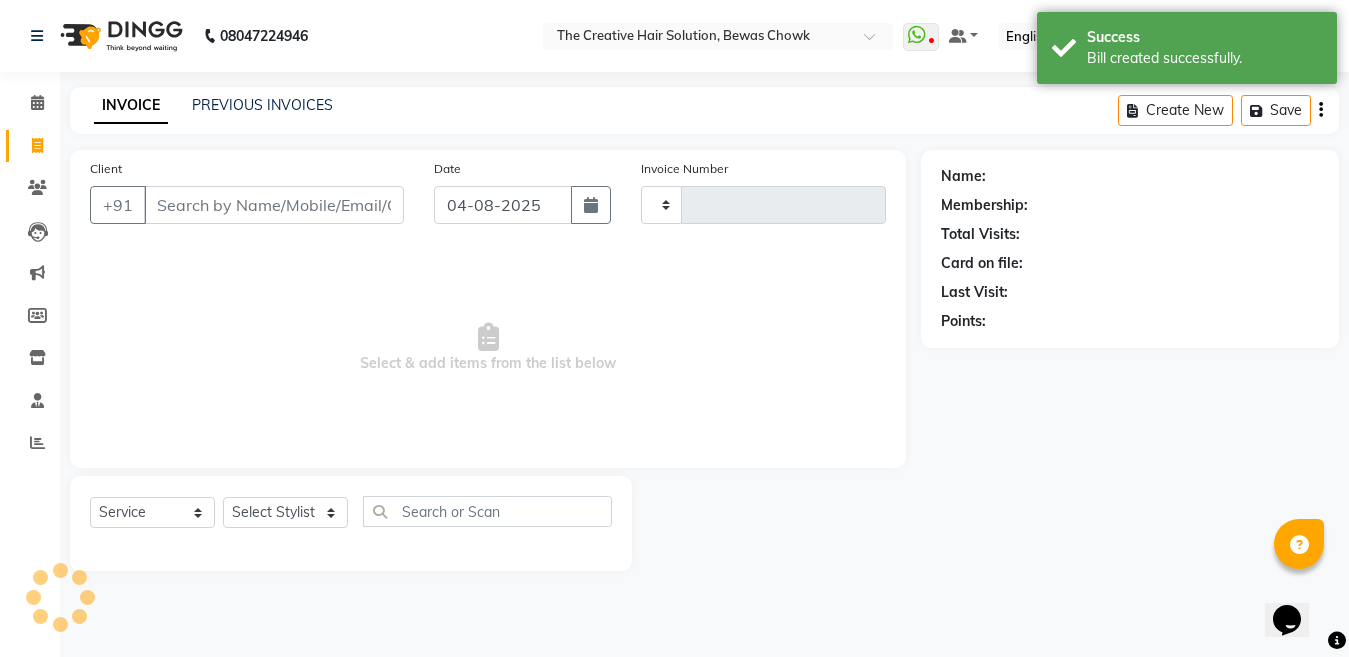 type on "2214" 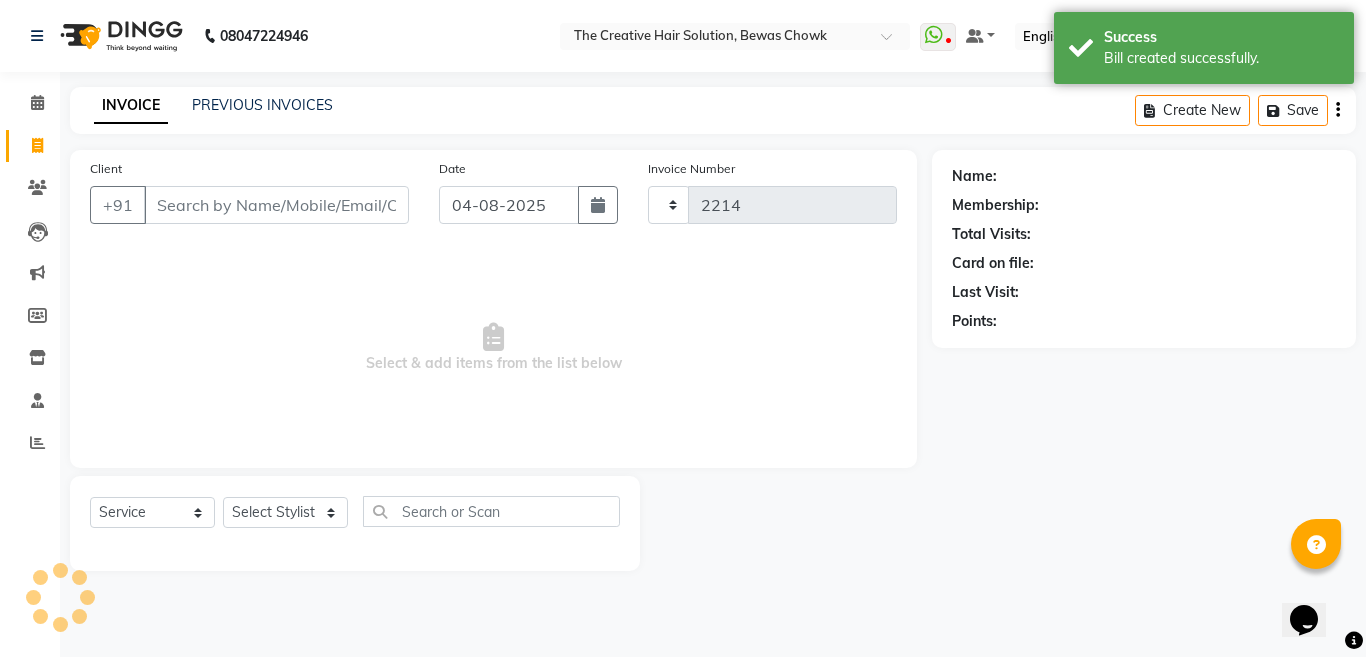 select on "146" 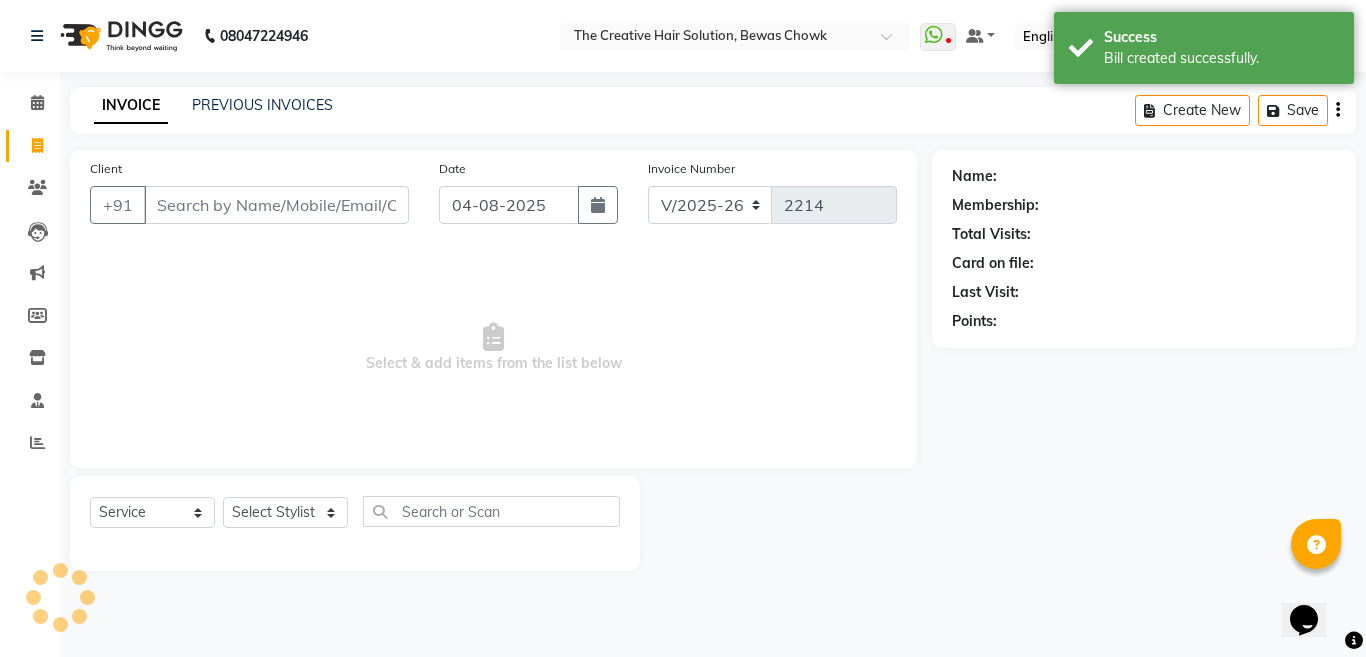 click on "Client" at bounding box center (276, 205) 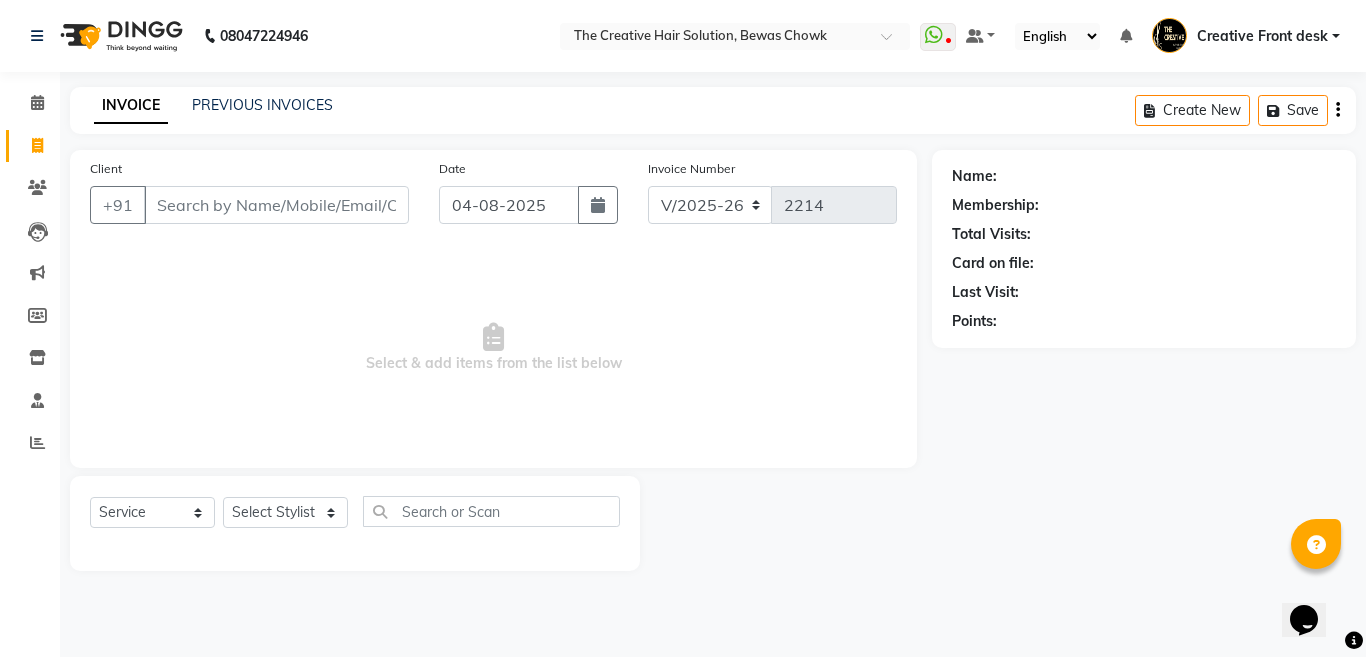 click on "Client" at bounding box center (276, 205) 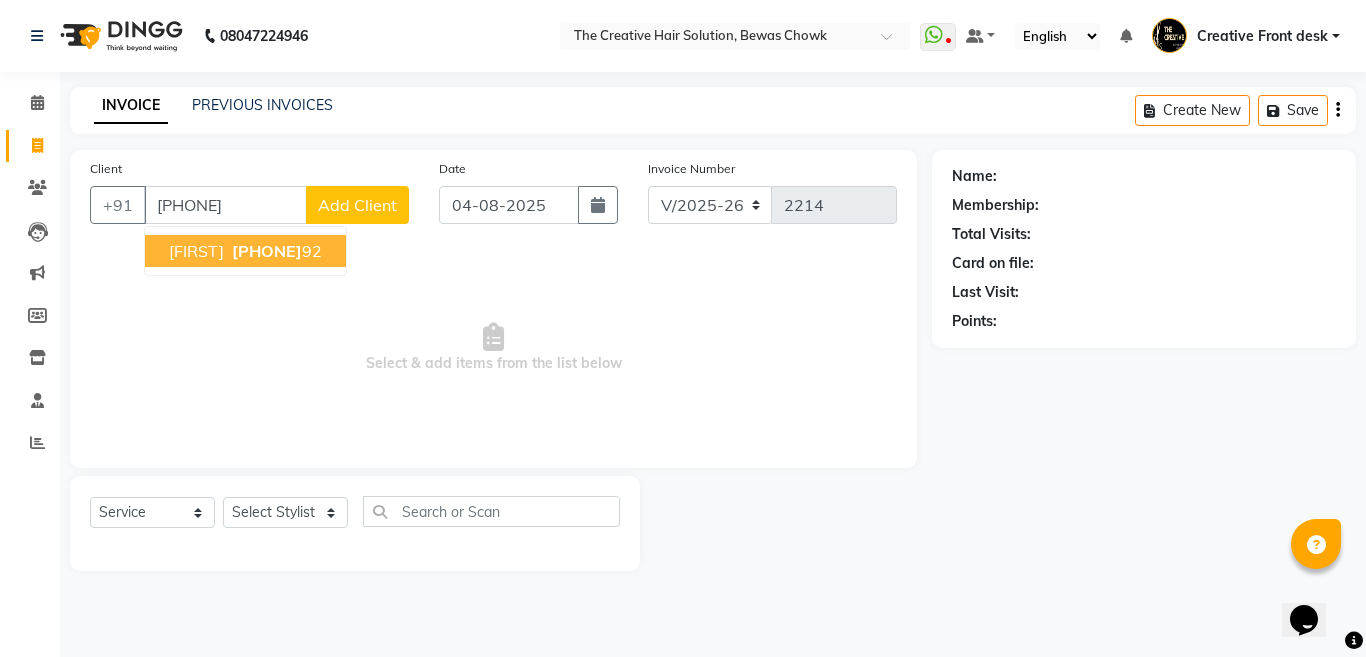 click on "81499258" at bounding box center [267, 251] 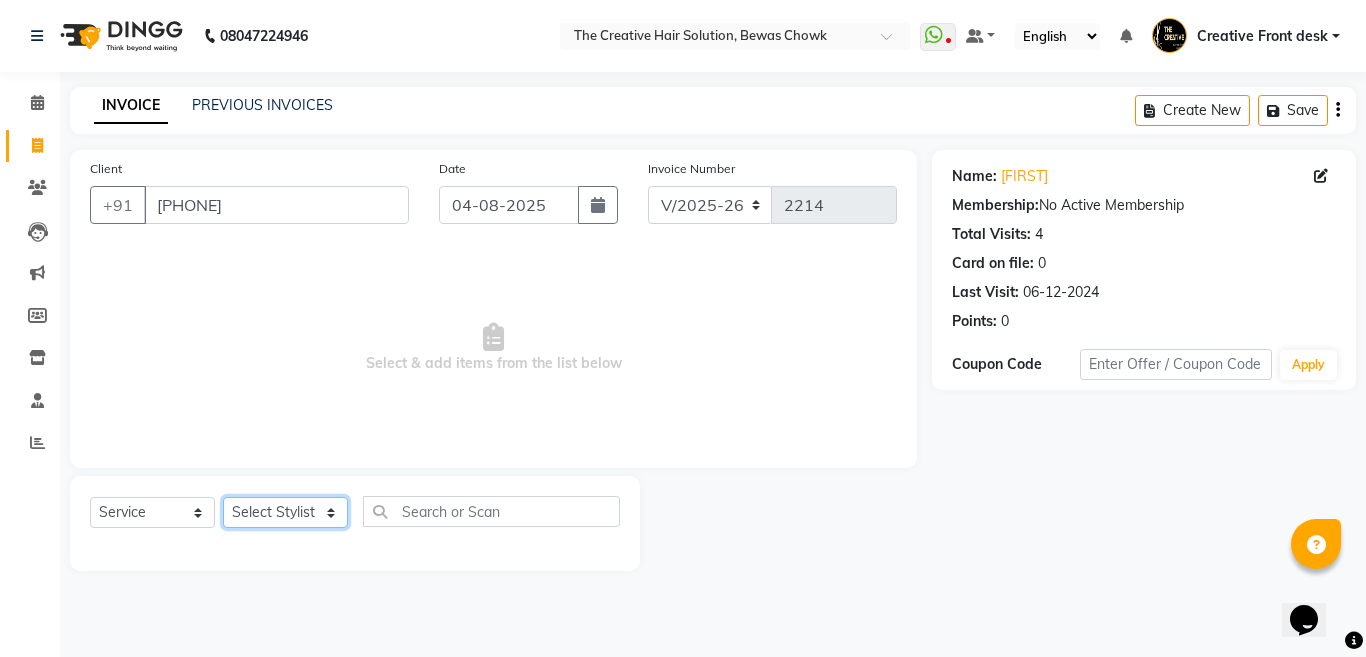 click on "Select Stylist Ankit Creative Front desk Deepak Firoz Geeta Golu Nisha Prince Priyanka Satyam Savita Shivam Shubham Sonu Sir Swapnil Taruna Panjwani Umesh Vidya" 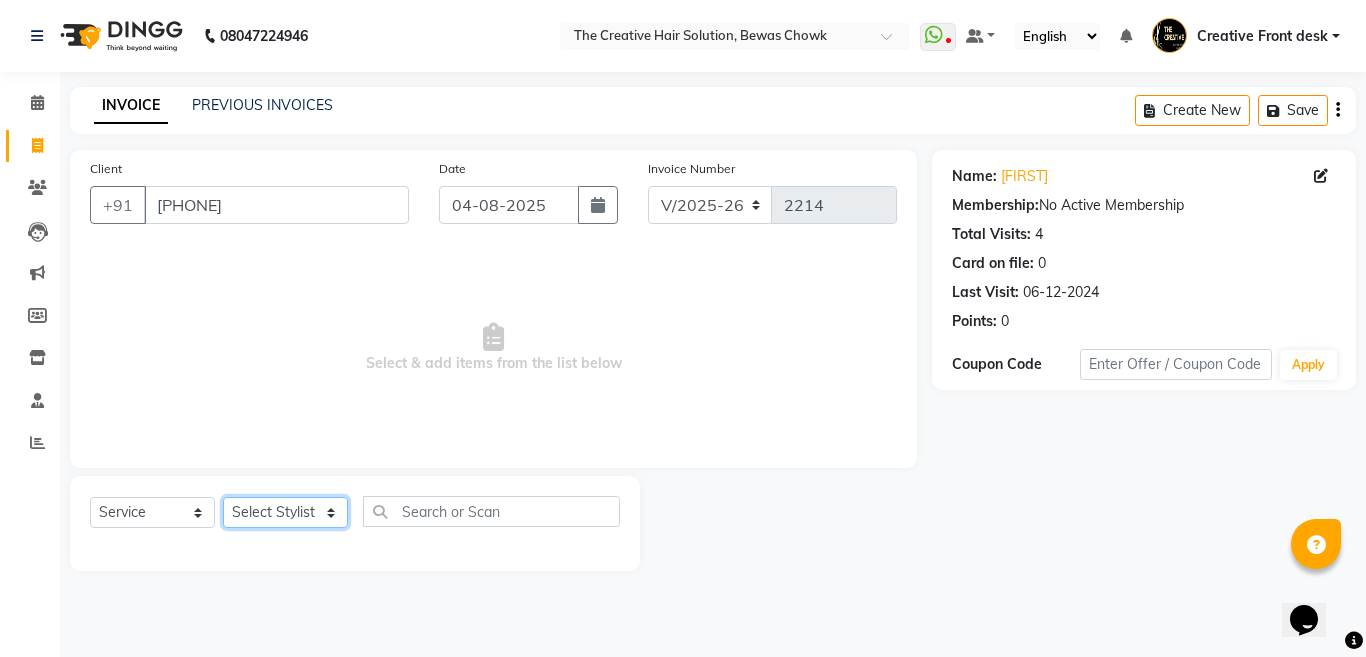 select on "4198" 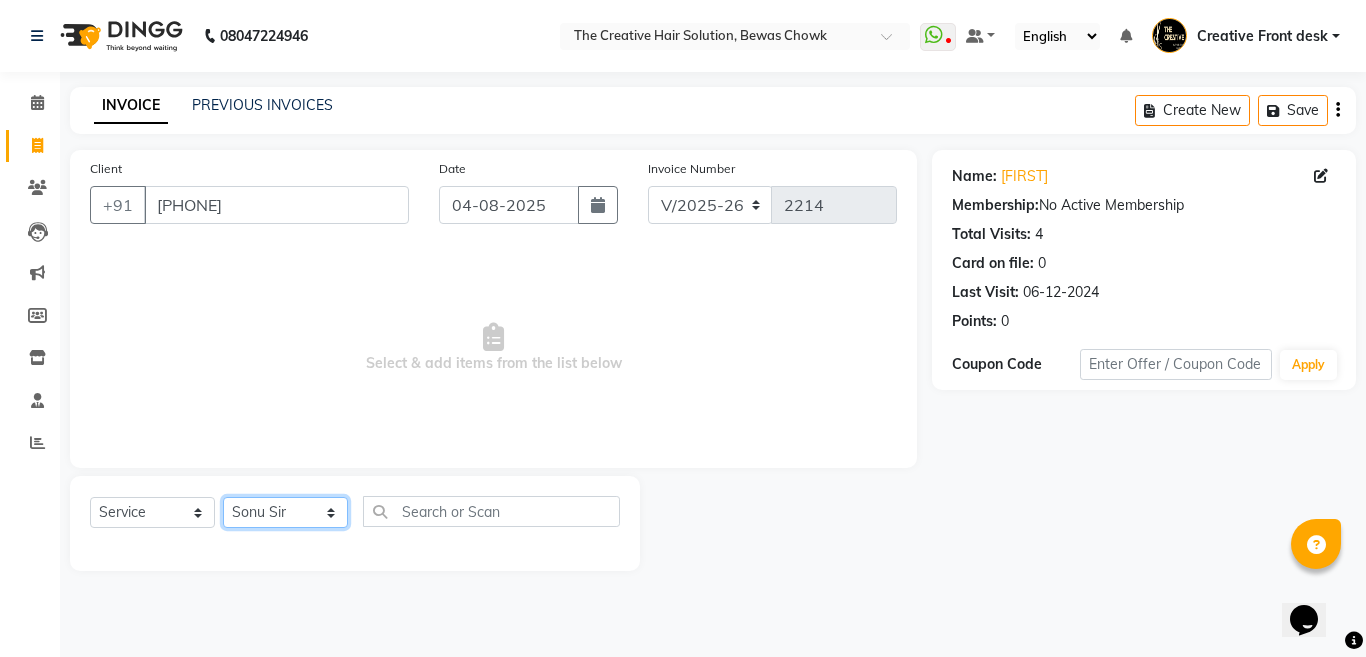click on "Select Stylist Ankit Creative Front desk Deepak Firoz Geeta Golu Nisha Prince Priyanka Satyam Savita Shivam Shubham Sonu Sir Swapnil Taruna Panjwani Umesh Vidya" 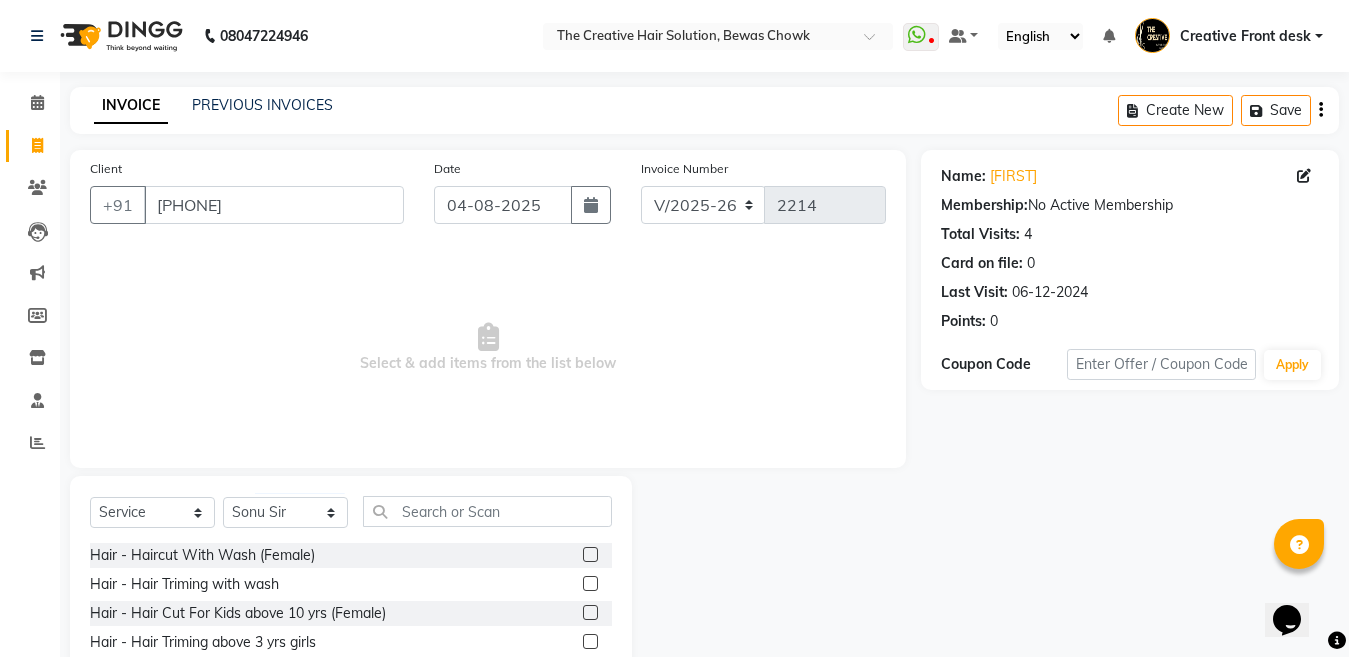 click 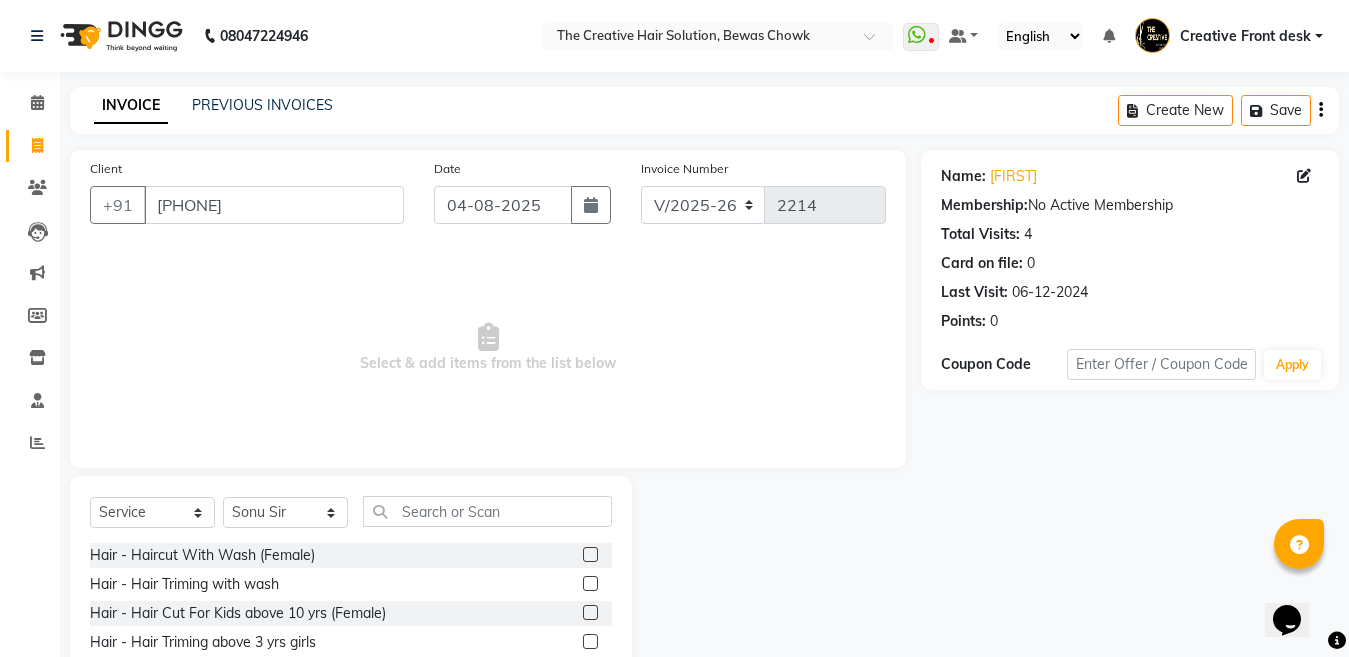 click 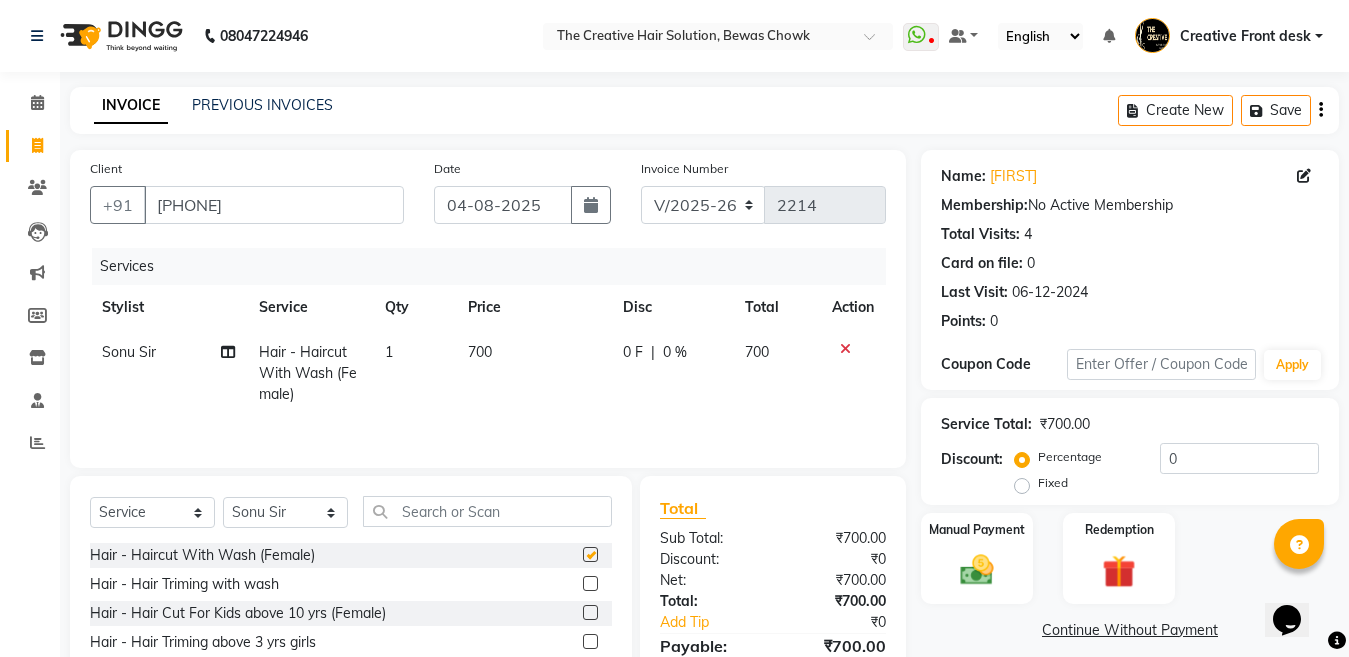 checkbox on "false" 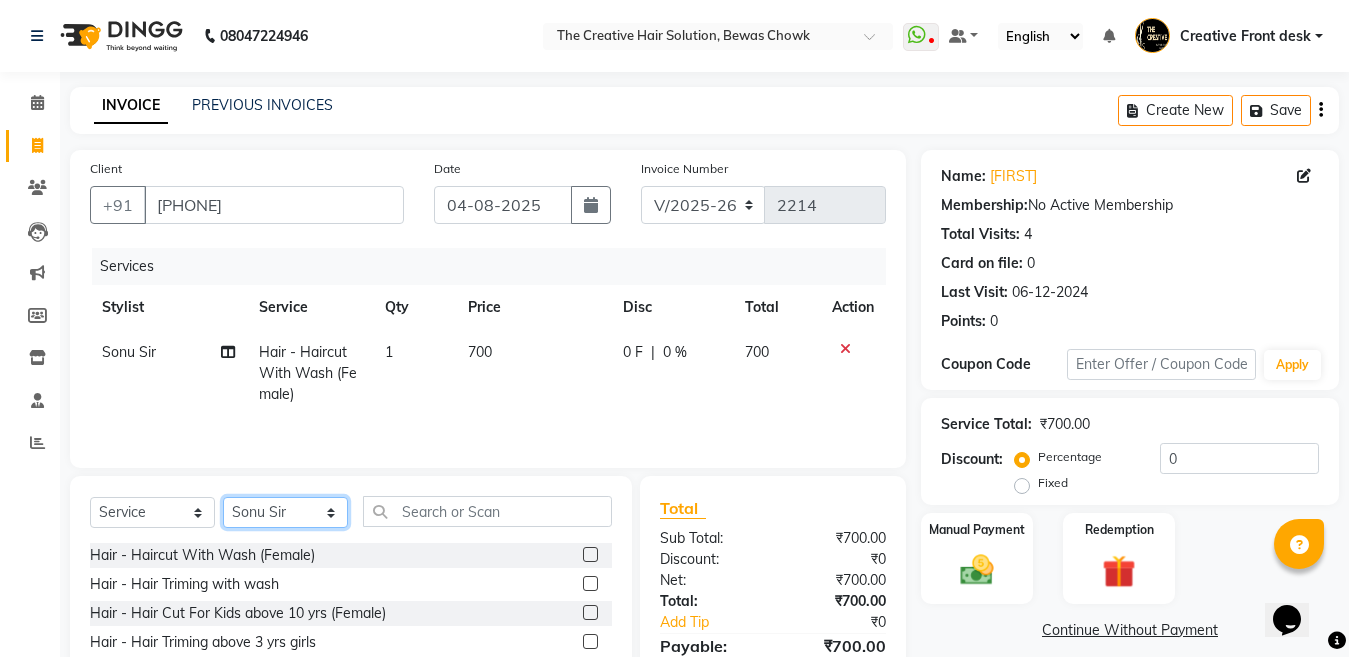 click on "Select Stylist Ankit Creative Front desk Deepak Firoz Geeta Golu Nisha Prince Priyanka Satyam Savita Shivam Shubham Sonu Sir Swapnil Taruna Panjwani Umesh Vidya" 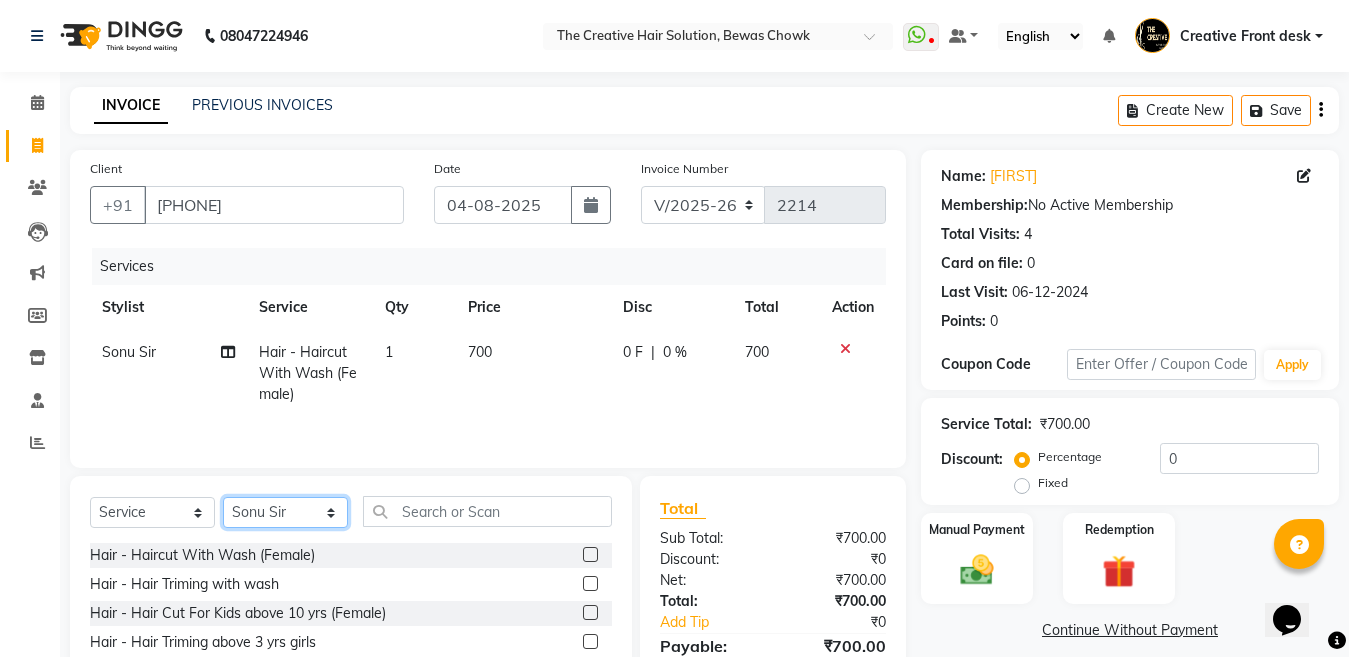 select on "43493" 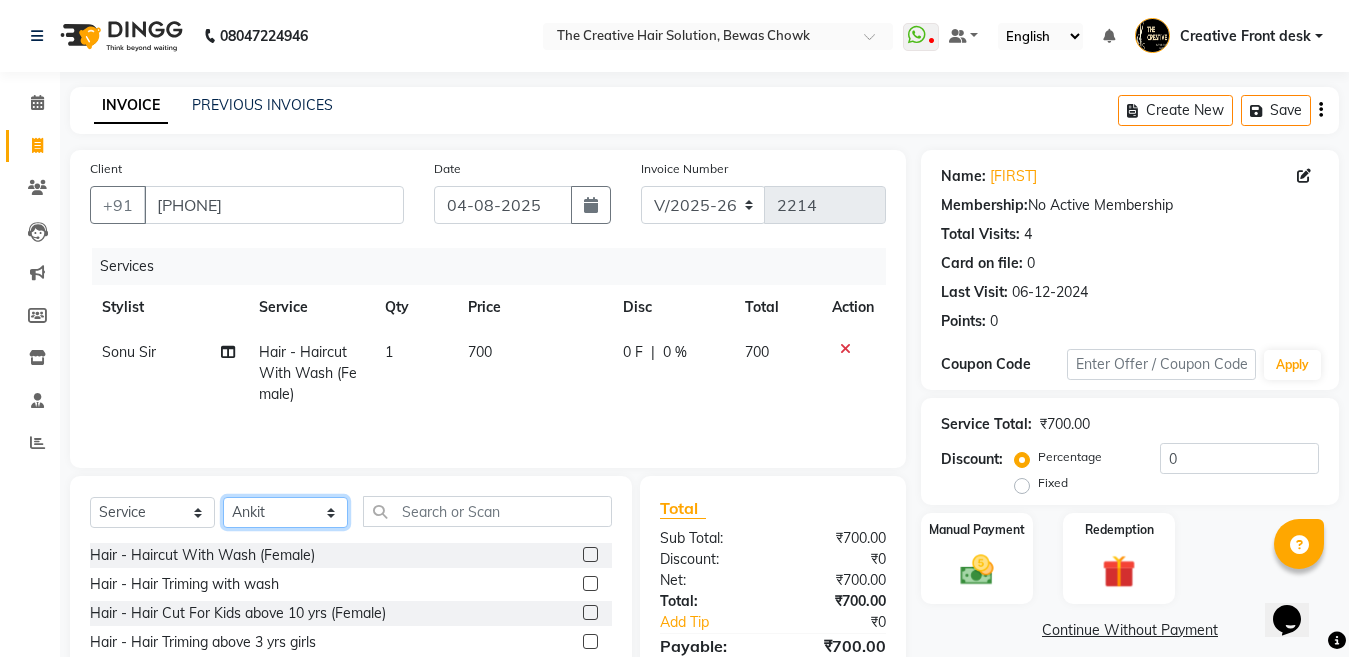 click on "Select Stylist Ankit Creative Front desk Deepak Firoz Geeta Golu Nisha Prince Priyanka Satyam Savita Shivam Shubham Sonu Sir Swapnil Taruna Panjwani Umesh Vidya" 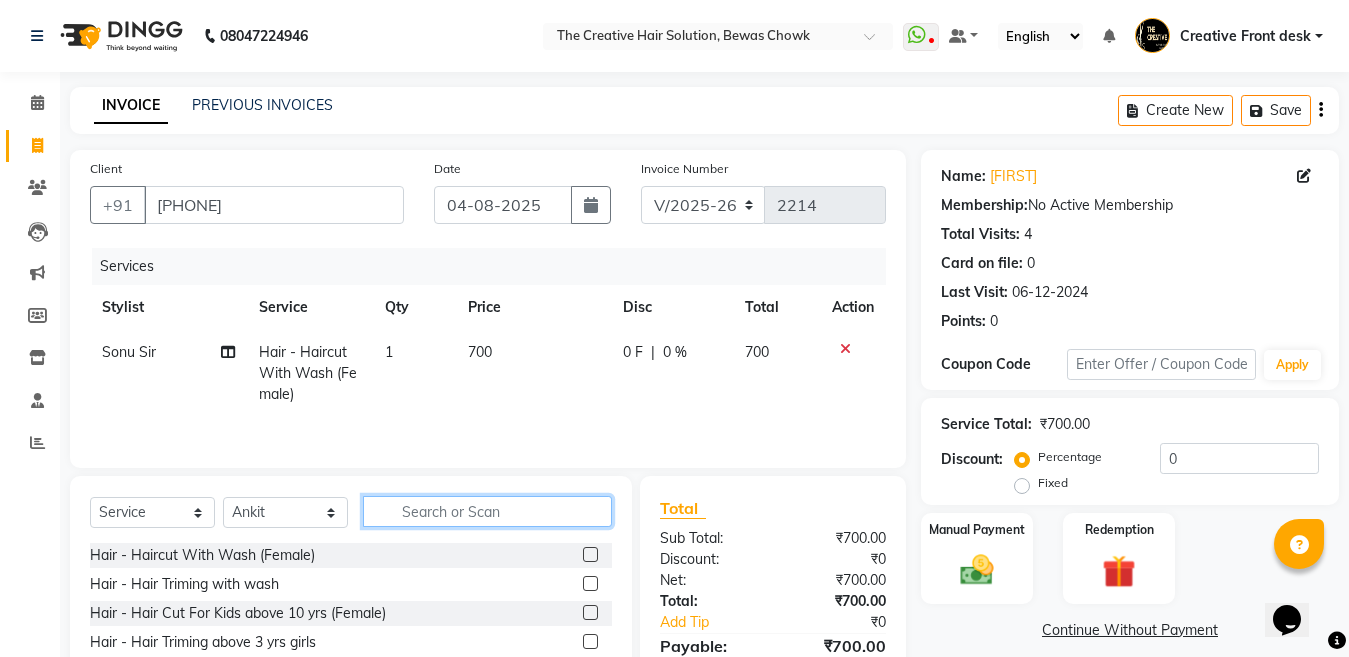 click 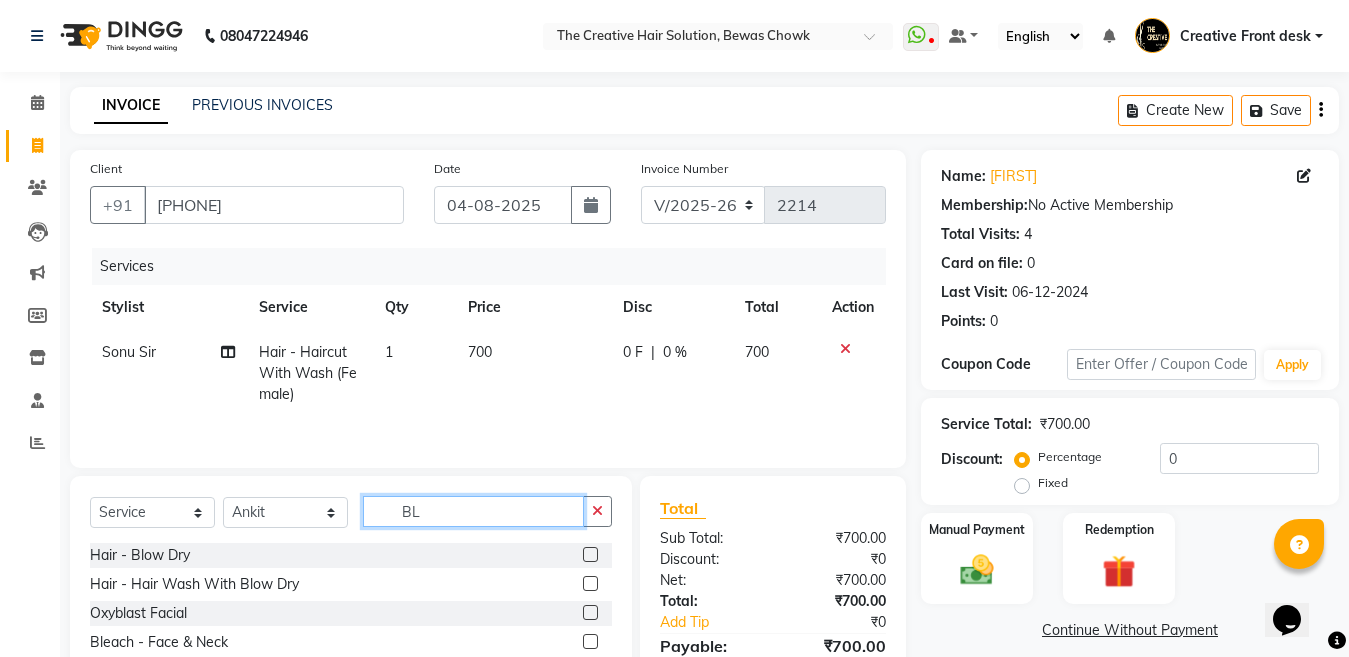 type on "BL" 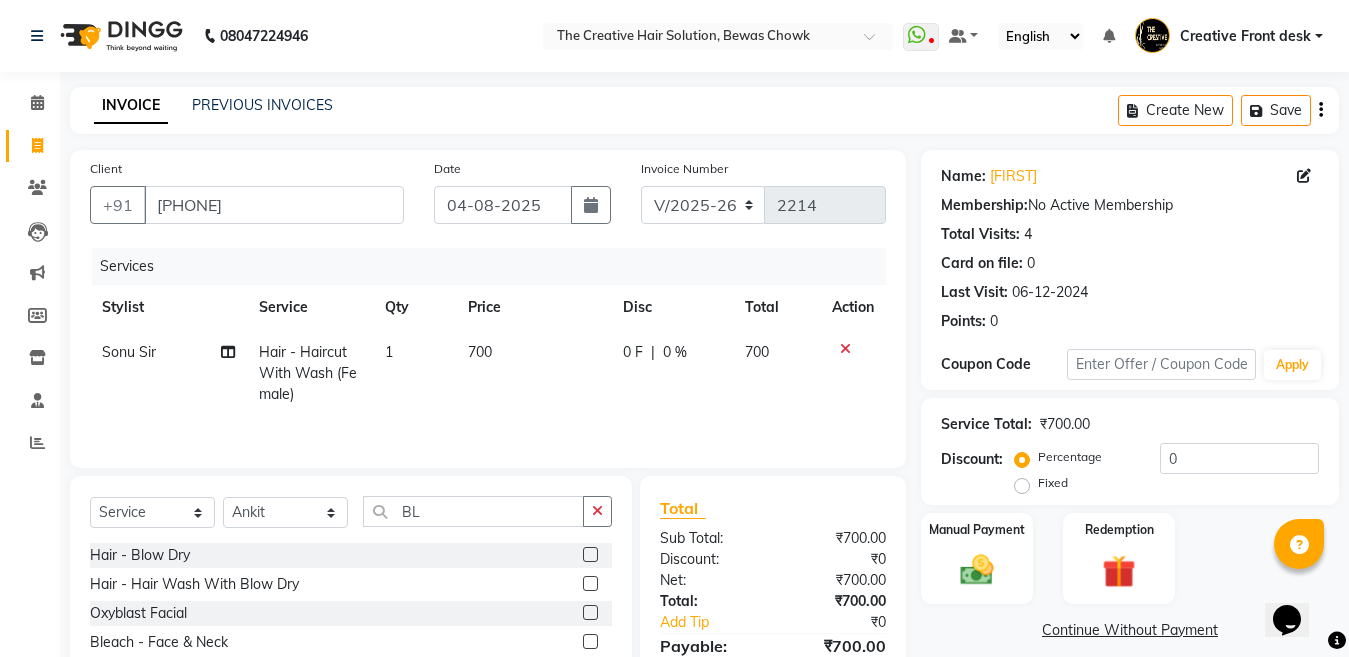 click 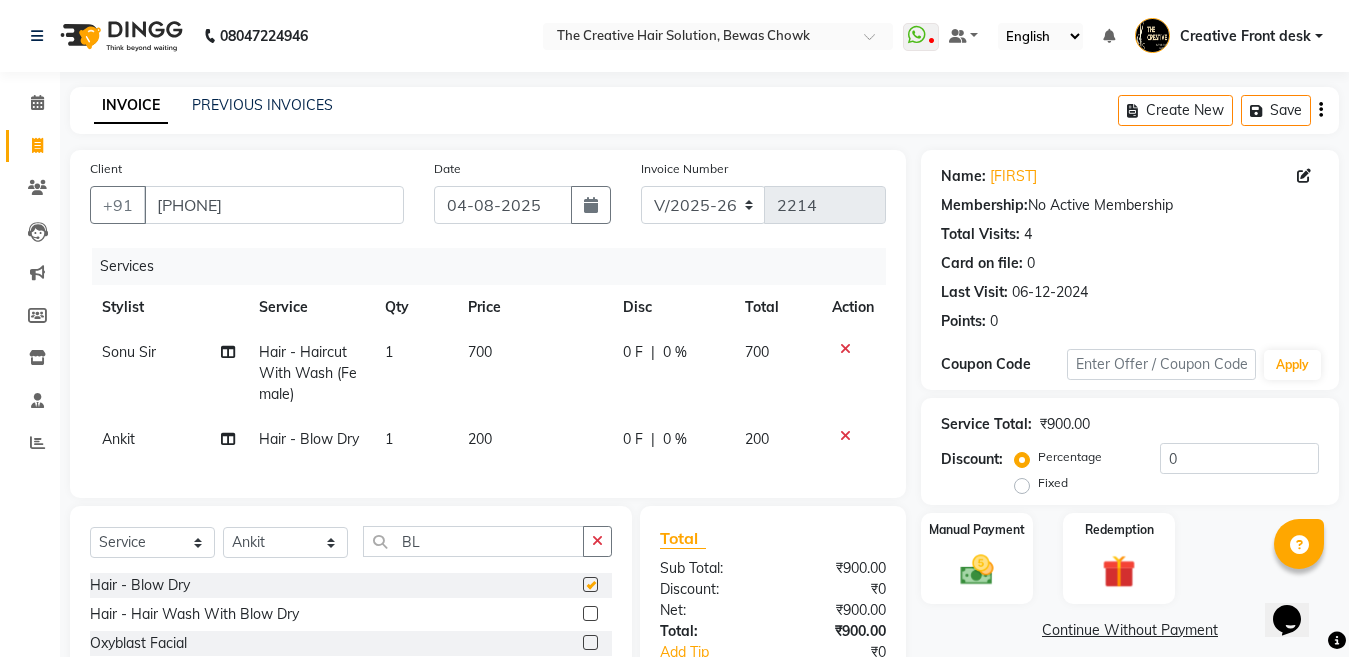 checkbox on "false" 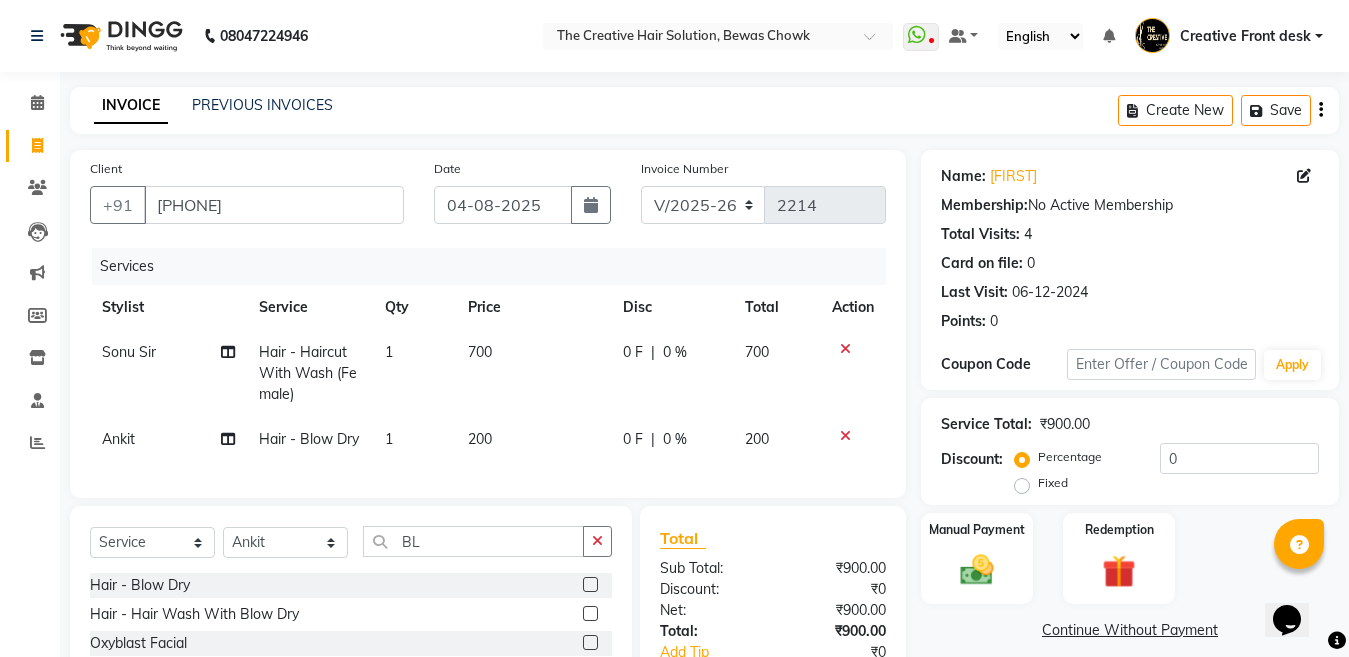 click on "700" 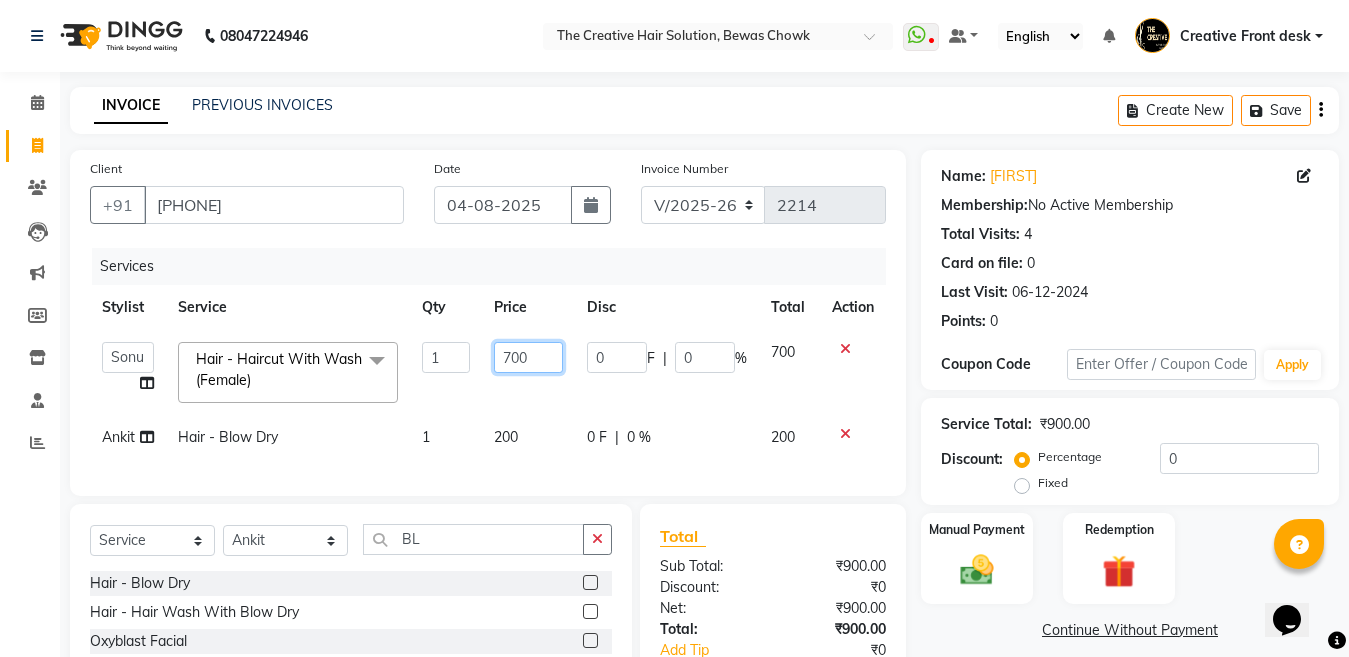 click on "700" 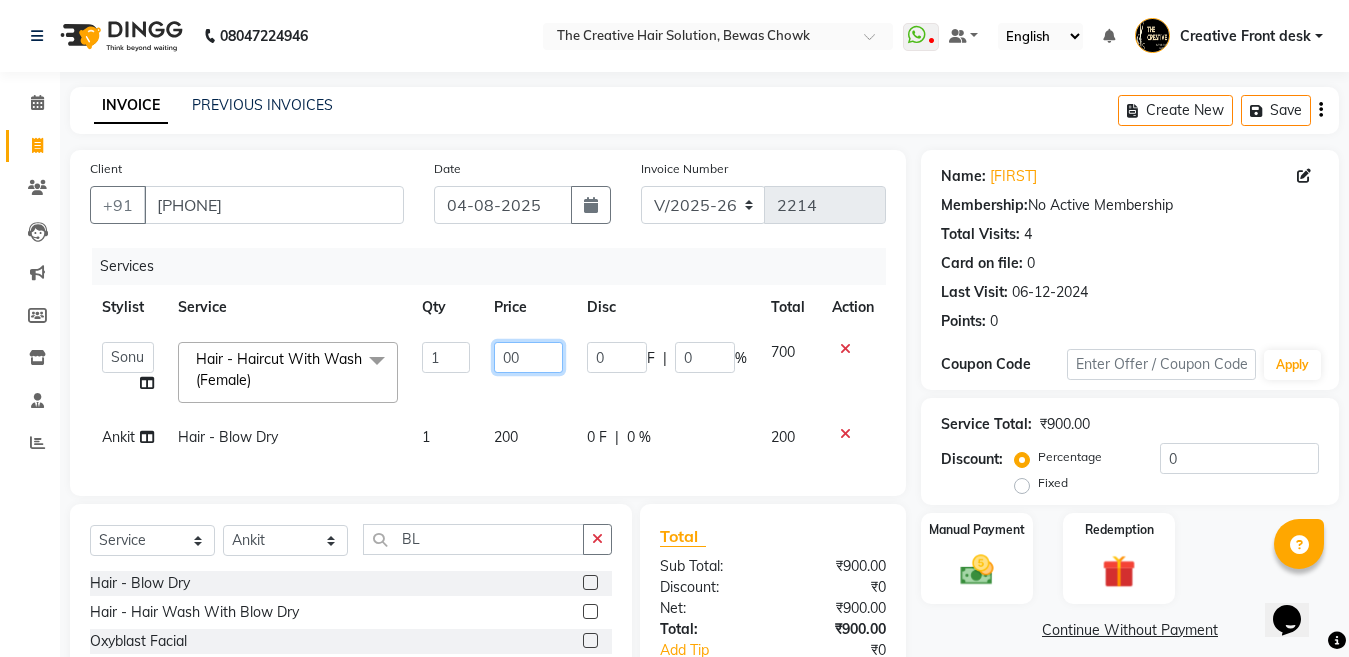 type on "300" 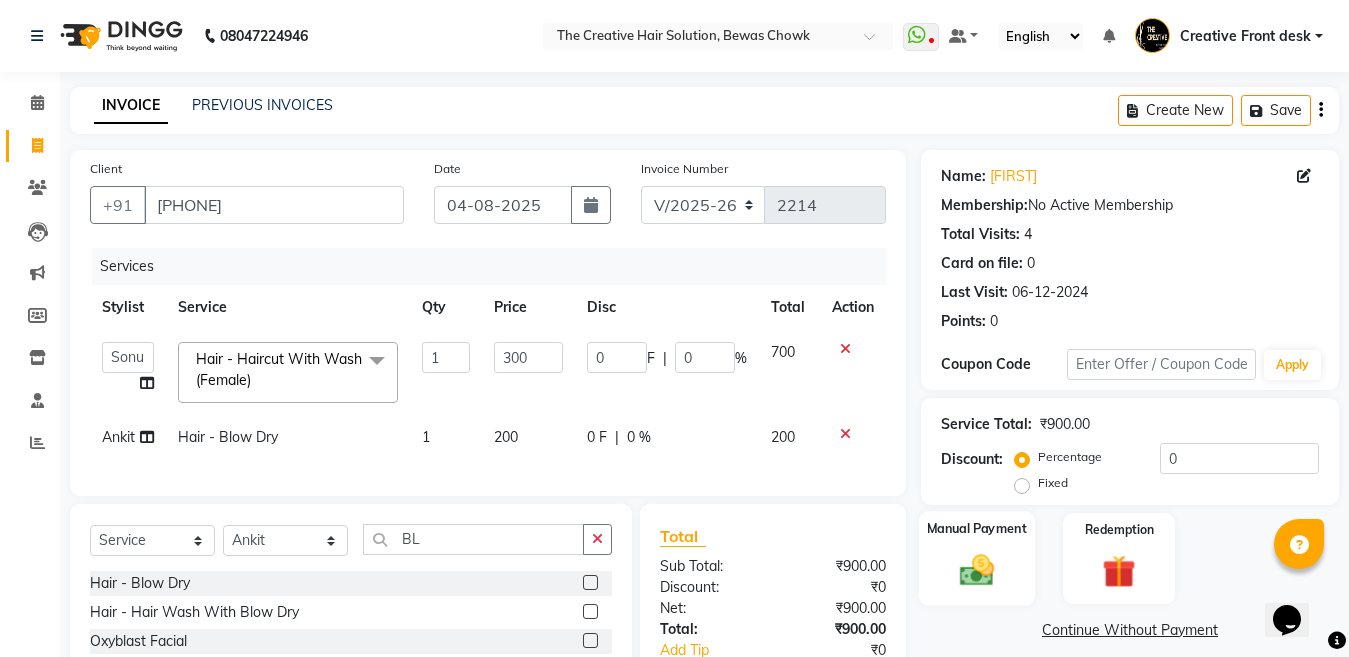 click on "Manual Payment" 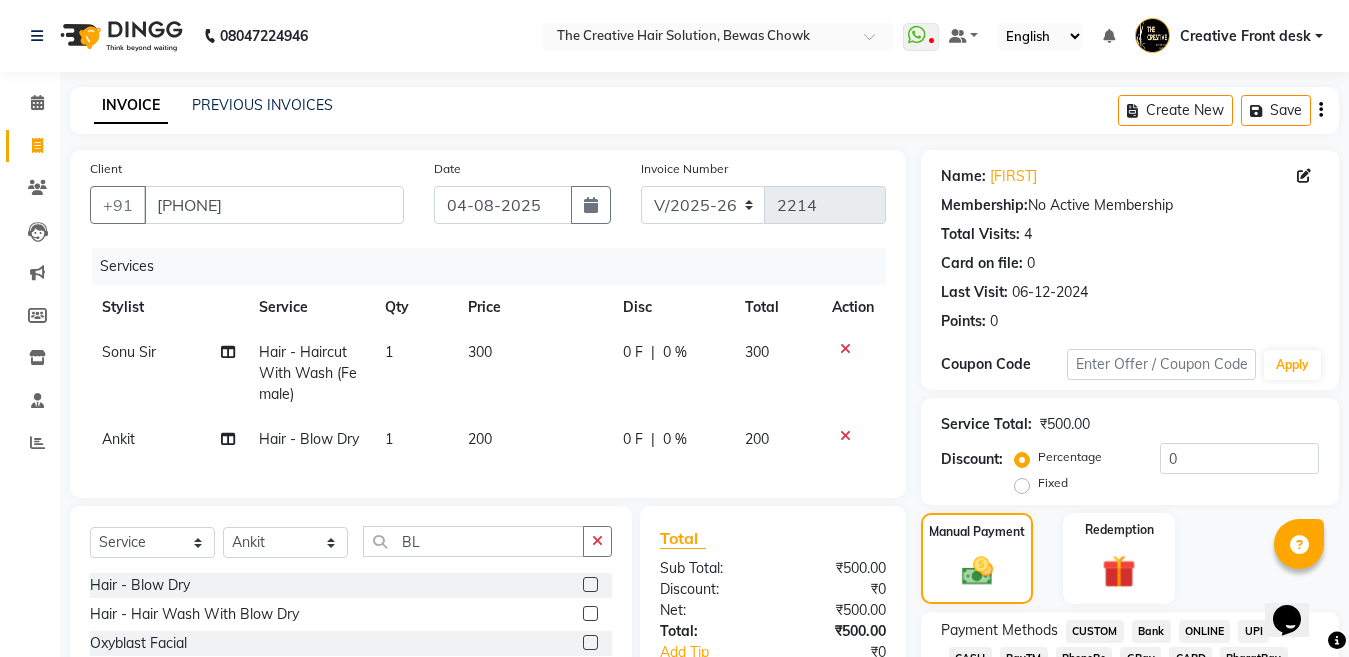 scroll, scrollTop: 191, scrollLeft: 0, axis: vertical 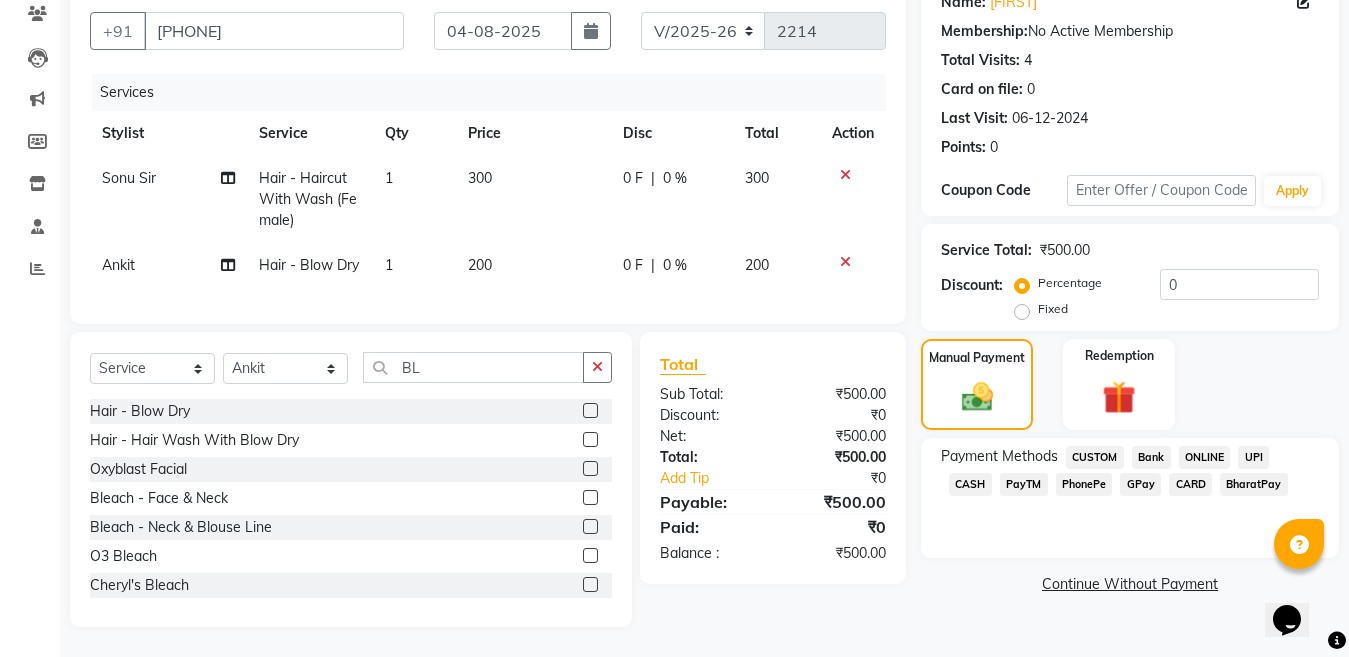 click on "CASH" 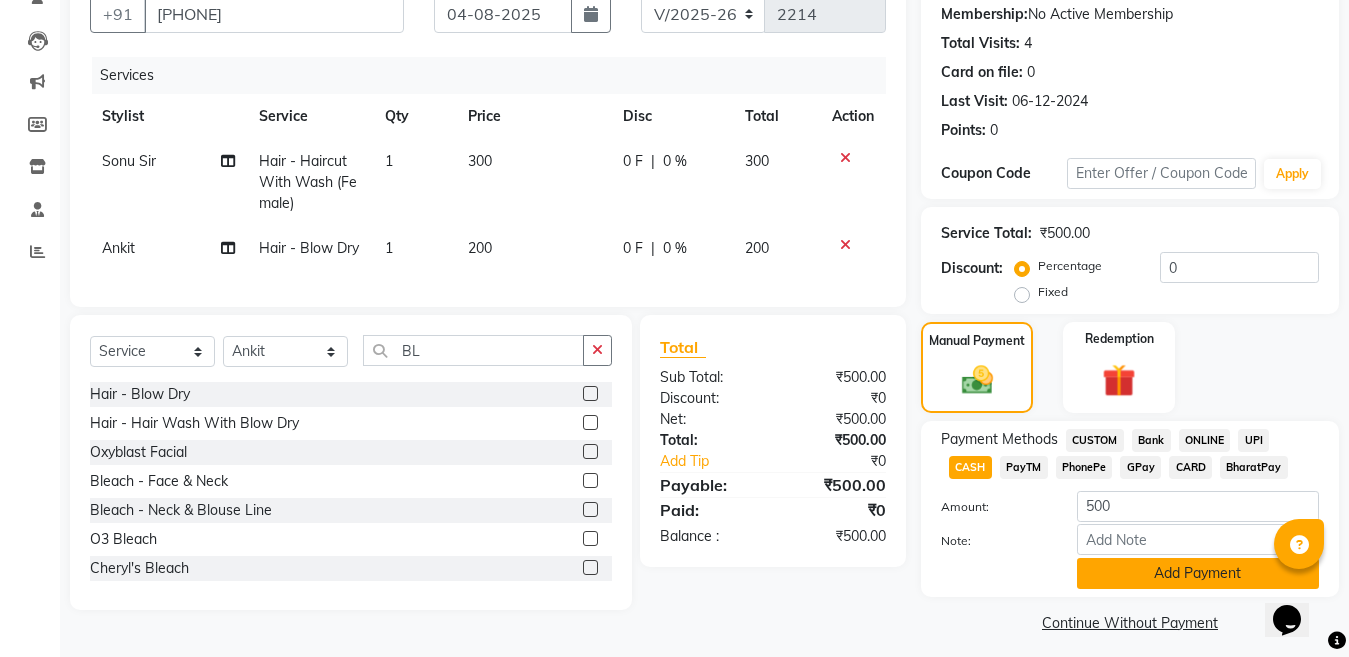 click on "Add Payment" 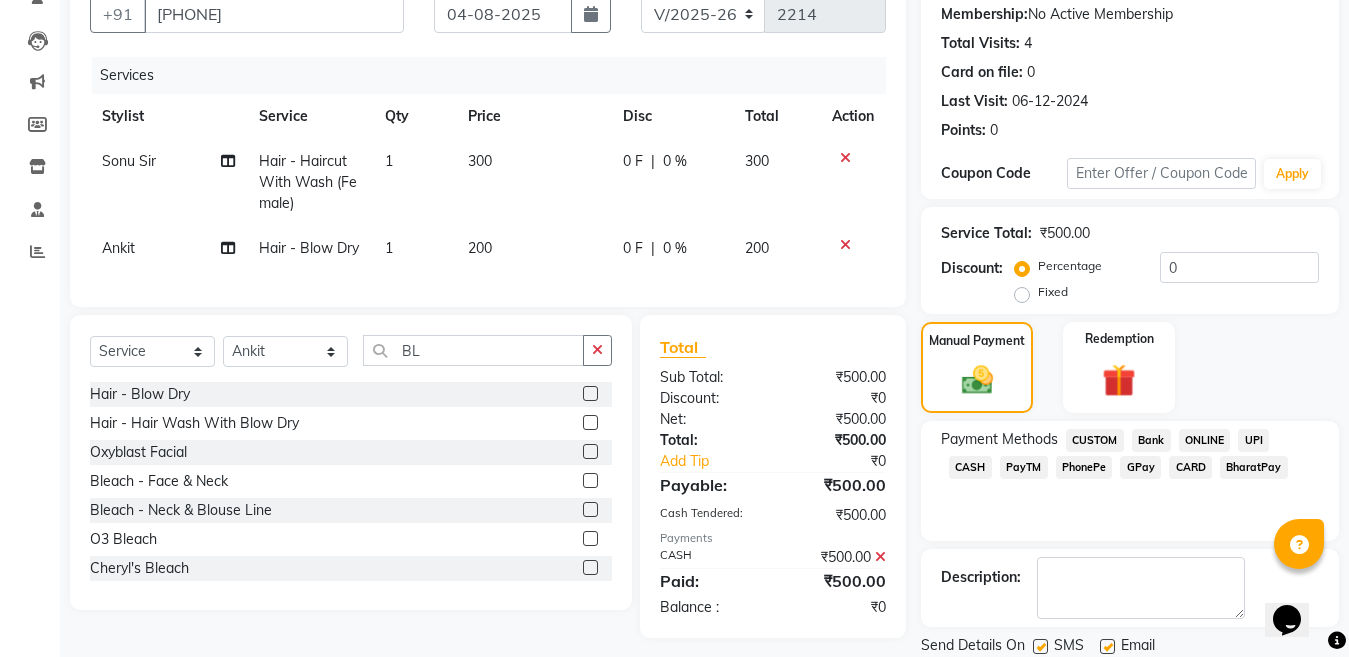scroll, scrollTop: 259, scrollLeft: 0, axis: vertical 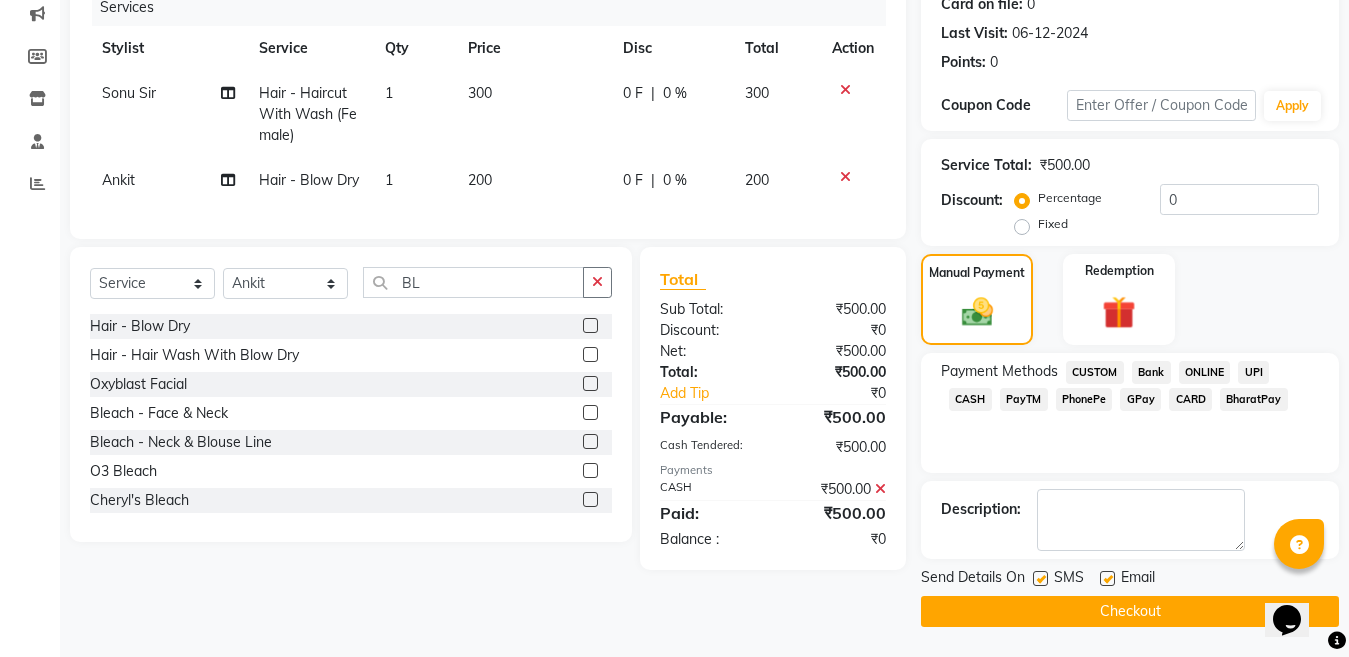 click on "Checkout" 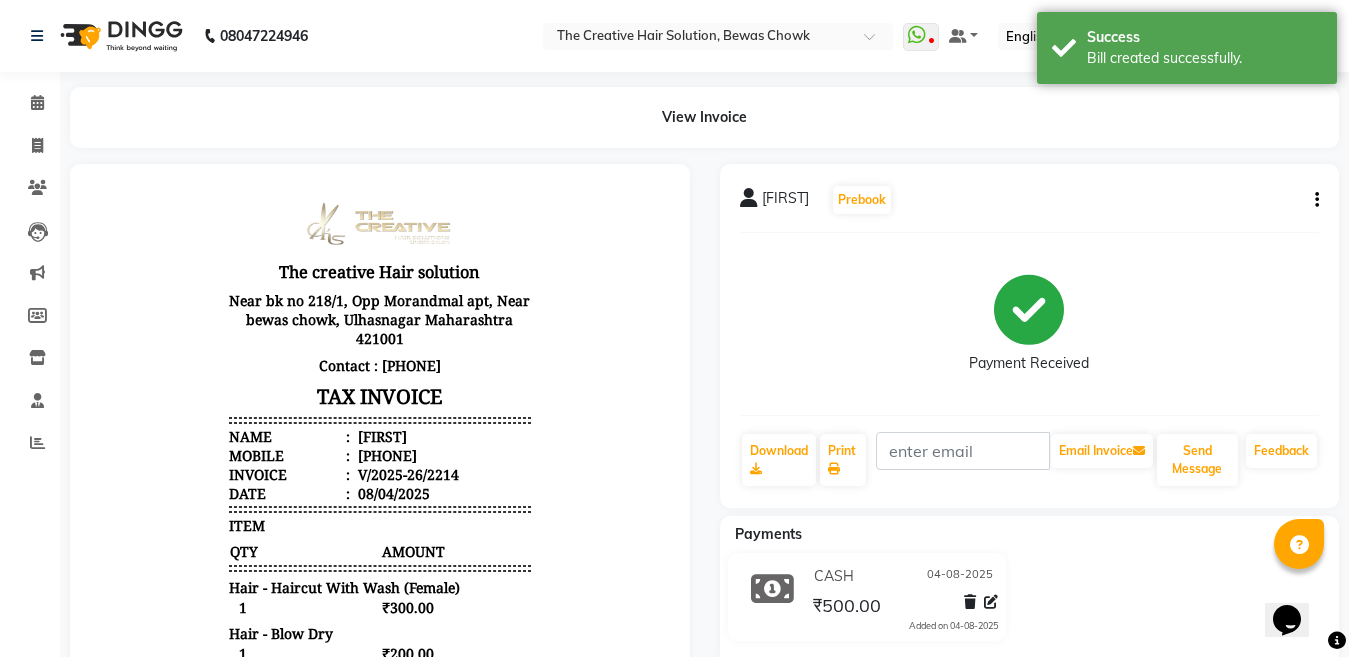 scroll, scrollTop: 0, scrollLeft: 0, axis: both 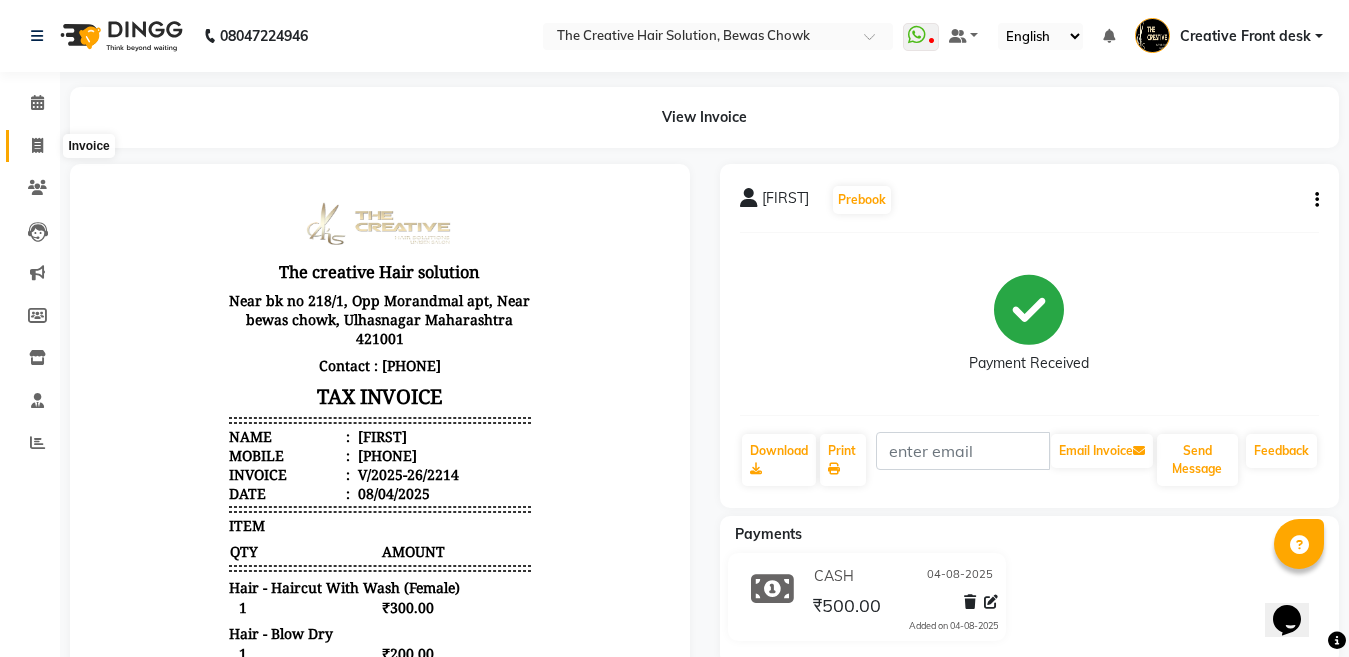 click 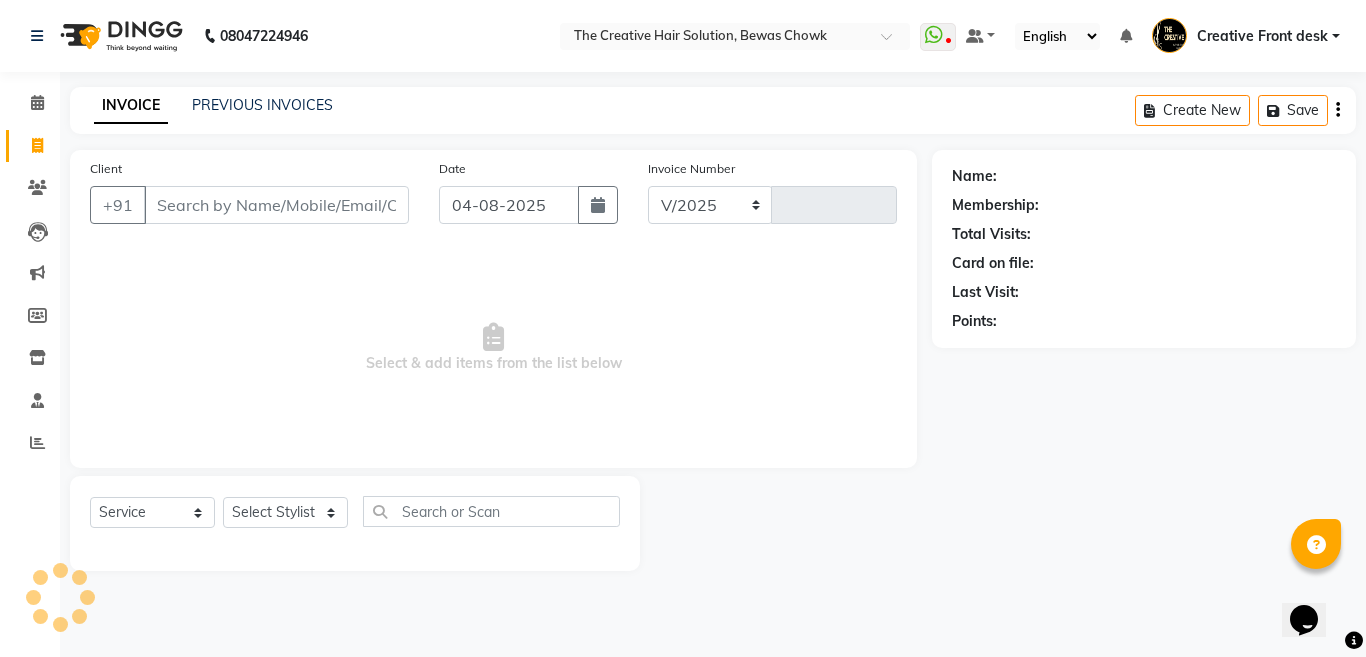 select on "146" 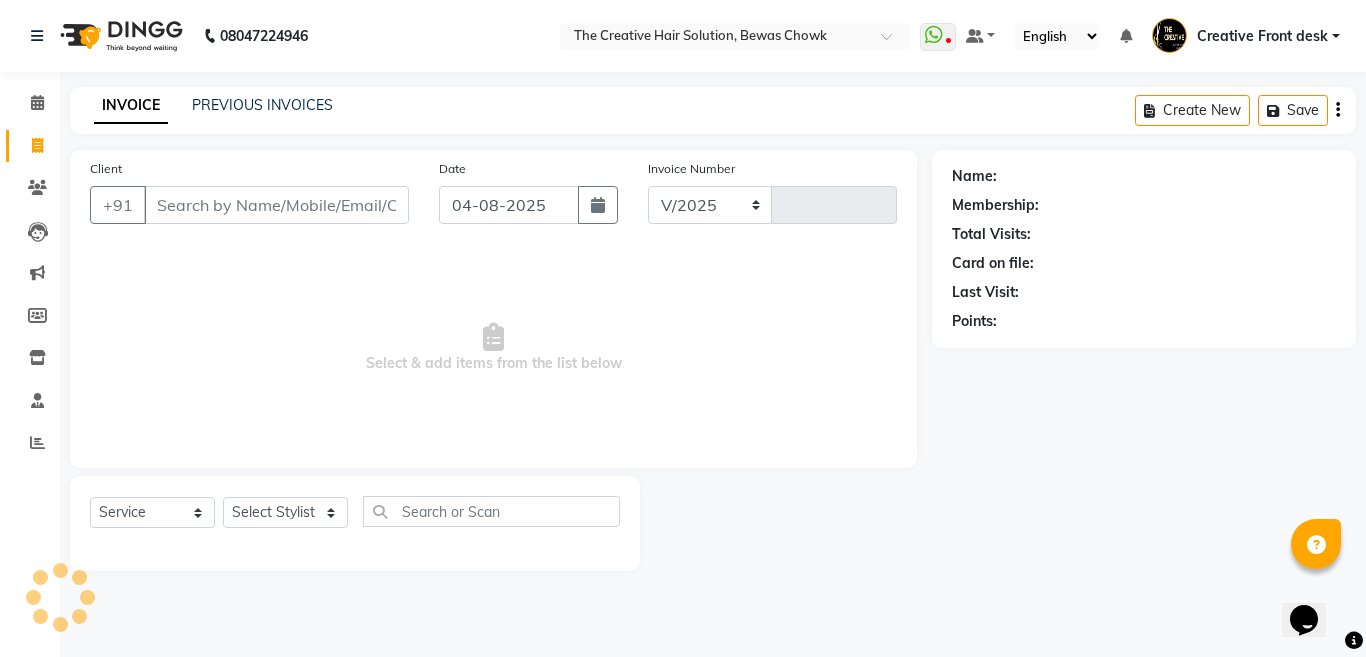type on "2215" 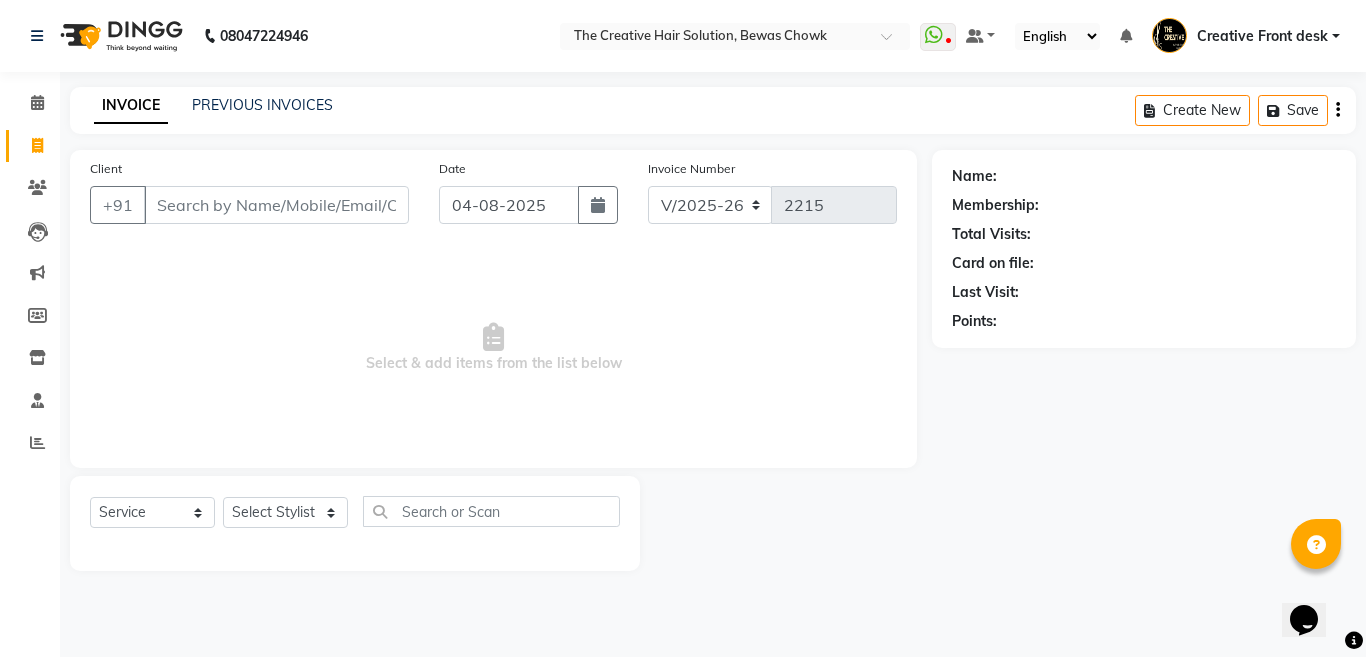click on "Client" at bounding box center [276, 205] 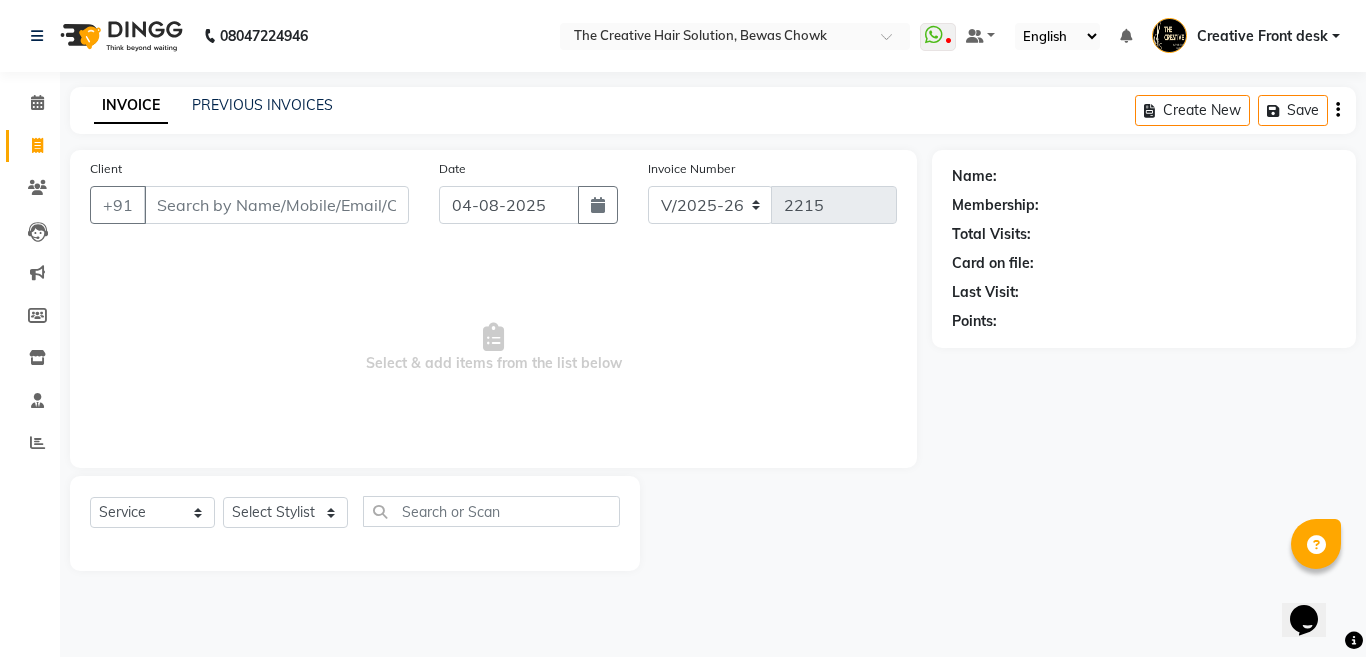 click on "Client" at bounding box center (276, 205) 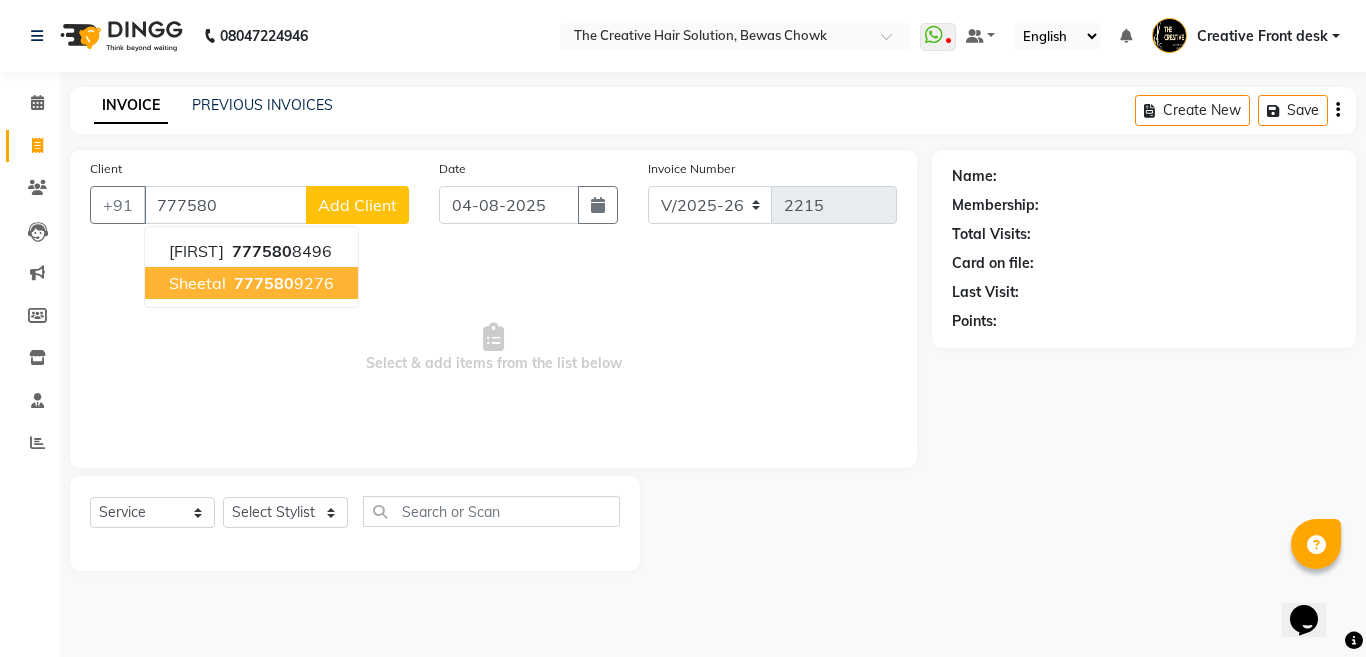 click on "777580" at bounding box center [264, 283] 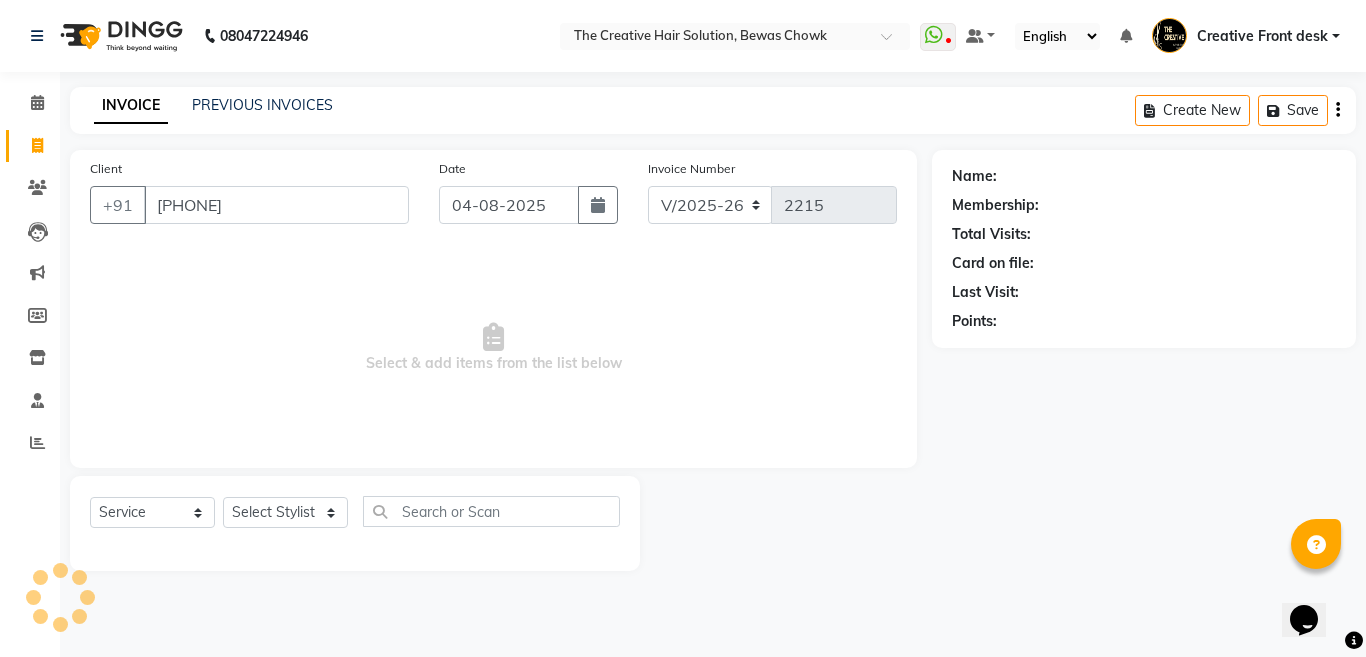 type on "7775809276" 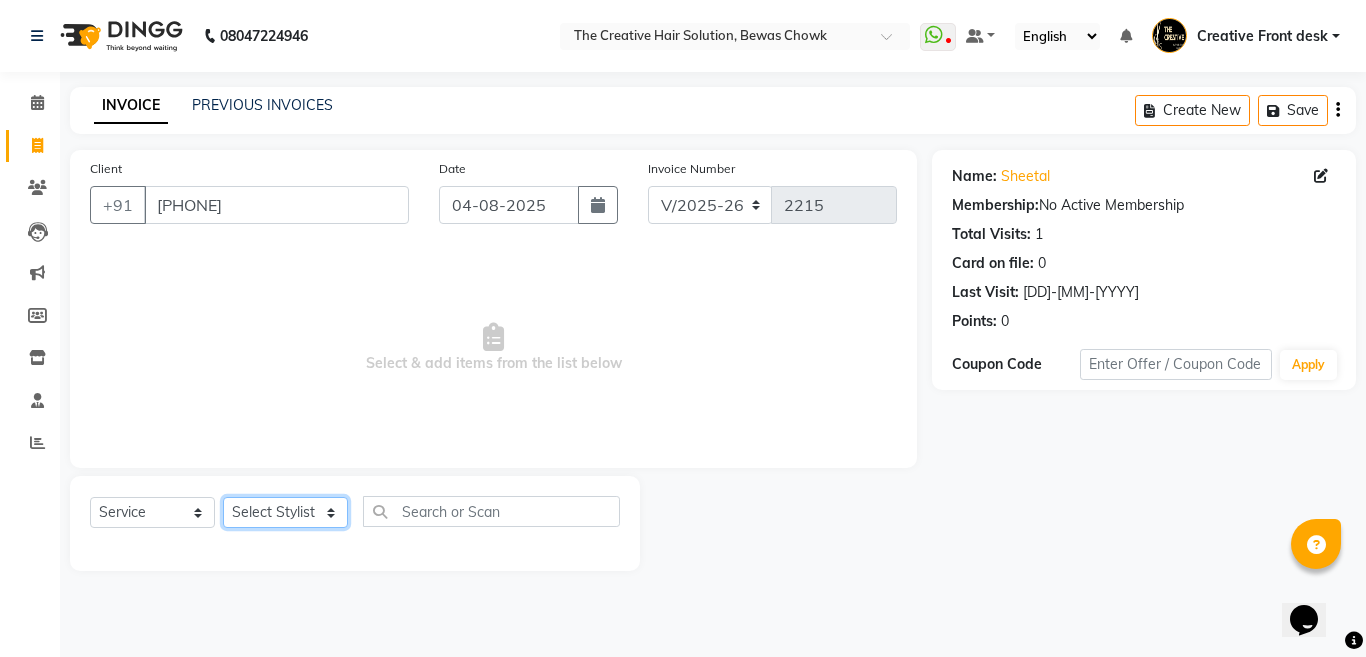 click on "Select Stylist Ankit Creative Front desk Deepak Firoz Geeta Golu Nisha Prince Priyanka Satyam Savita Shivam Shubham Sonu Sir Swapnil Taruna Panjwani Umesh Vidya" 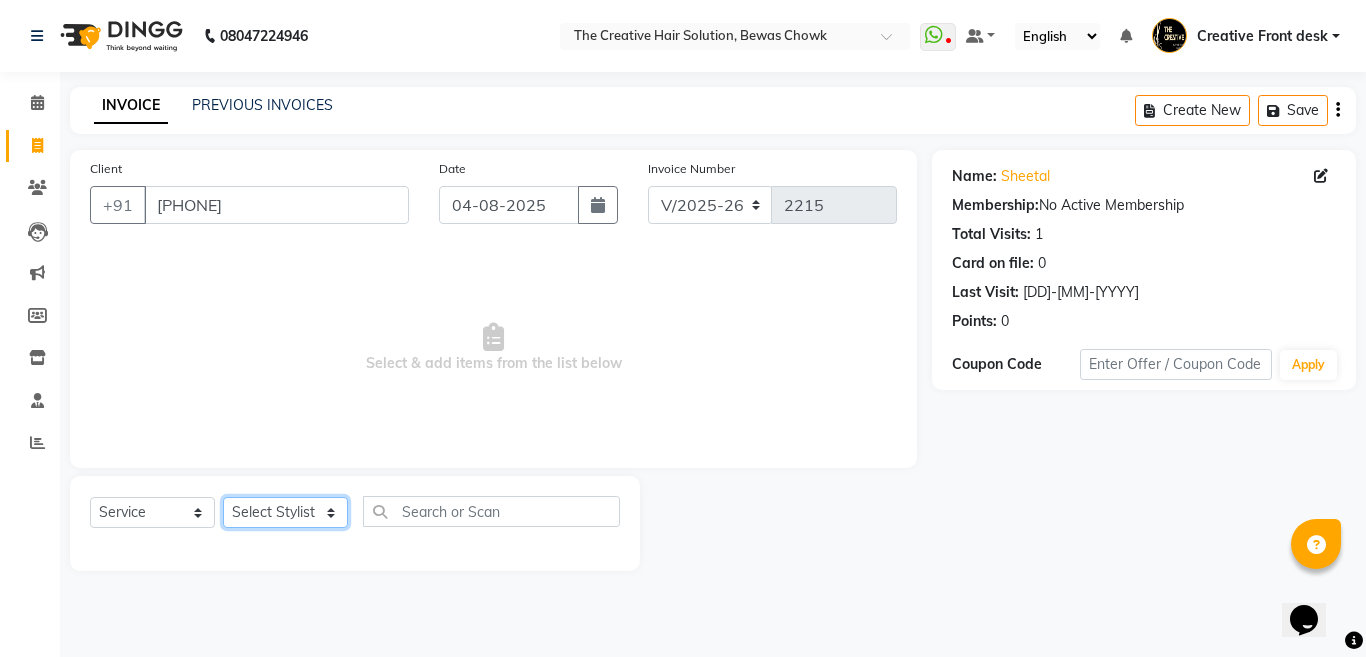 select on "4198" 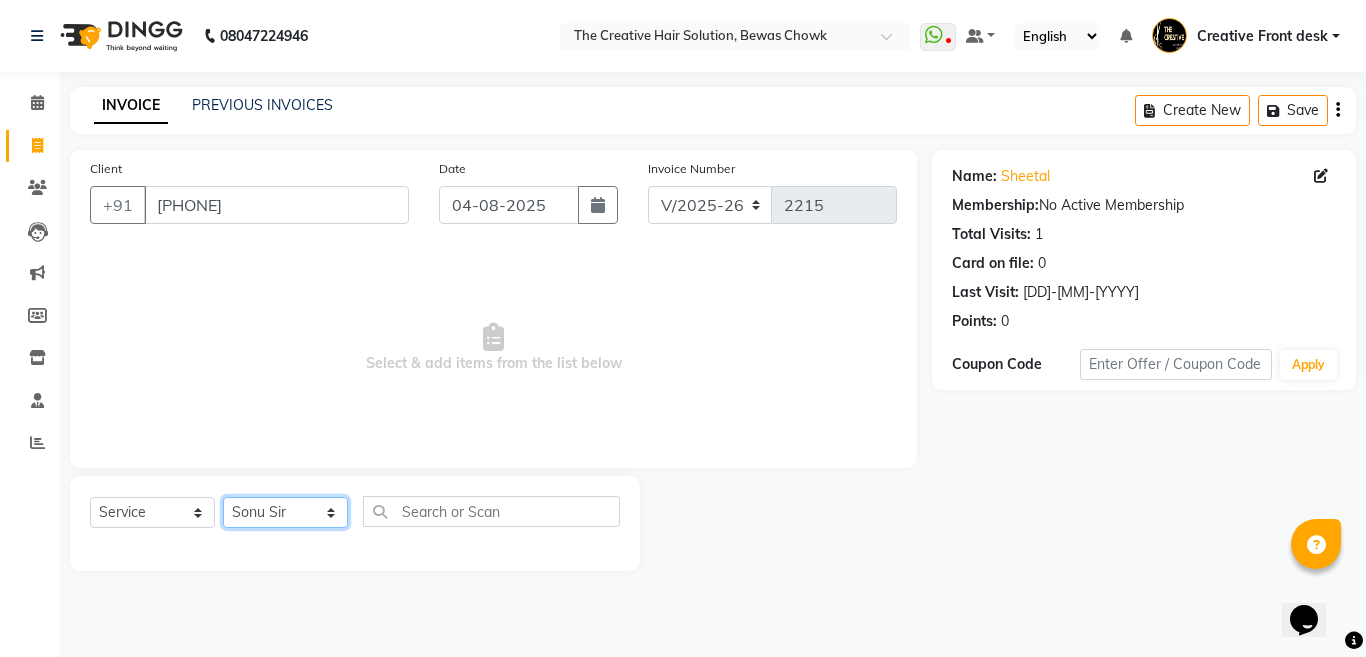 click on "Select Stylist Ankit Creative Front desk Deepak Firoz Geeta Golu Nisha Prince Priyanka Satyam Savita Shivam Shubham Sonu Sir Swapnil Taruna Panjwani Umesh Vidya" 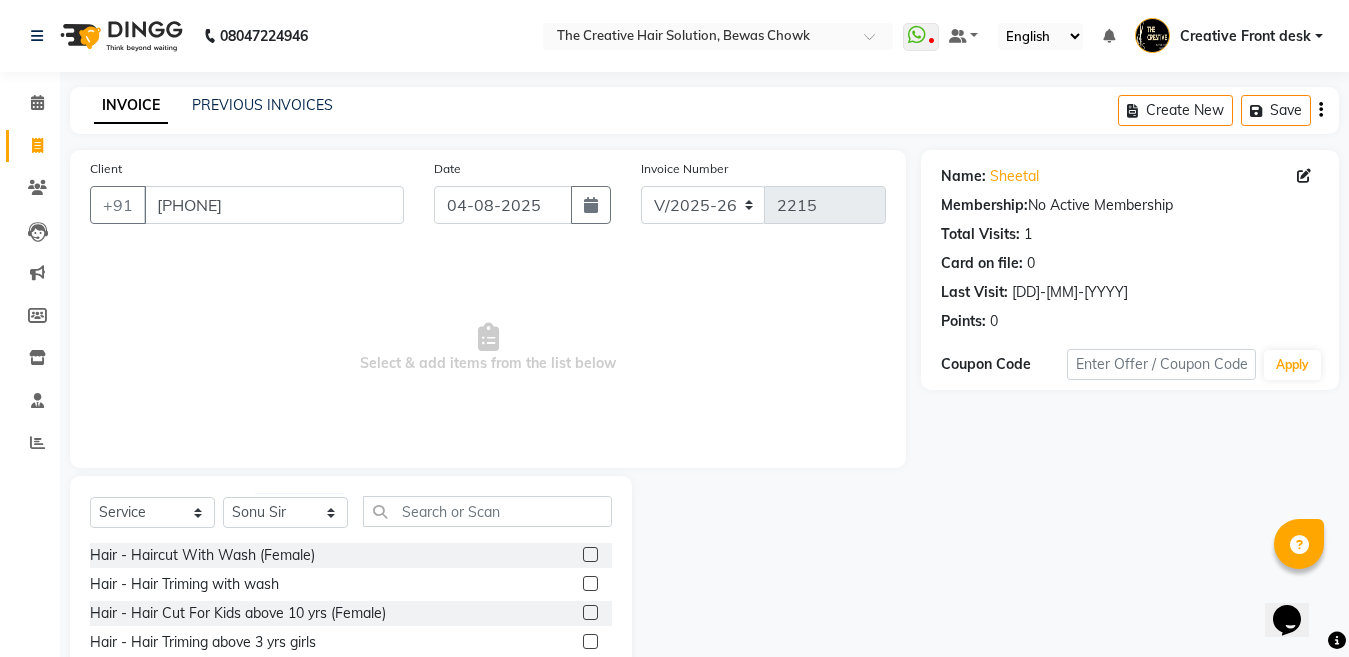 click 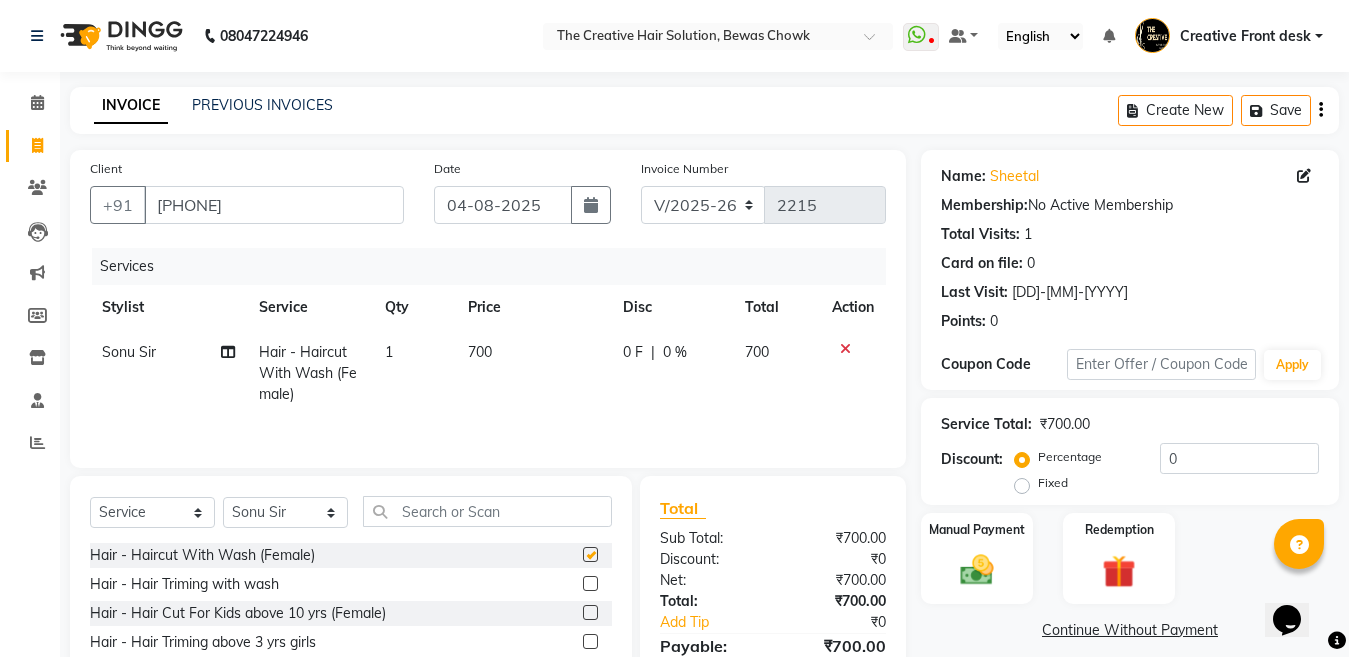 checkbox on "false" 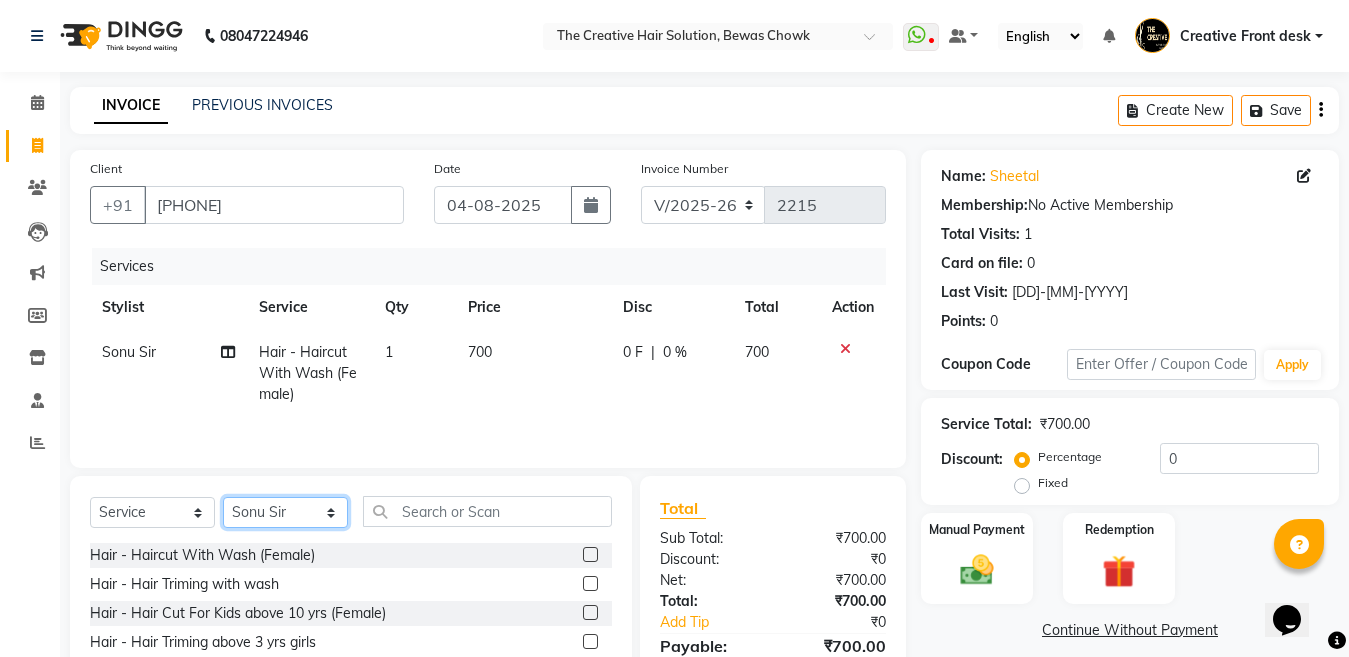 click on "Select Stylist Ankit Creative Front desk Deepak Firoz Geeta Golu Nisha Prince Priyanka Satyam Savita Shivam Shubham Sonu Sir Swapnil Taruna Panjwani Umesh Vidya" 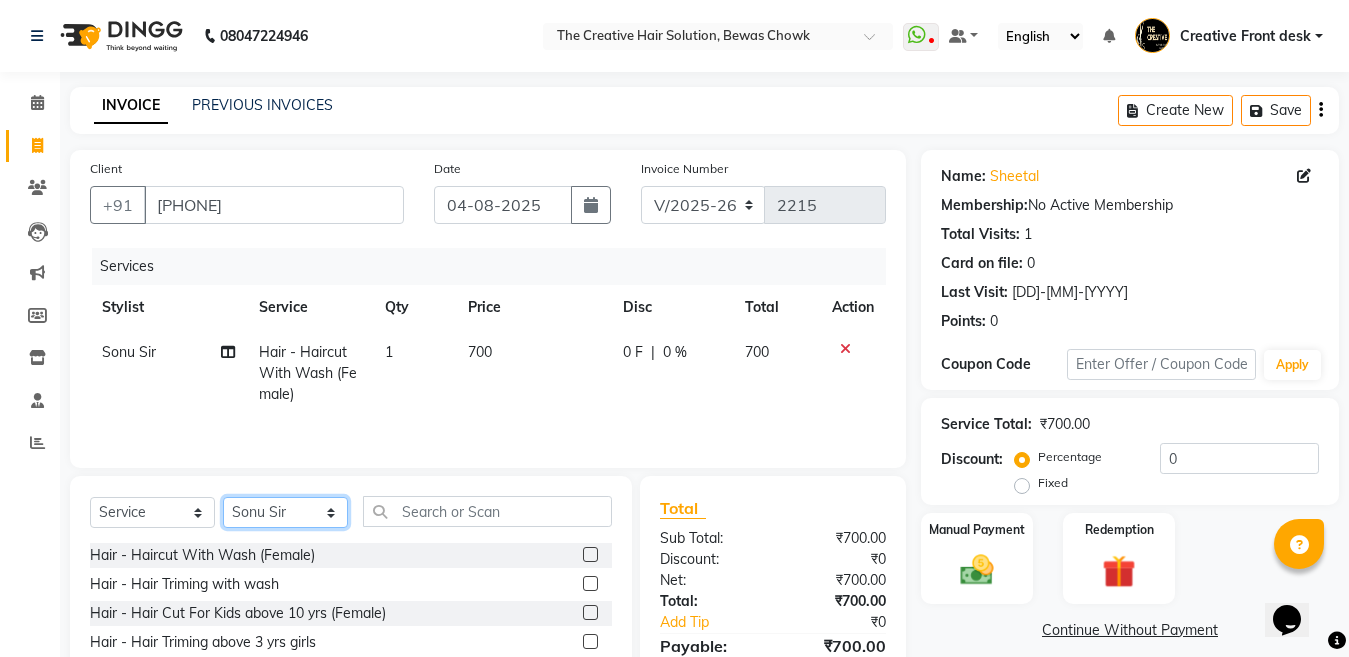 select on "4199" 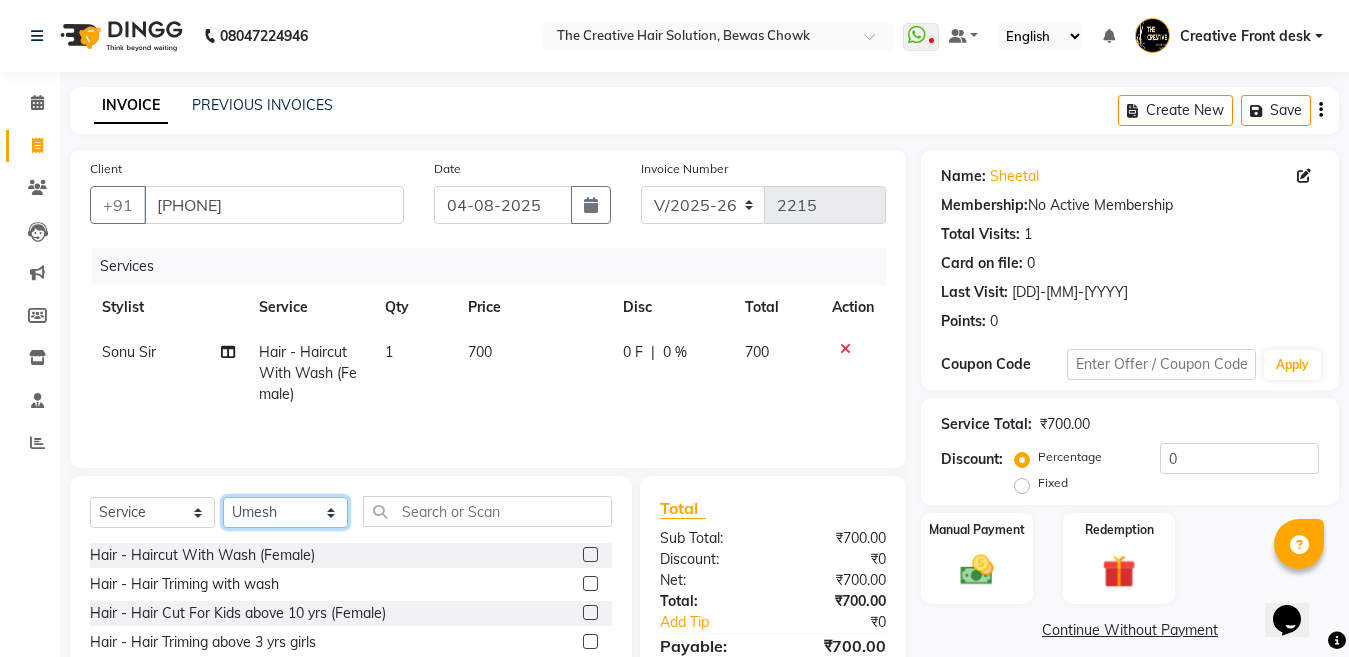 click on "Select Stylist Ankit Creative Front desk Deepak Firoz Geeta Golu Nisha Prince Priyanka Satyam Savita Shivam Shubham Sonu Sir Swapnil Taruna Panjwani Umesh Vidya" 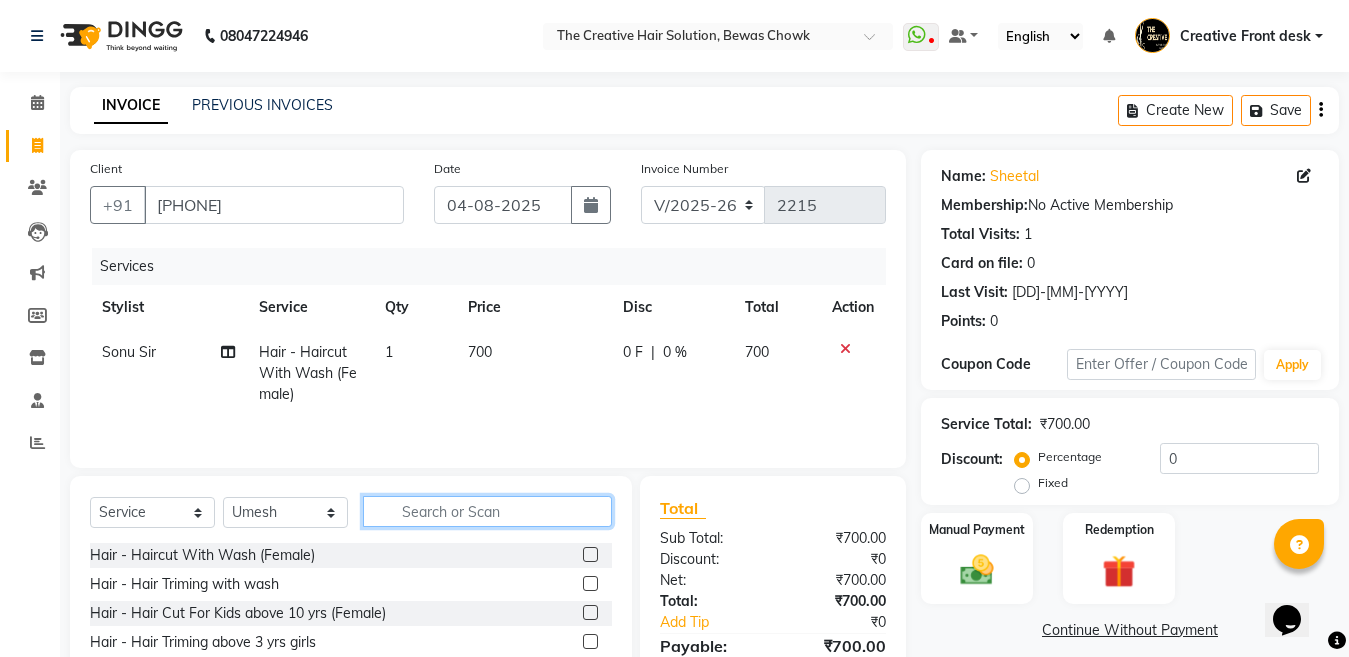 click 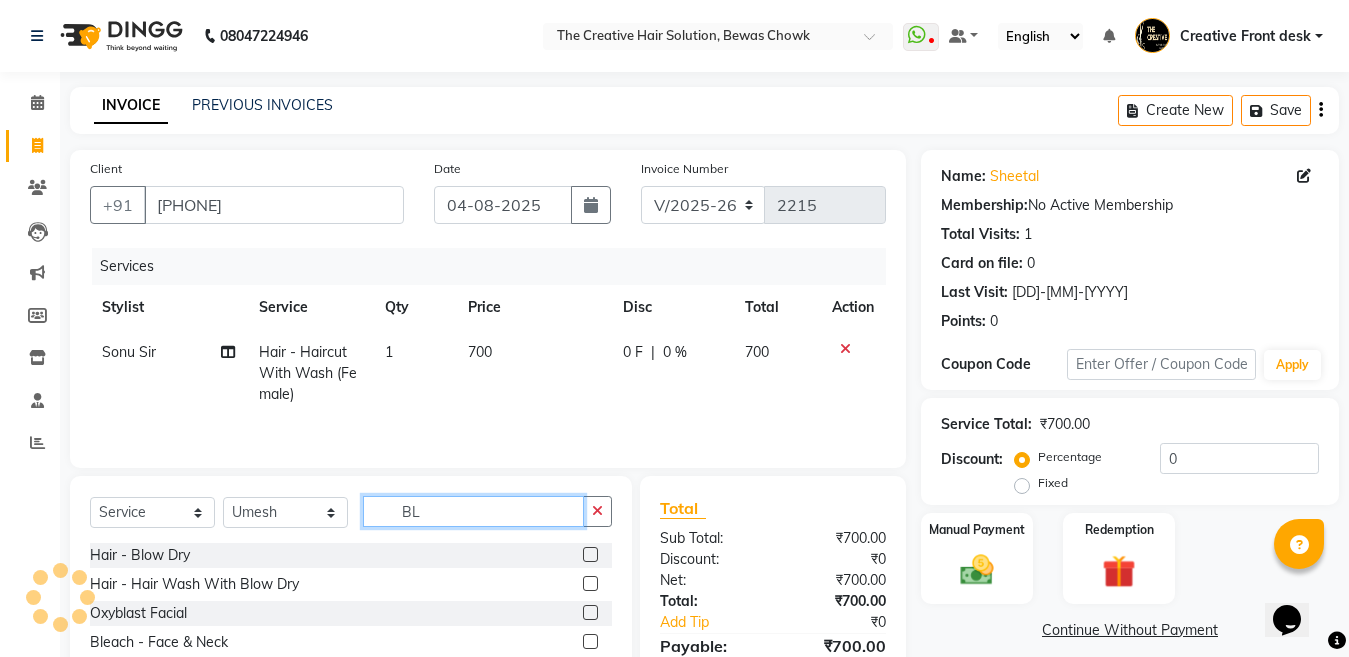 type on "BL" 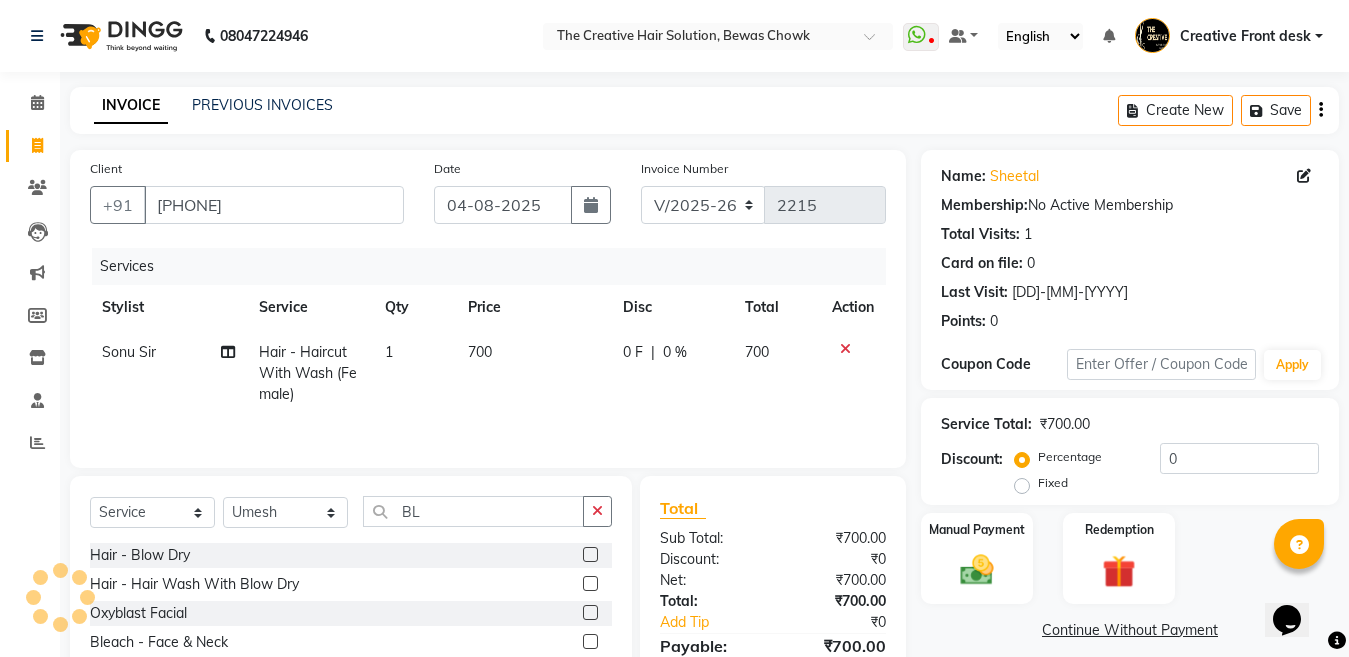 click 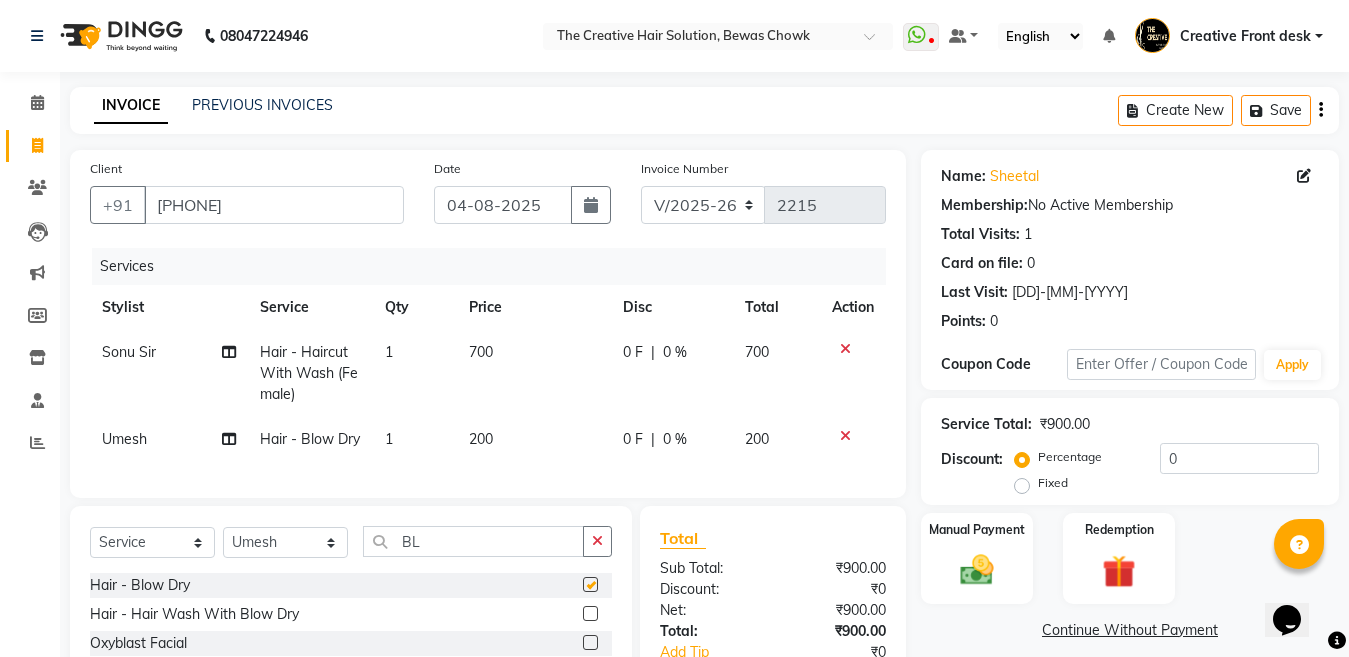 checkbox on "false" 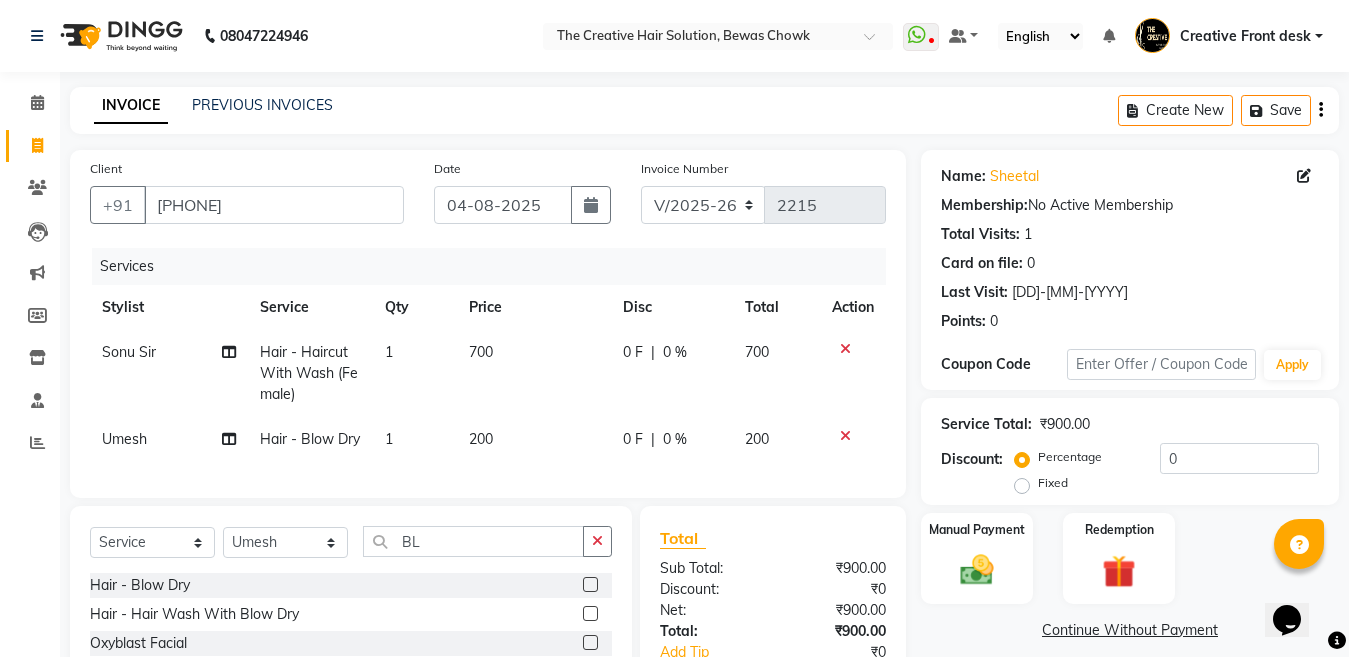 click on "700" 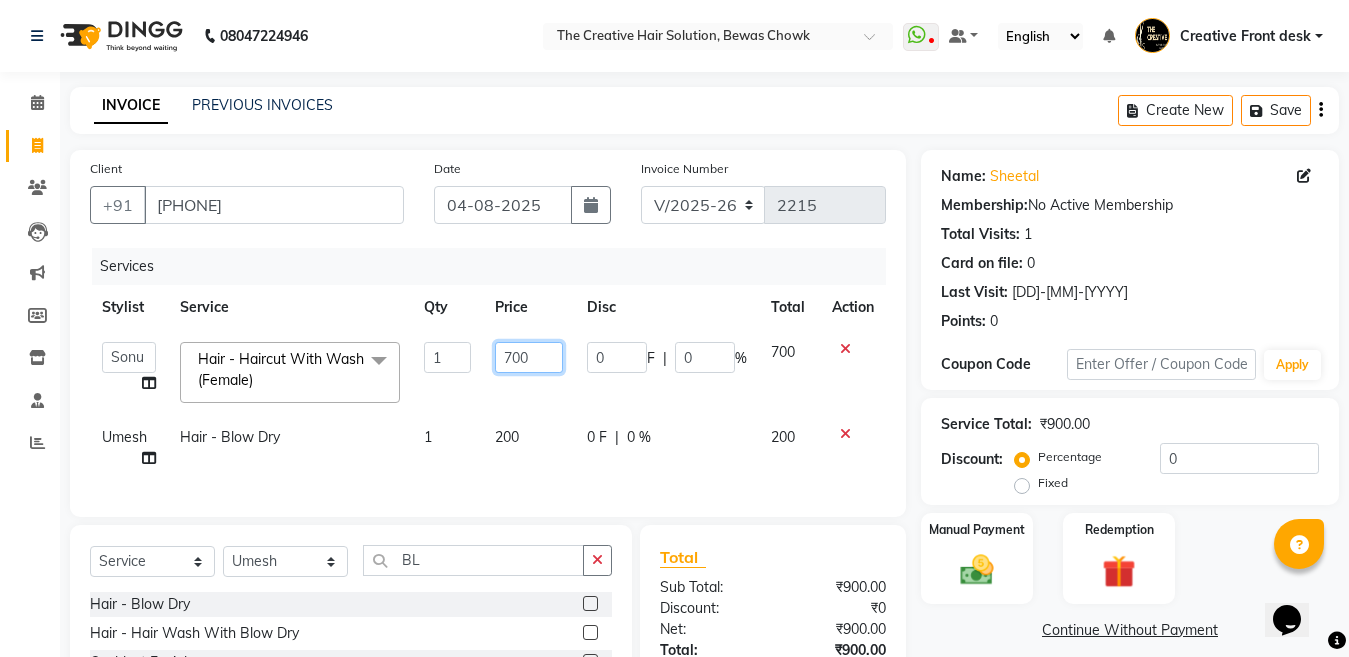 click on "700" 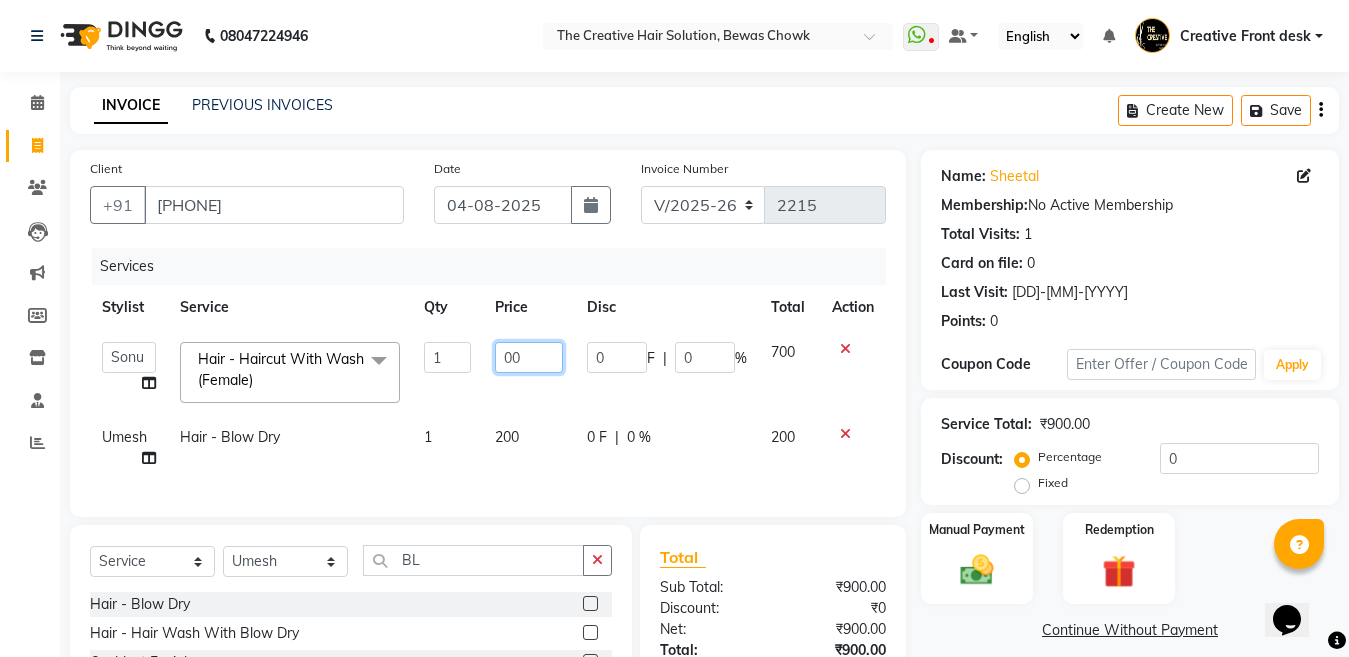 type on "500" 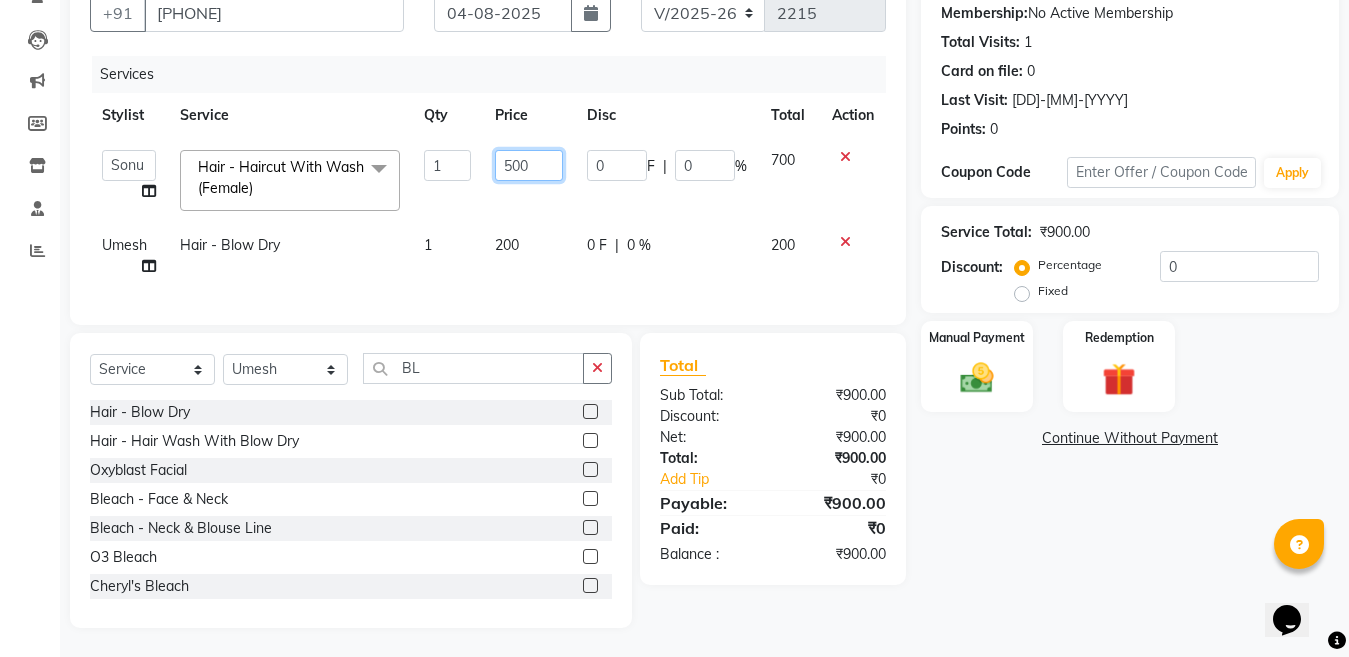 scroll, scrollTop: 210, scrollLeft: 0, axis: vertical 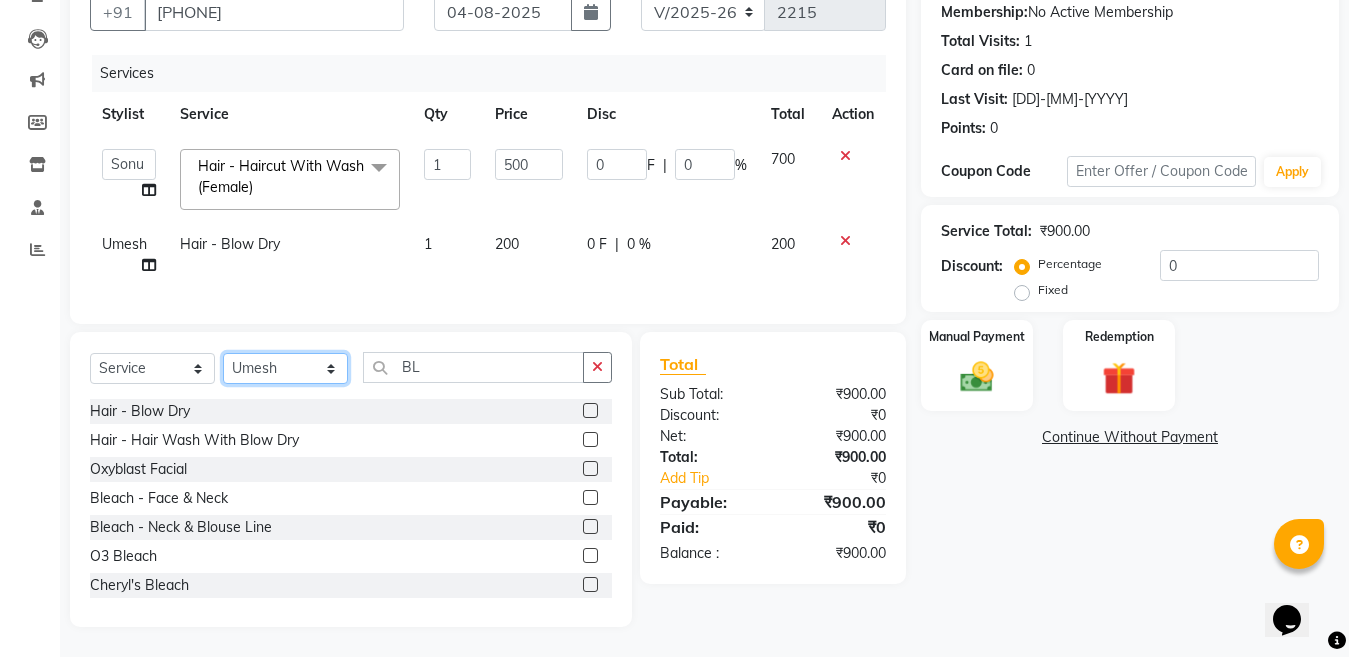 click on "Select Stylist Ankit Creative Front desk Deepak Firoz Geeta Golu Nisha Prince Priyanka Satyam Savita Shivam Shubham Sonu Sir Swapnil Taruna Panjwani Umesh Vidya" 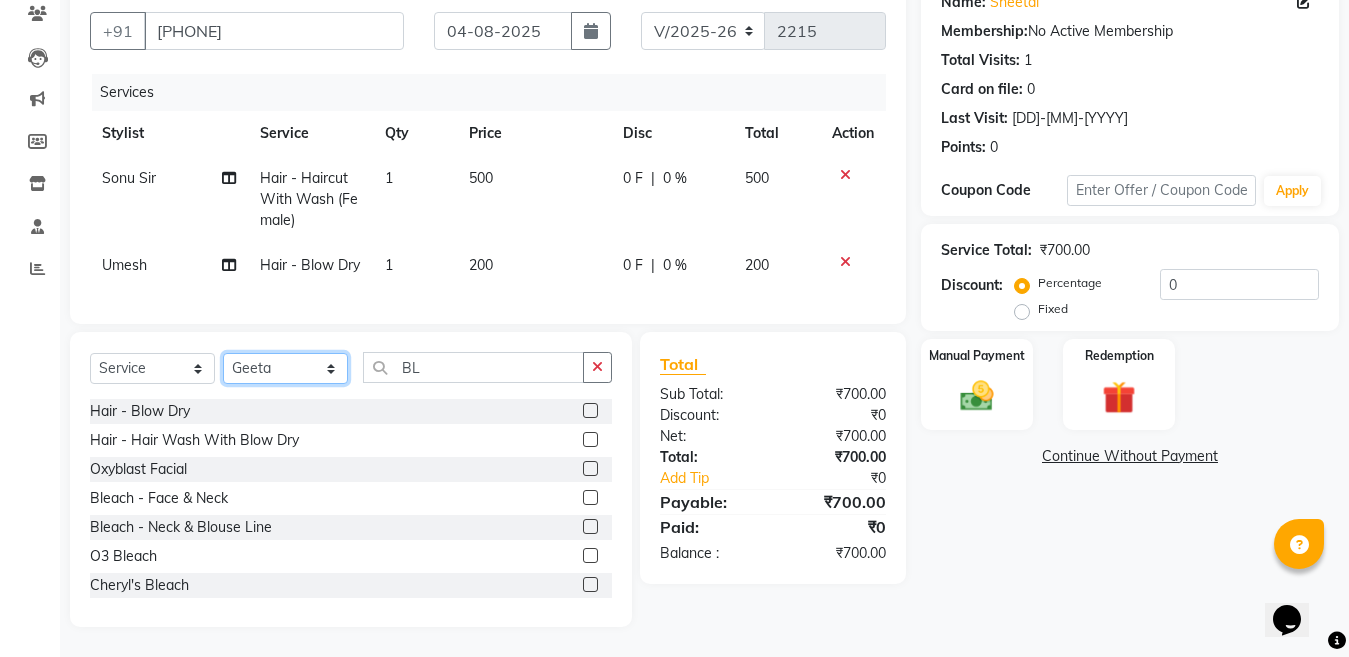 click on "Select Stylist Ankit Creative Front desk Deepak Firoz Geeta Golu Nisha Prince Priyanka Satyam Savita Shivam Shubham Sonu Sir Swapnil Taruna Panjwani Umesh Vidya" 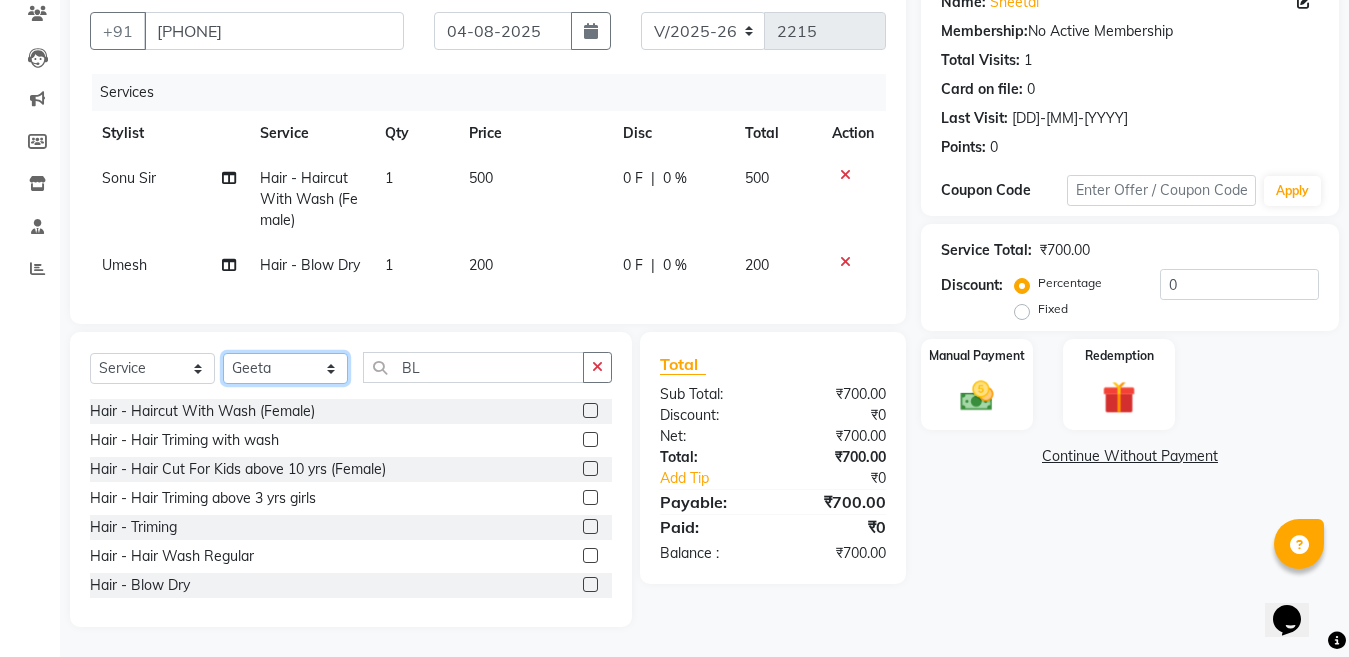 click on "Select Stylist Ankit Creative Front desk Deepak Firoz Geeta Golu Nisha Prince Priyanka Satyam Savita Shivam Shubham Sonu Sir Swapnil Taruna Panjwani Umesh Vidya" 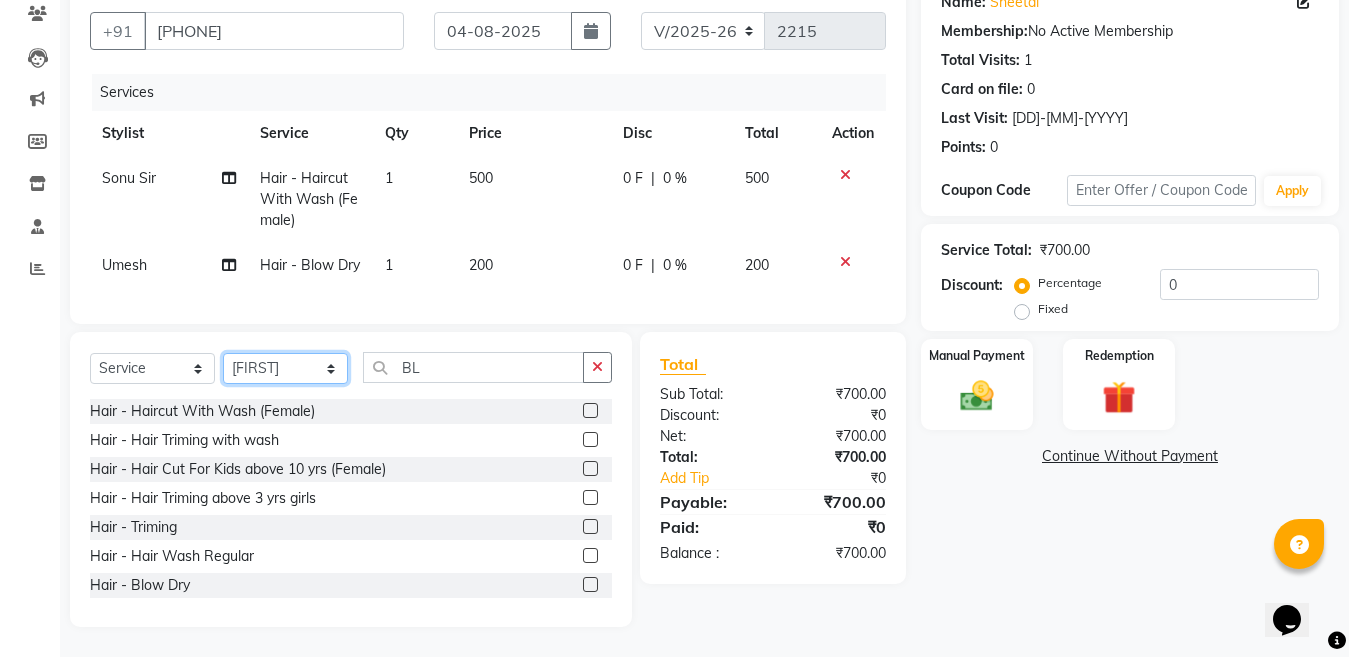 click on "Select Stylist Ankit Creative Front desk Deepak Firoz Geeta Golu Nisha Prince Priyanka Satyam Savita Shivam Shubham Sonu Sir Swapnil Taruna Panjwani Umesh Vidya" 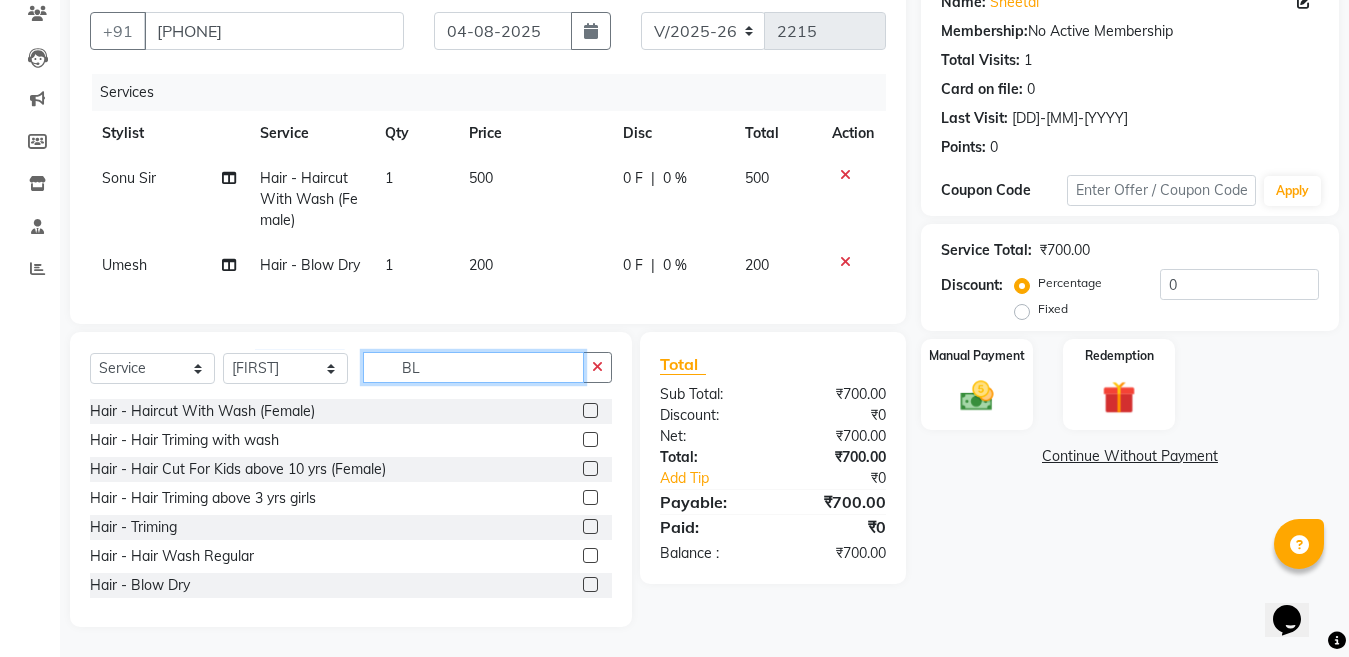 click on "BL" 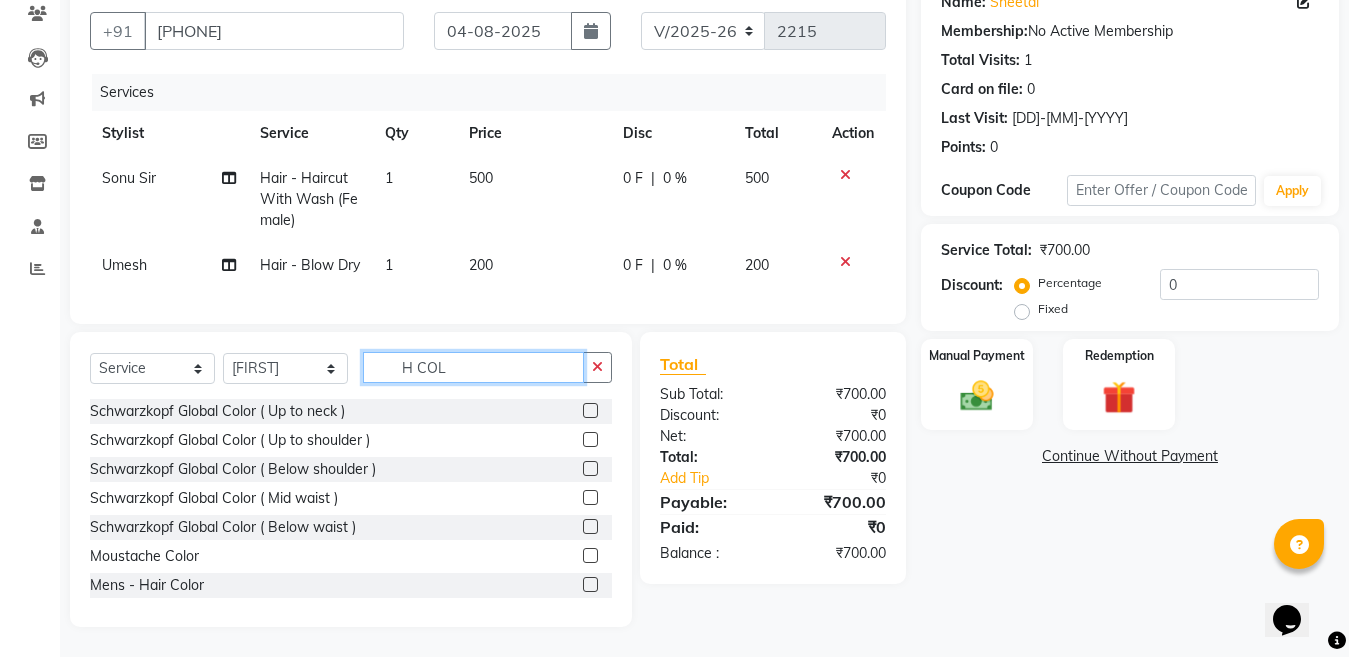 type on "H COL" 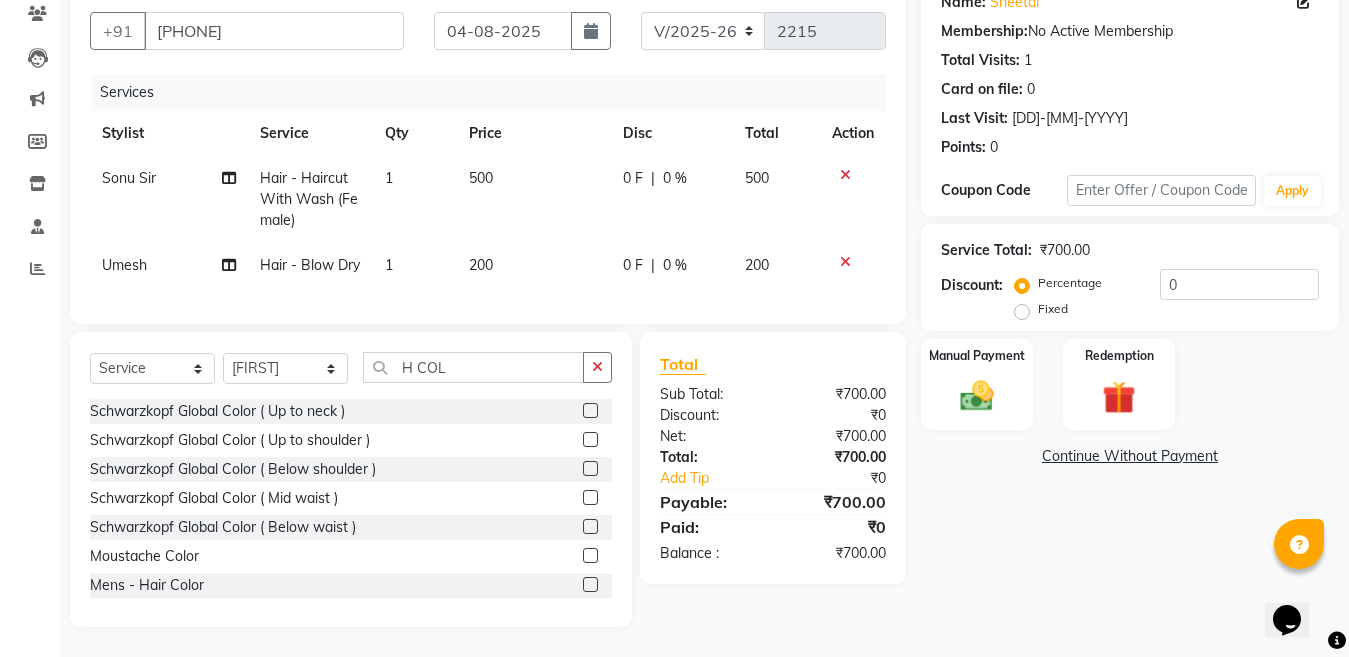 click 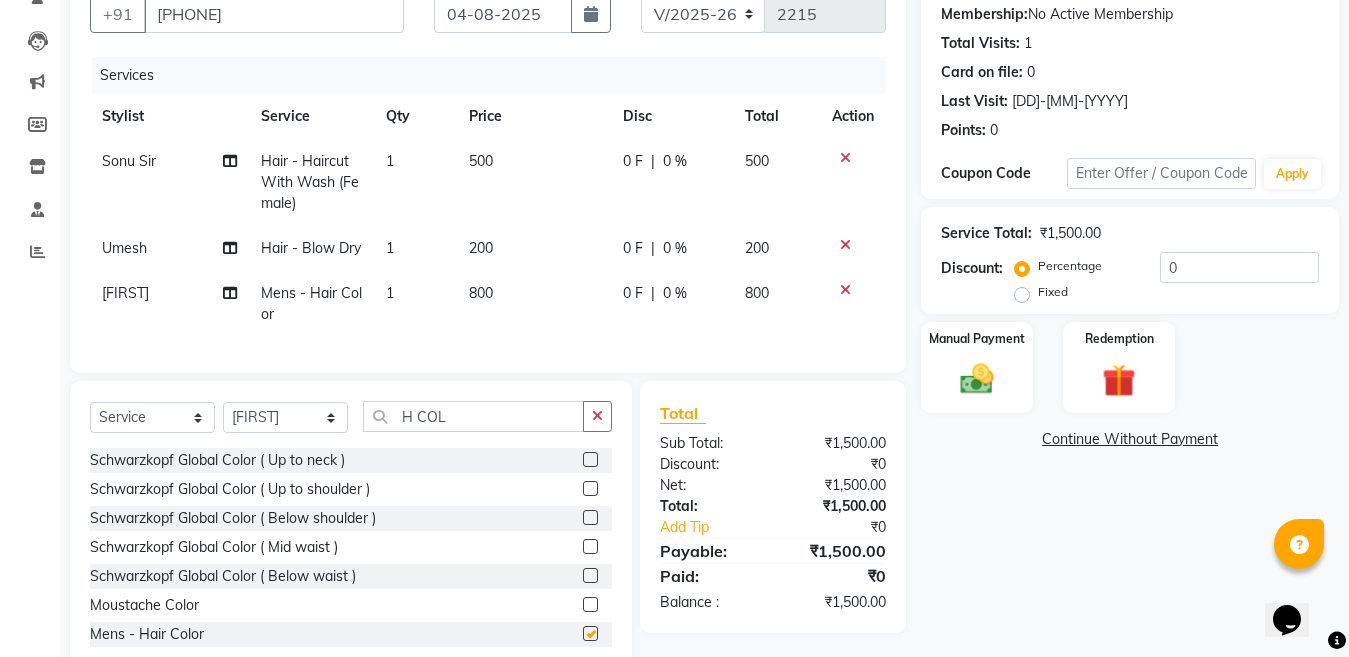 checkbox on "false" 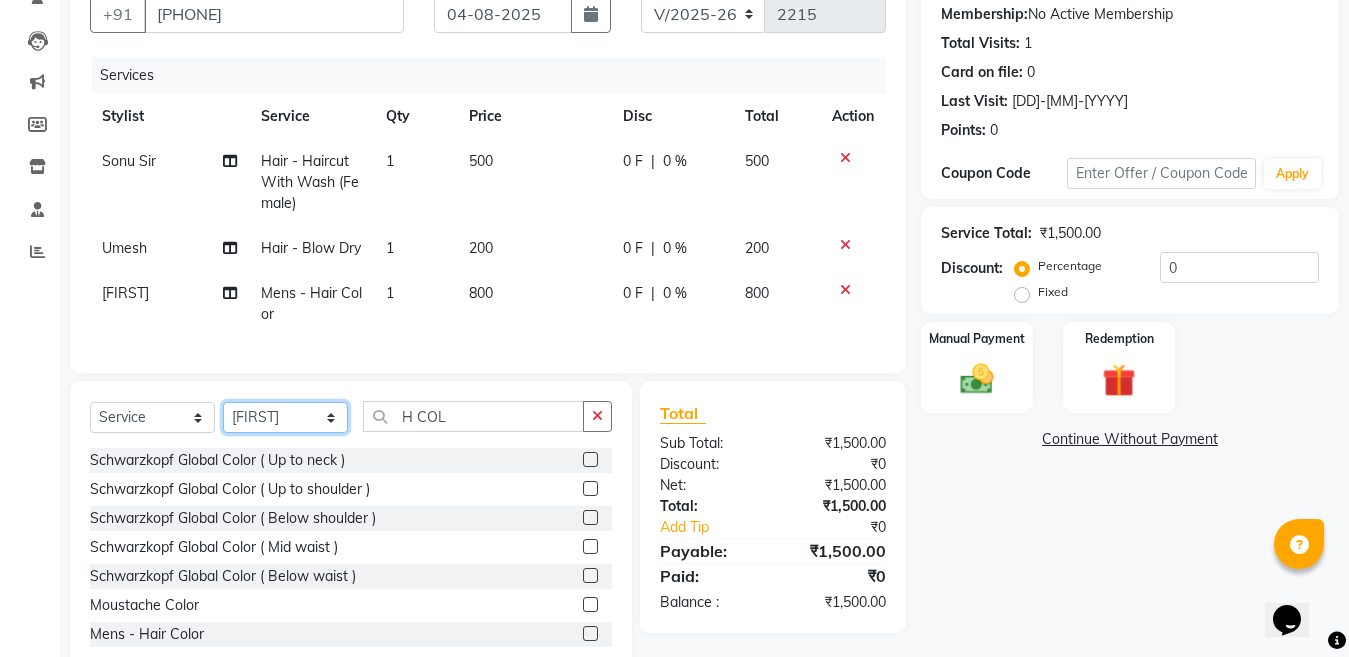 click on "Select Stylist Ankit Creative Front desk Deepak Firoz Geeta Golu Nisha Prince Priyanka Satyam Savita Shivam Shubham Sonu Sir Swapnil Taruna Panjwani Umesh Vidya" 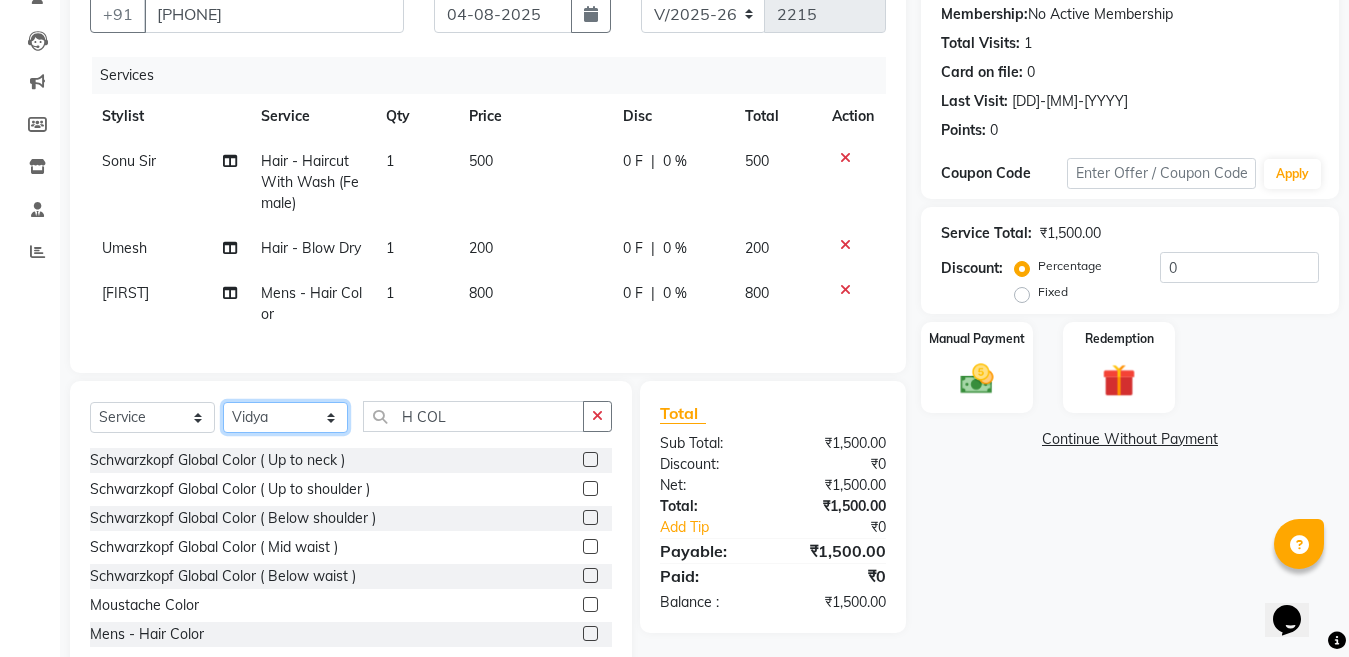 click on "Select Stylist Ankit Creative Front desk Deepak Firoz Geeta Golu Nisha Prince Priyanka Satyam Savita Shivam Shubham Sonu Sir Swapnil Taruna Panjwani Umesh Vidya" 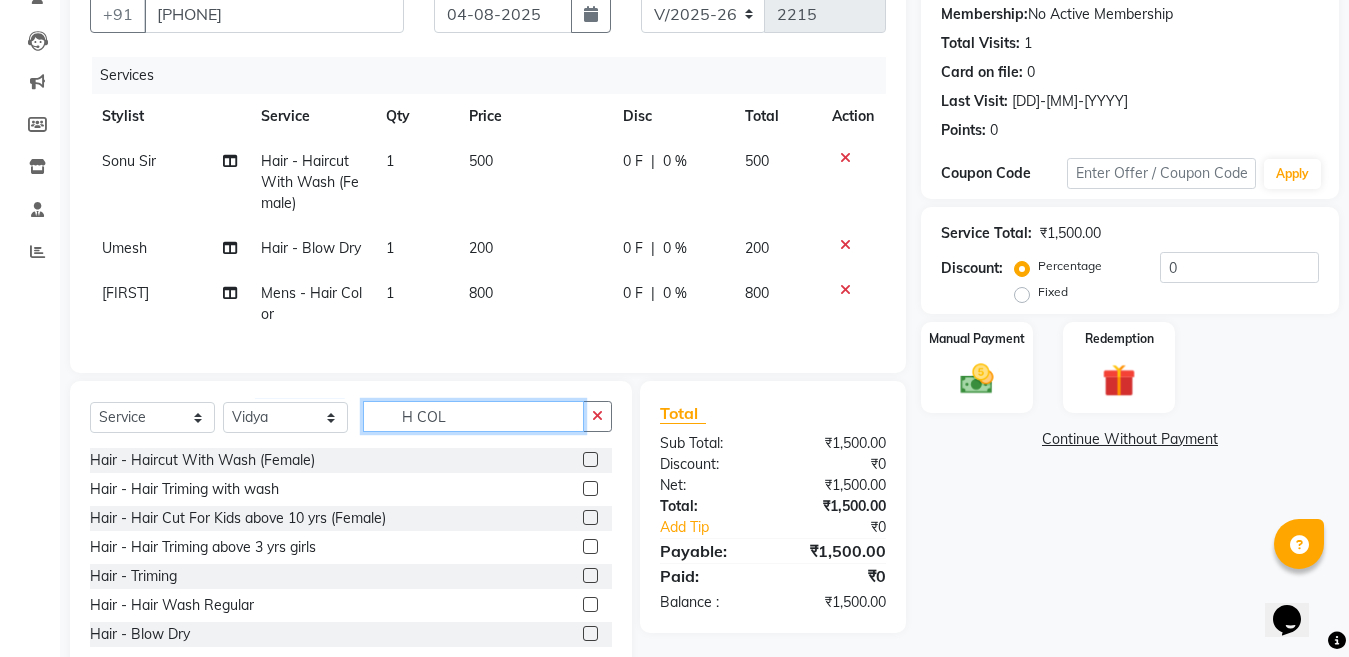 click on "H COL" 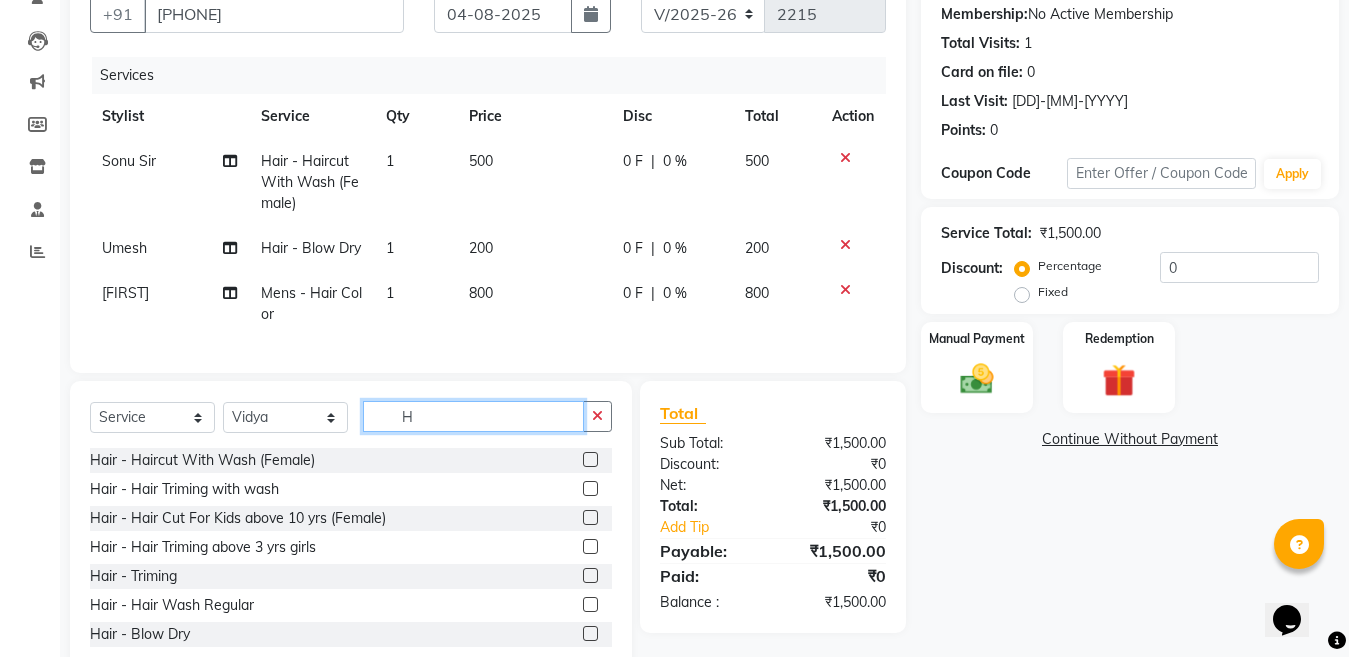 type on "H" 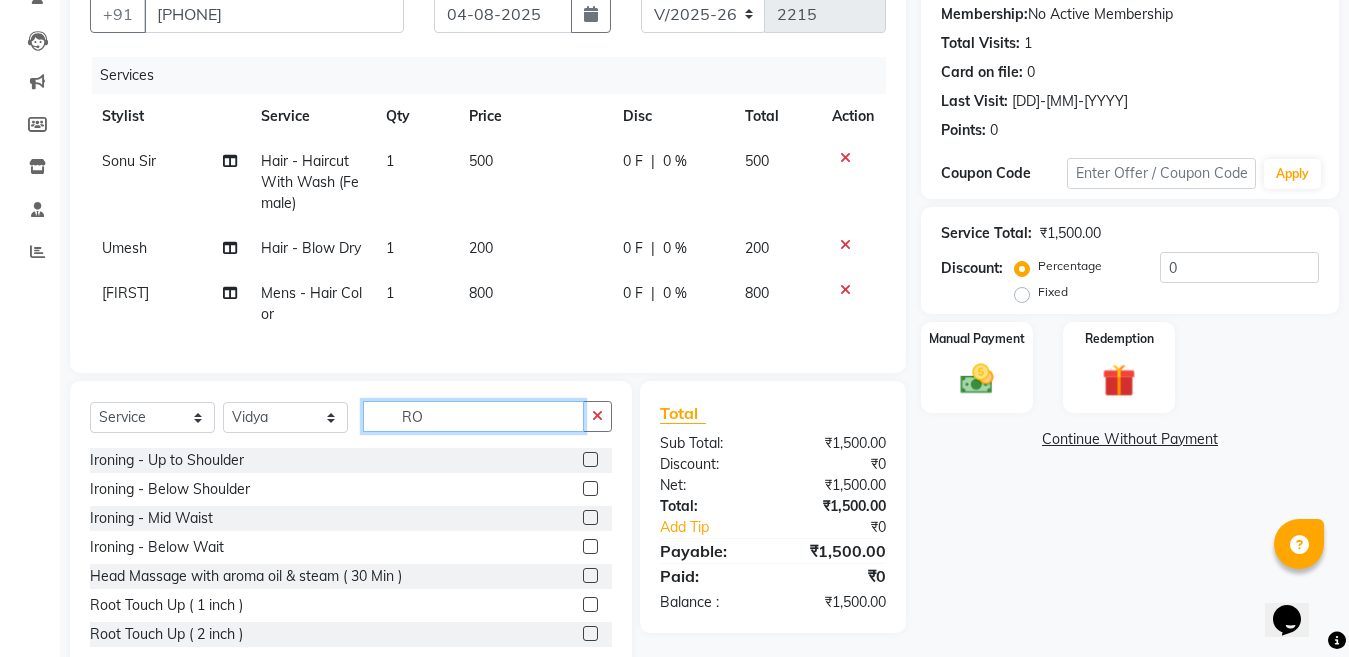 type on "R" 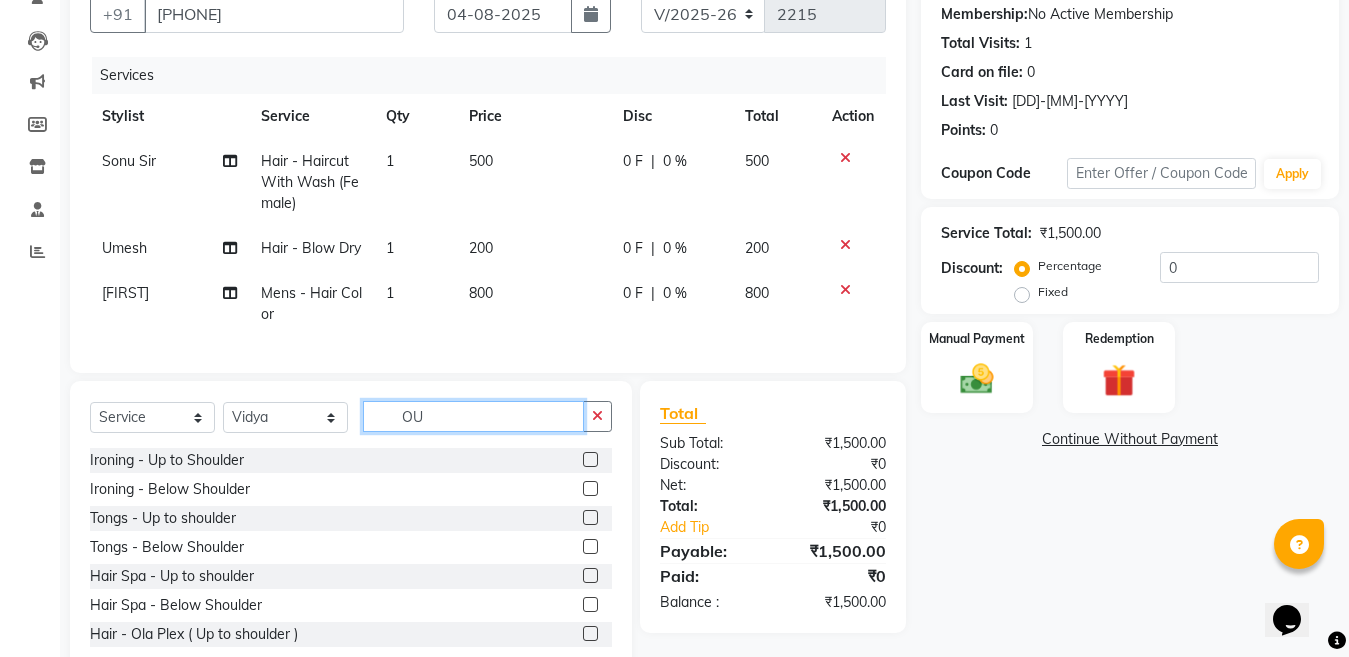 click on "OU" 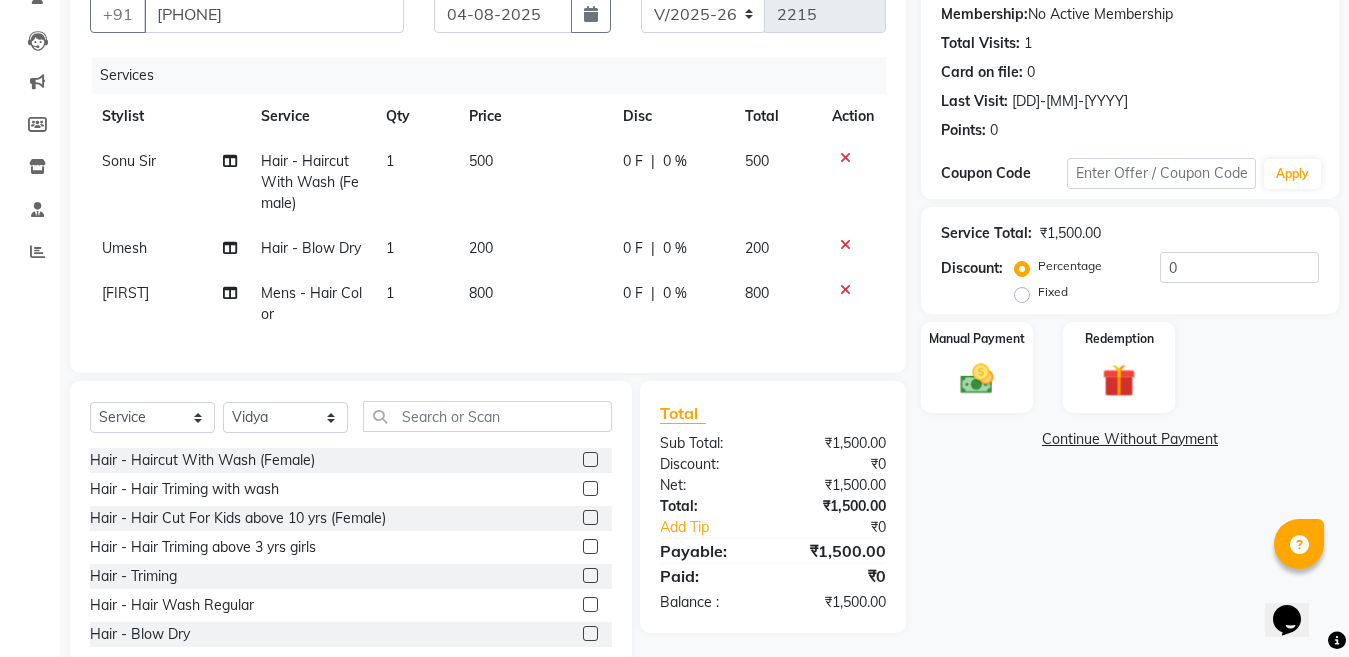 click 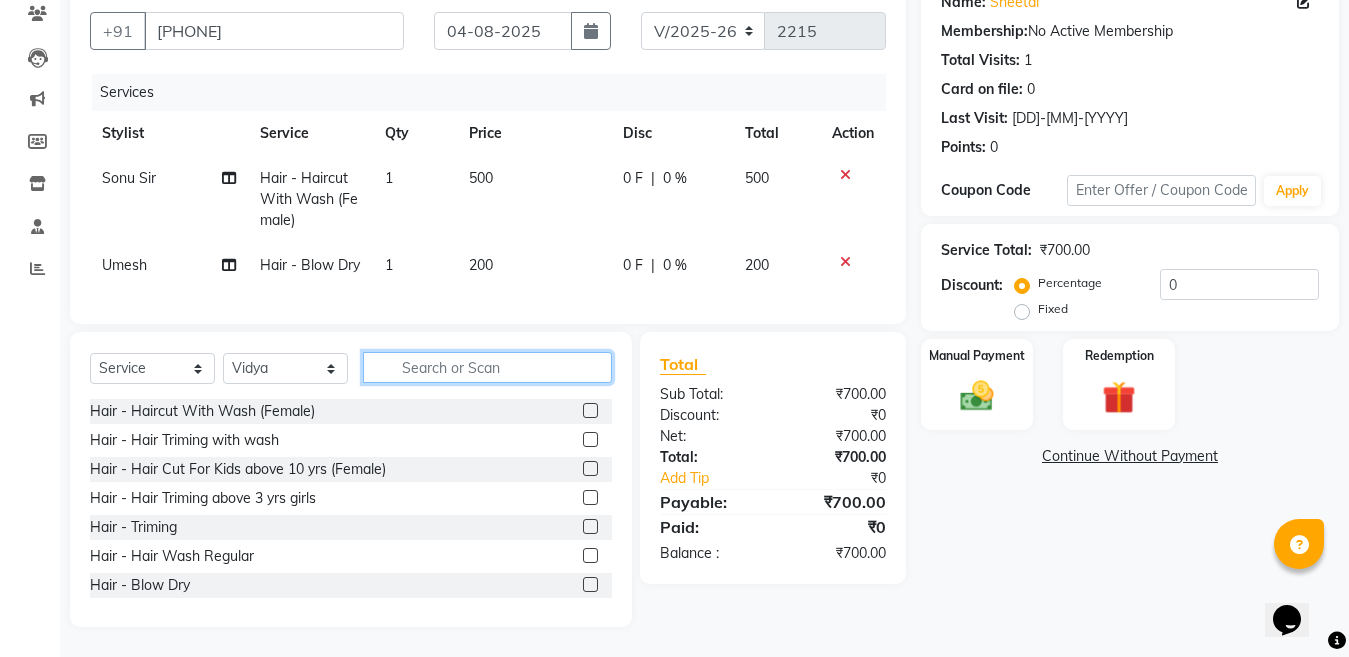 click 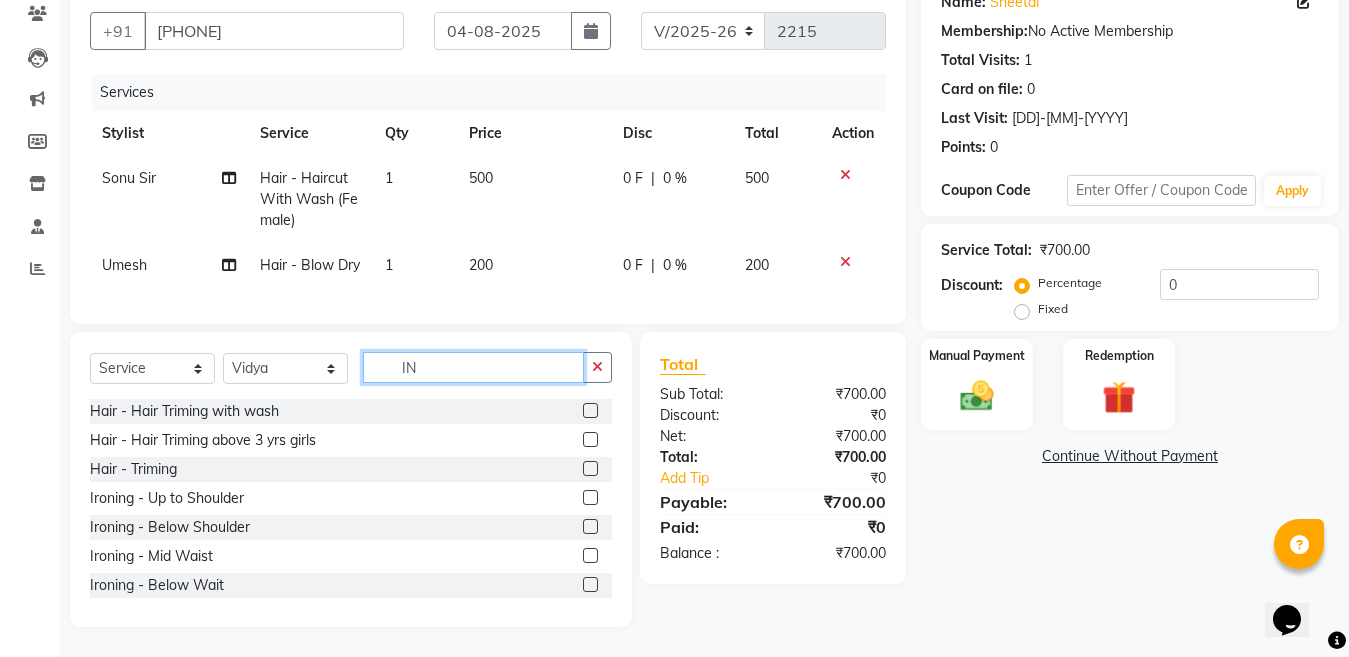 type on "IN" 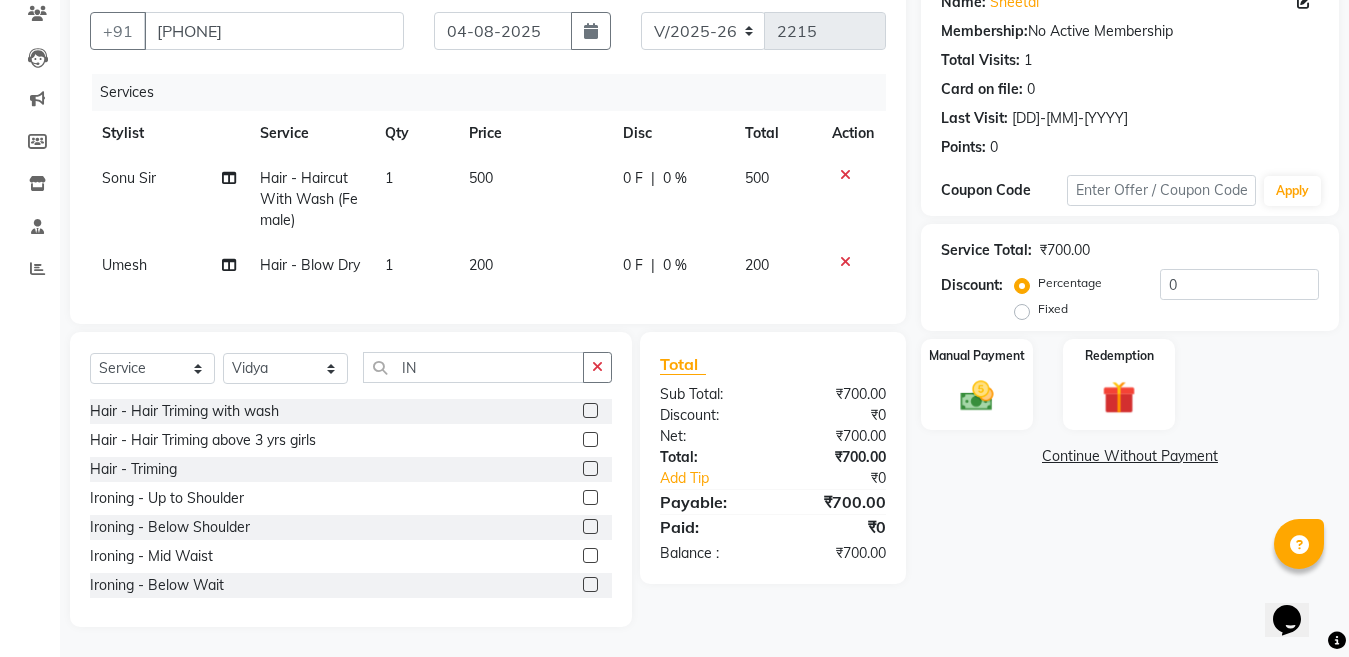 click 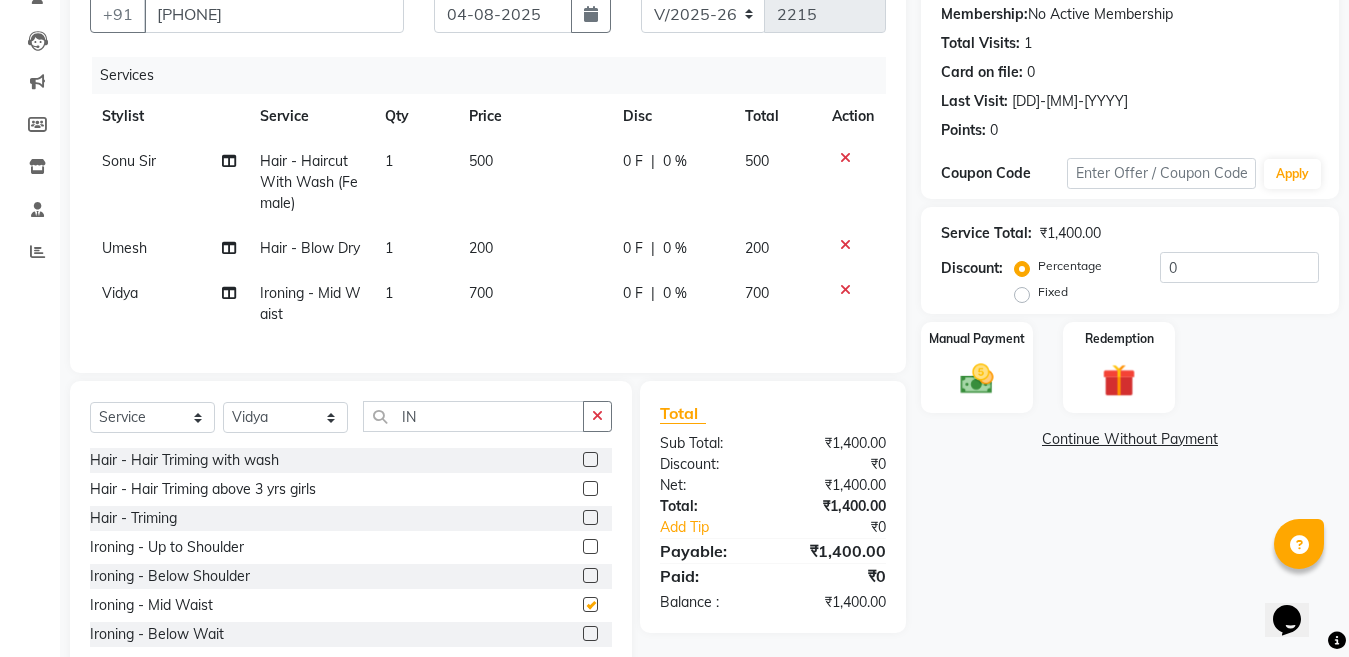checkbox on "false" 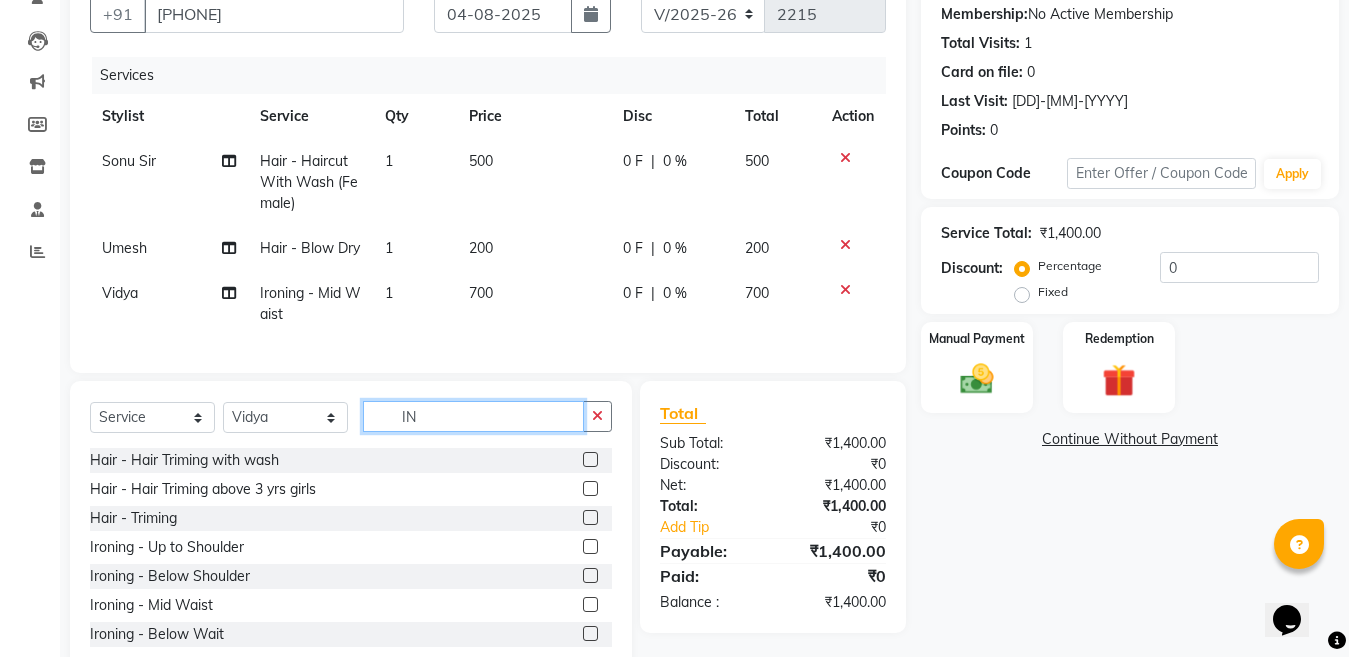 click on "IN" 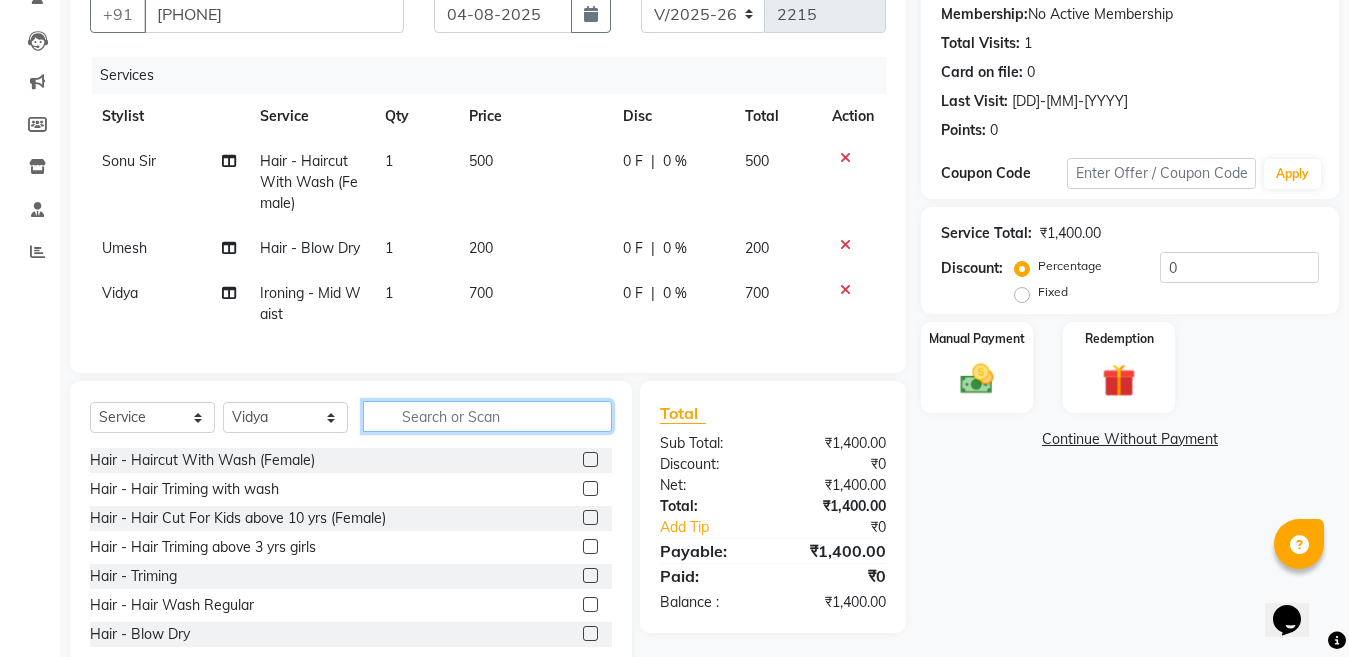 type 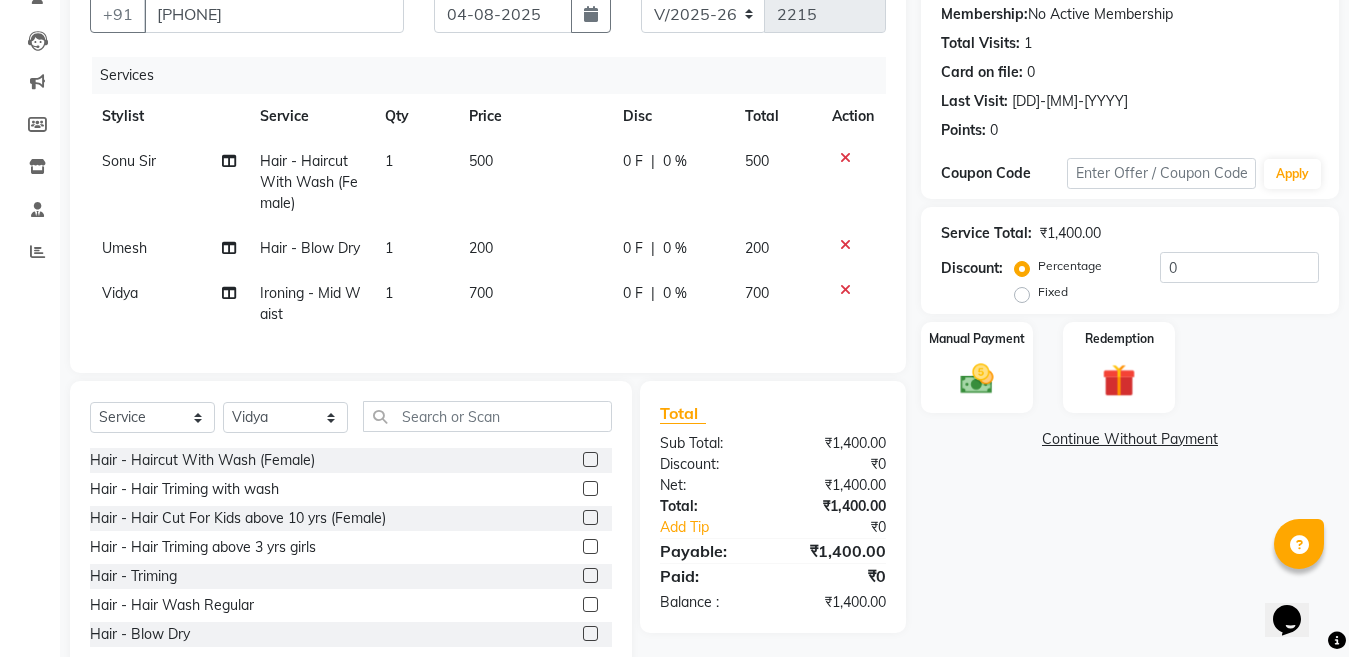 click on "Select  Service  Product  Membership  Package Voucher Prepaid Gift Card  Select Stylist Ankit Creative Front desk Deepak Firoz Geeta Golu Nisha Prince Priyanka Satyam Savita Shivam Shubham Sonu Sir Swapnil Taruna Panjwani Umesh Vidya" 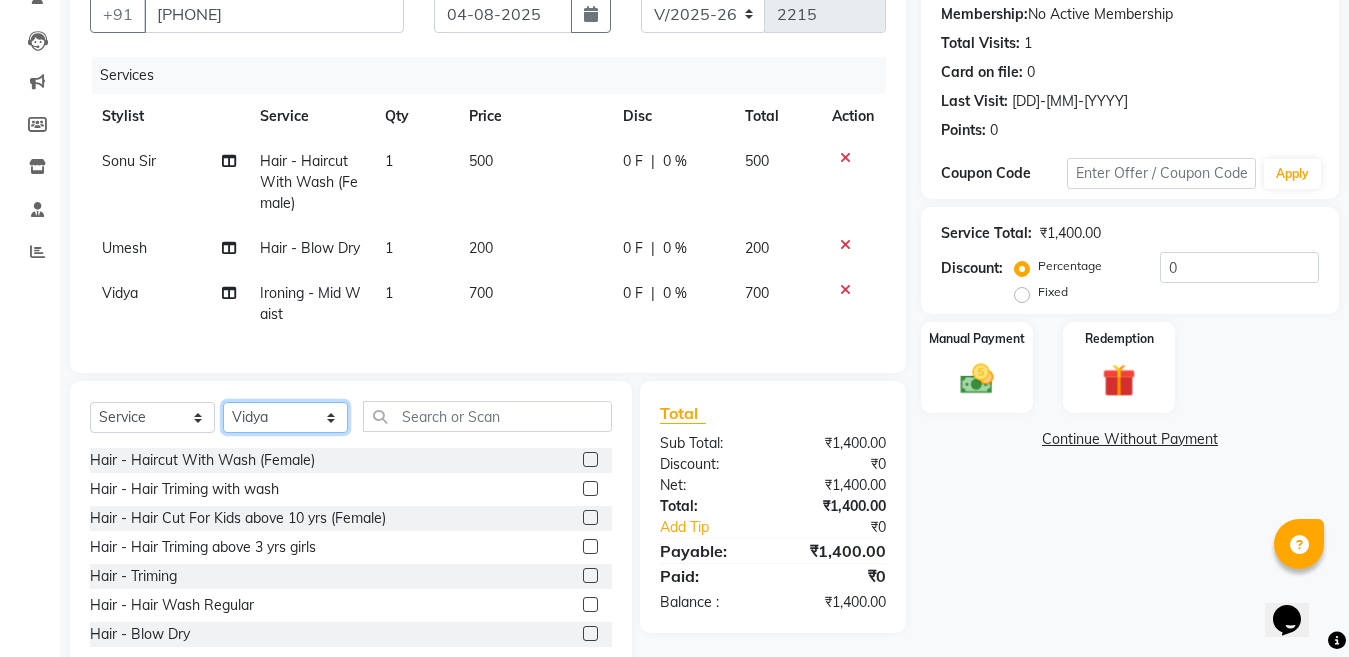click on "Select Stylist Ankit Creative Front desk Deepak Firoz Geeta Golu Nisha Prince Priyanka Satyam Savita Shivam Shubham Sonu Sir Swapnil Taruna Panjwani Umesh Vidya" 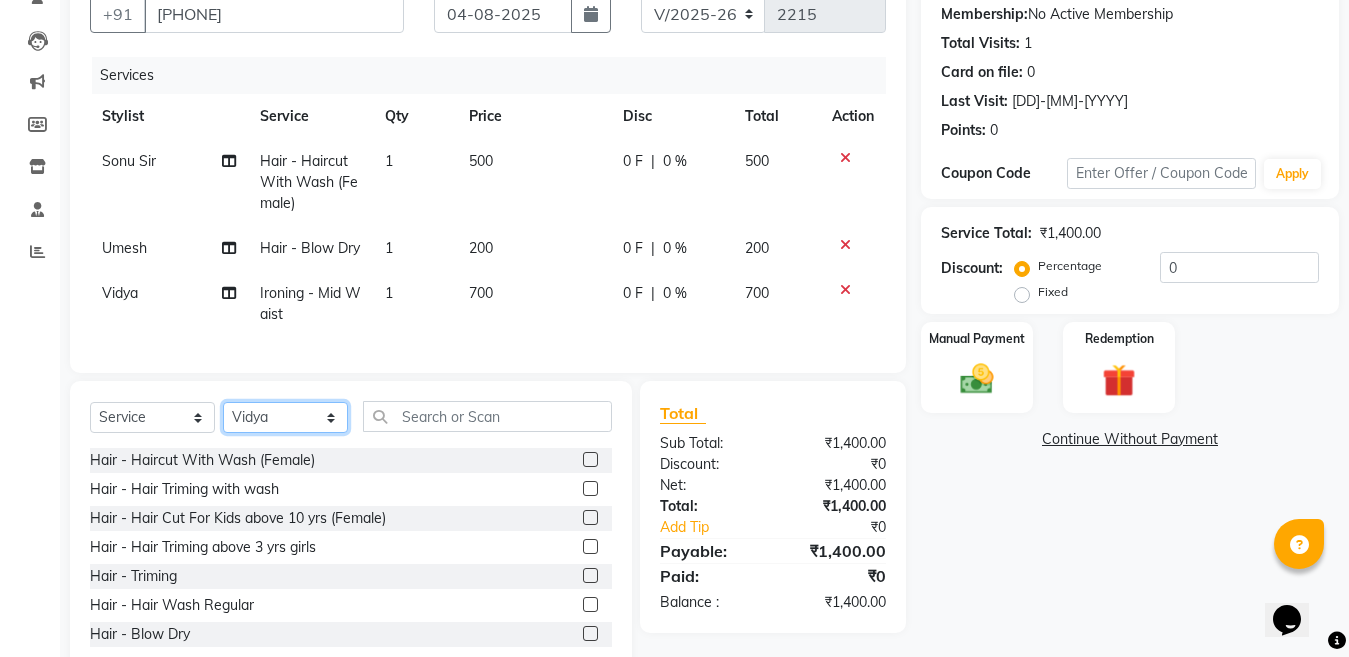 select on "44369" 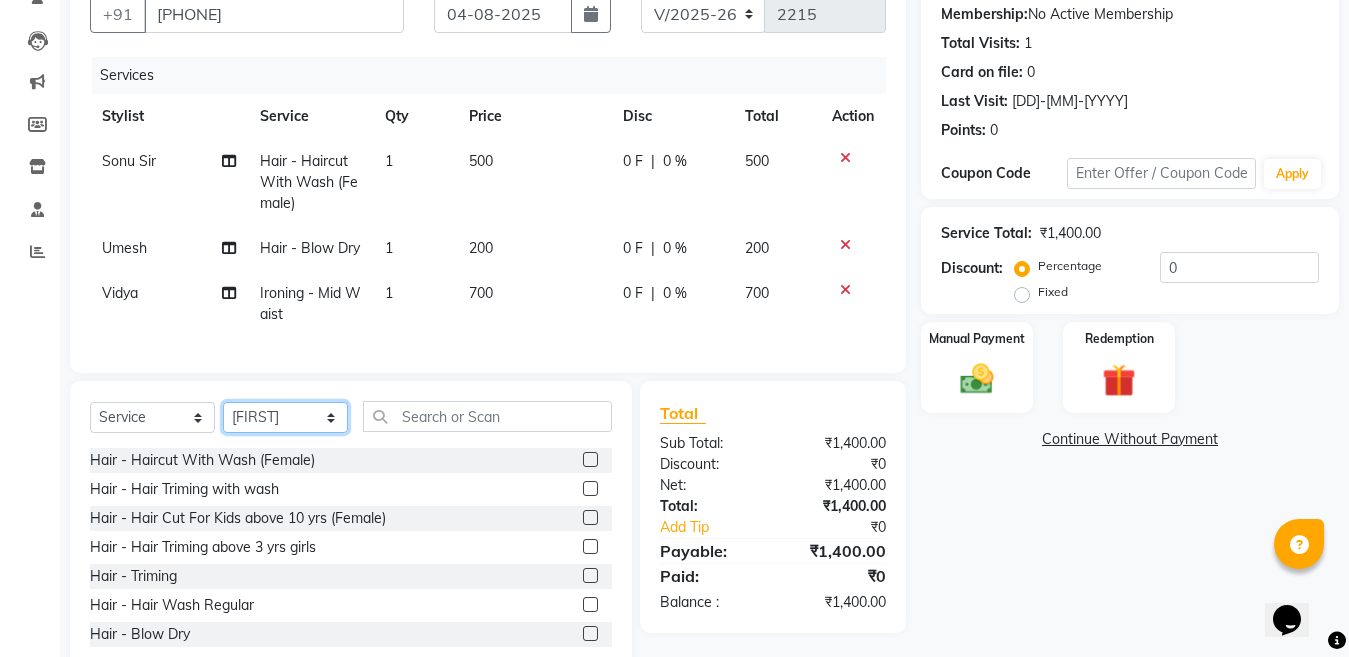 click on "Select Stylist Ankit Creative Front desk Deepak Firoz Geeta Golu Nisha Prince Priyanka Satyam Savita Shivam Shubham Sonu Sir Swapnil Taruna Panjwani Umesh Vidya" 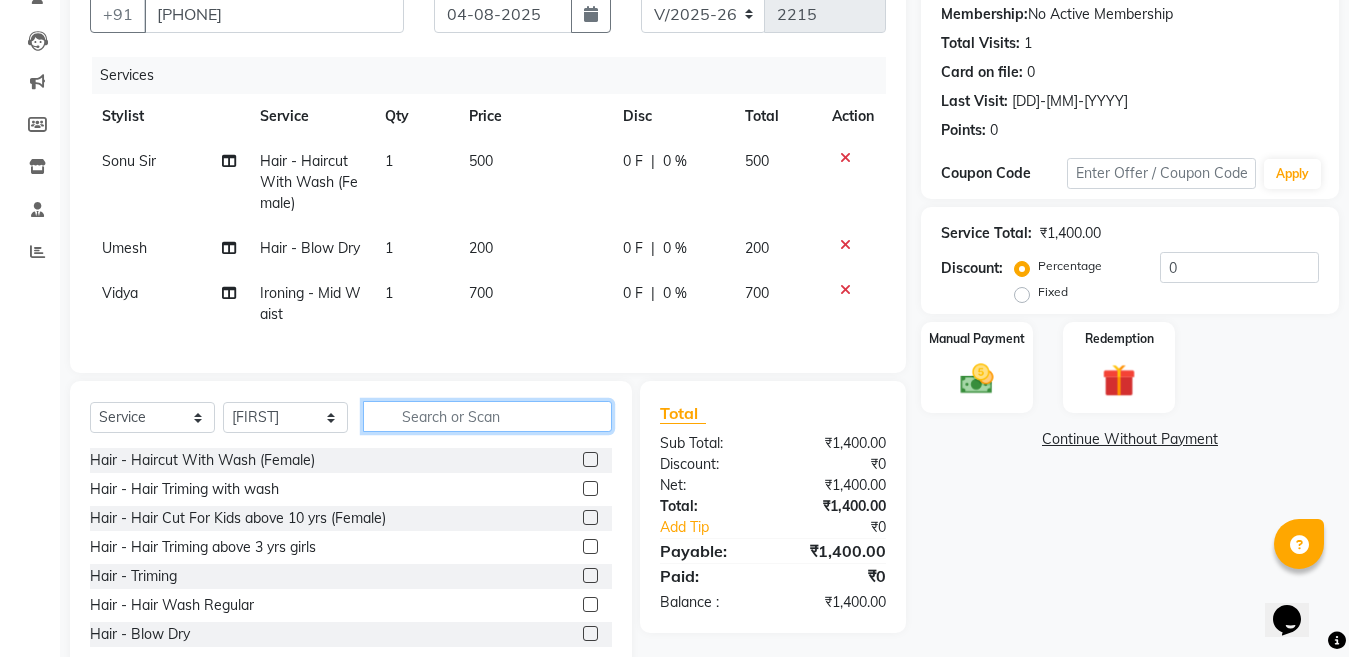 click 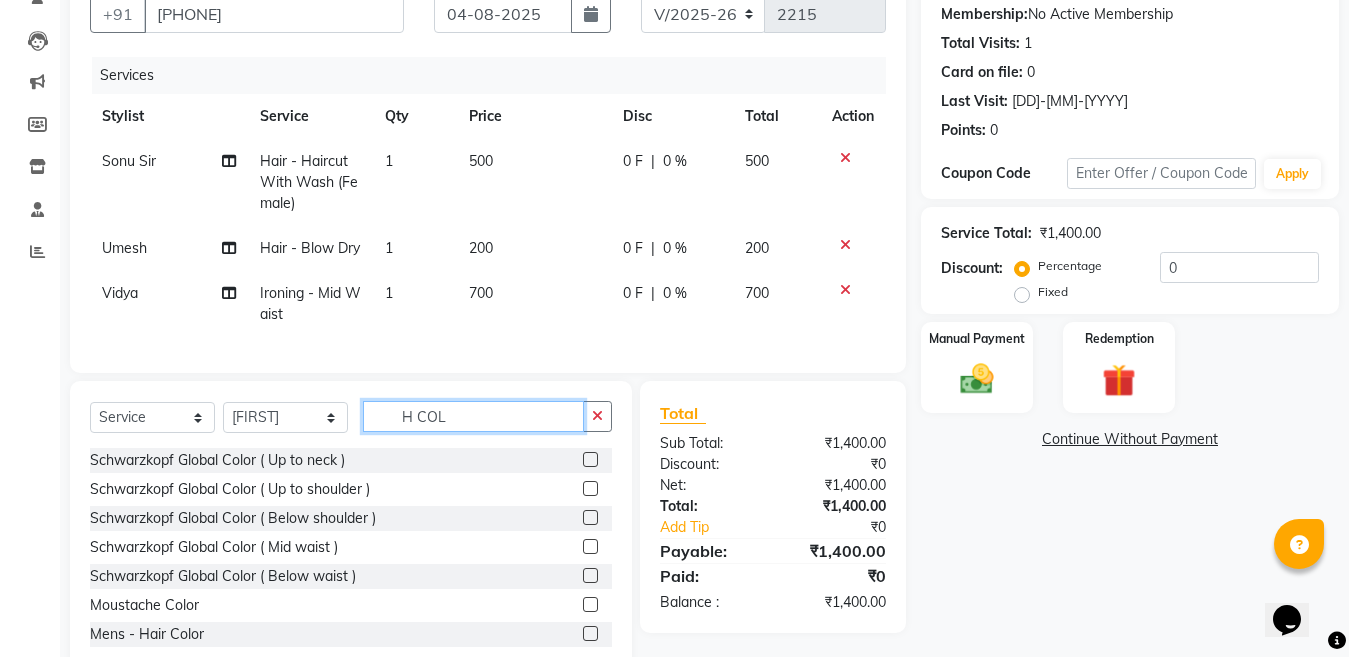 type on "H COL" 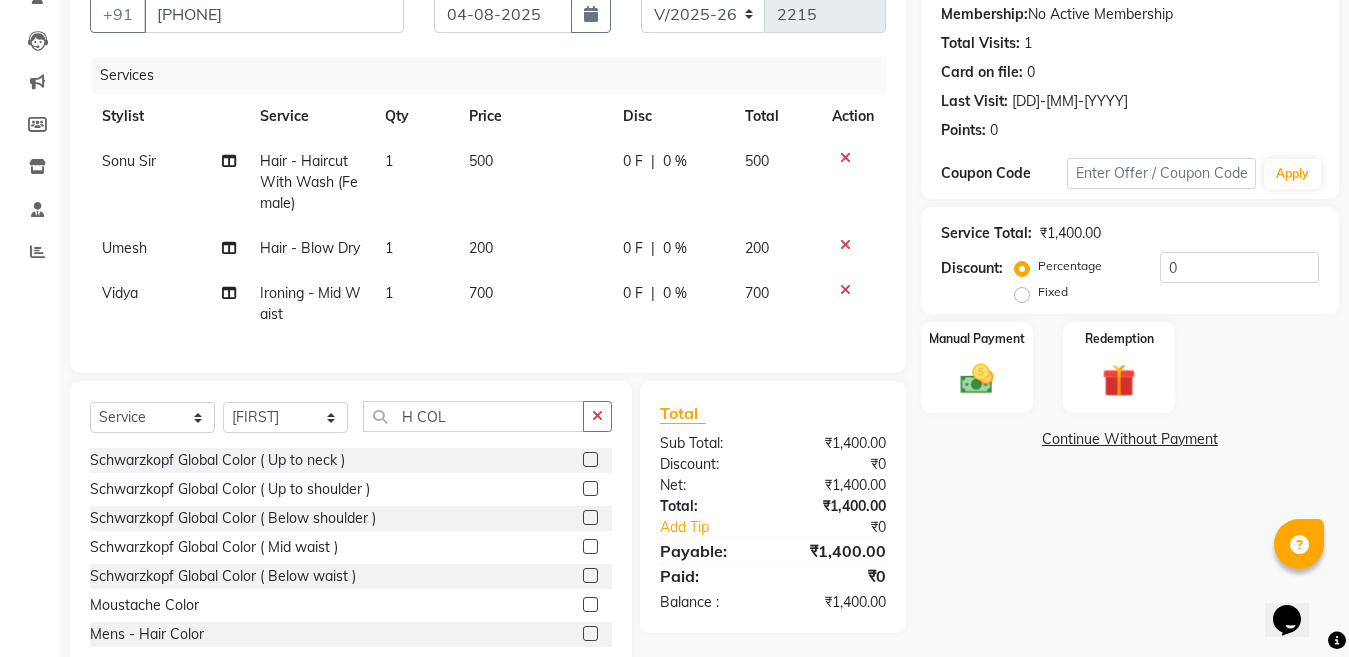 click 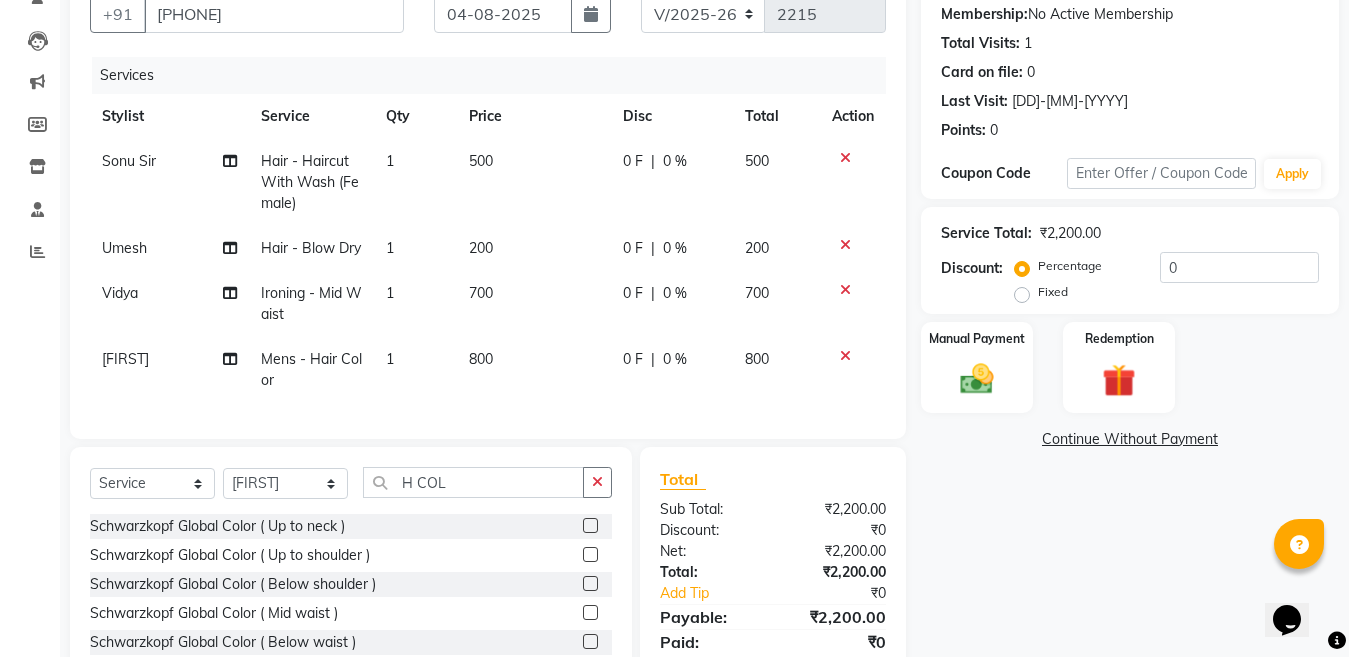 click 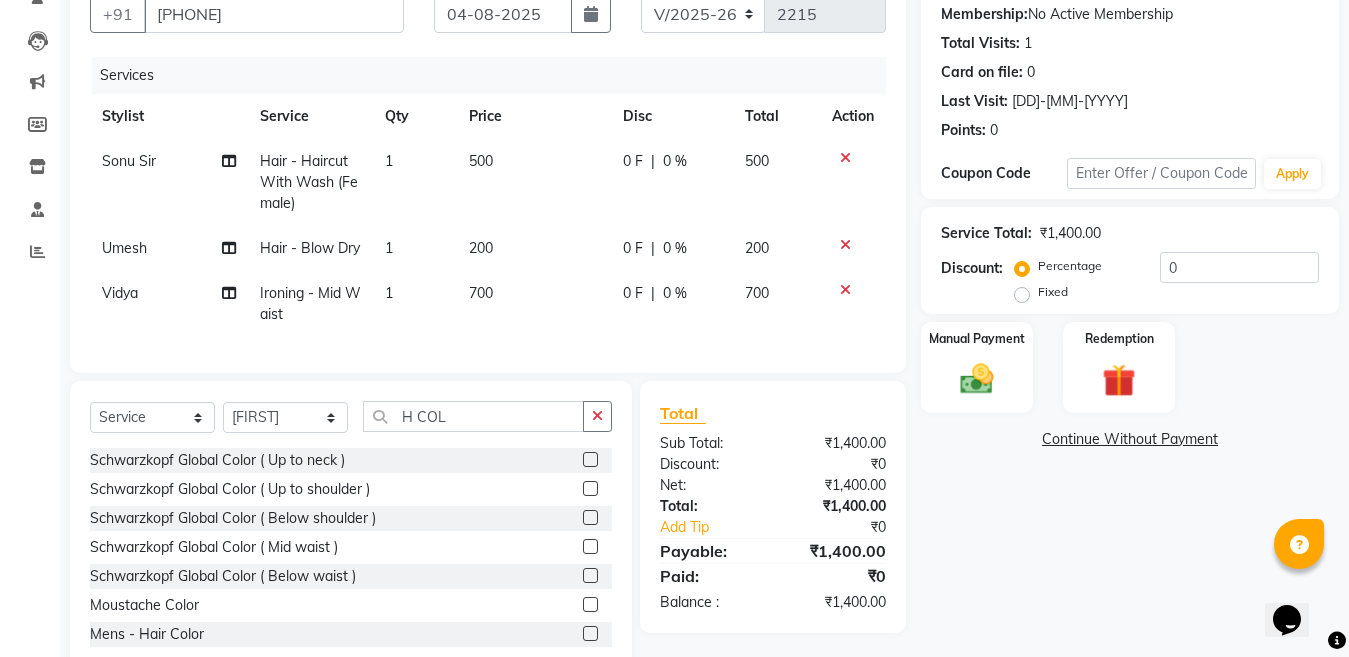 click 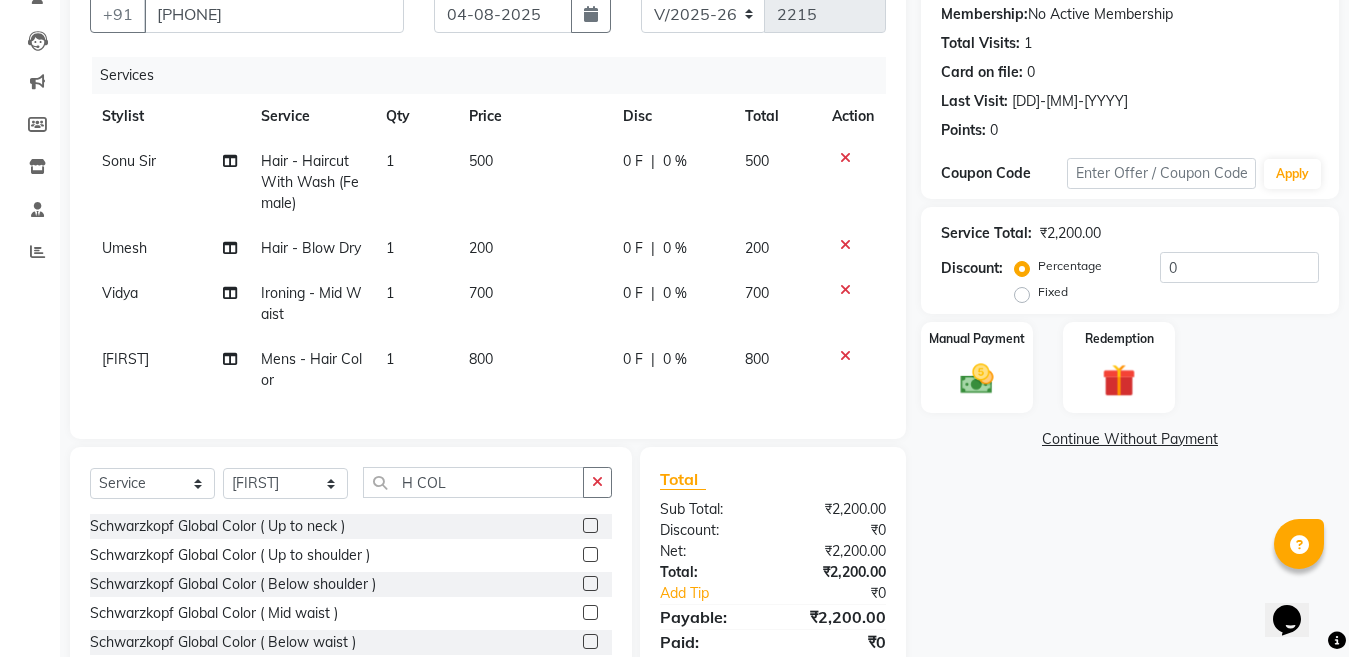 checkbox on "false" 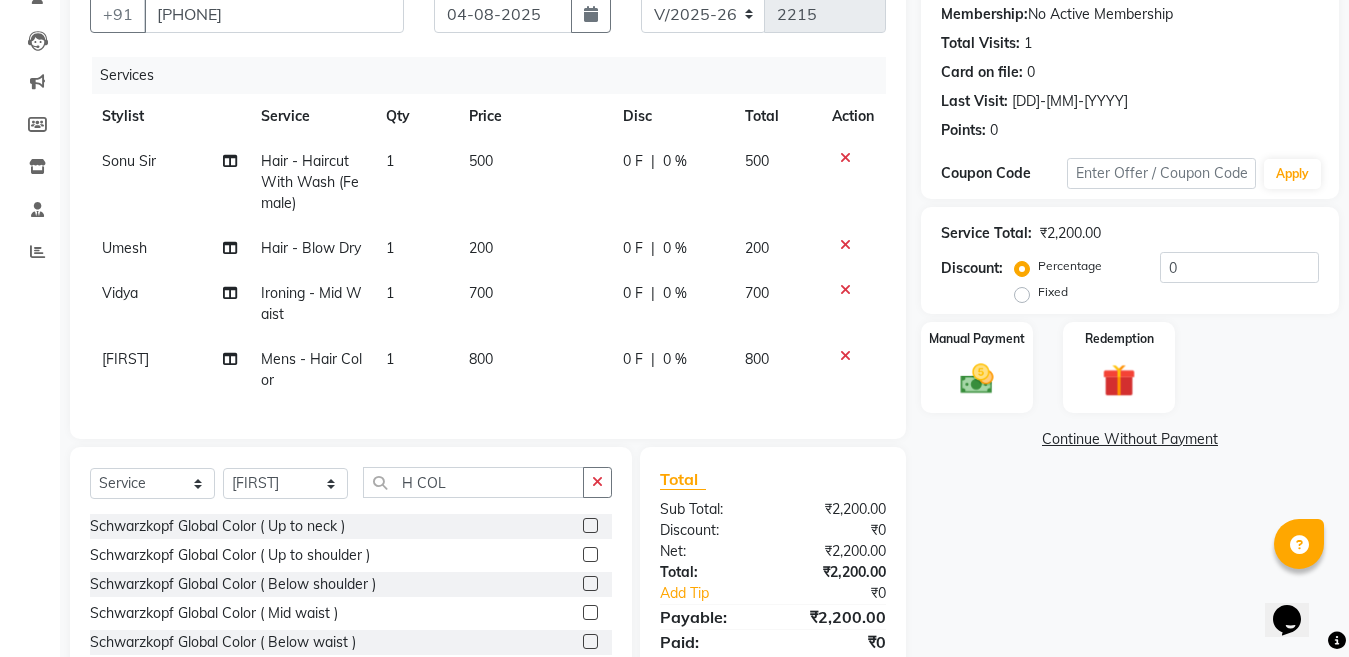 click on "800" 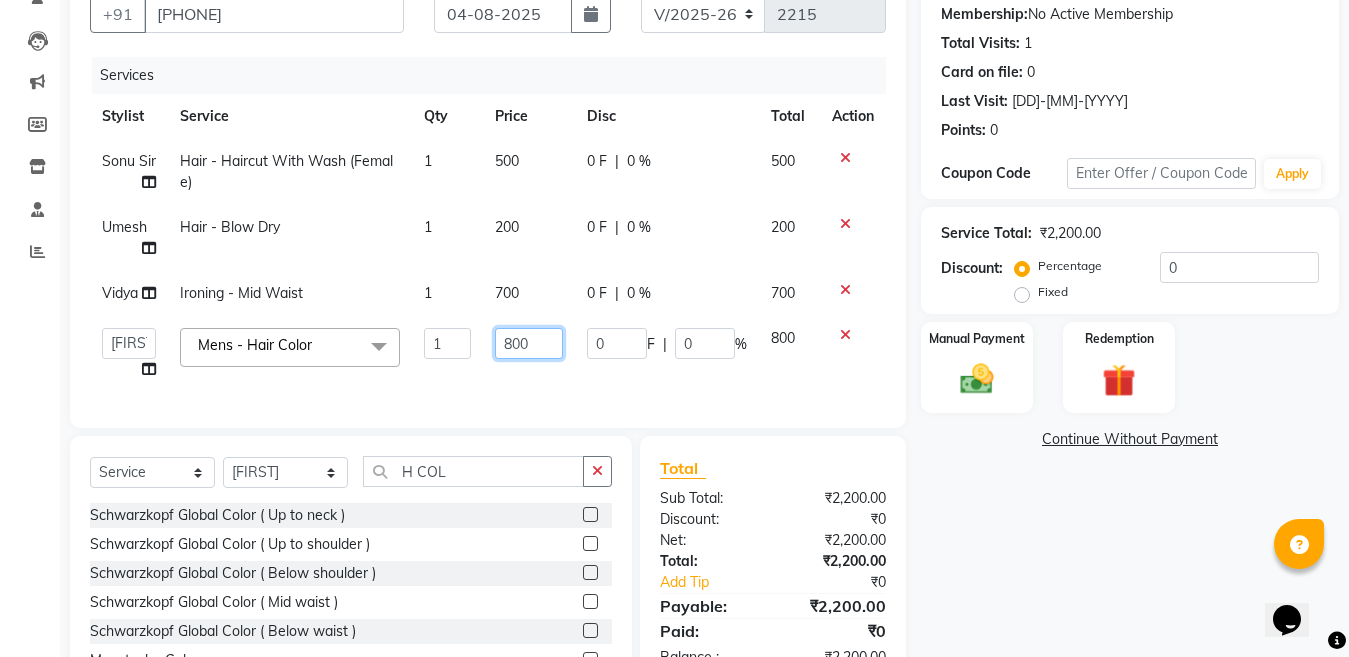 click on "800" 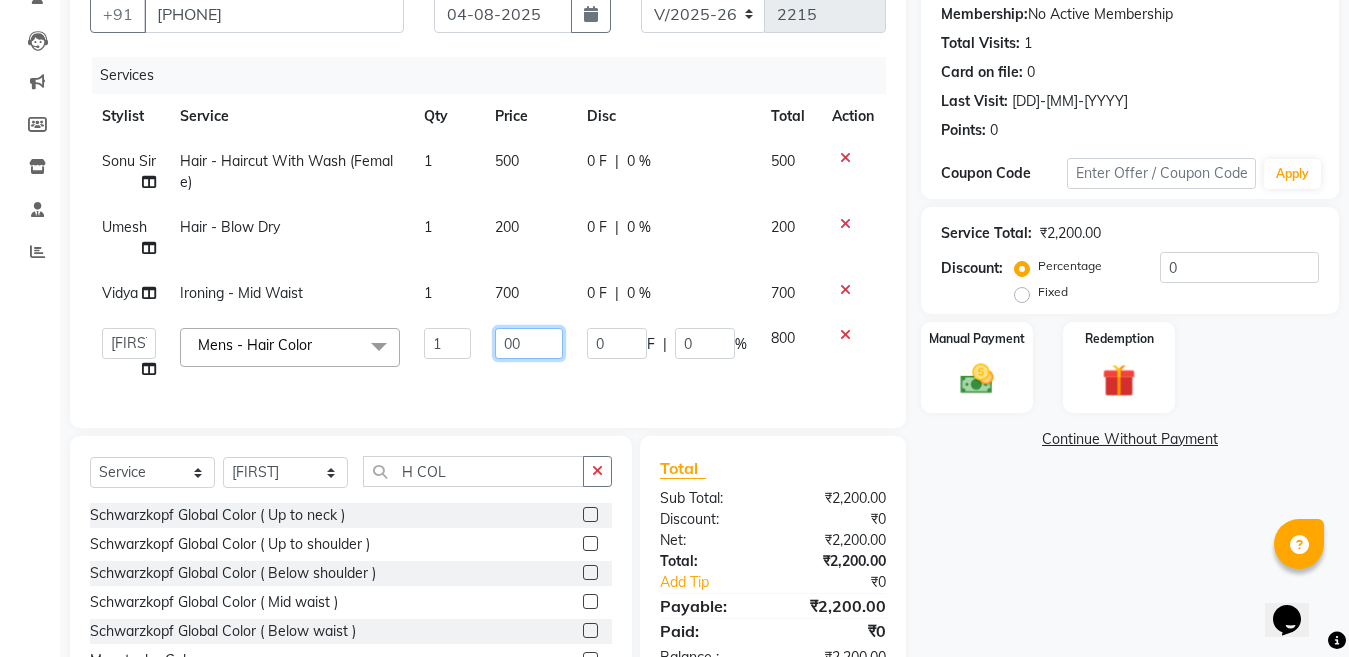 type on "500" 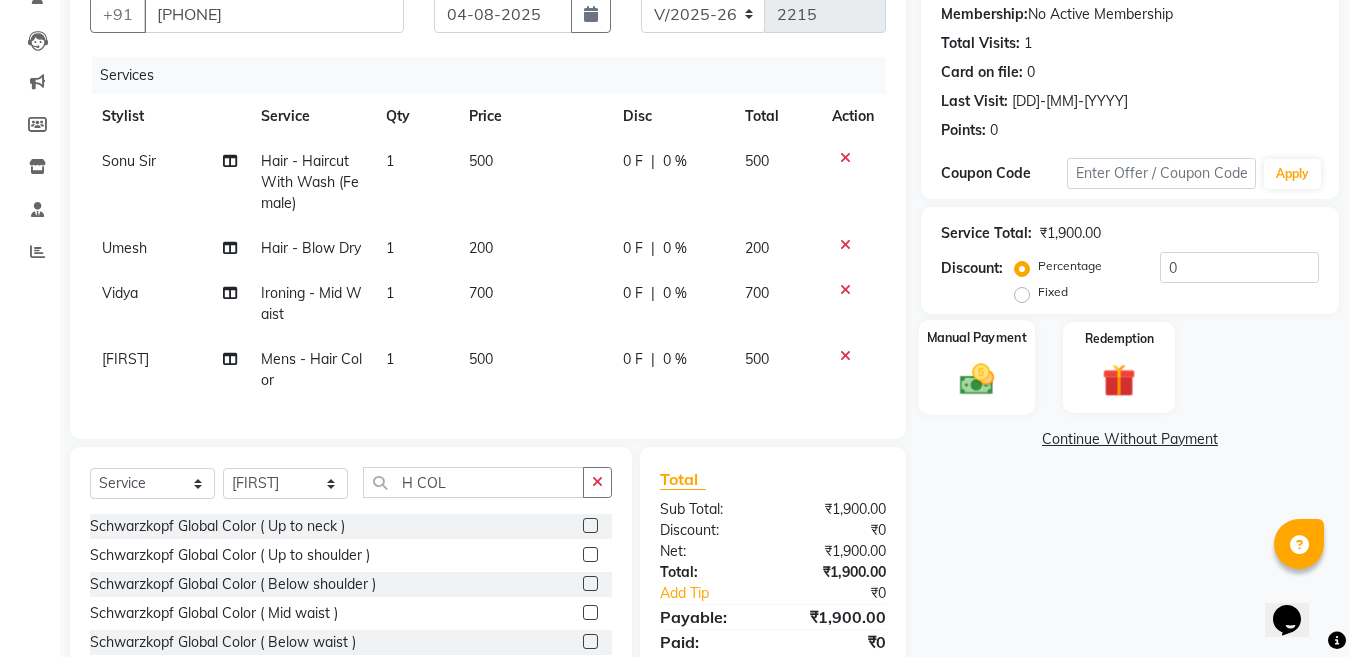 click on "Manual Payment" 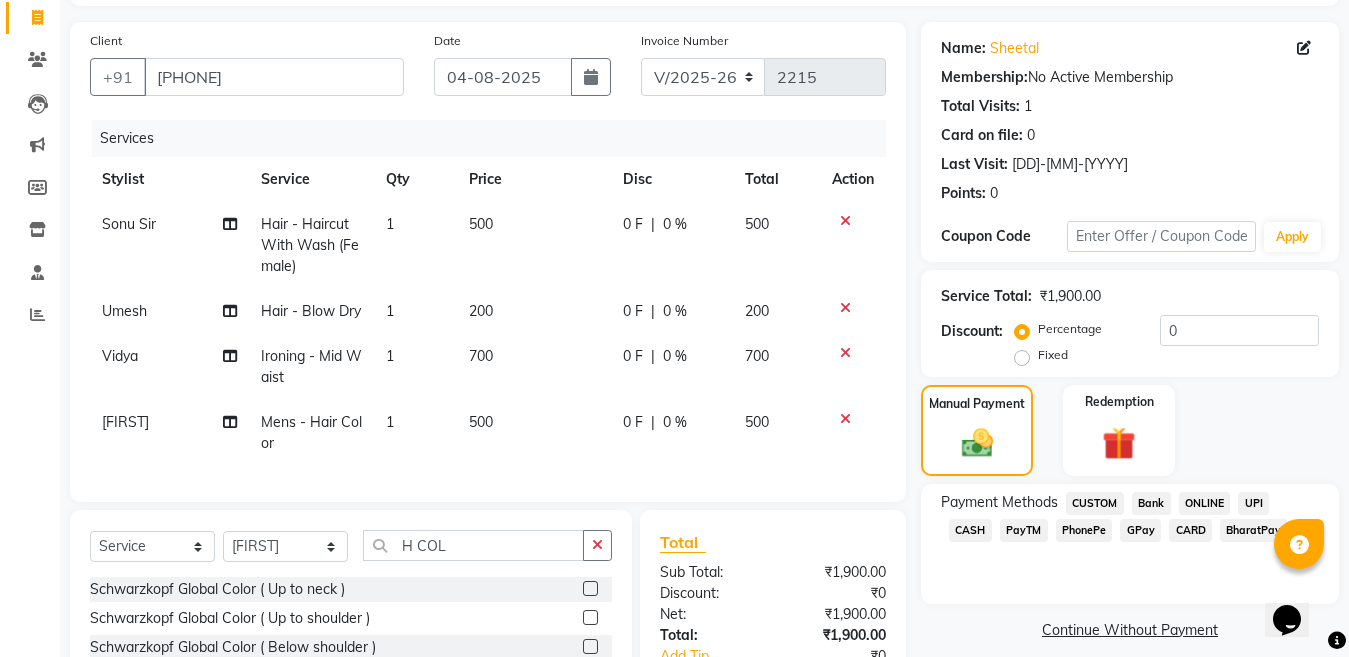 scroll, scrollTop: 117, scrollLeft: 0, axis: vertical 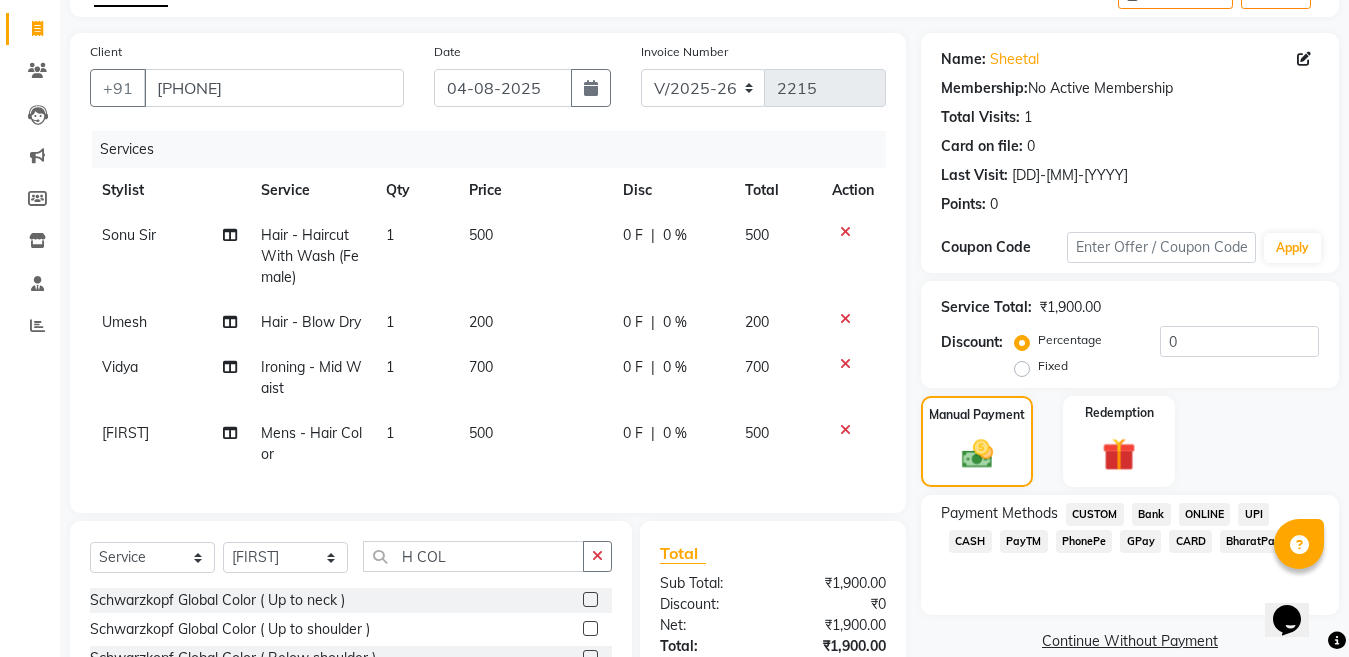 click on "GPay" 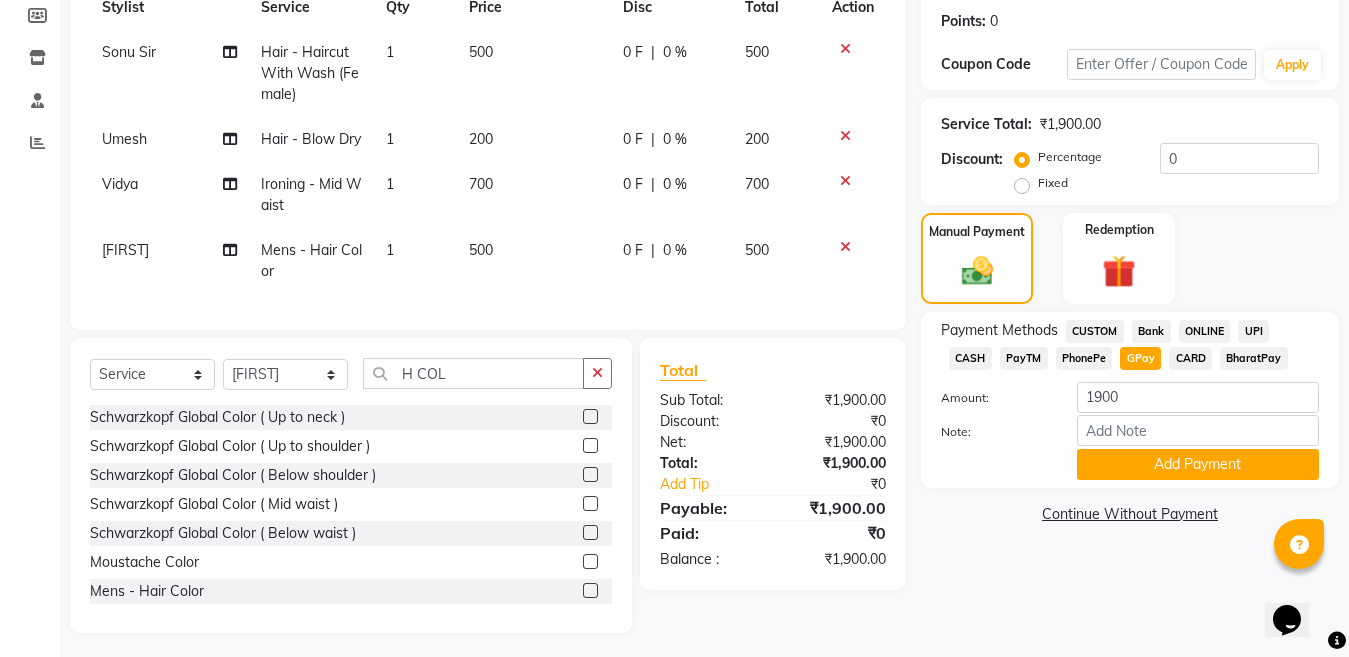scroll, scrollTop: 323, scrollLeft: 0, axis: vertical 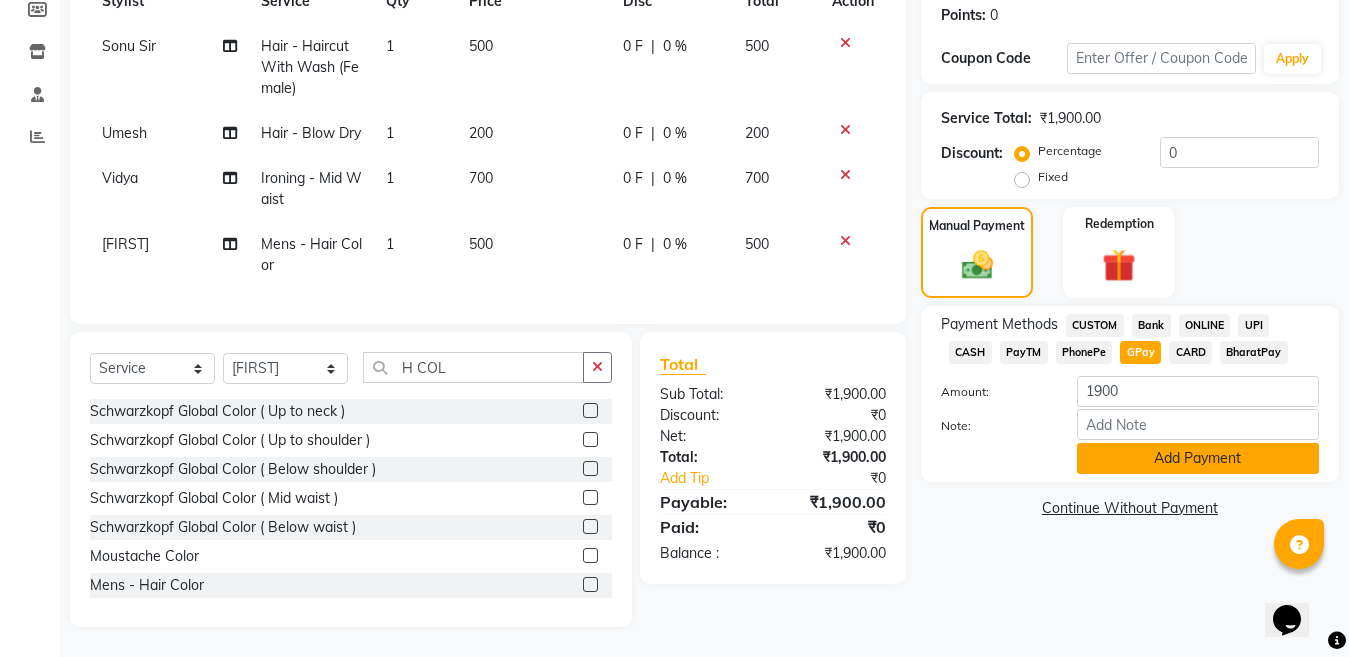 click on "Add Payment" 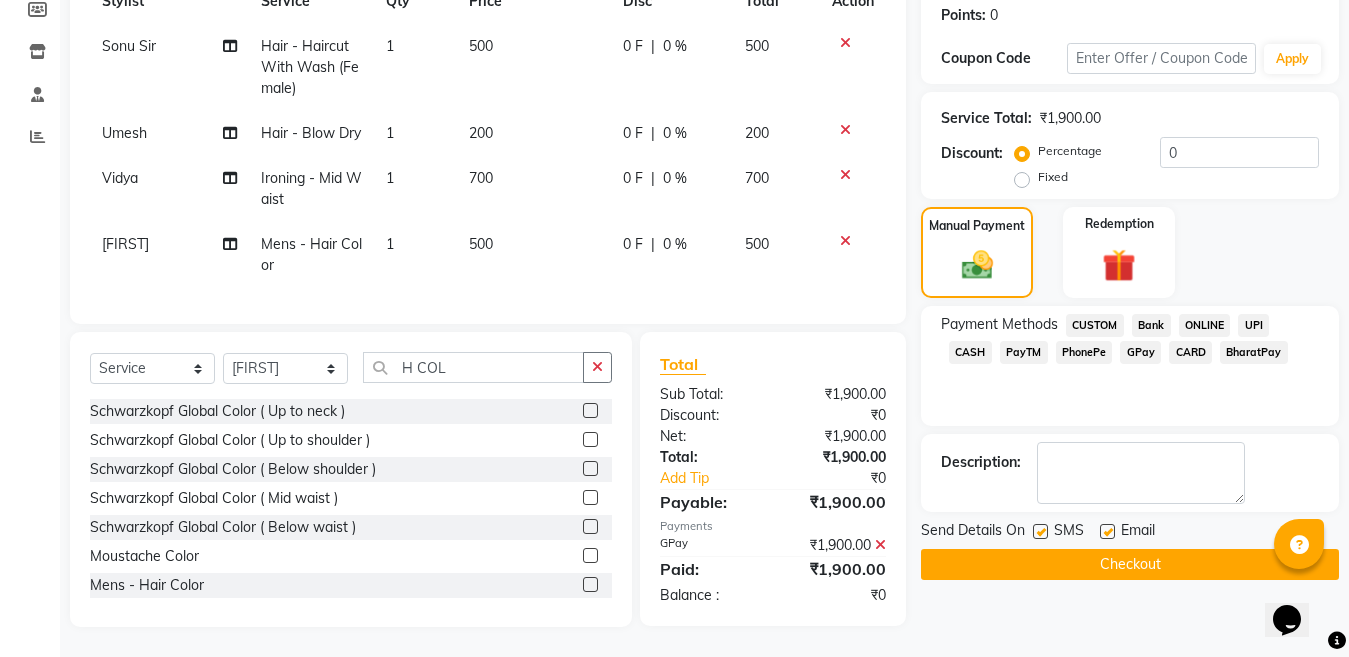 click on "Checkout" 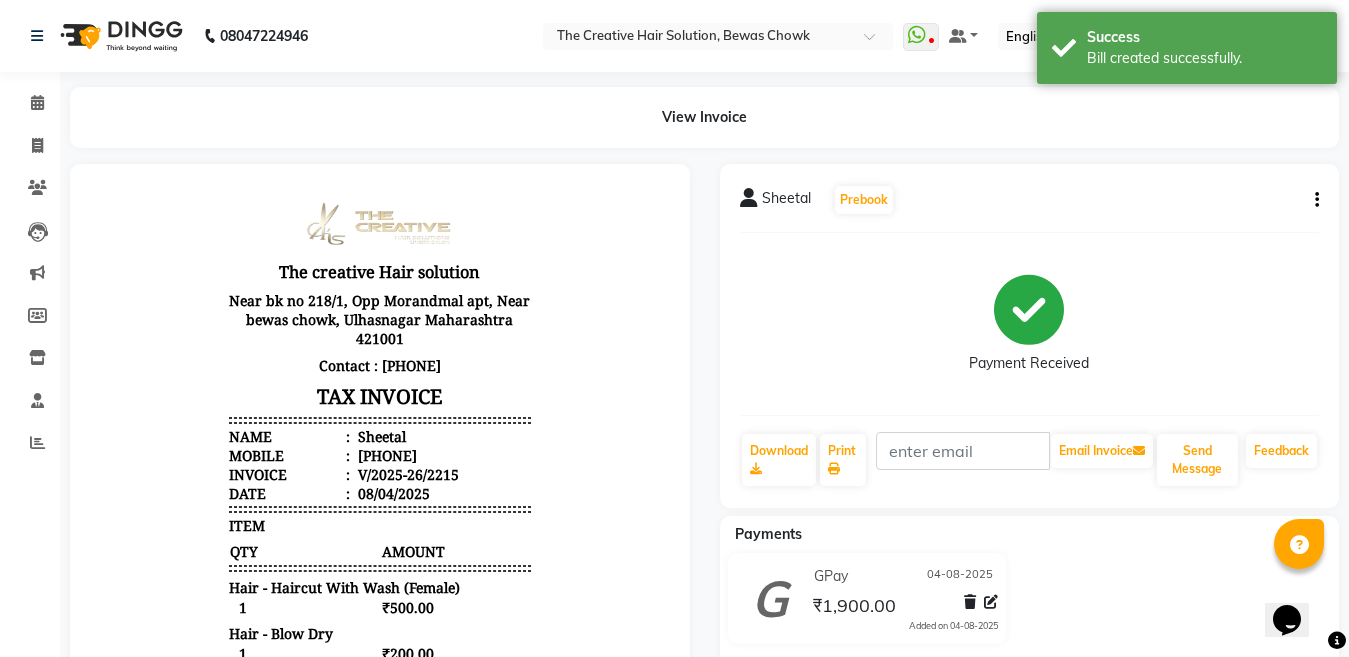scroll, scrollTop: 0, scrollLeft: 0, axis: both 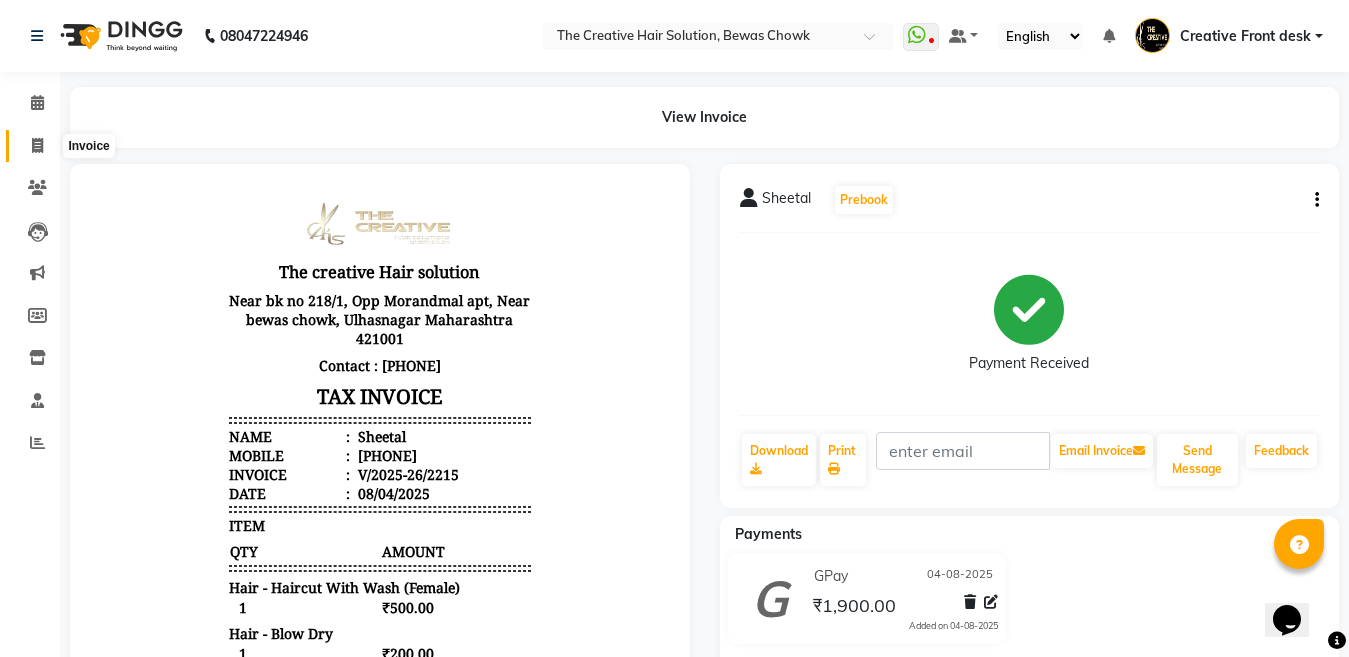 click 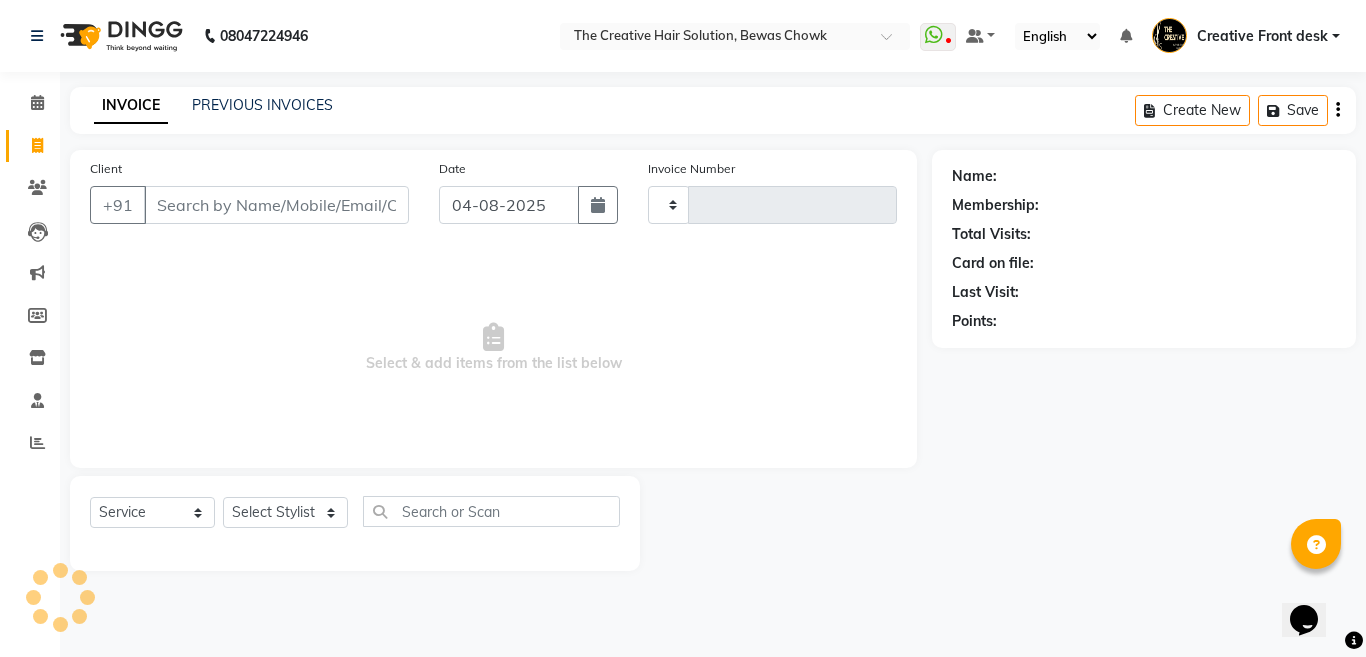 type on "2216" 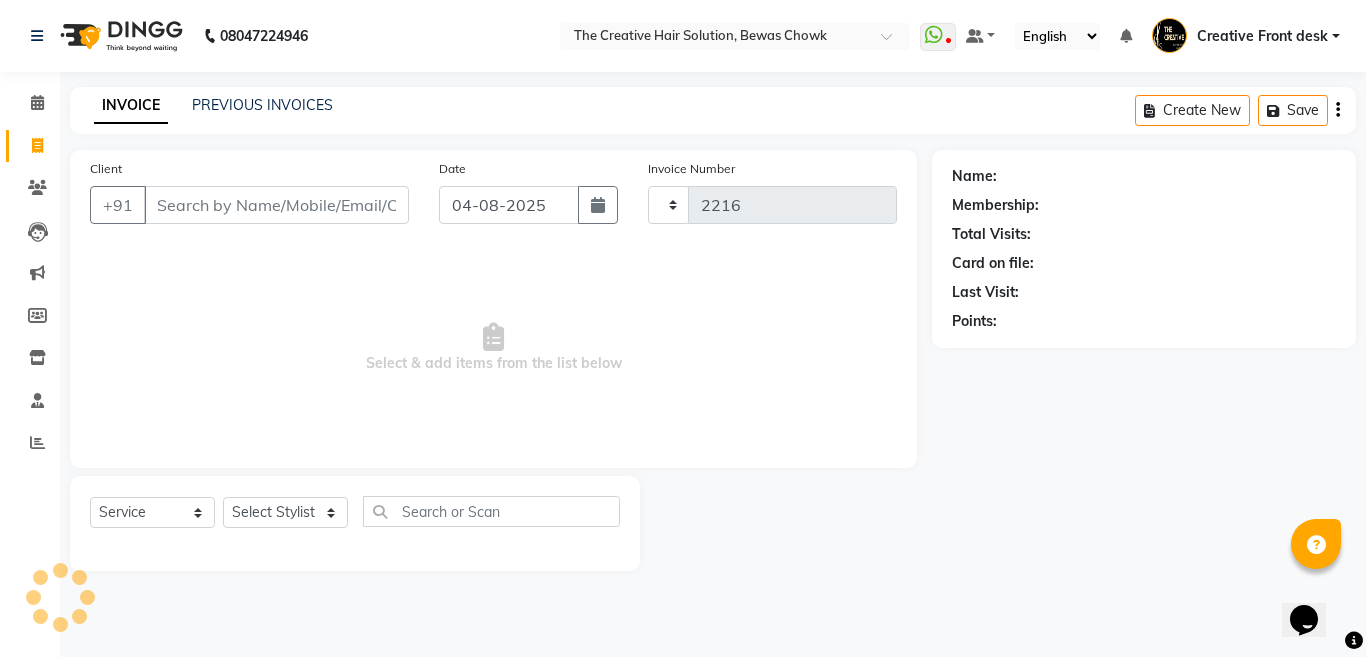 select on "146" 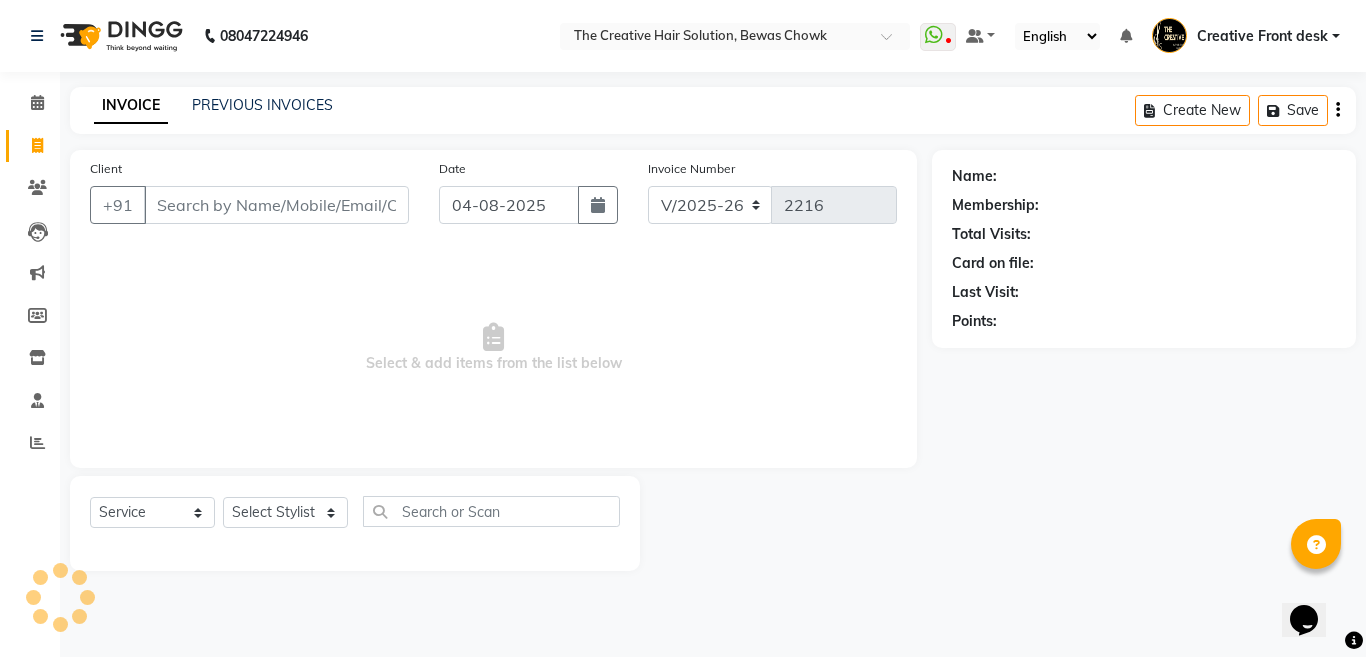 click on "Client" at bounding box center [276, 205] 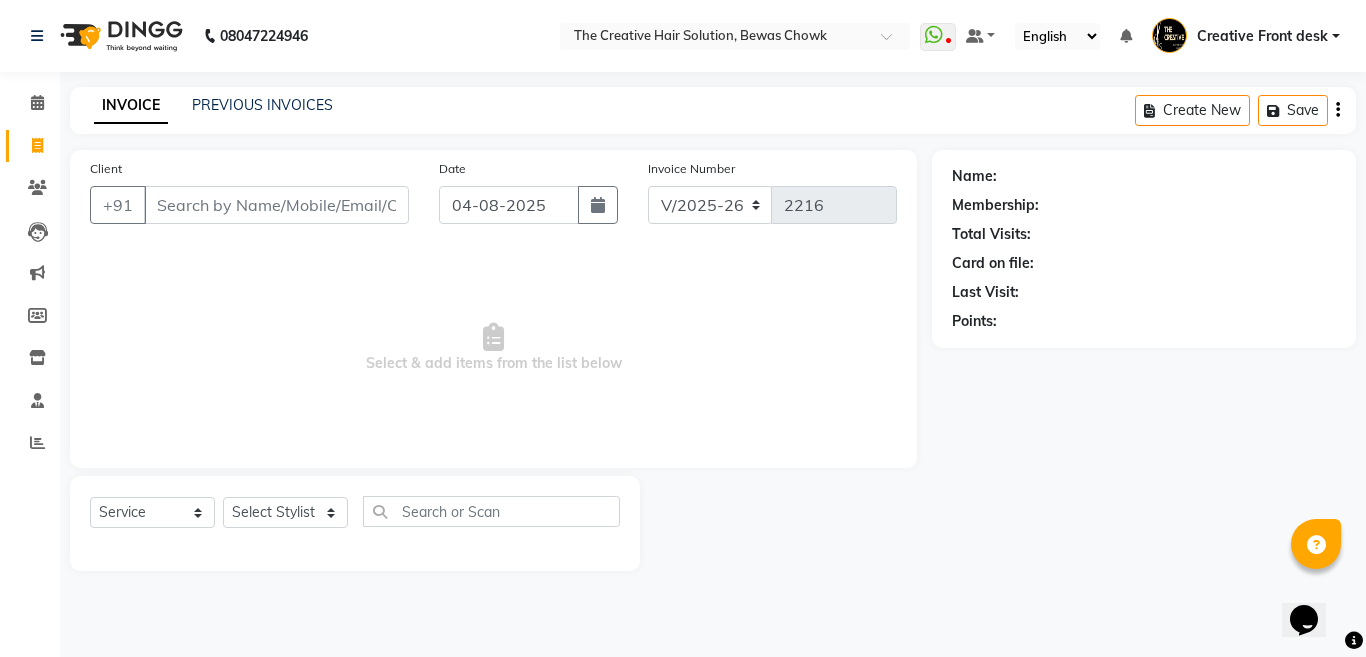 click on "Client" at bounding box center (276, 205) 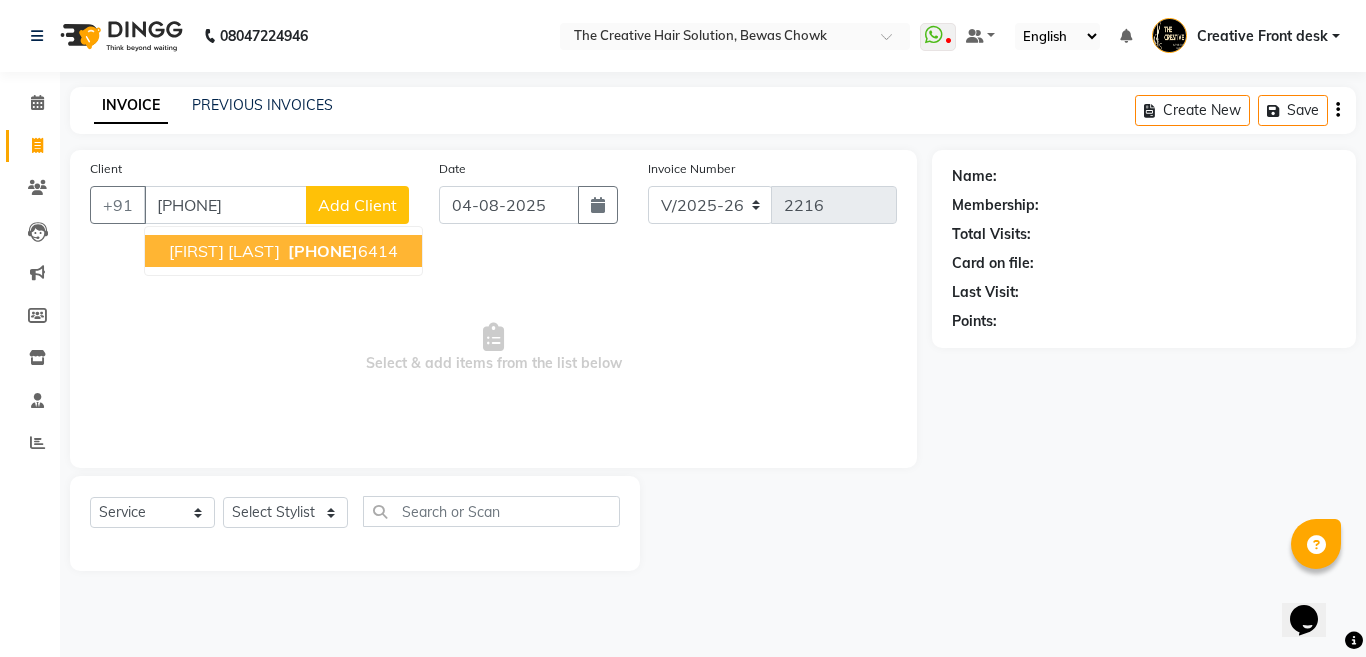 click on "Heer  Chanchlani" at bounding box center (224, 251) 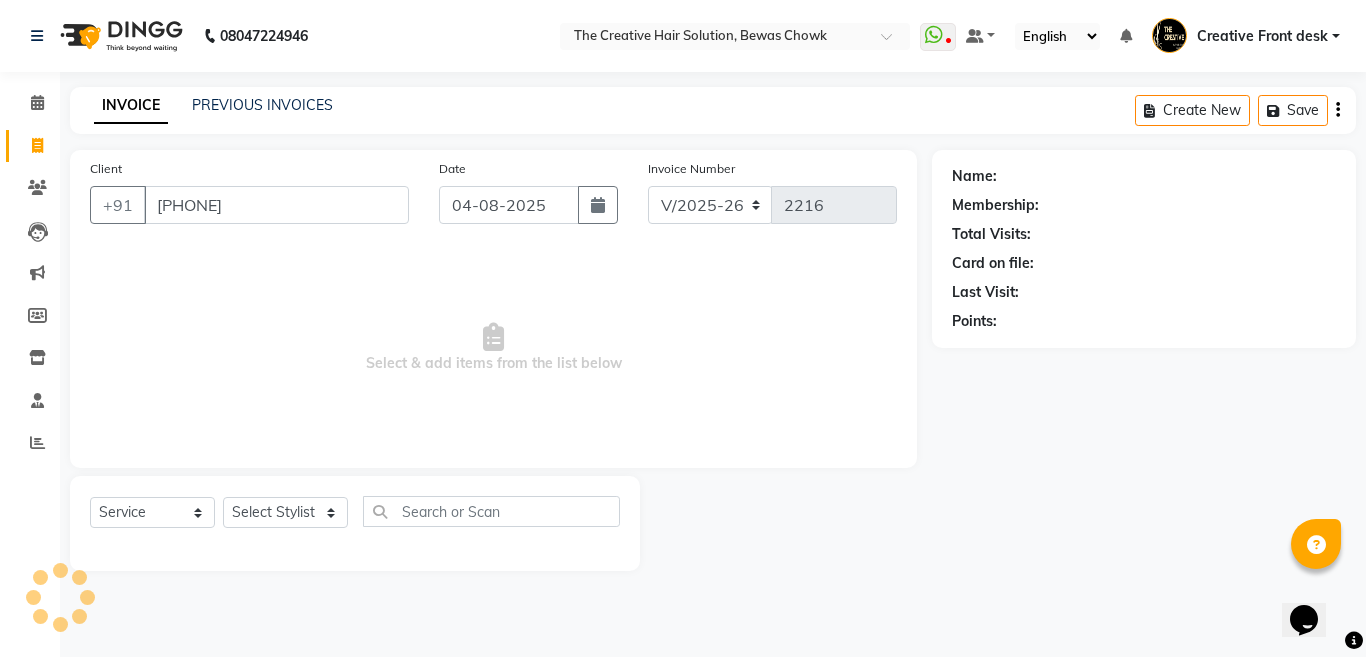 type on "8010346414" 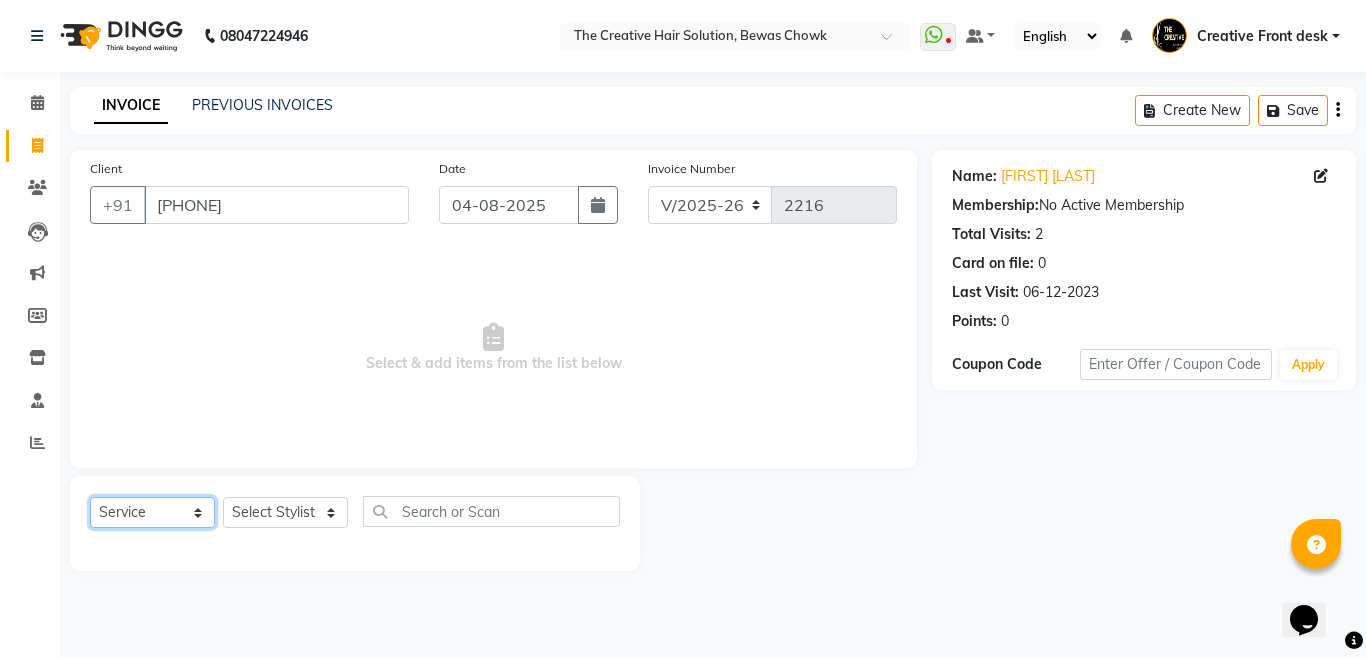 click on "Select  Service  Product  Membership  Package Voucher Prepaid Gift Card" 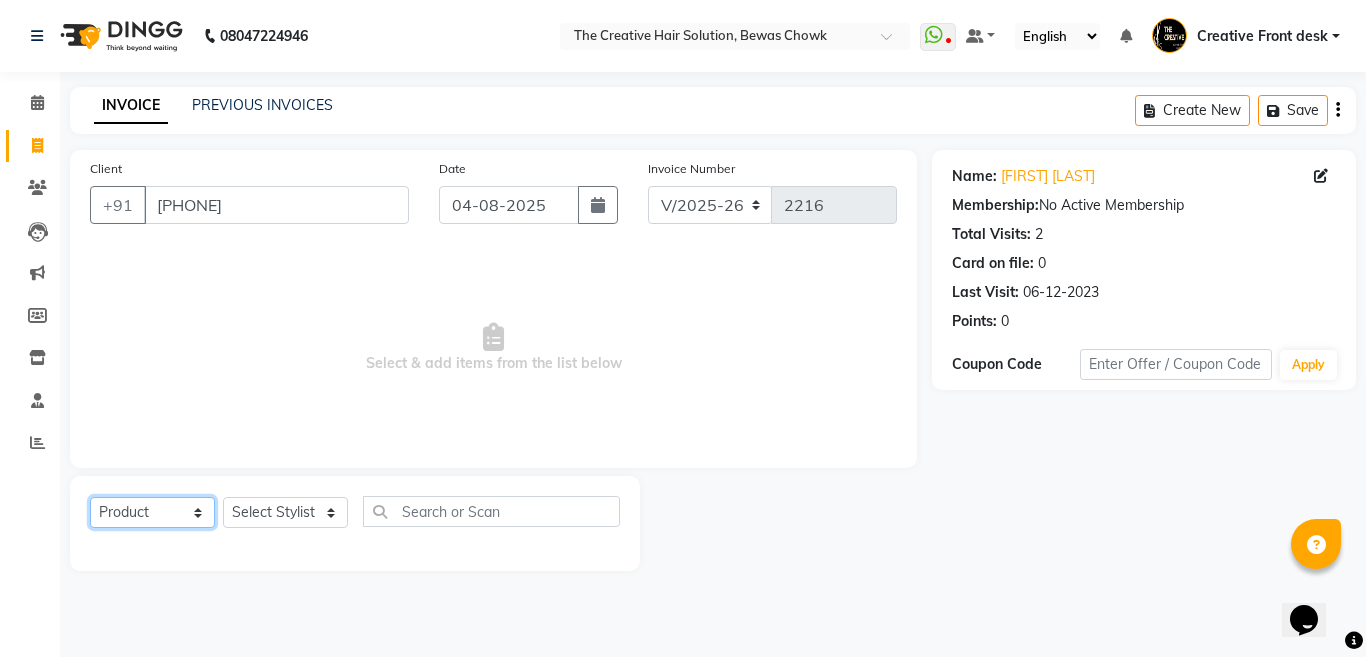 click on "Select  Service  Product  Membership  Package Voucher Prepaid Gift Card" 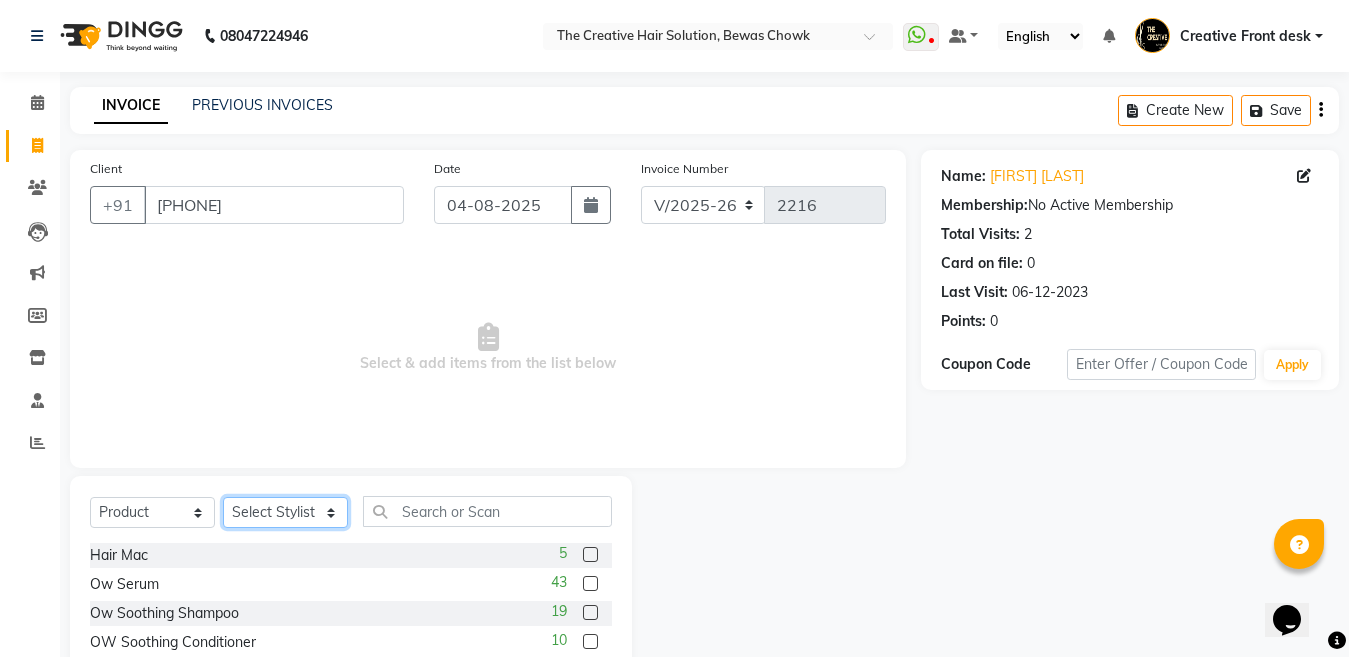 click on "Select Stylist Ankit Creative Front desk Deepak Firoz Geeta Golu Nisha Prince Priyanka Satyam Savita Shivam Shubham Sonu Sir Swapnil Taruna Panjwani Umesh Vidya" 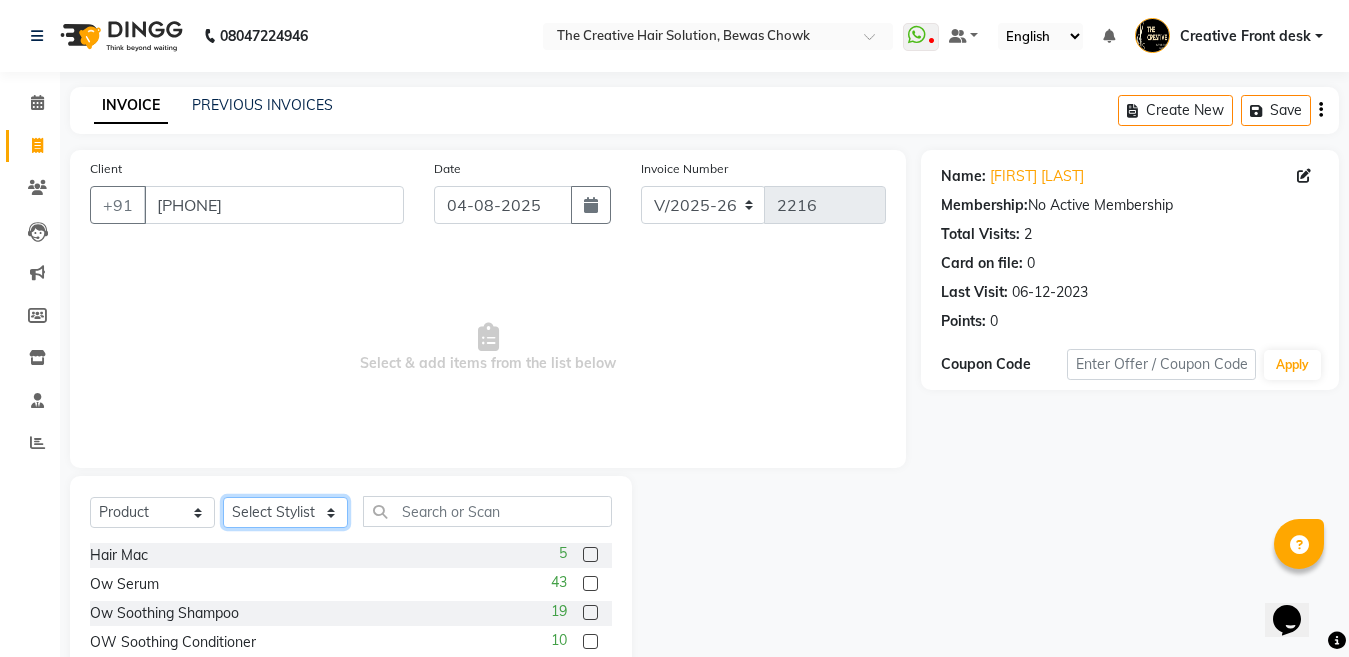 select on "4198" 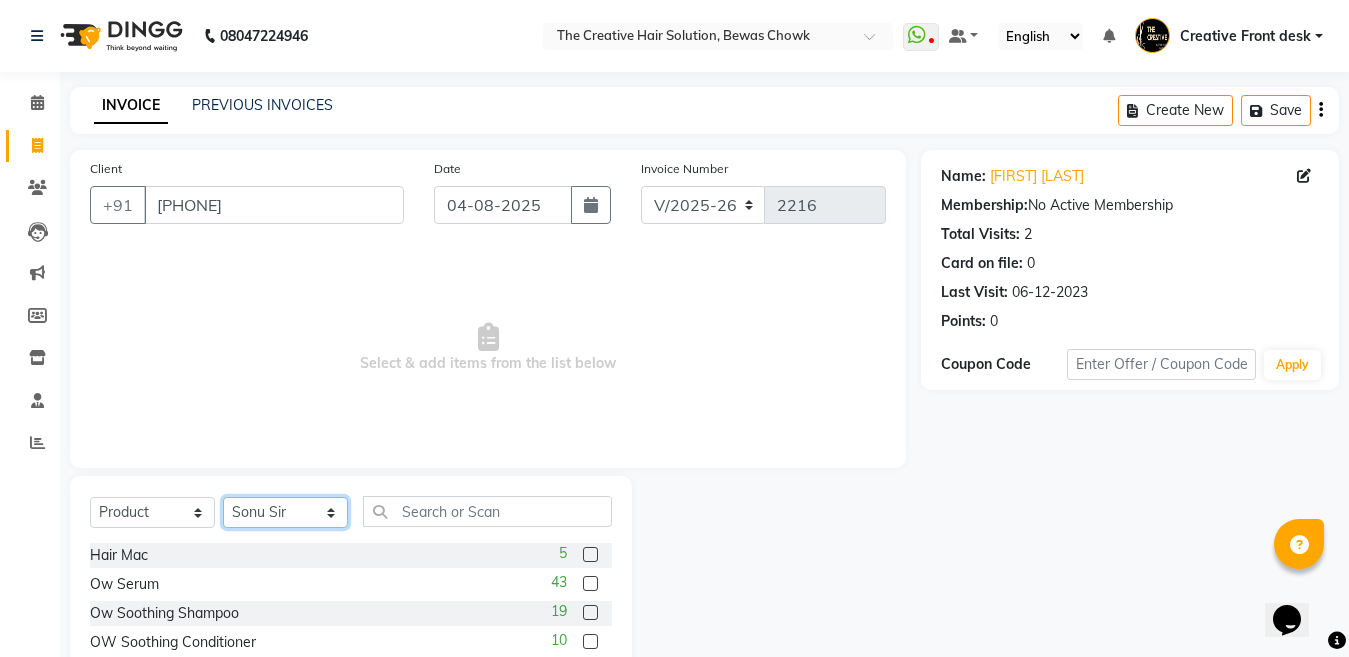 click on "Select Stylist Ankit Creative Front desk Deepak Firoz Geeta Golu Nisha Prince Priyanka Satyam Savita Shivam Shubham Sonu Sir Swapnil Taruna Panjwani Umesh Vidya" 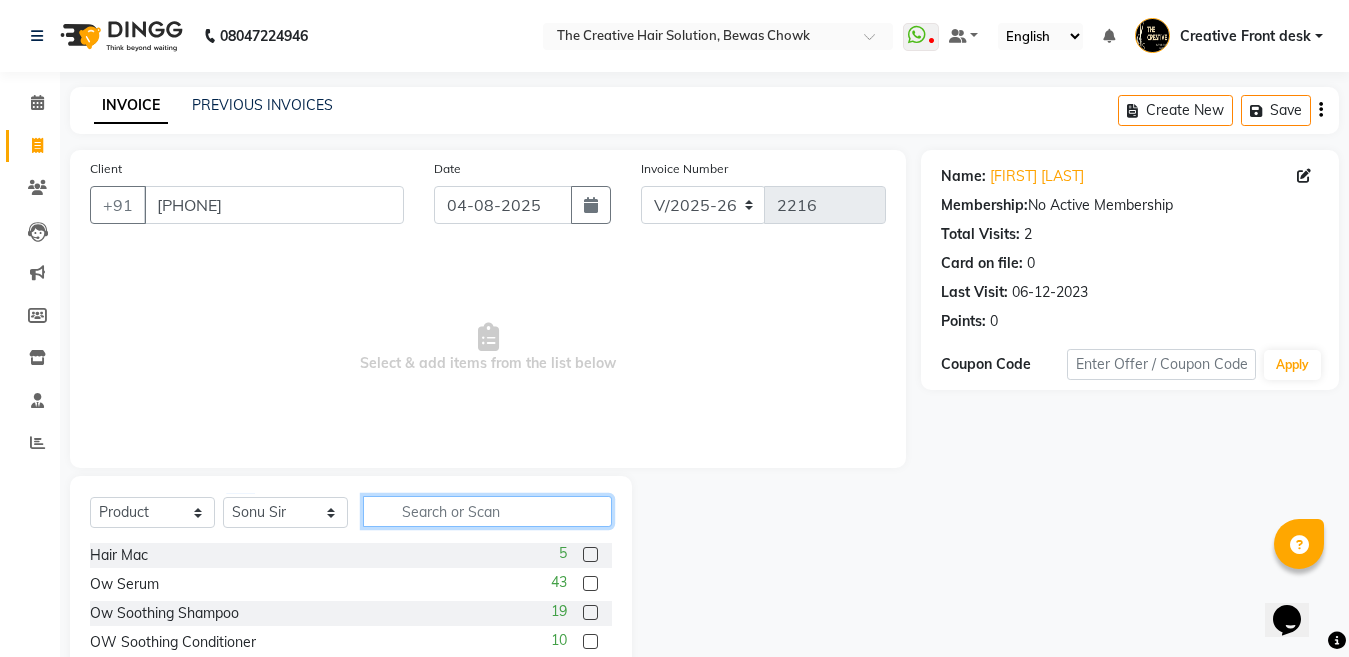 click 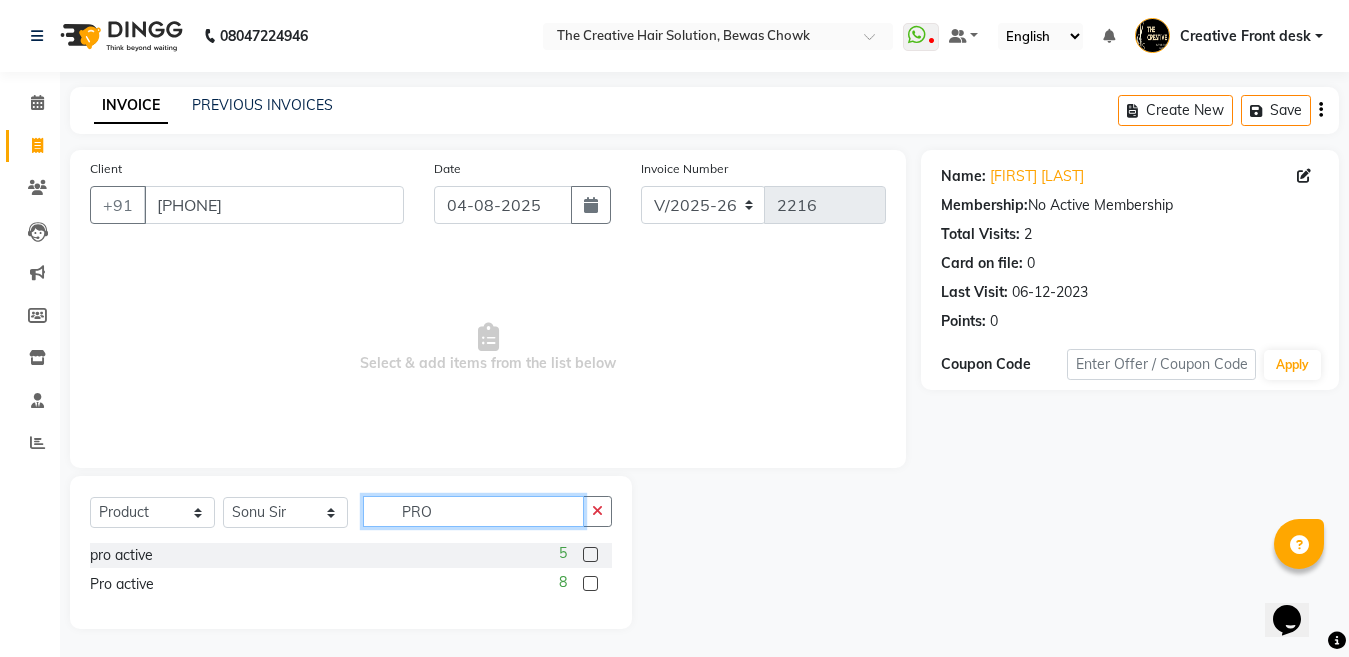 type on "PRO" 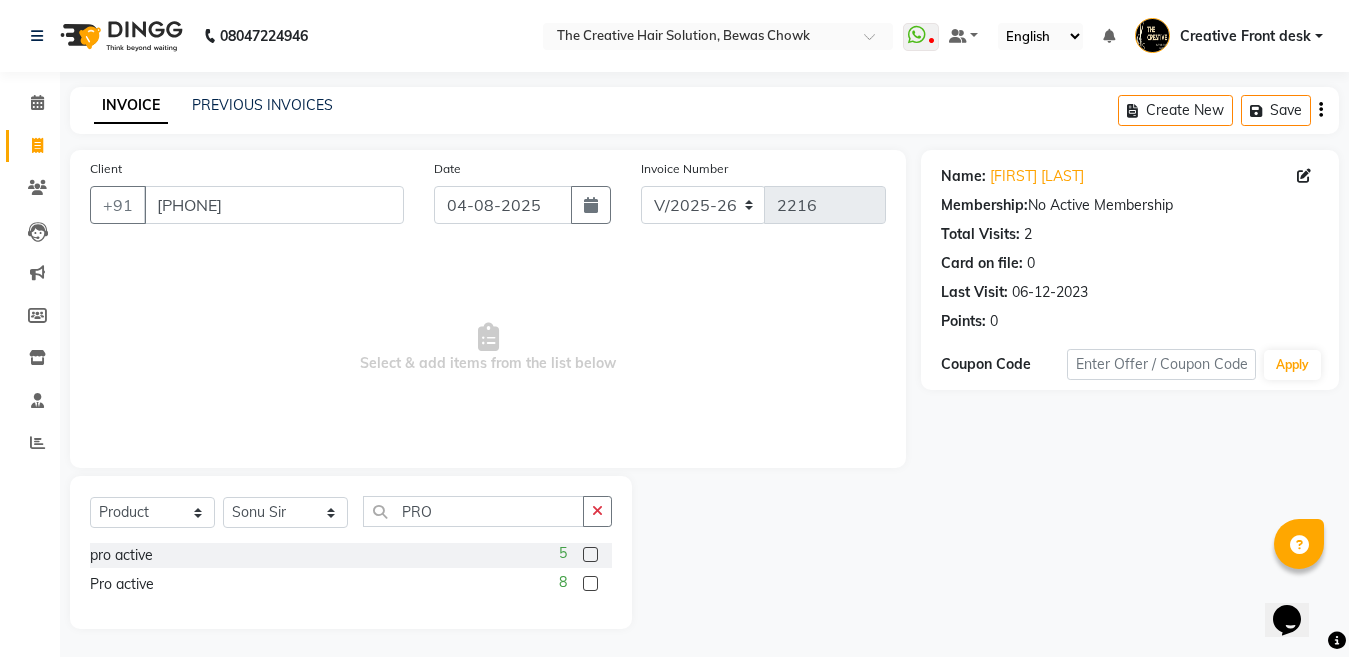click 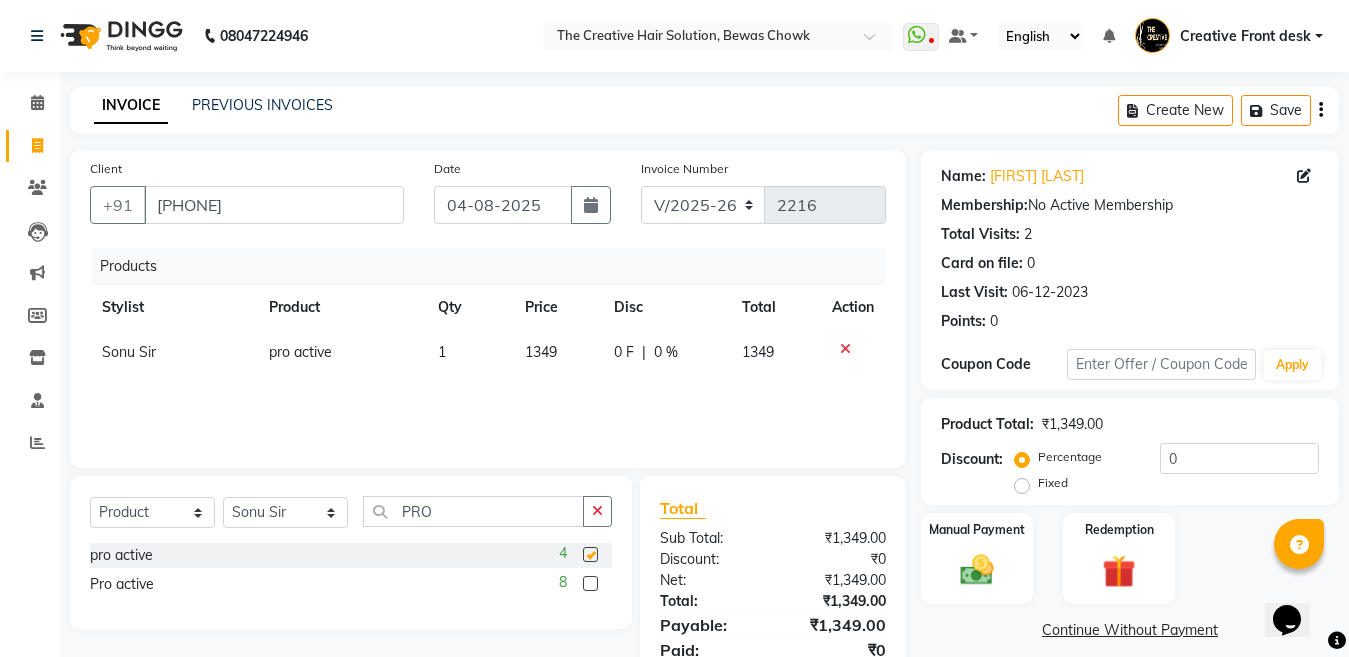 checkbox on "false" 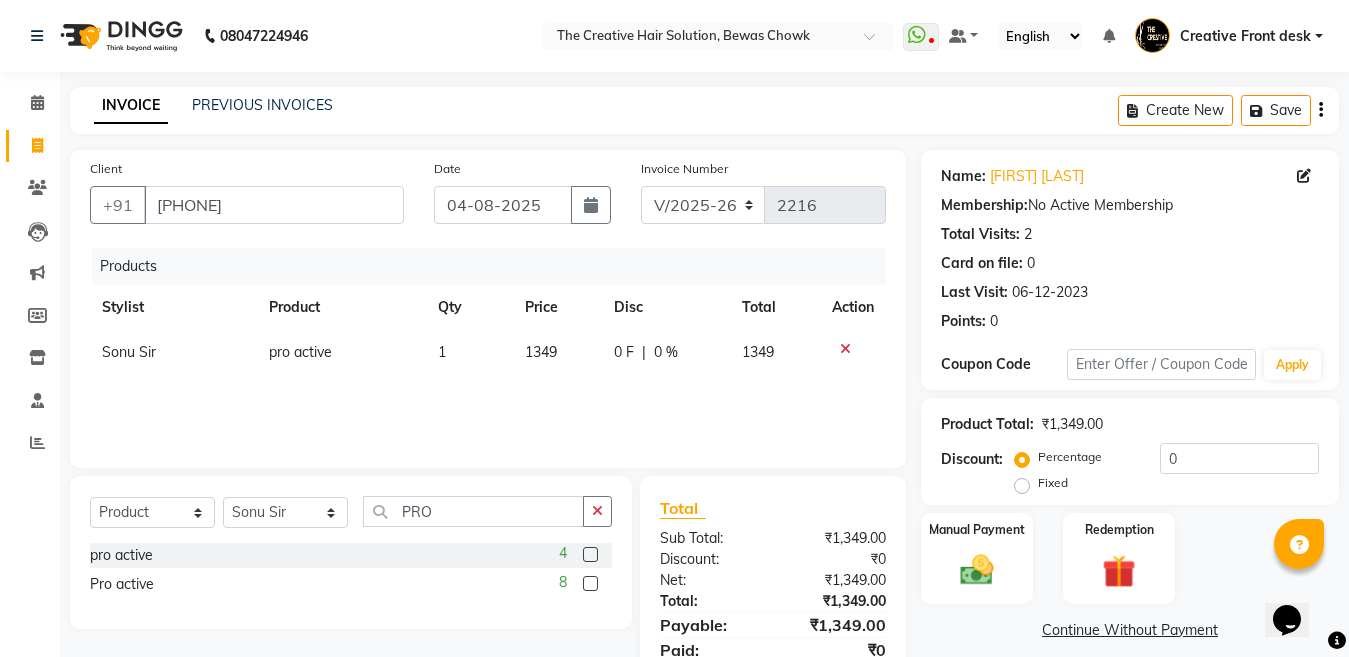 click 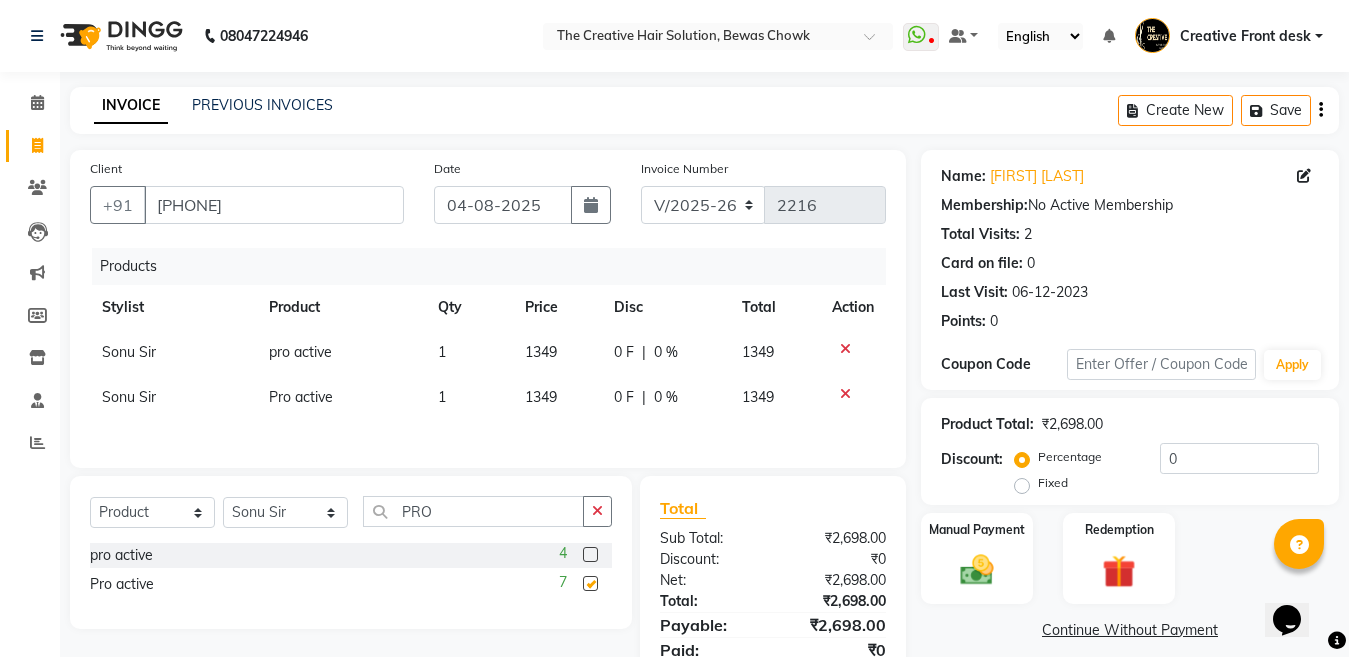 checkbox on "false" 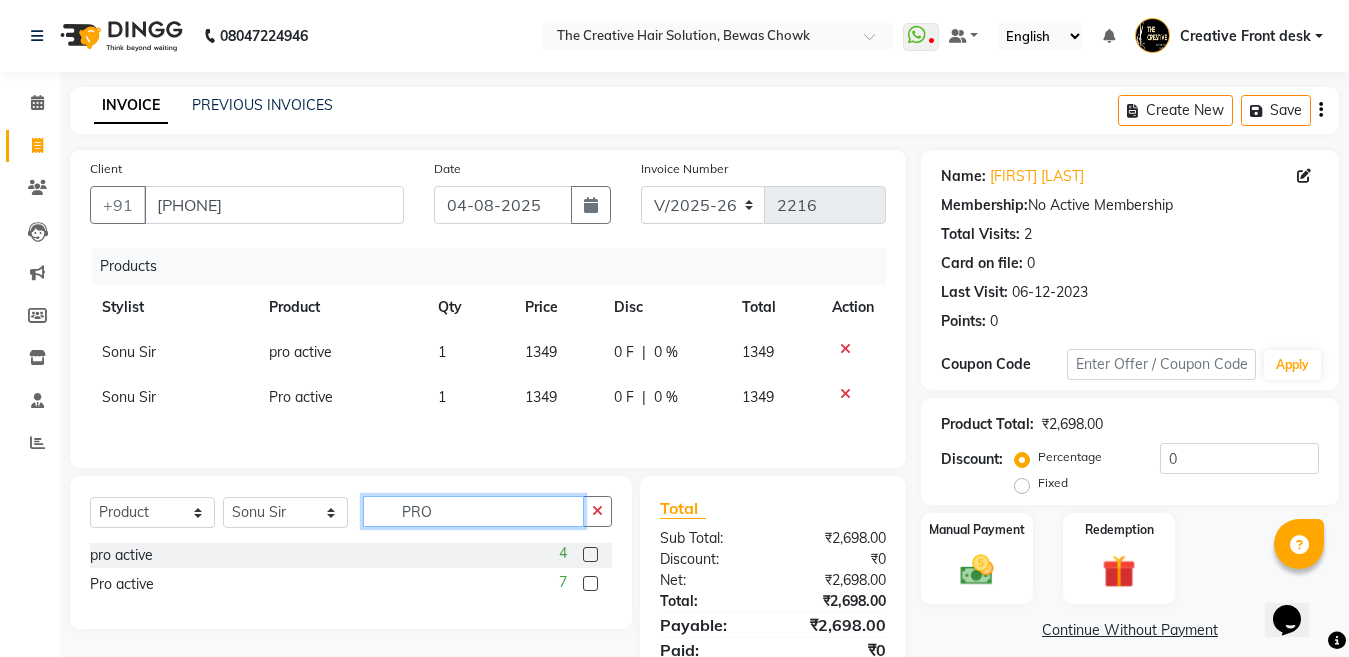 click on "PRO" 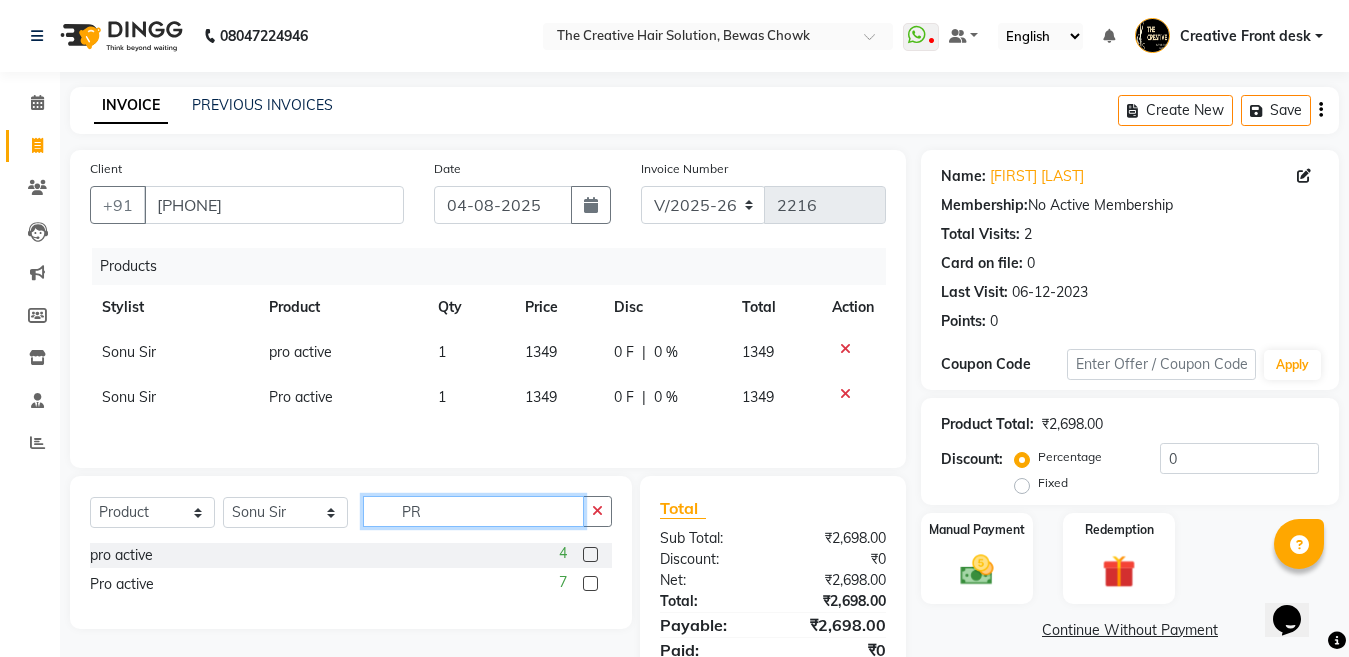 type on "P" 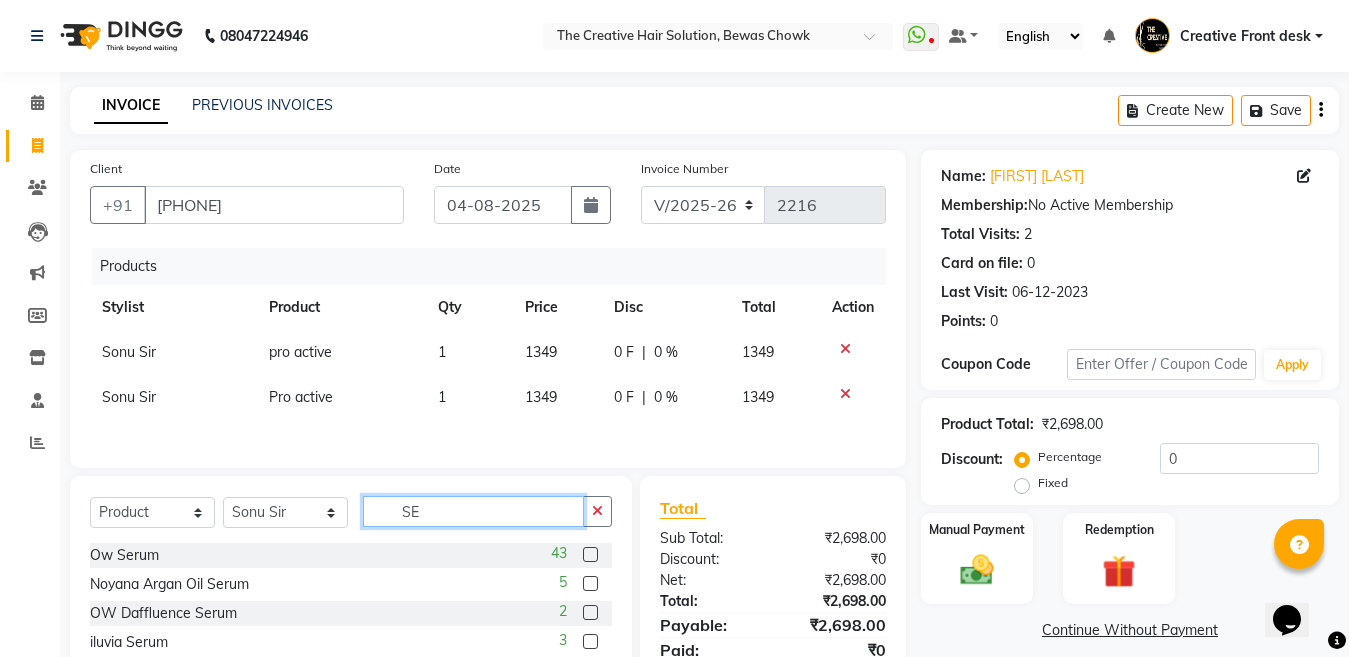 type on "SE" 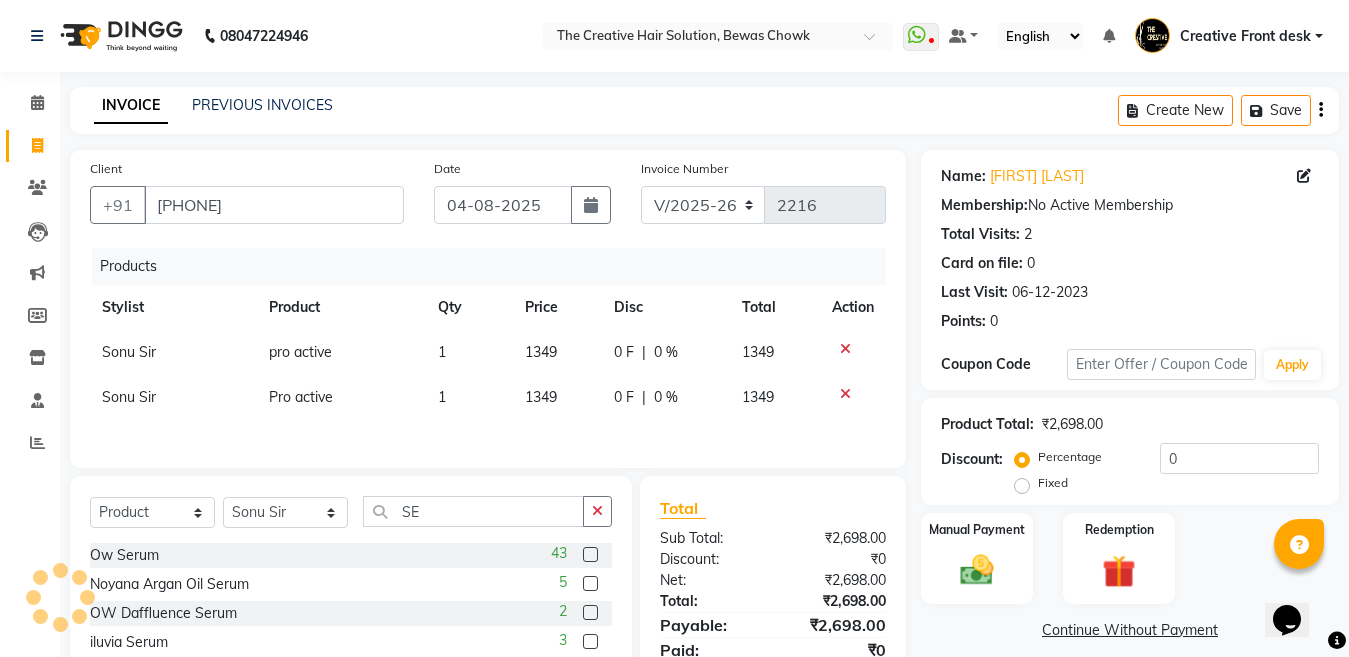 click 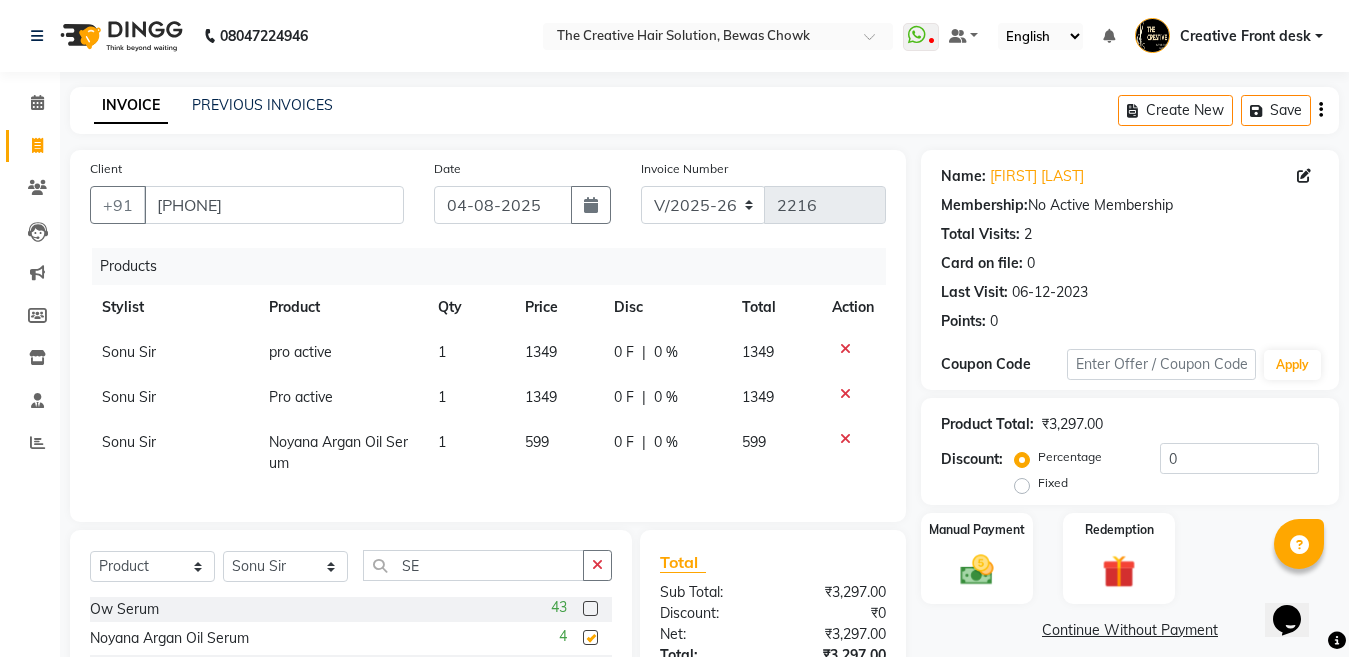 checkbox on "false" 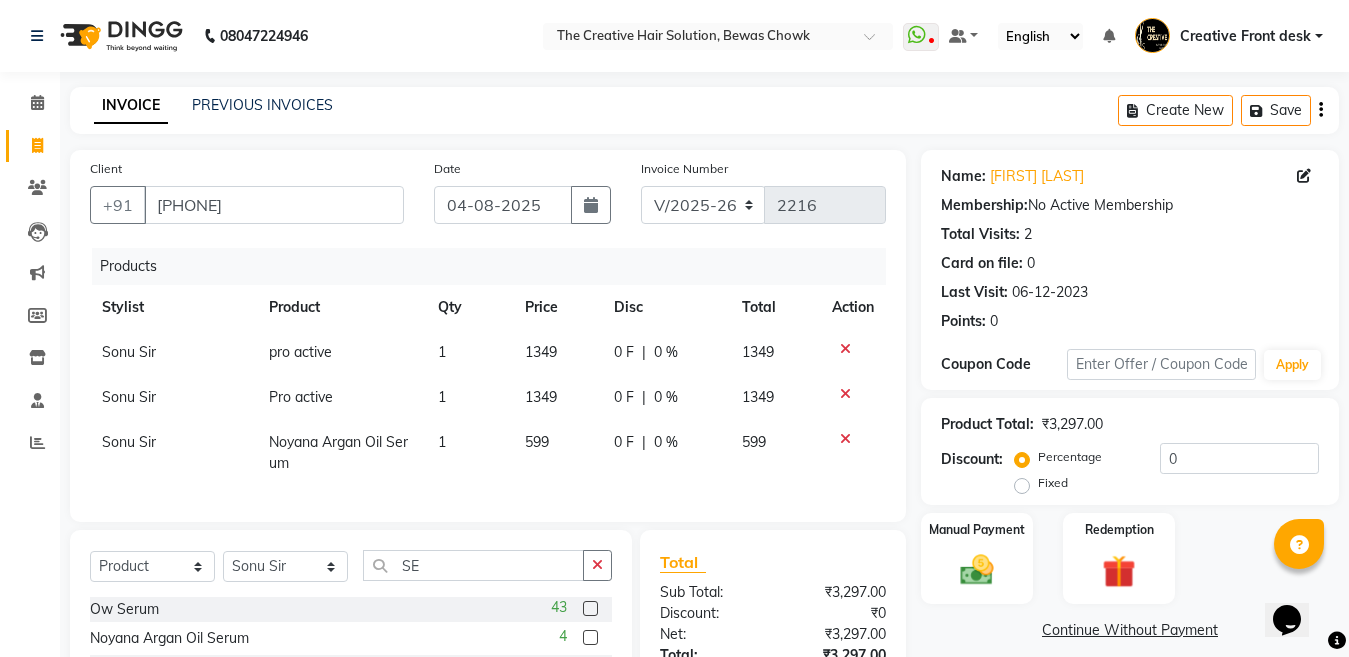 click on "599" 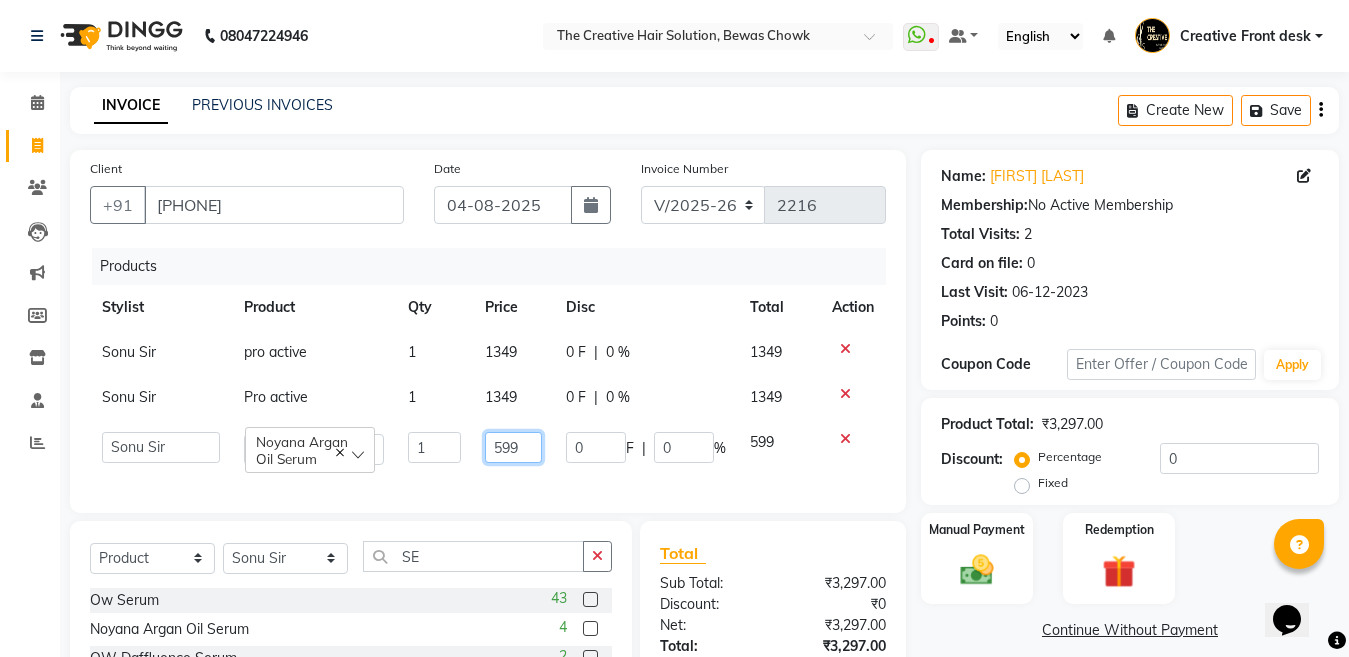 click on "599" 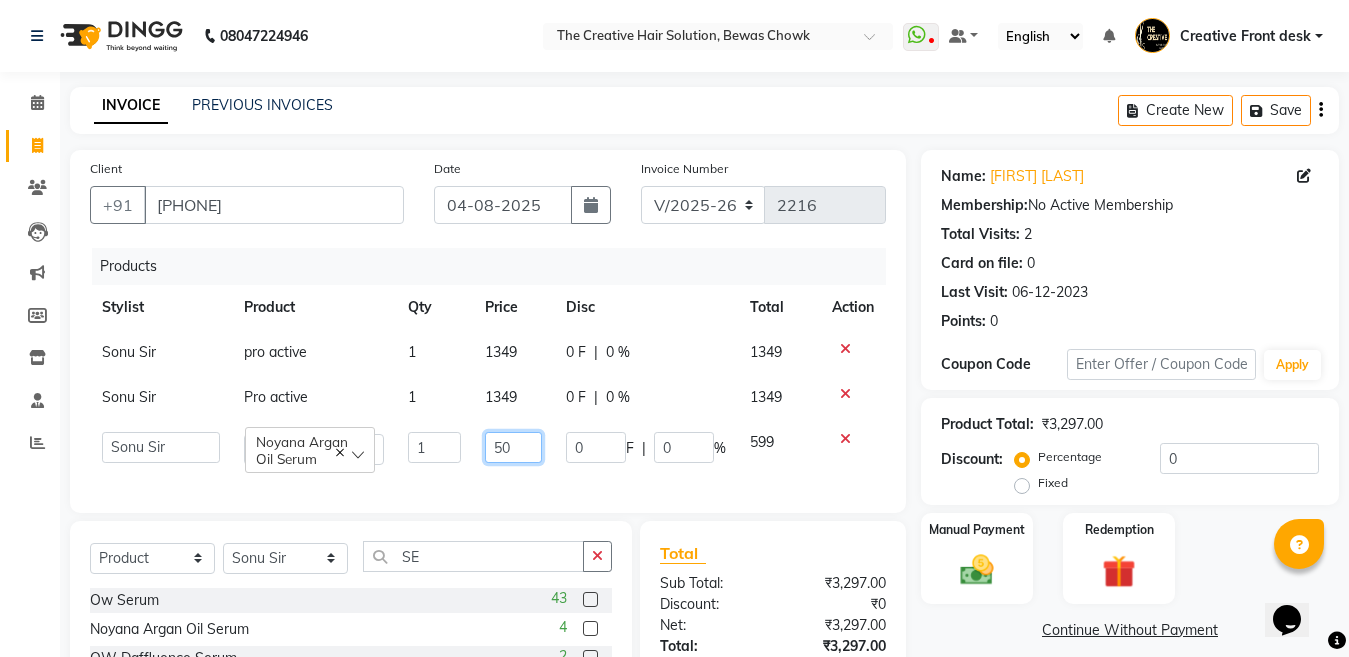 type on "500" 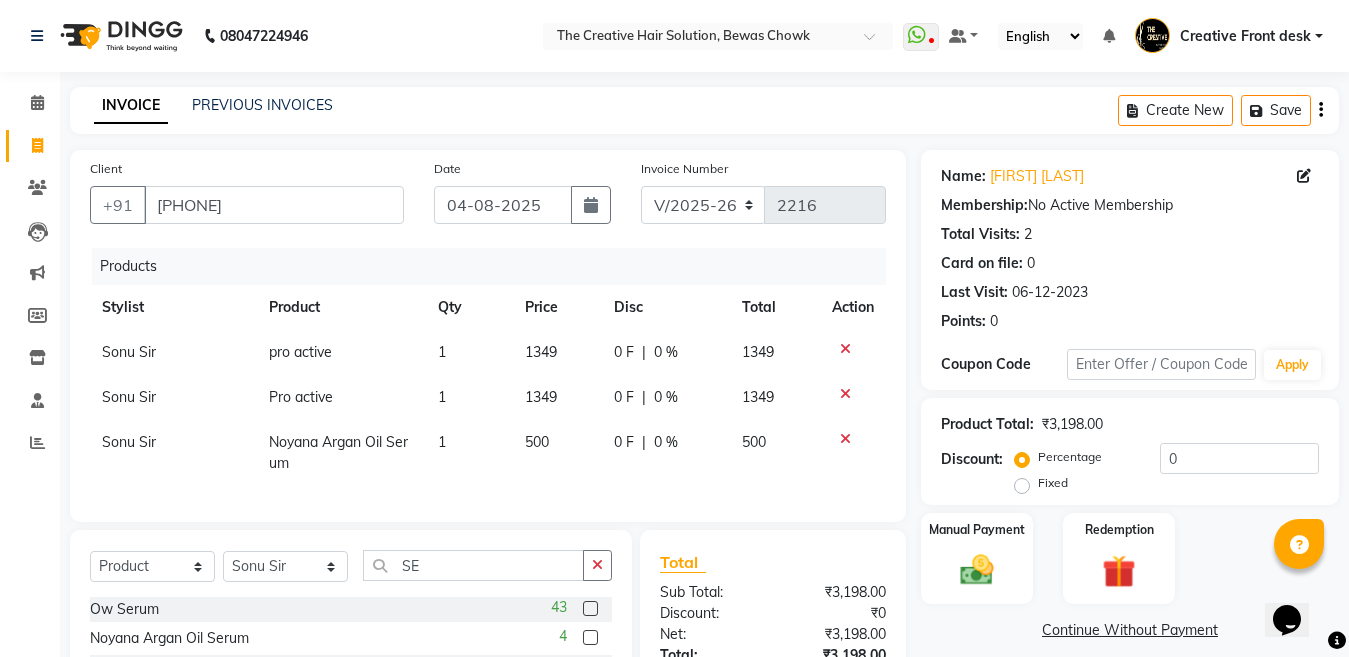 click on "0 F | 0 %" 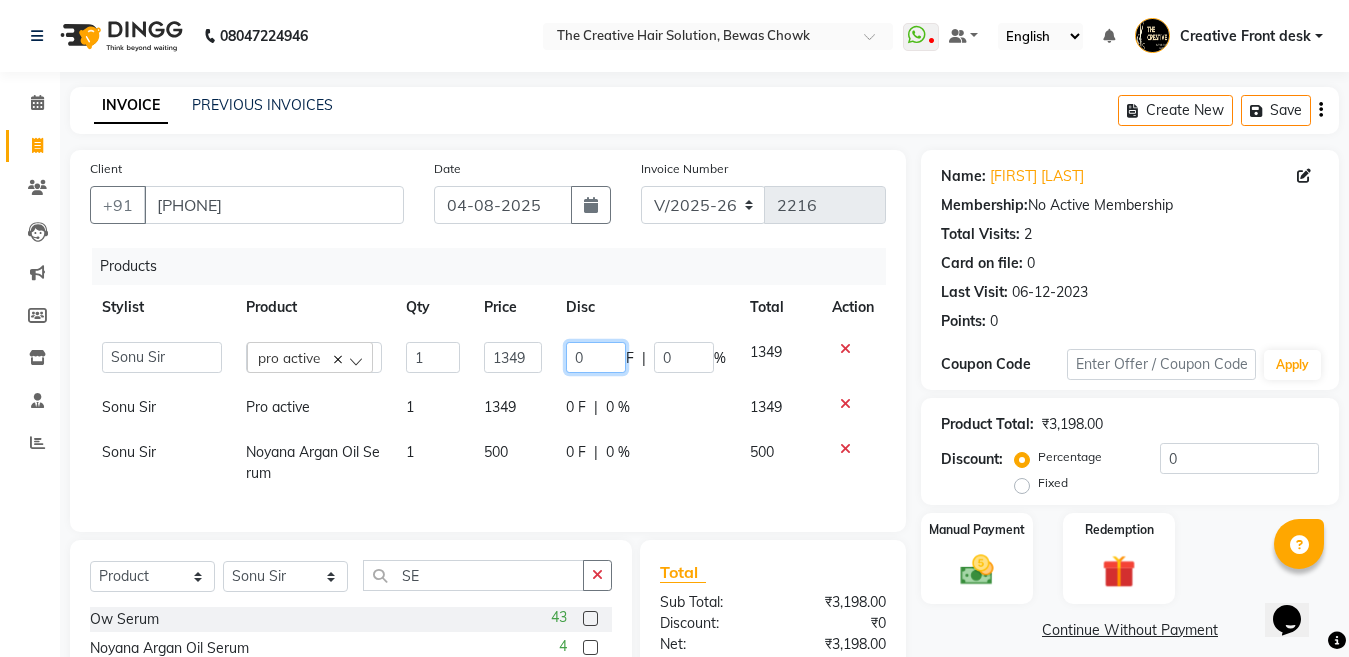 click on "0" 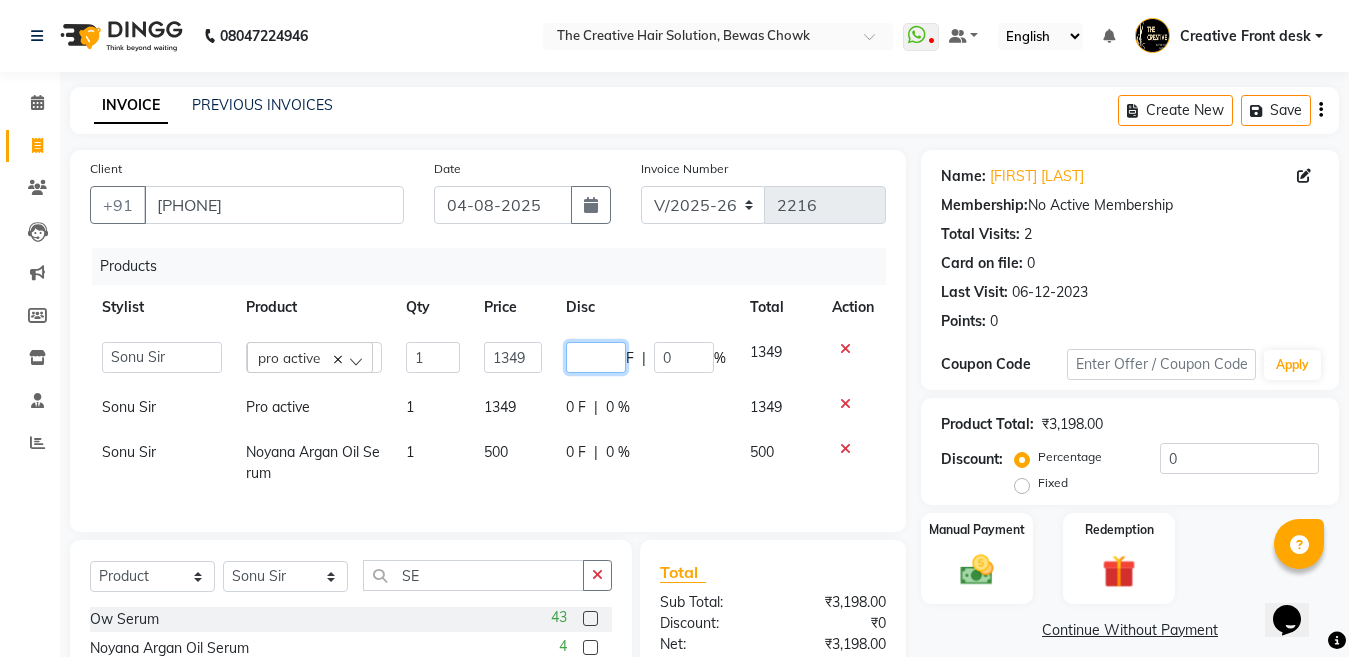 type on "5" 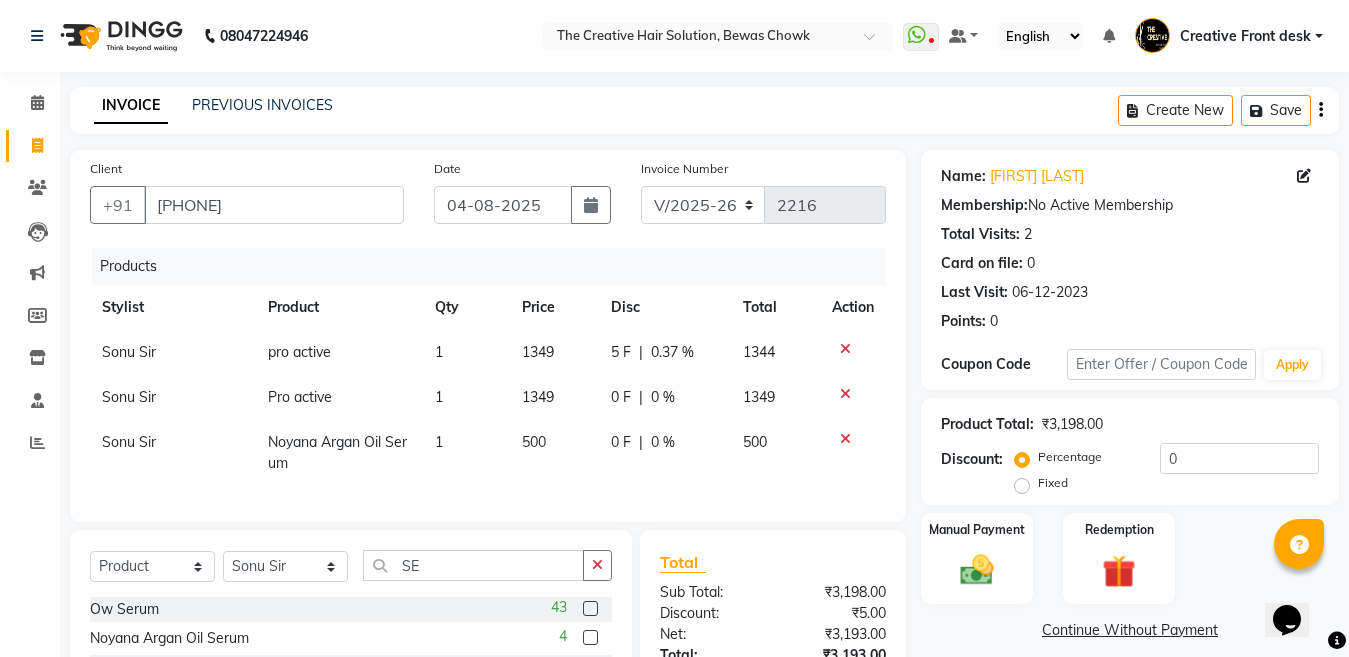 click on "0 F | 0 %" 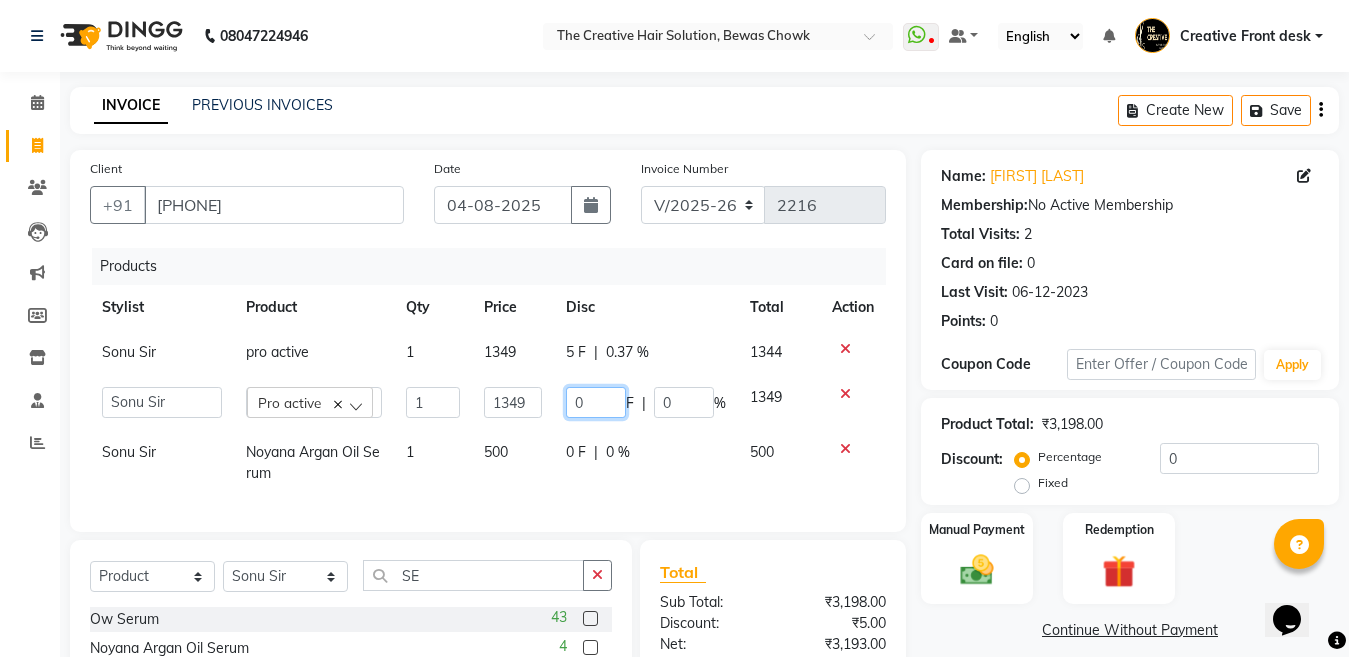 click on "0" 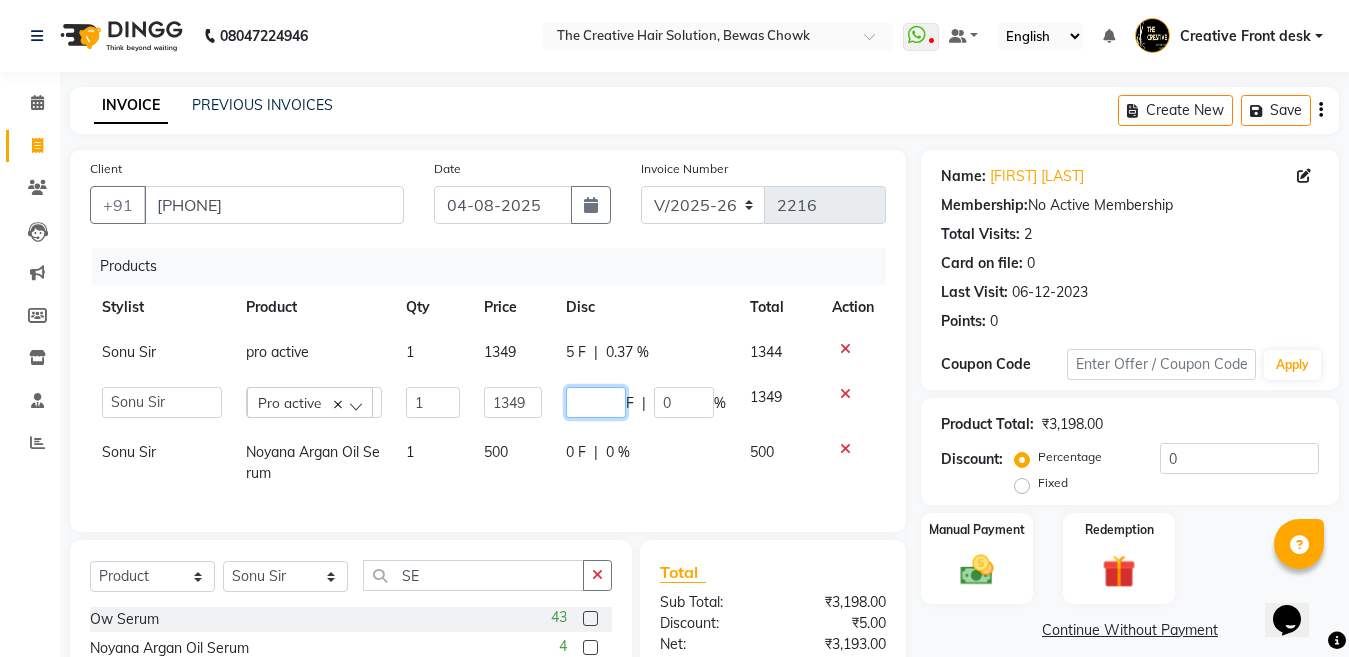 type on "5" 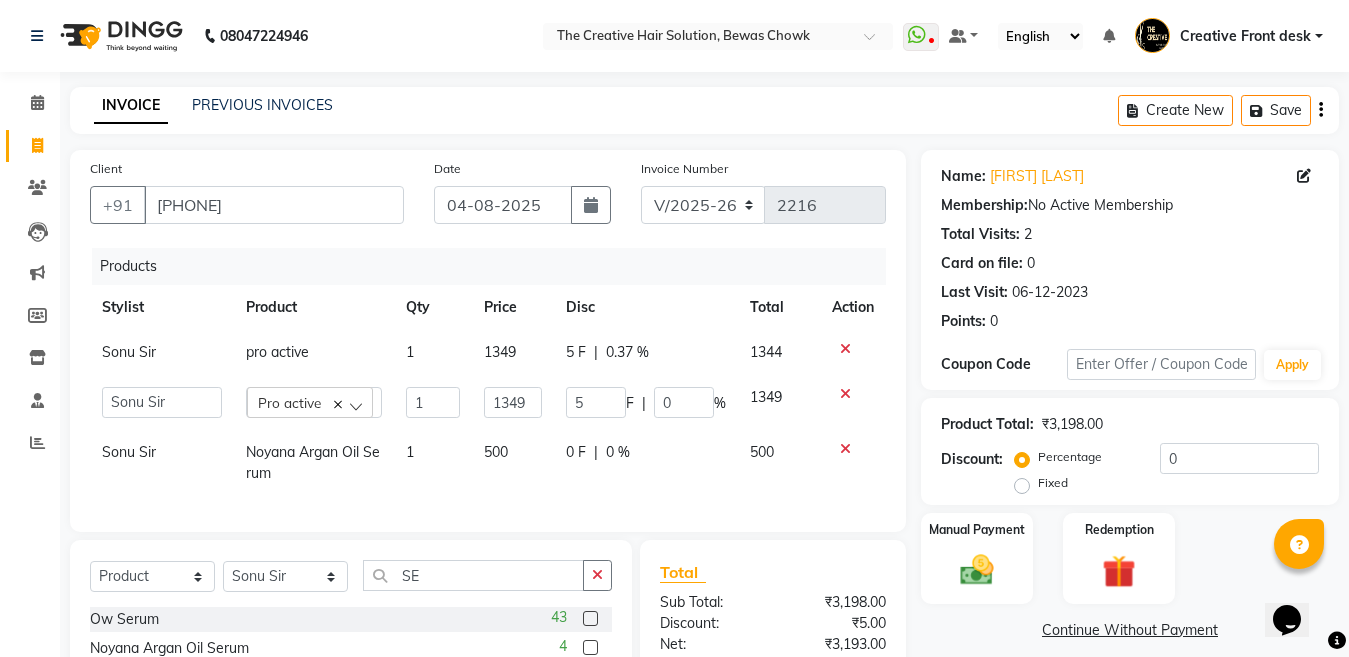 click 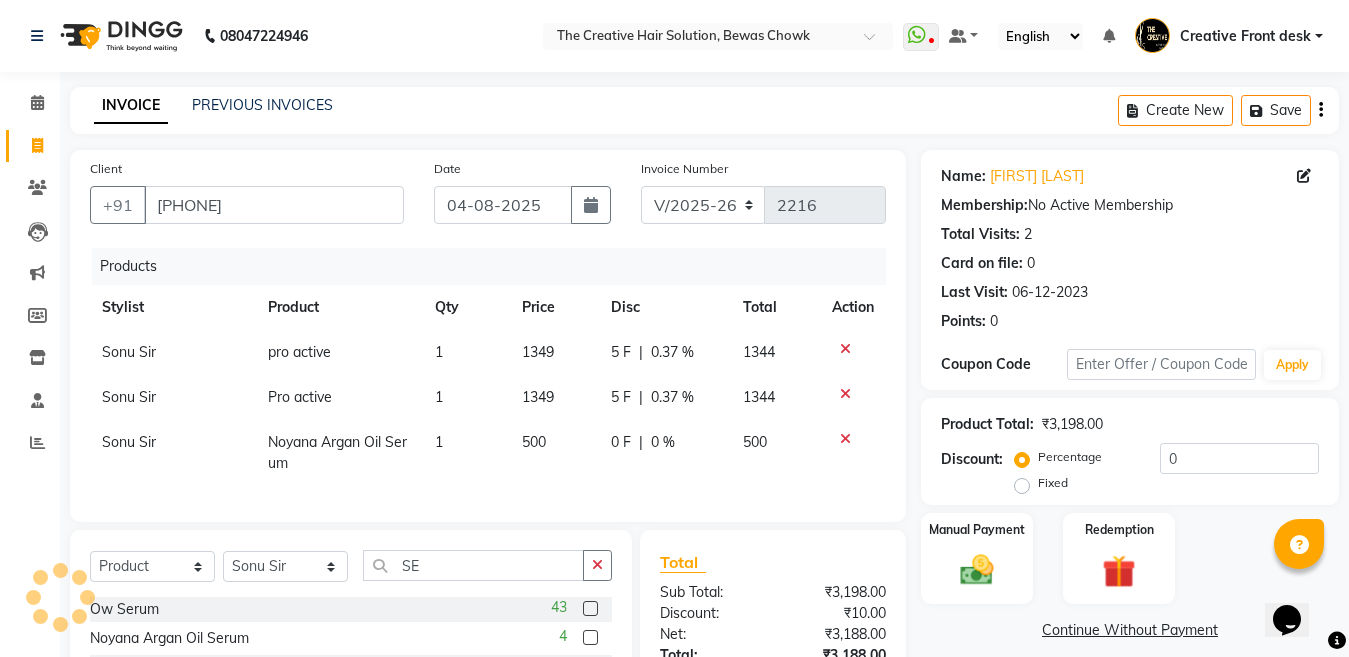 click on "5 F" 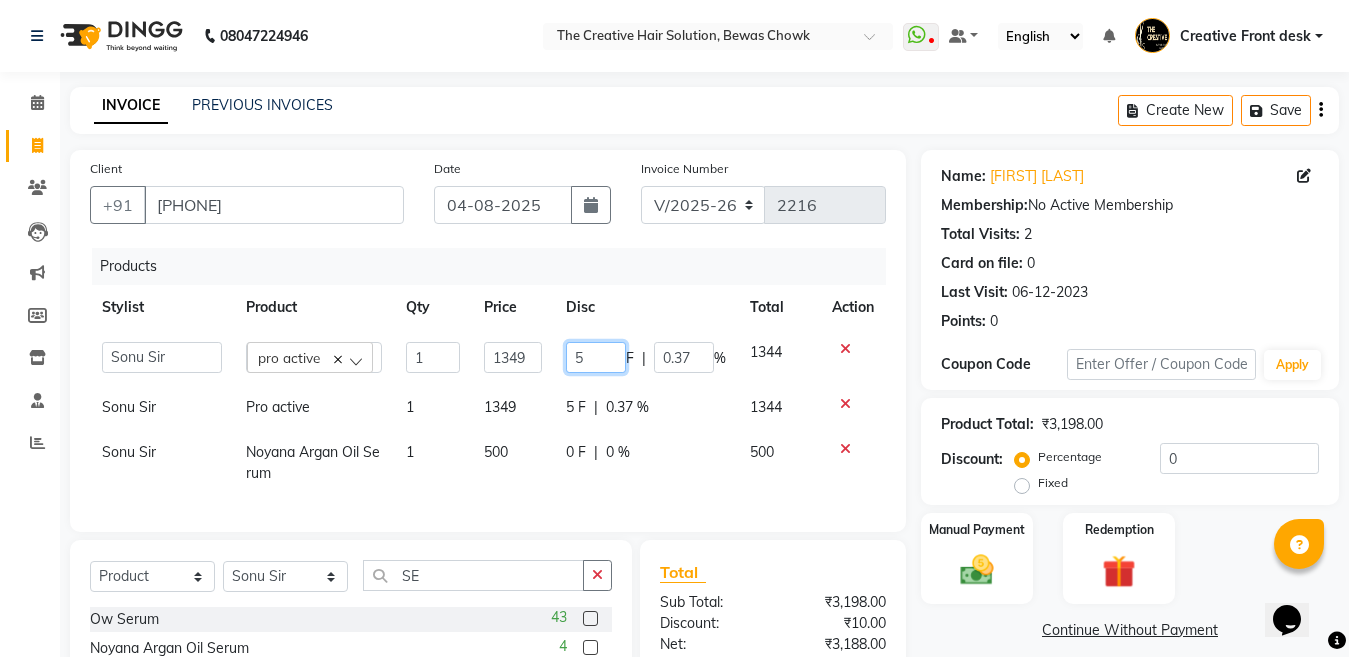 click on "5" 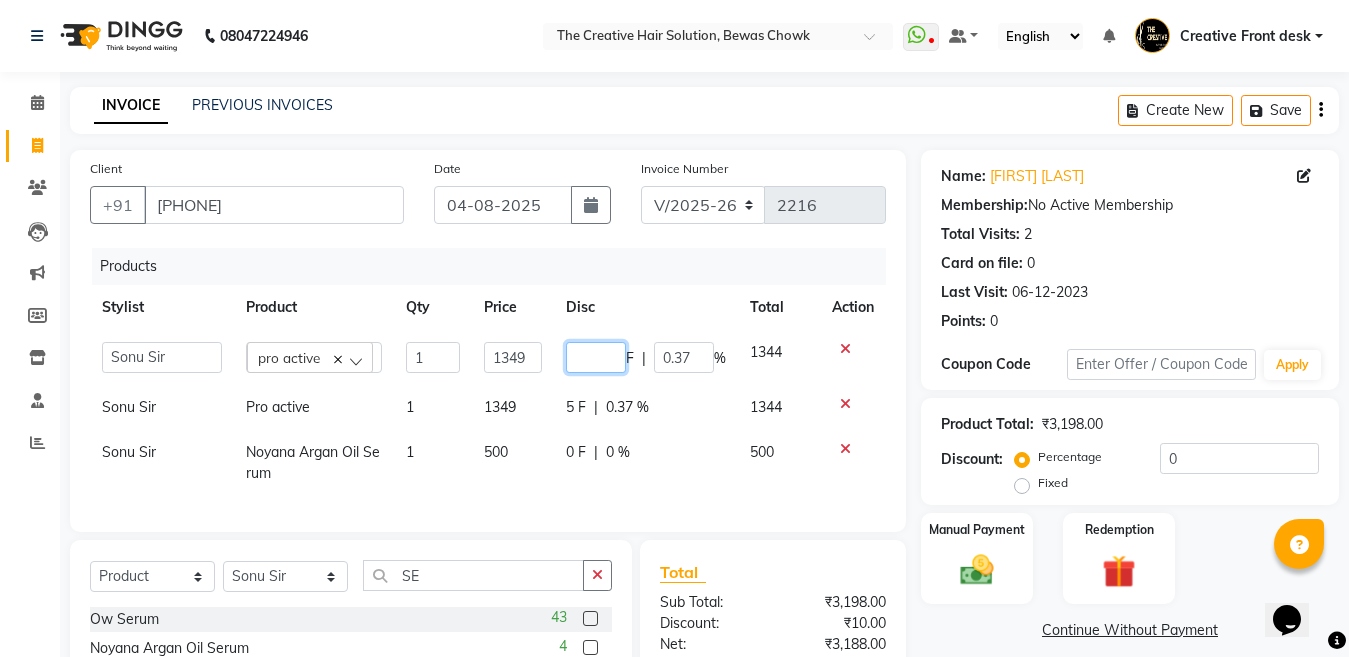 type on "0" 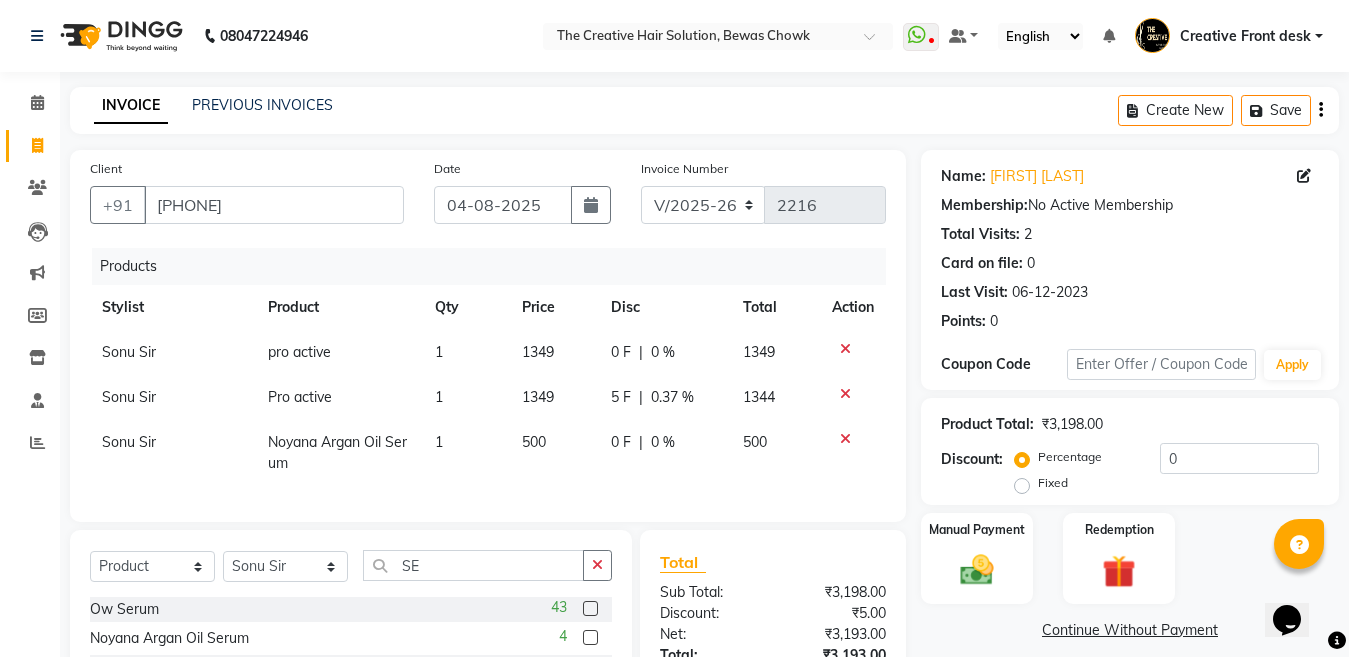 click on "Sonu Sir Pro active 1 1349 5 F | 0.37 % 1344" 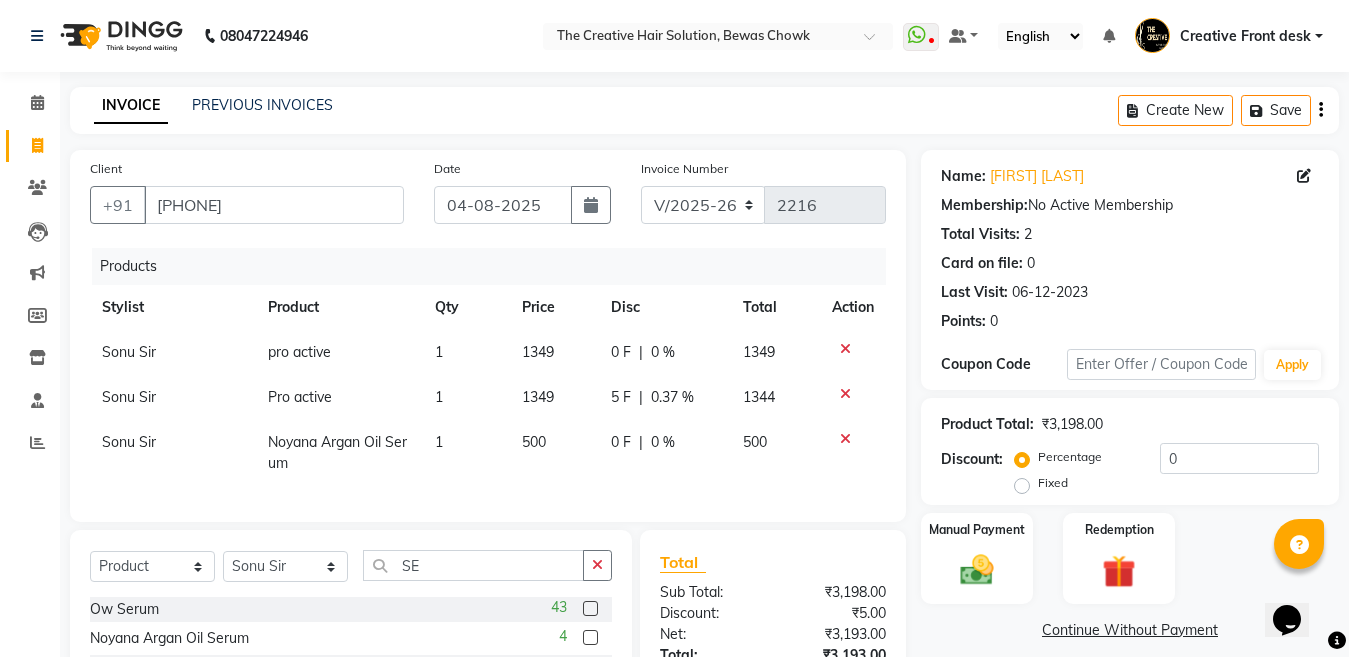 click on "5 F" 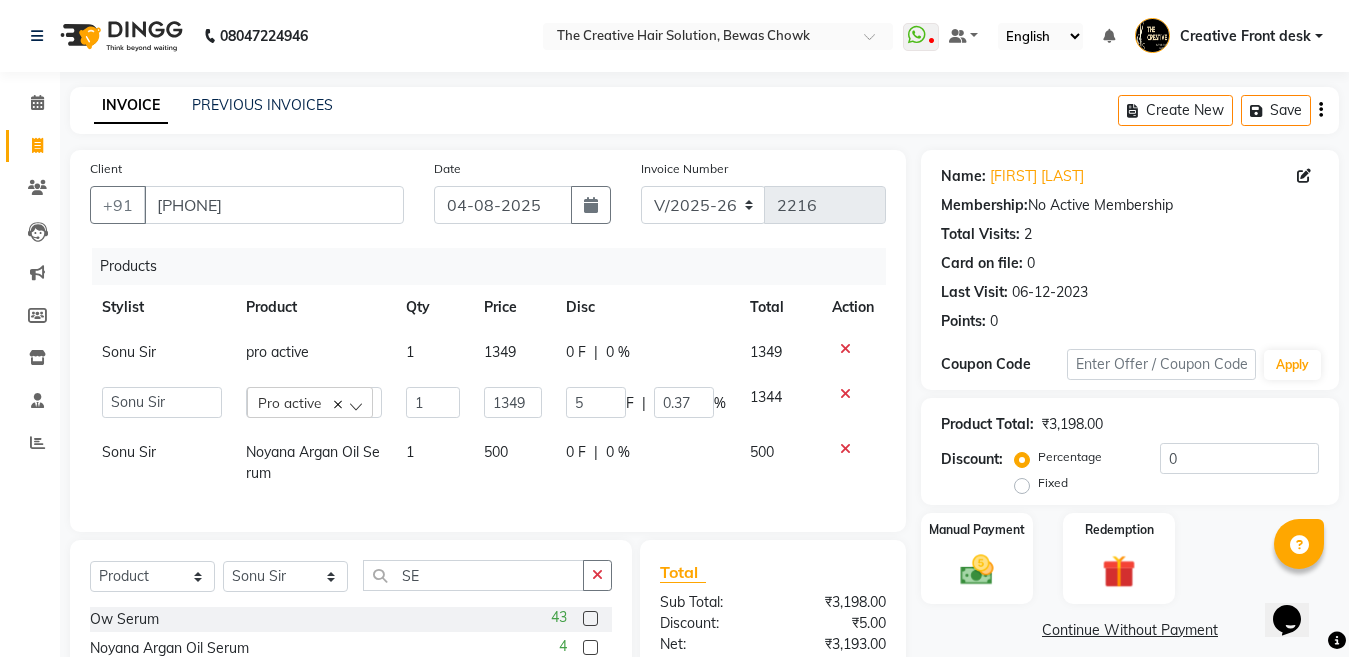 click on "5 F | 0.37 %" 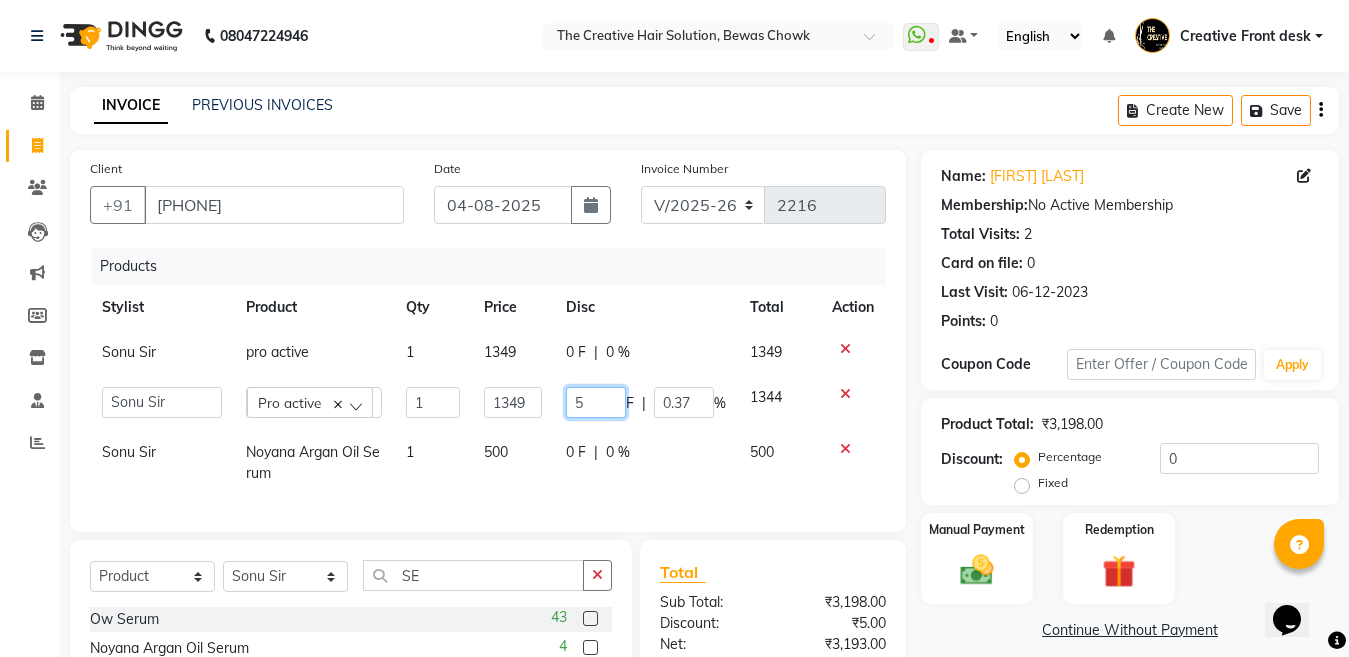 click on "5" 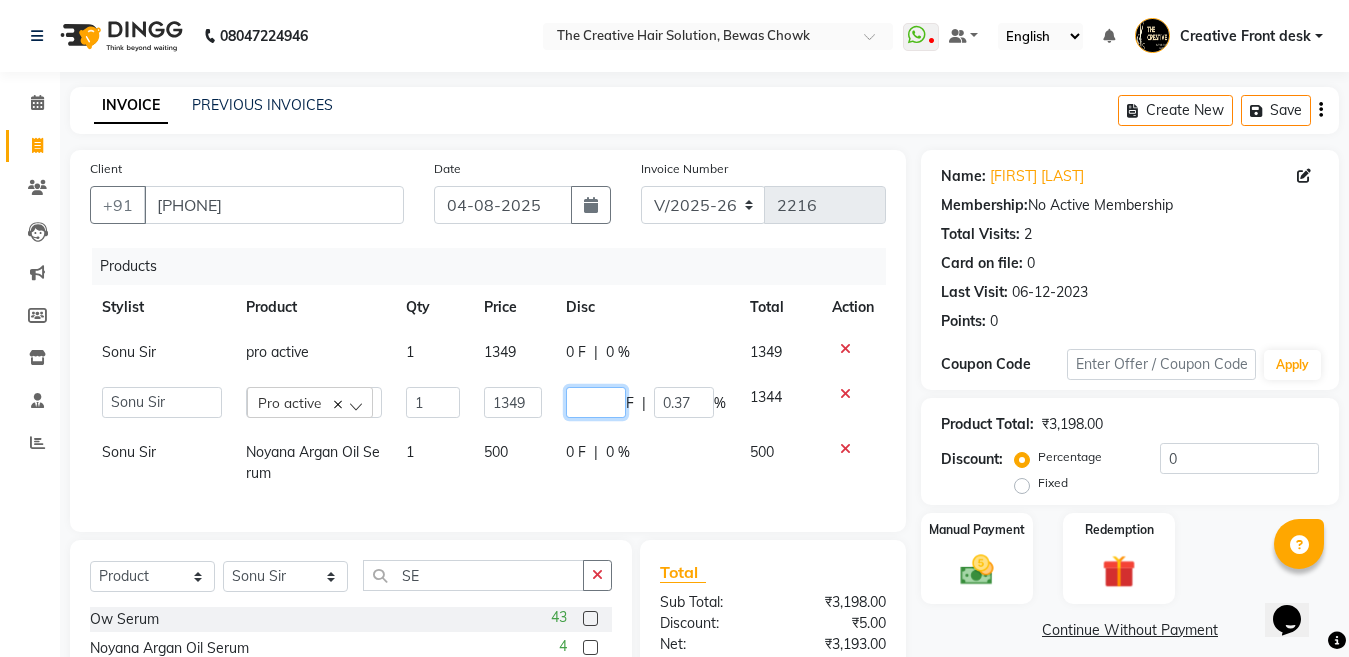 type on "0" 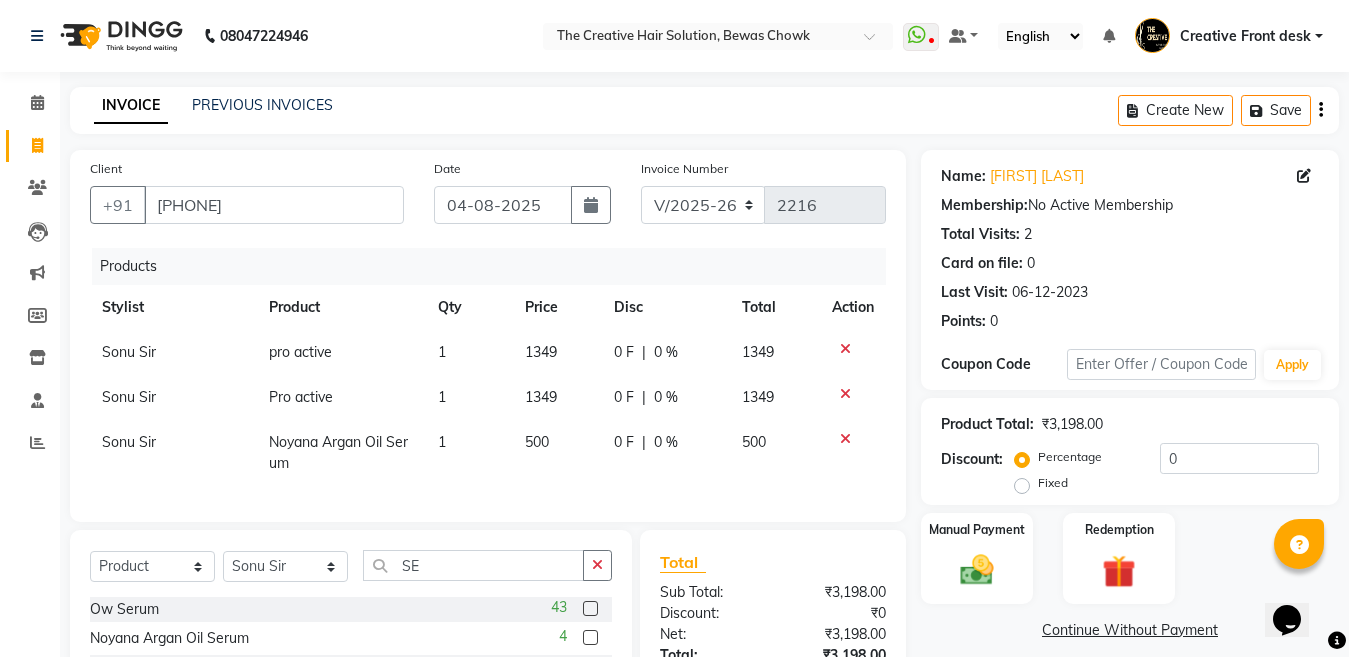 click on "0 F | 0 %" 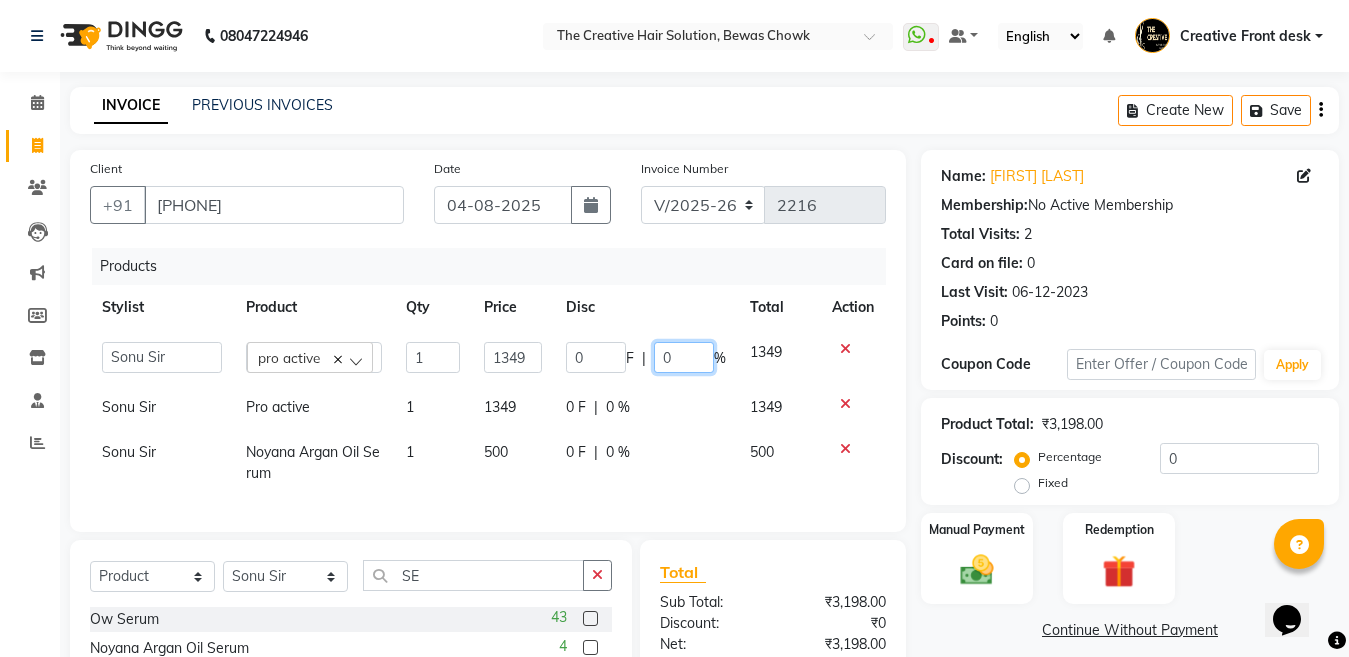 click on "0" 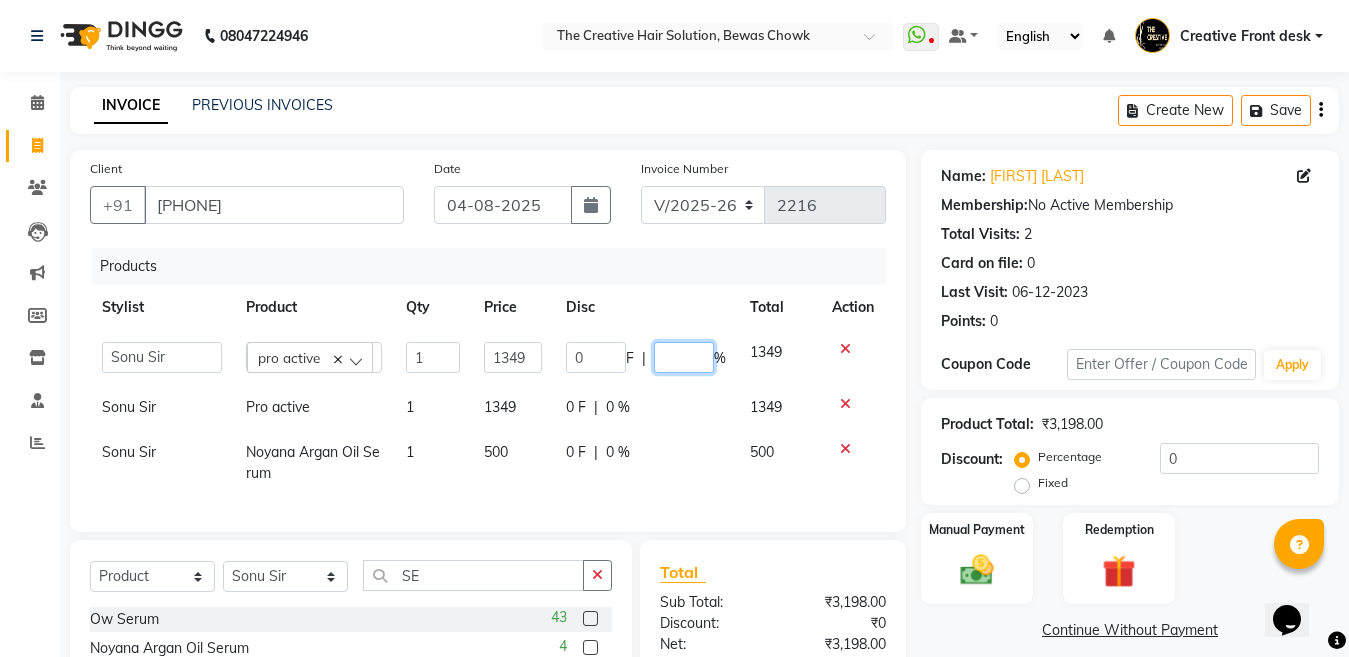 type on "5" 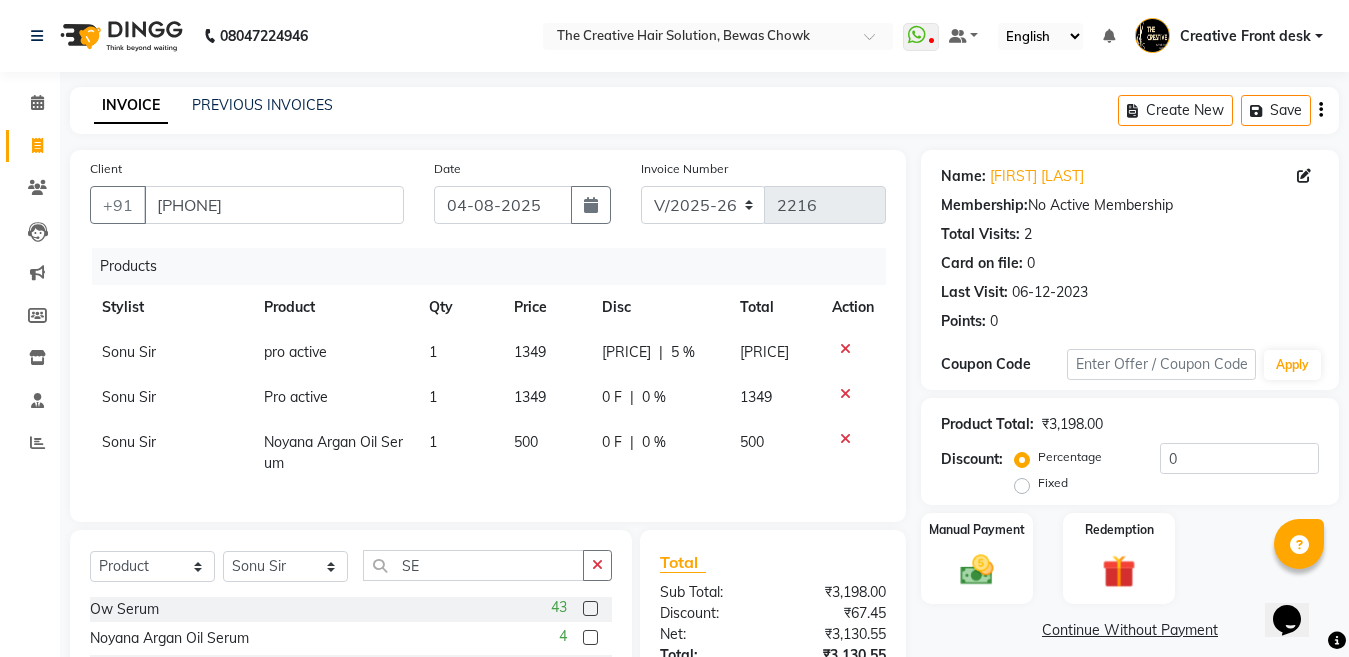click on "0 F | 0 %" 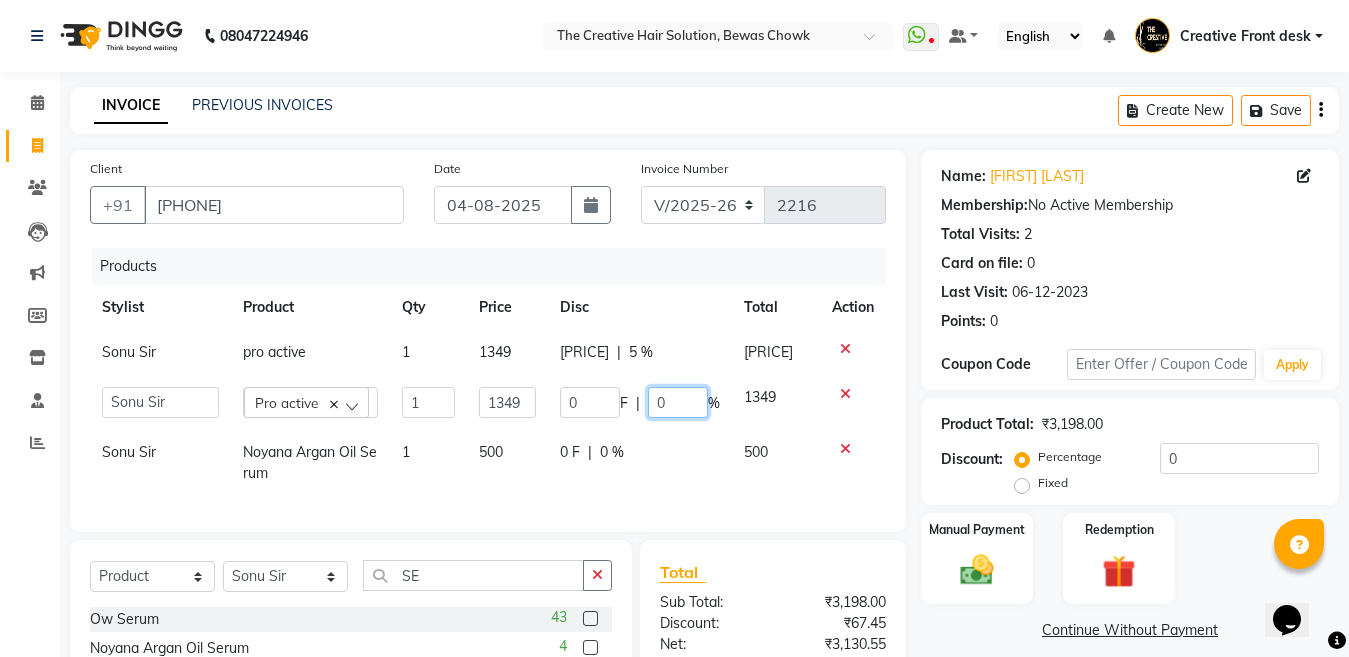 click on "0" 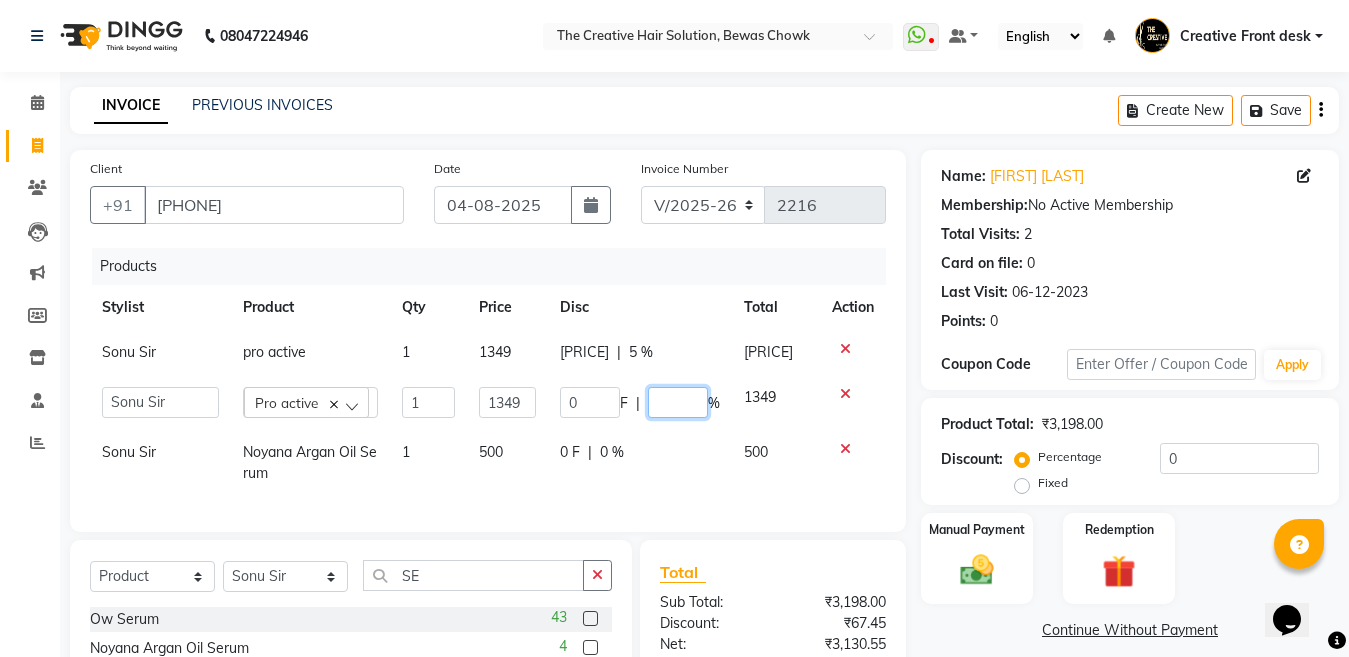 type on "5" 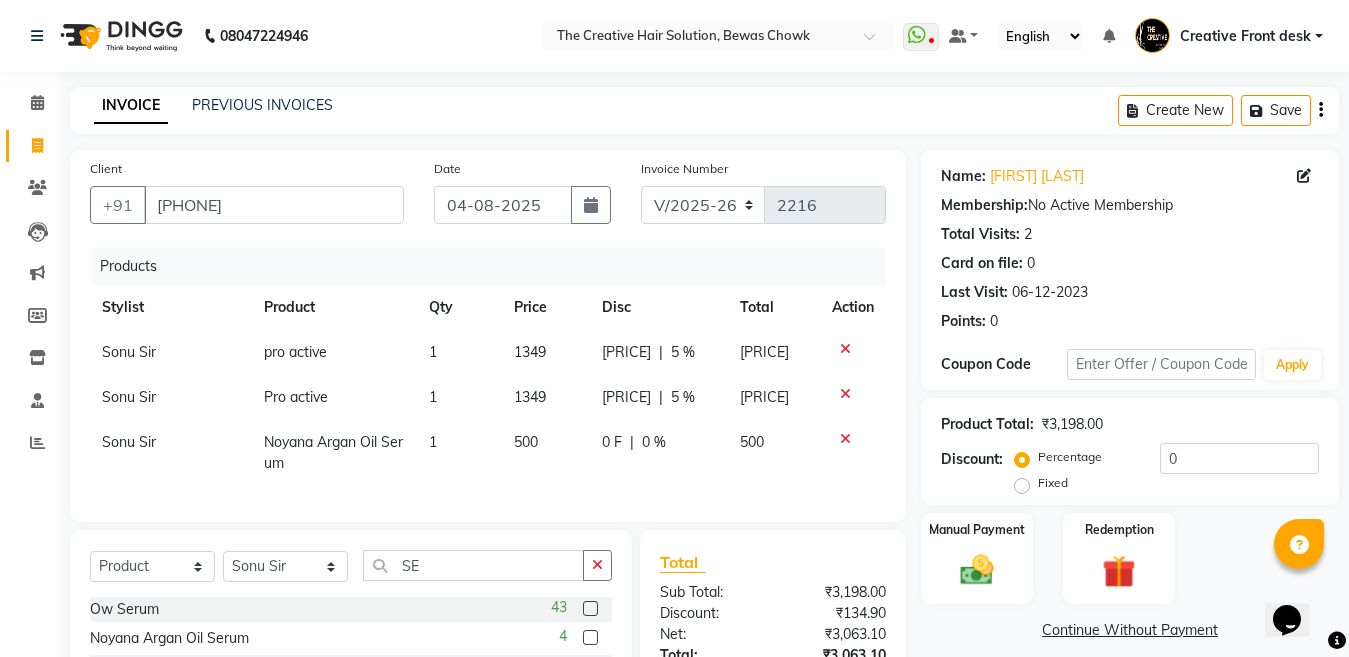 click on "Sonu Sir Noyana Argan Oil Serum 1 500 0 F | 0 % 500" 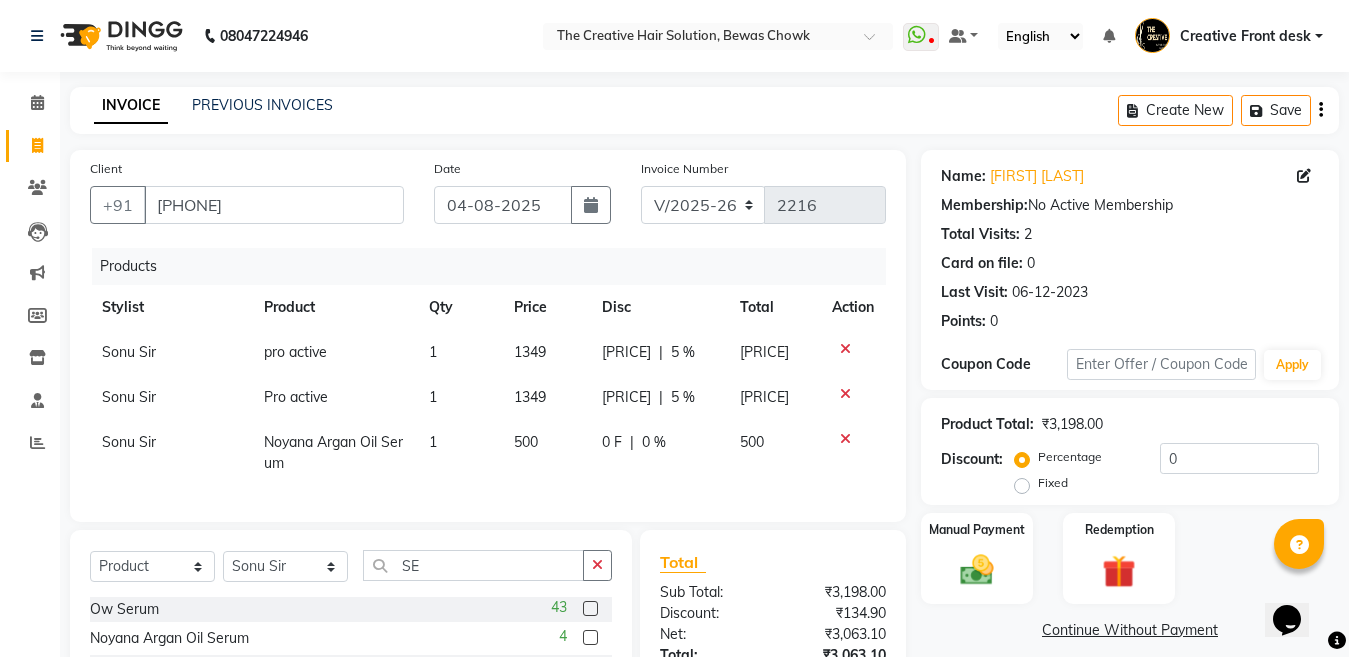 click 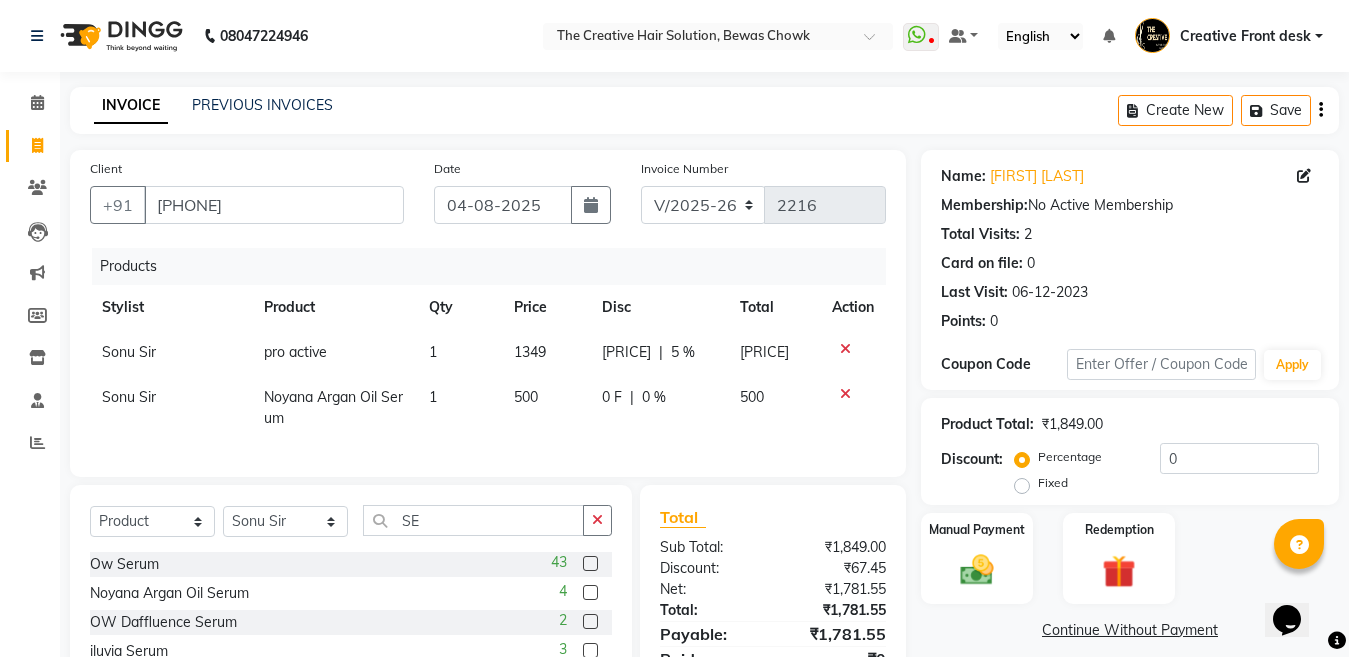 click 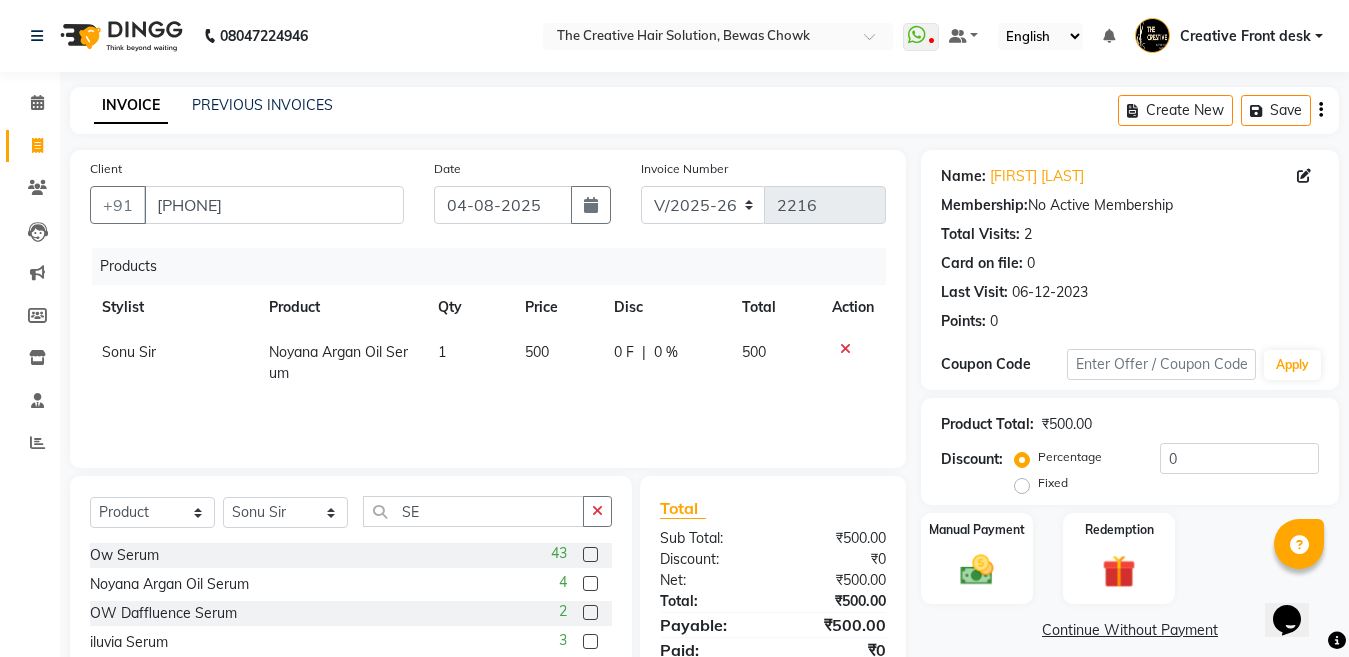 click on "Select  Service  Product  Membership  Package Voucher Prepaid Gift Card  Select Stylist Ankit Creative Front desk Deepak Firoz Geeta Golu Nisha Prince Priyanka Satyam Savita Shivam Shubham Sonu Sir Swapnil Taruna Panjwani Umesh Vidya SE" 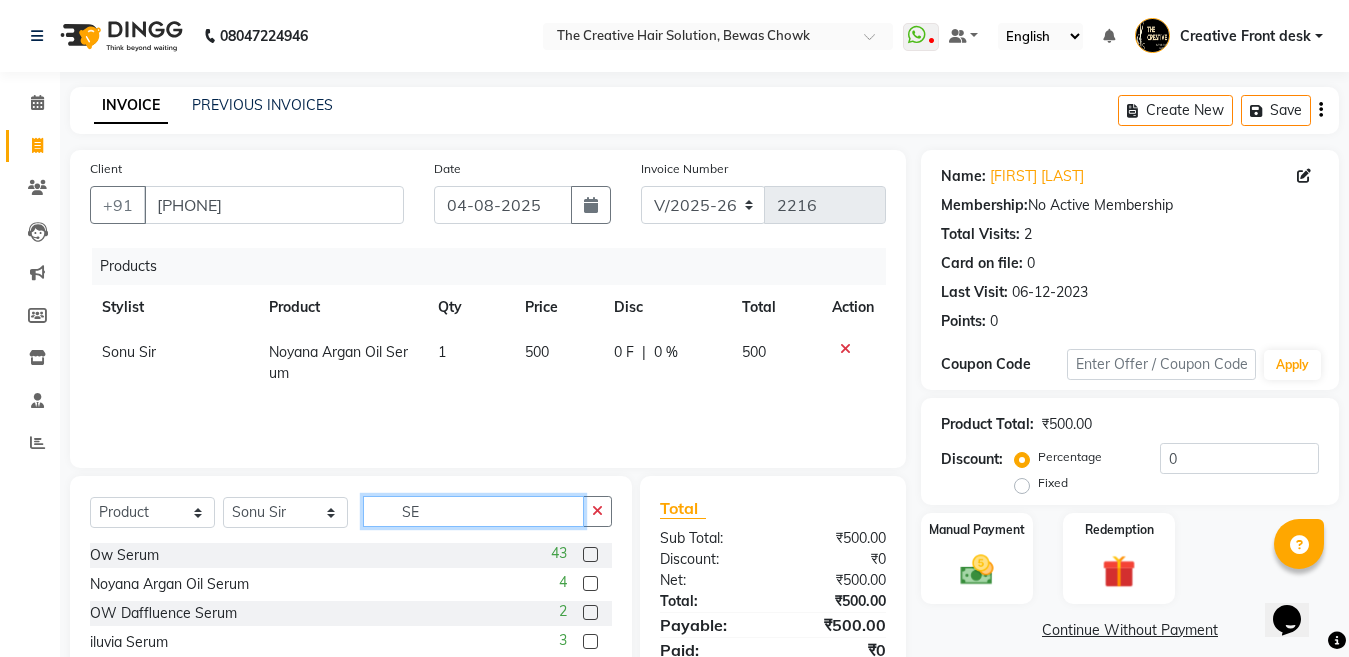 click on "SE" 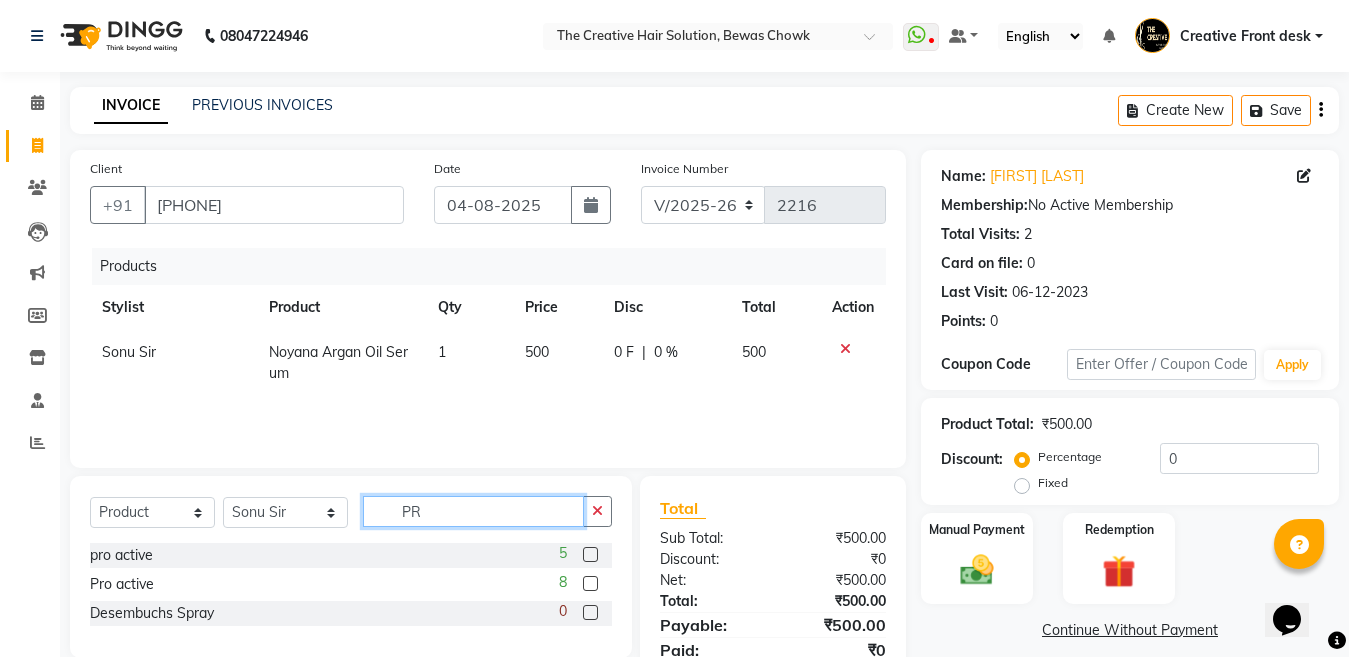 type on "PR" 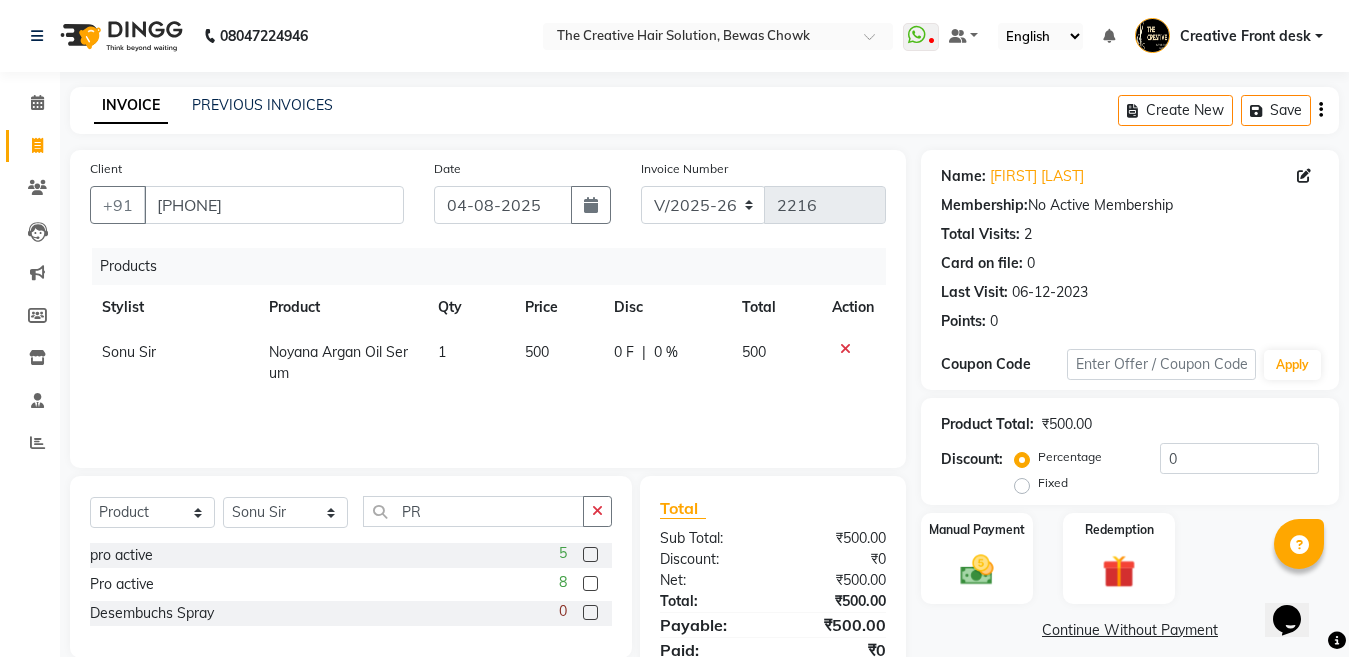 click 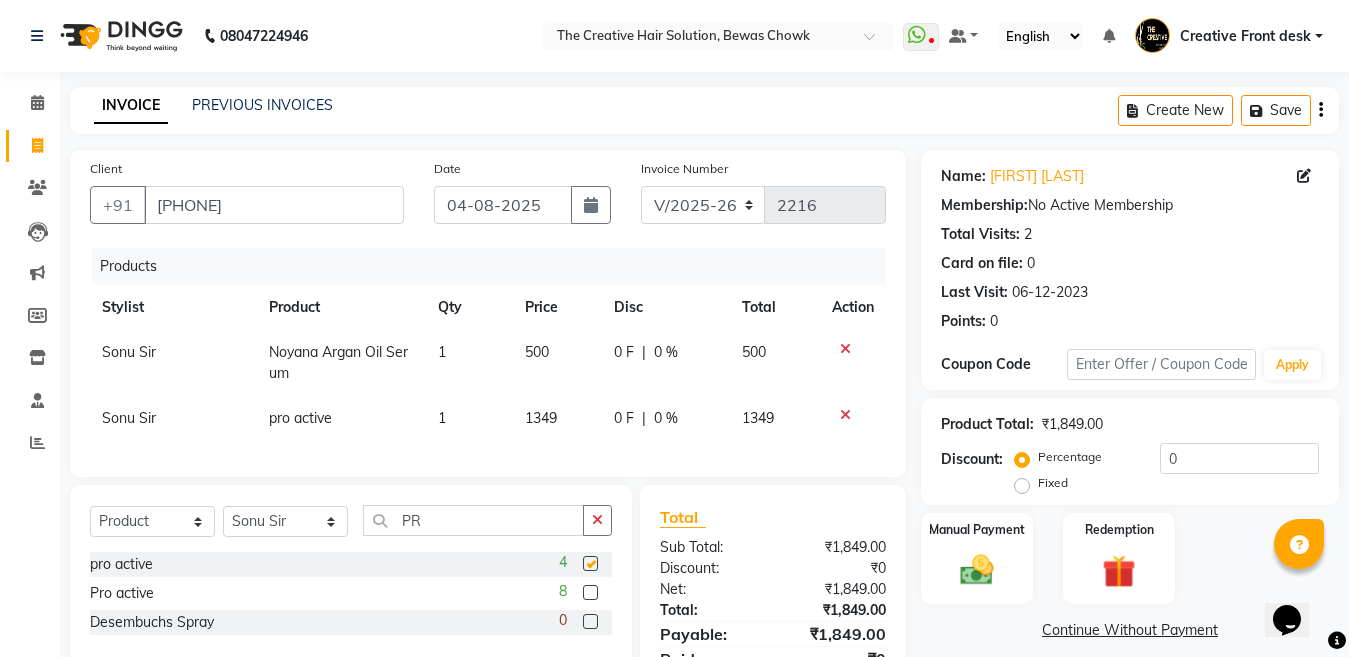 checkbox on "false" 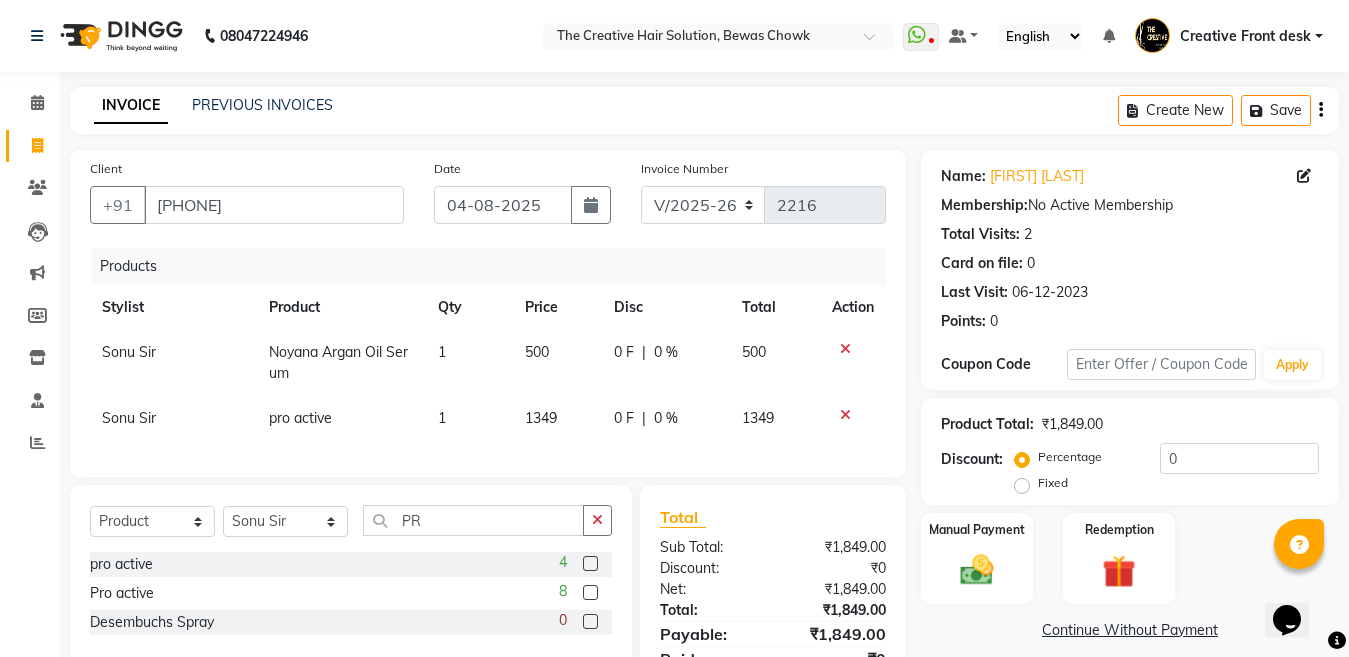 click 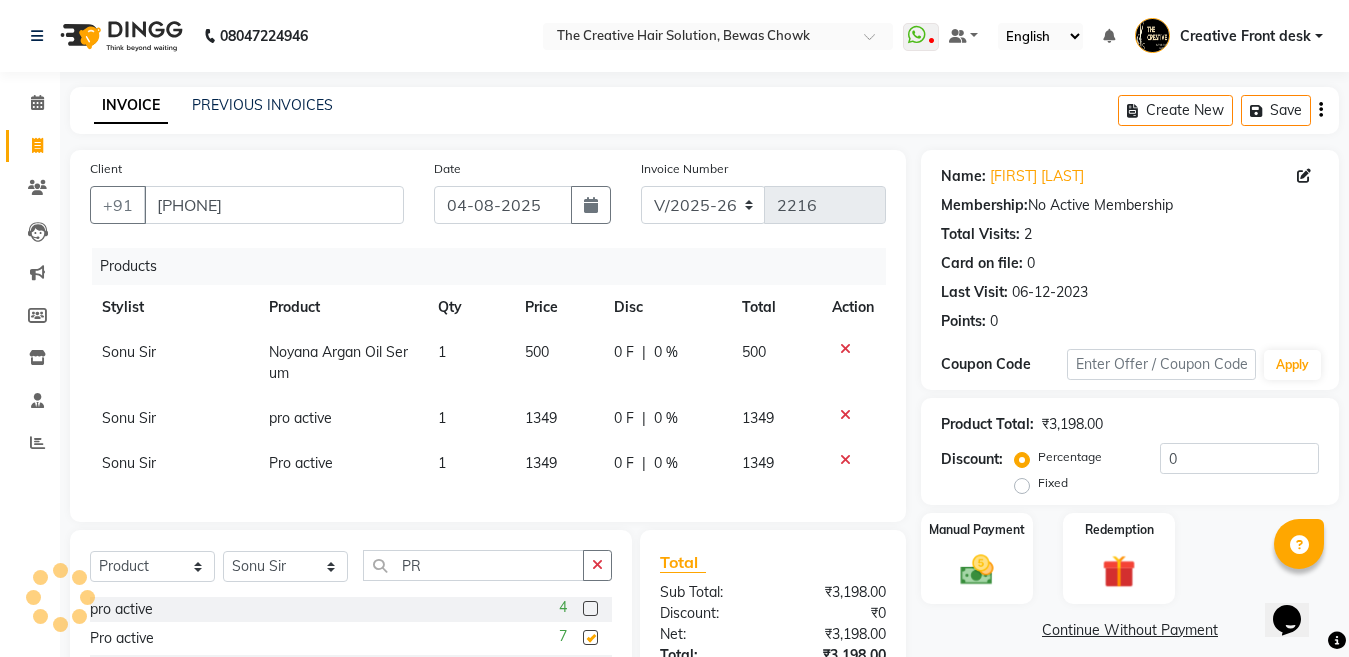 checkbox on "false" 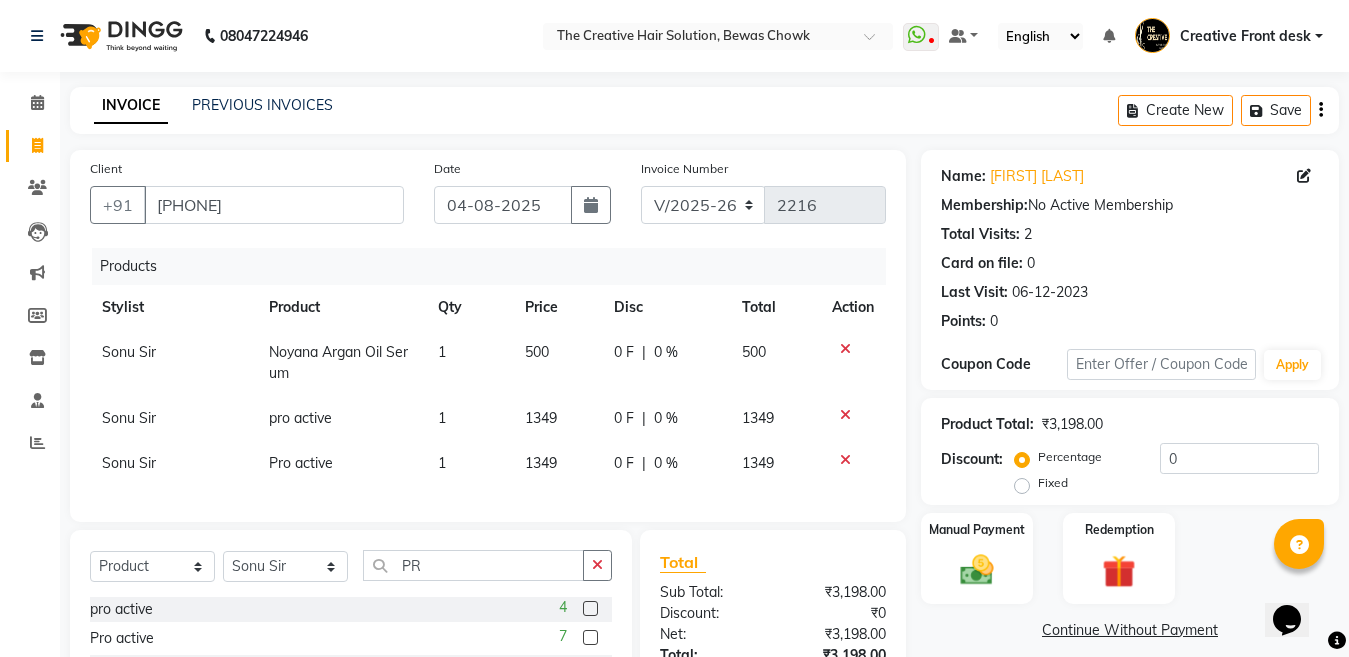 scroll, scrollTop: 151, scrollLeft: 0, axis: vertical 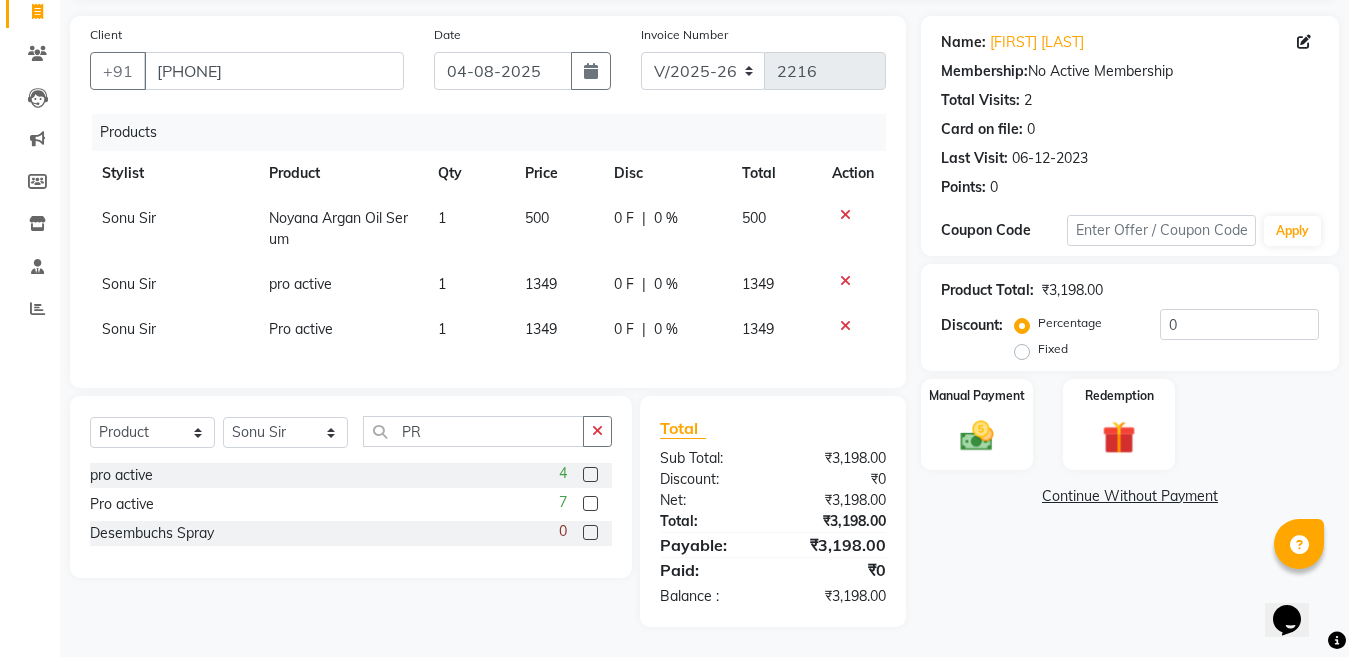 click on "0 %" 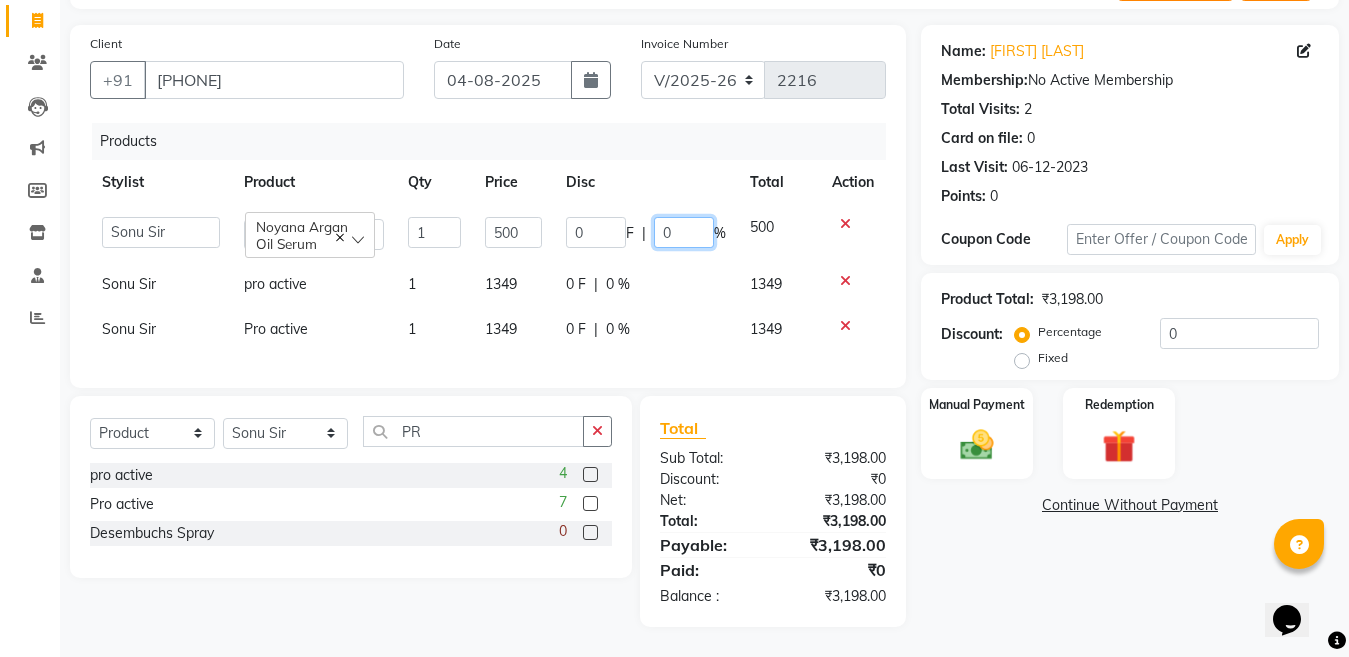 click on "0" 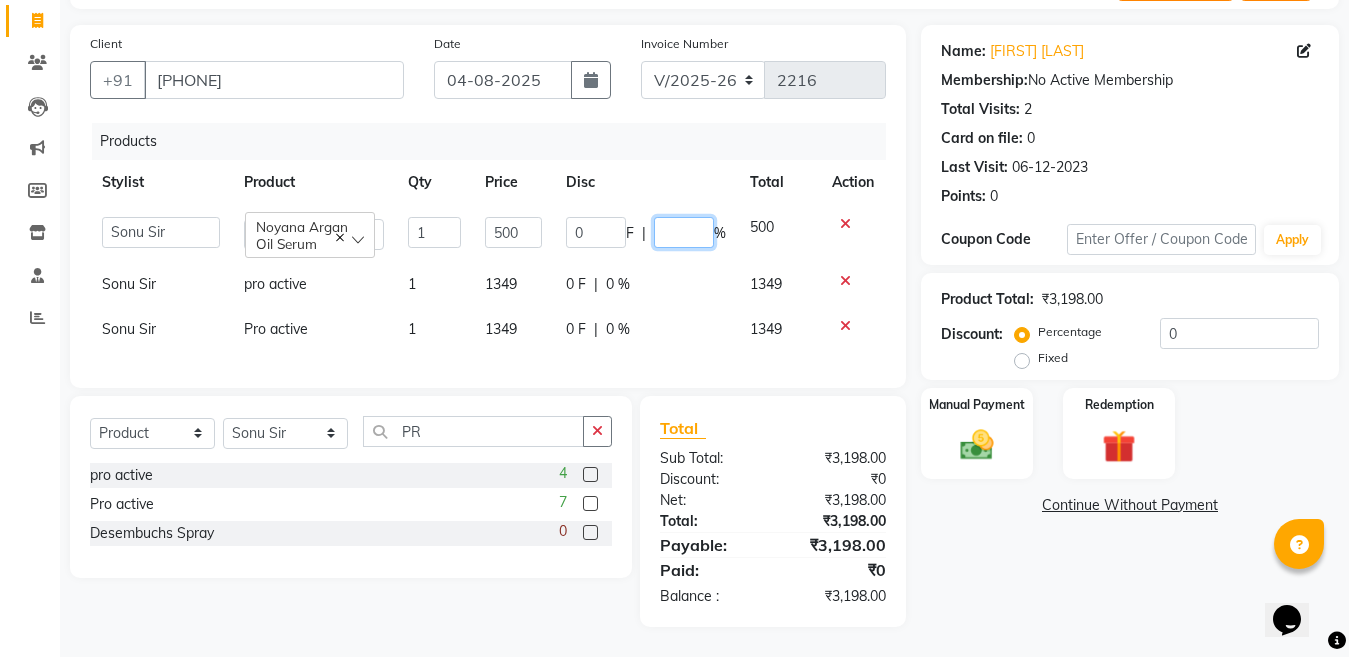 type on "5" 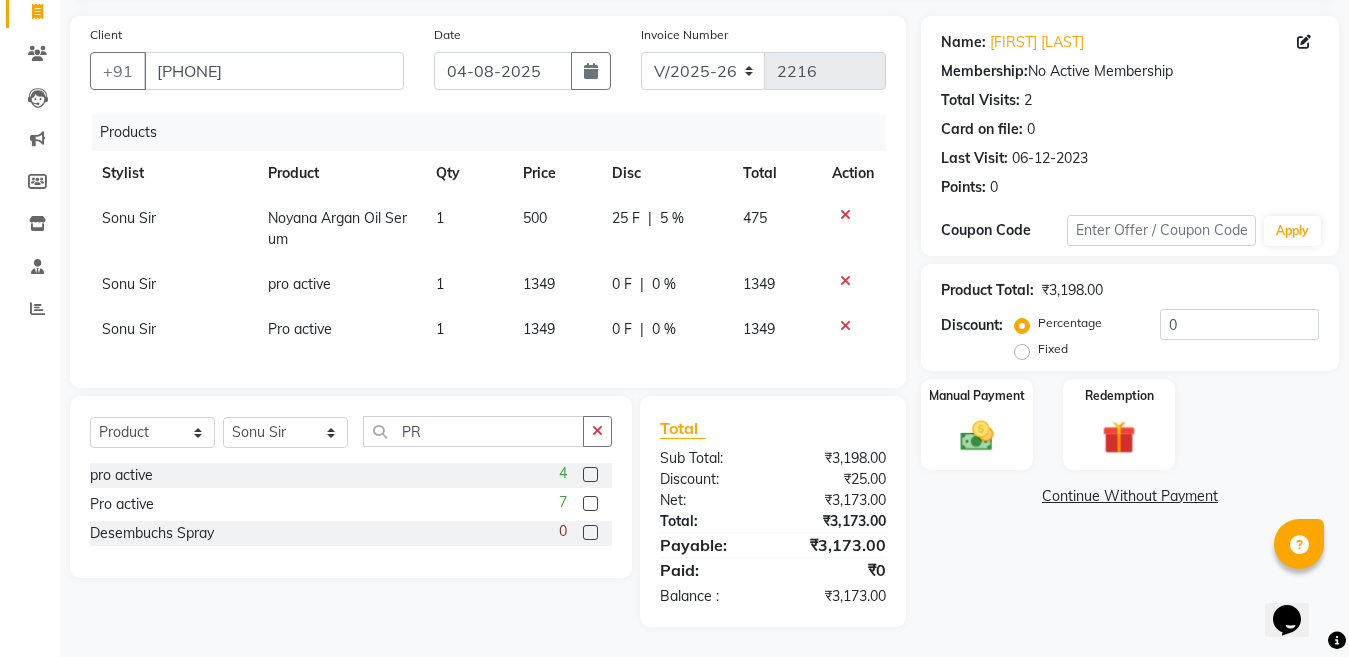 click on "0 F | 0 %" 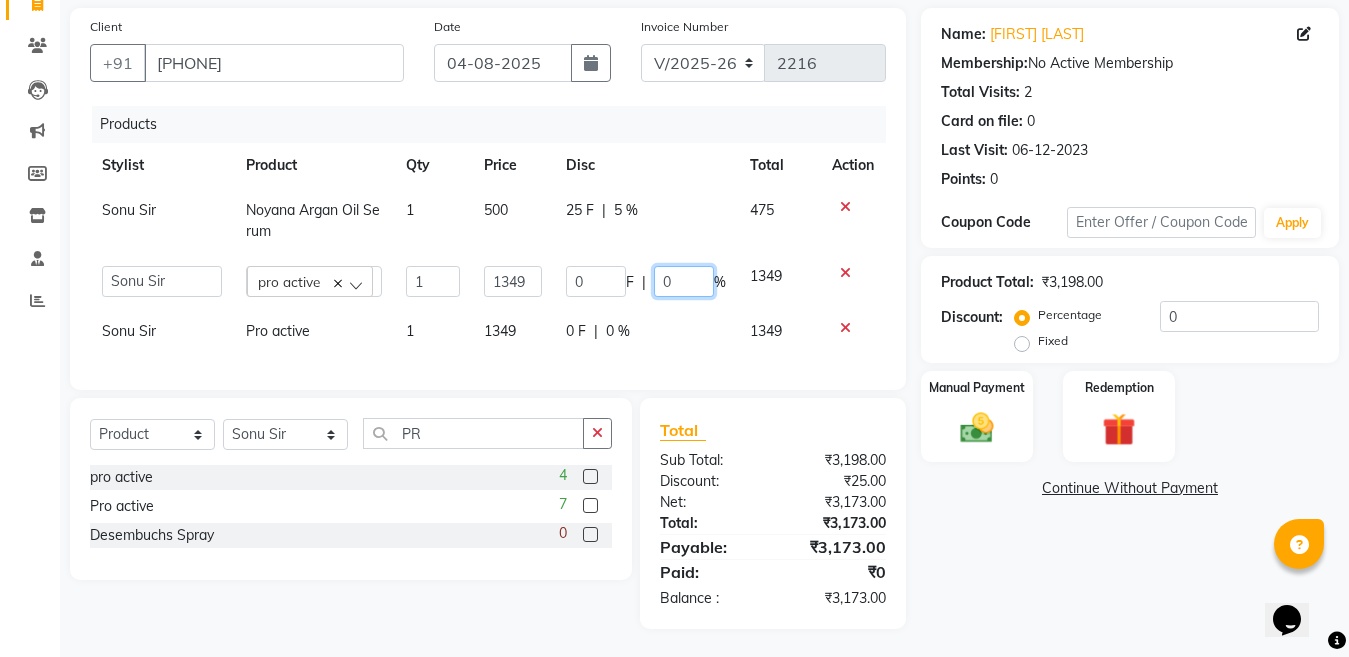 click on "0" 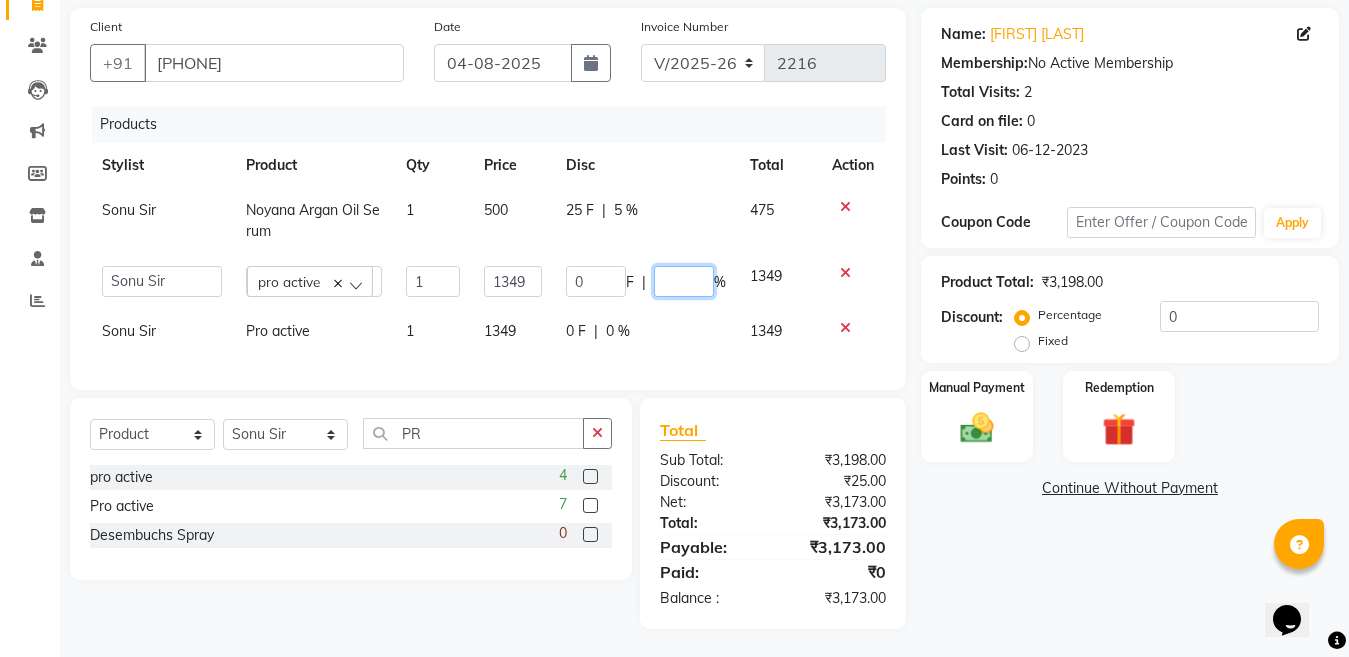 type on "5" 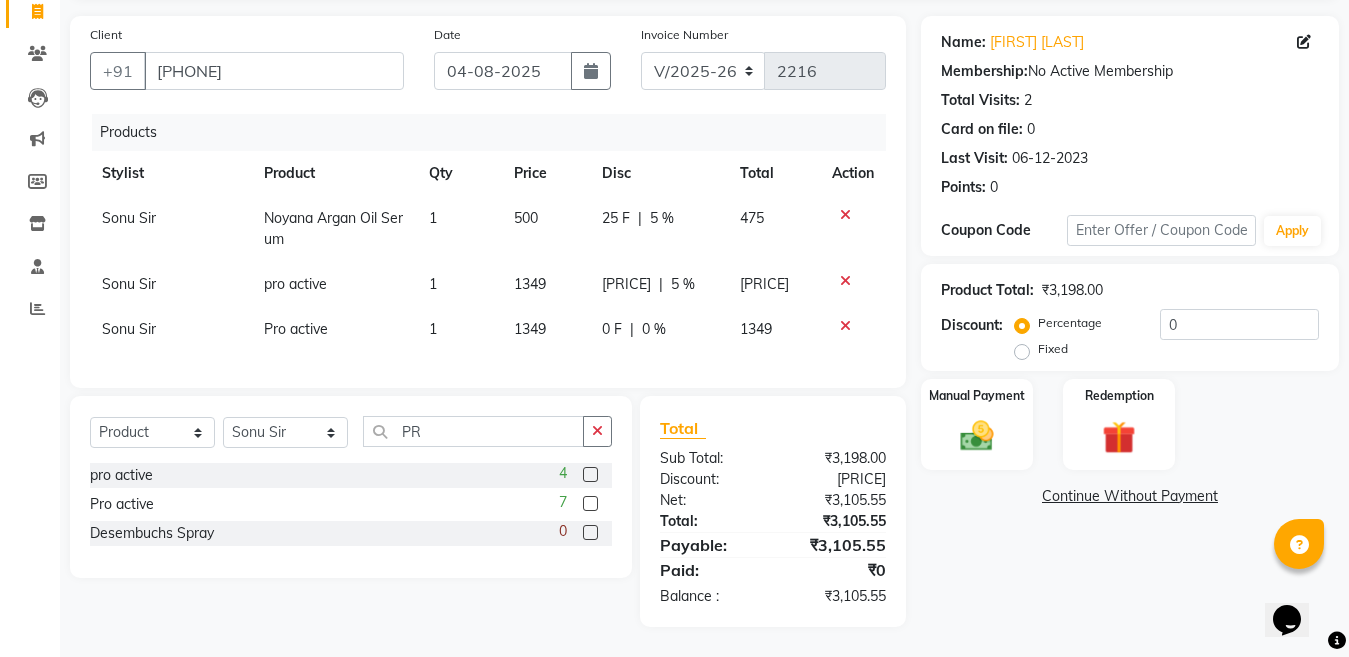 click on "0 F | 0 %" 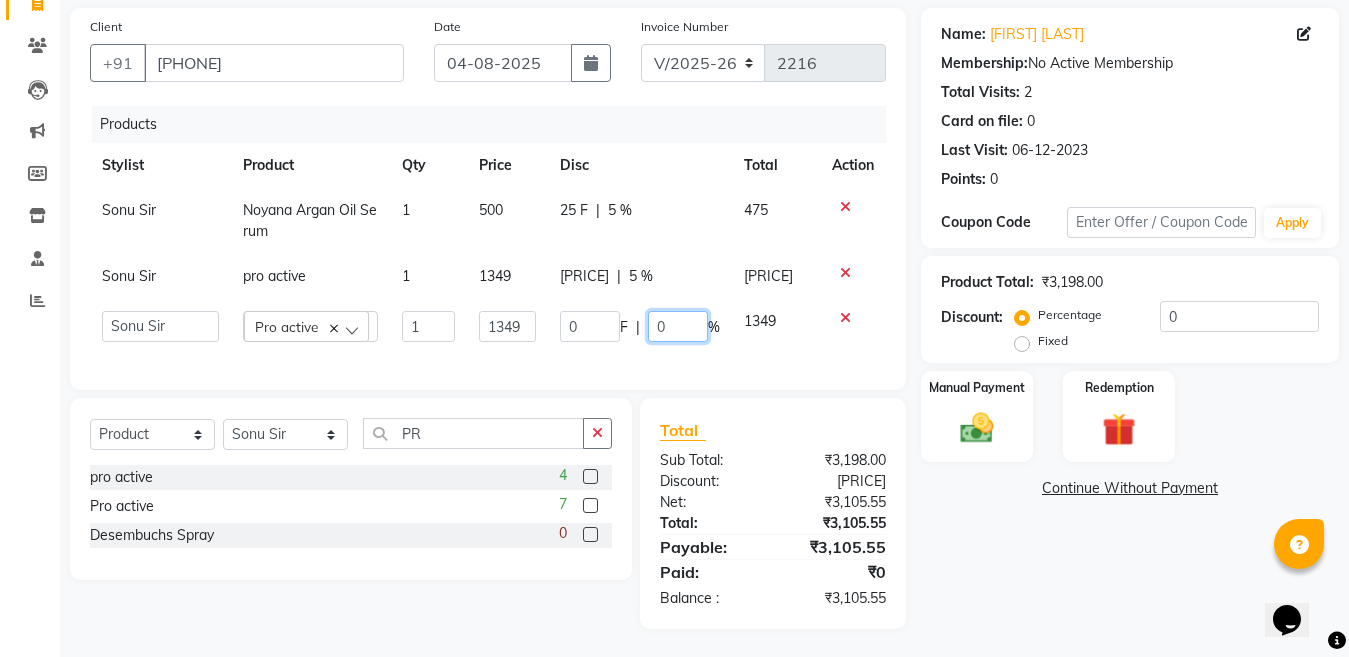 click on "0" 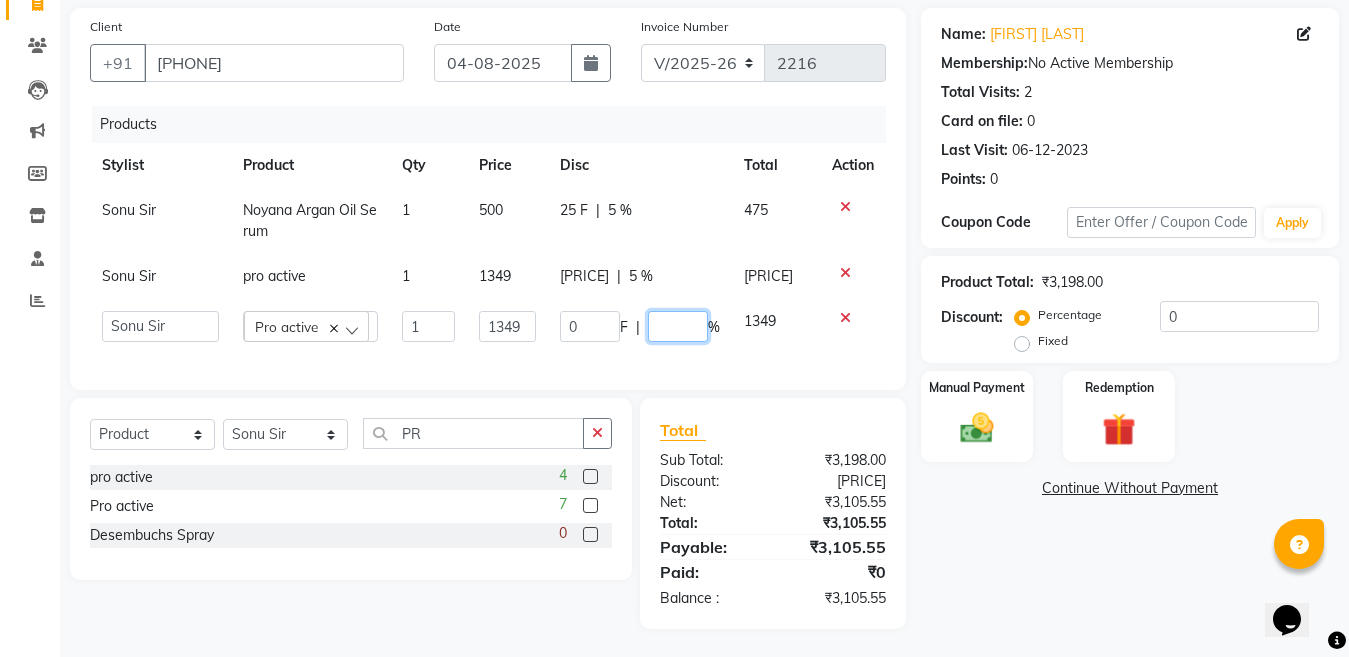 type on "5" 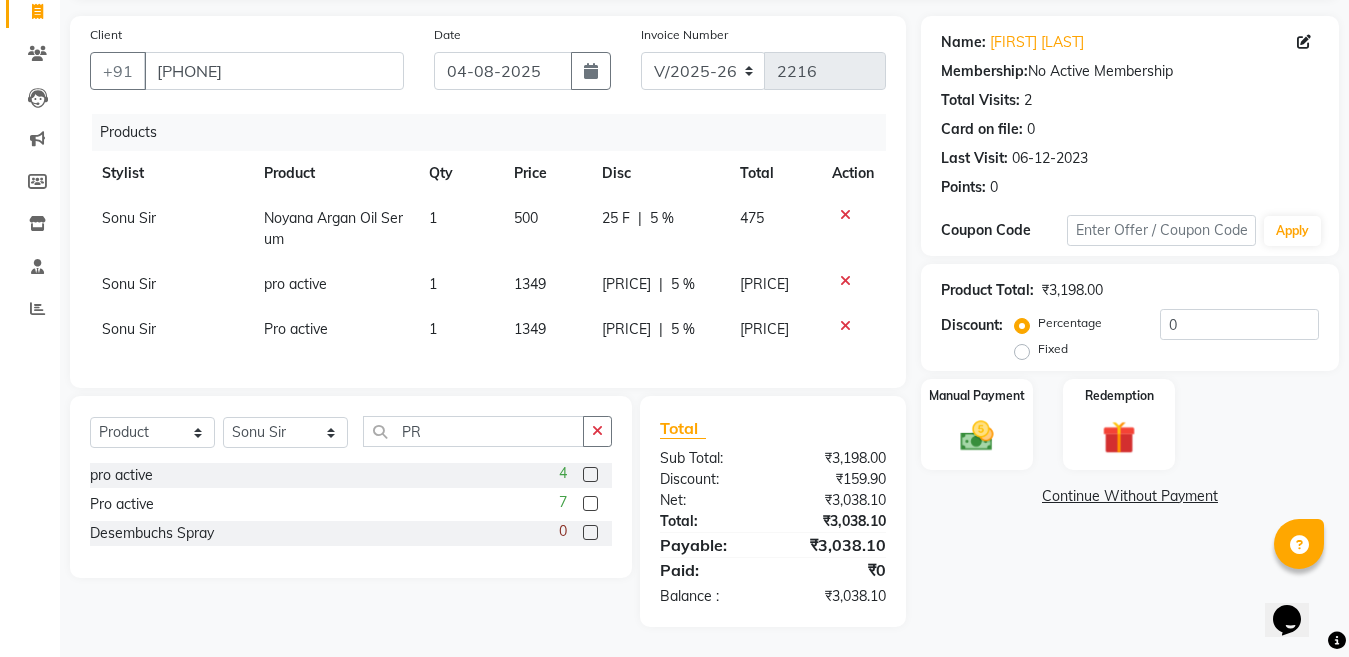 click on "Name: Heer  Chanchlani Membership:  No Active Membership  Total Visits:  2 Card on file:  0 Last Visit:   06-12-2023 Points:   0  Coupon Code Apply Product Total:  ₹3,198.00  Discount:  Percentage   Fixed  0 Manual Payment Redemption  Continue Without Payment" 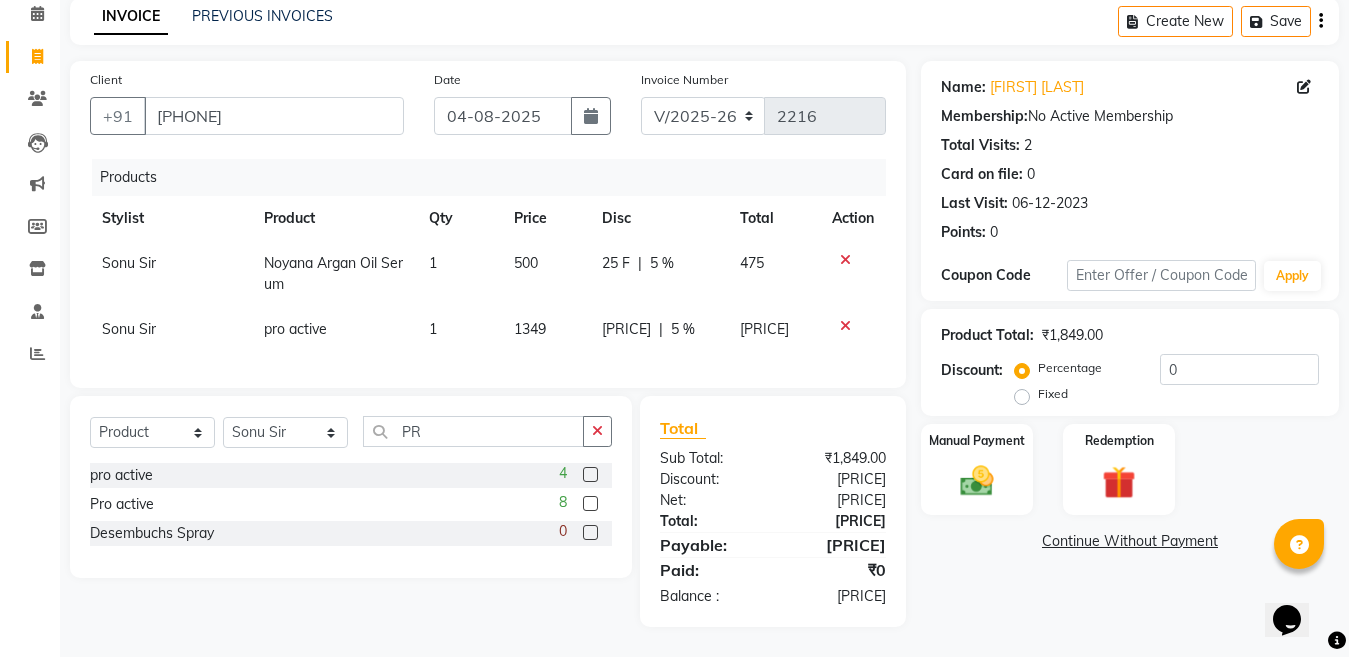 click 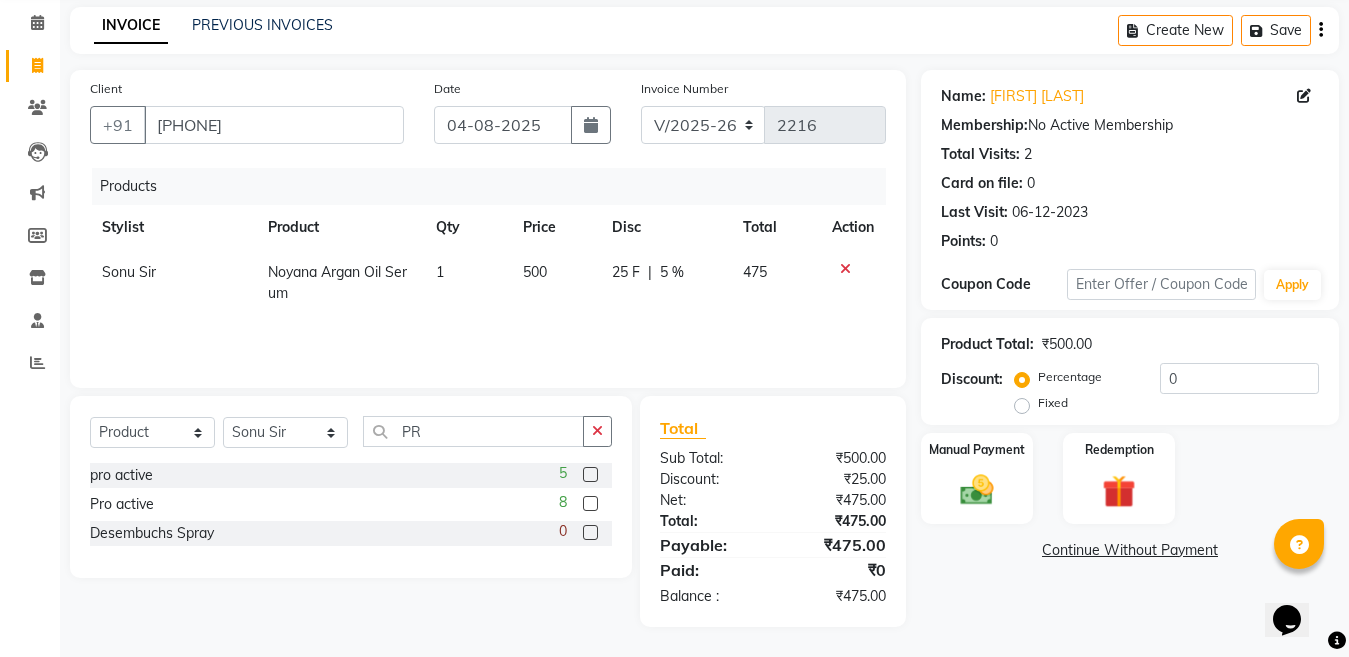 click 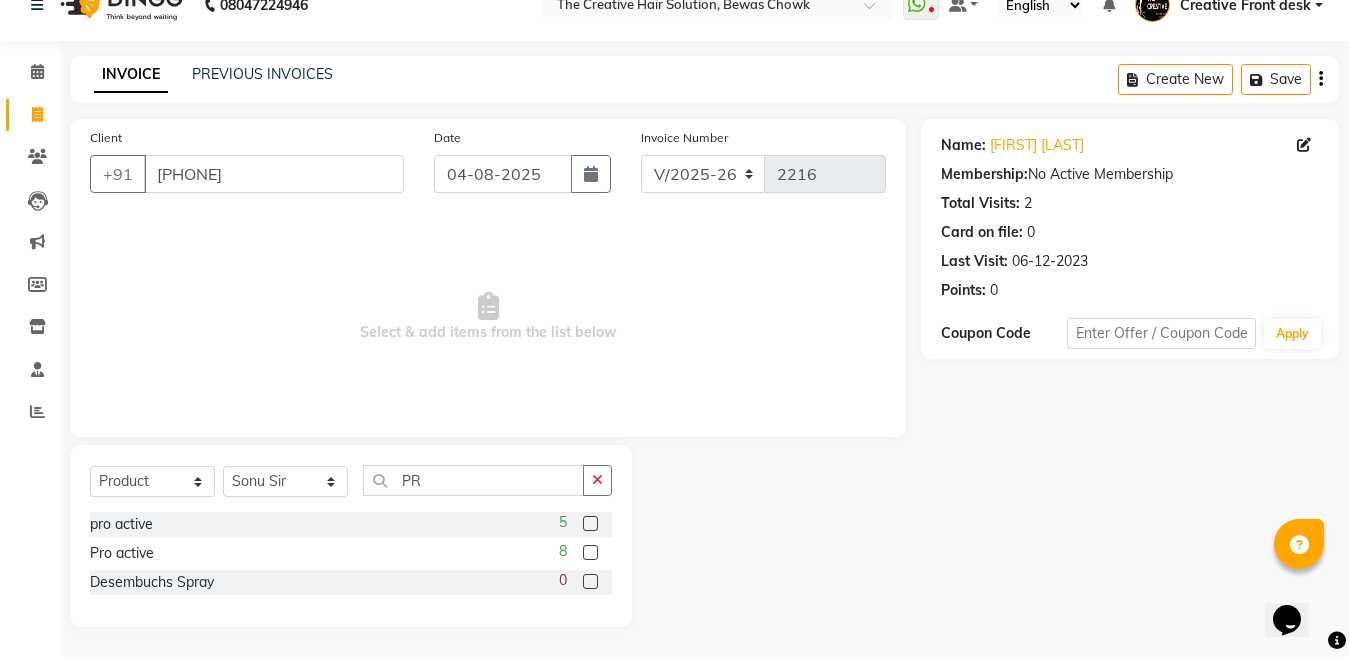 click on "Select & add items from the list below" at bounding box center (488, 317) 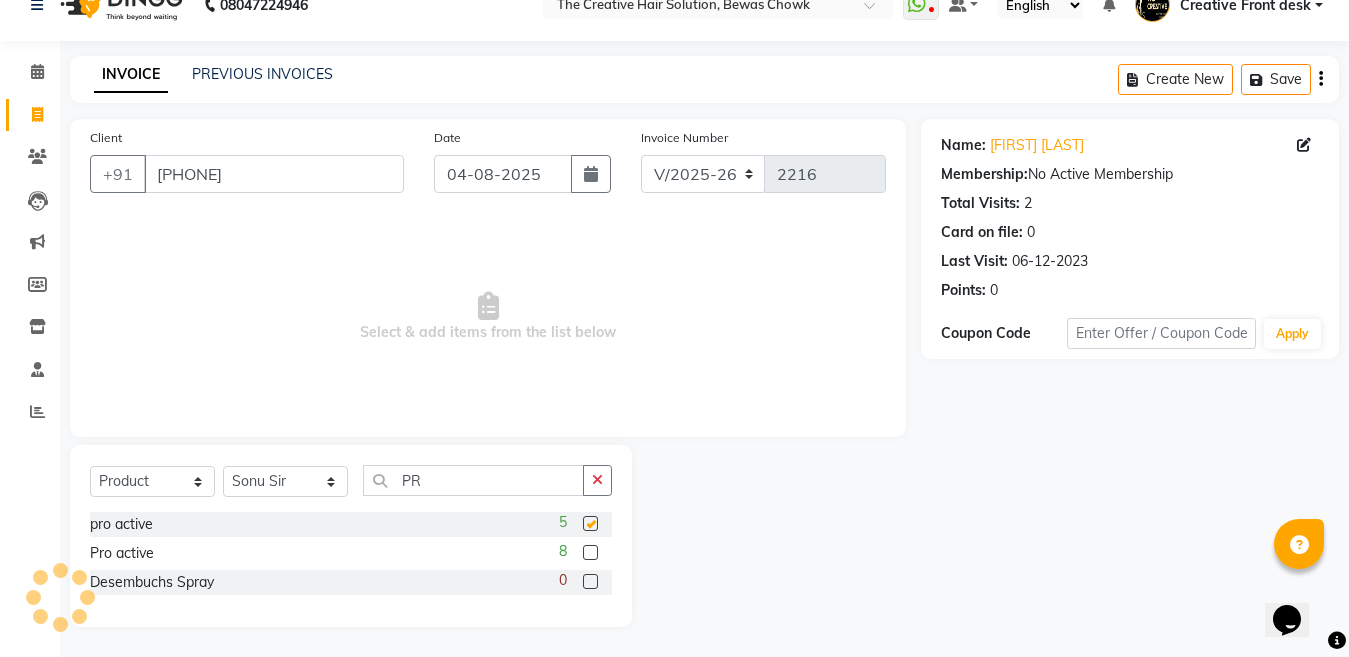 checkbox on "false" 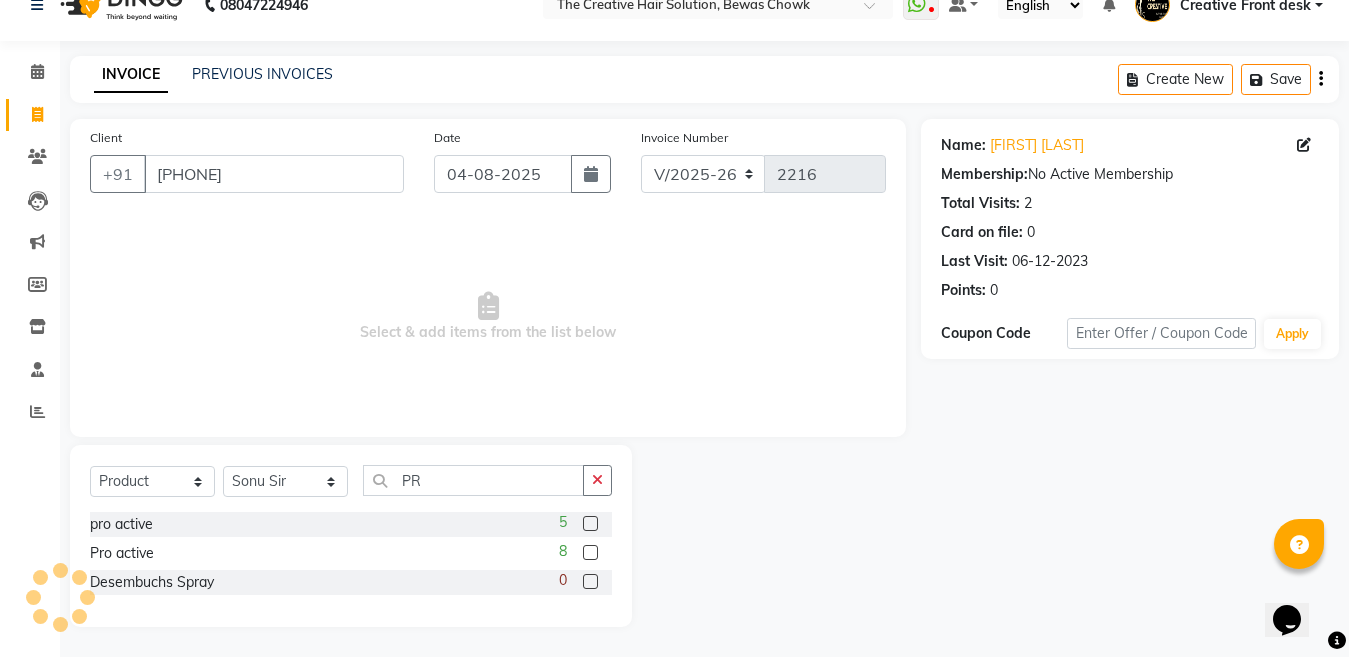 scroll, scrollTop: 80, scrollLeft: 0, axis: vertical 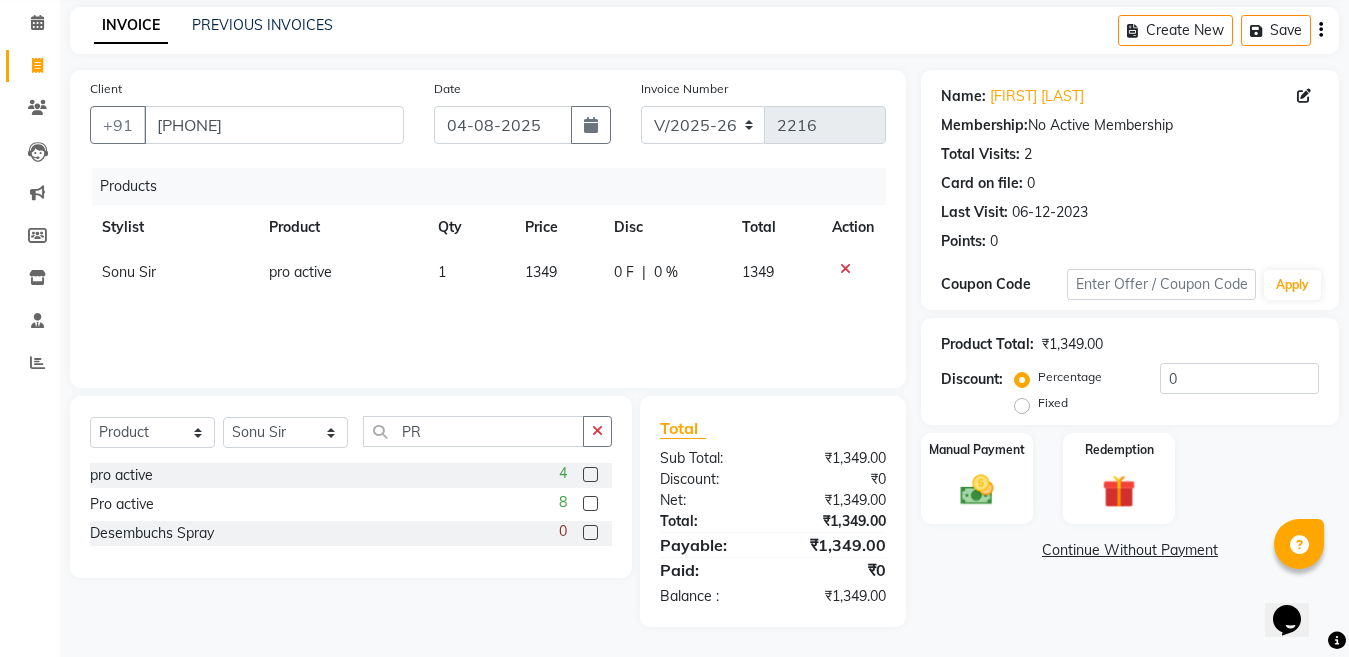 click on "pro active  4 Pro active  8 Desembuchs Spray  0" 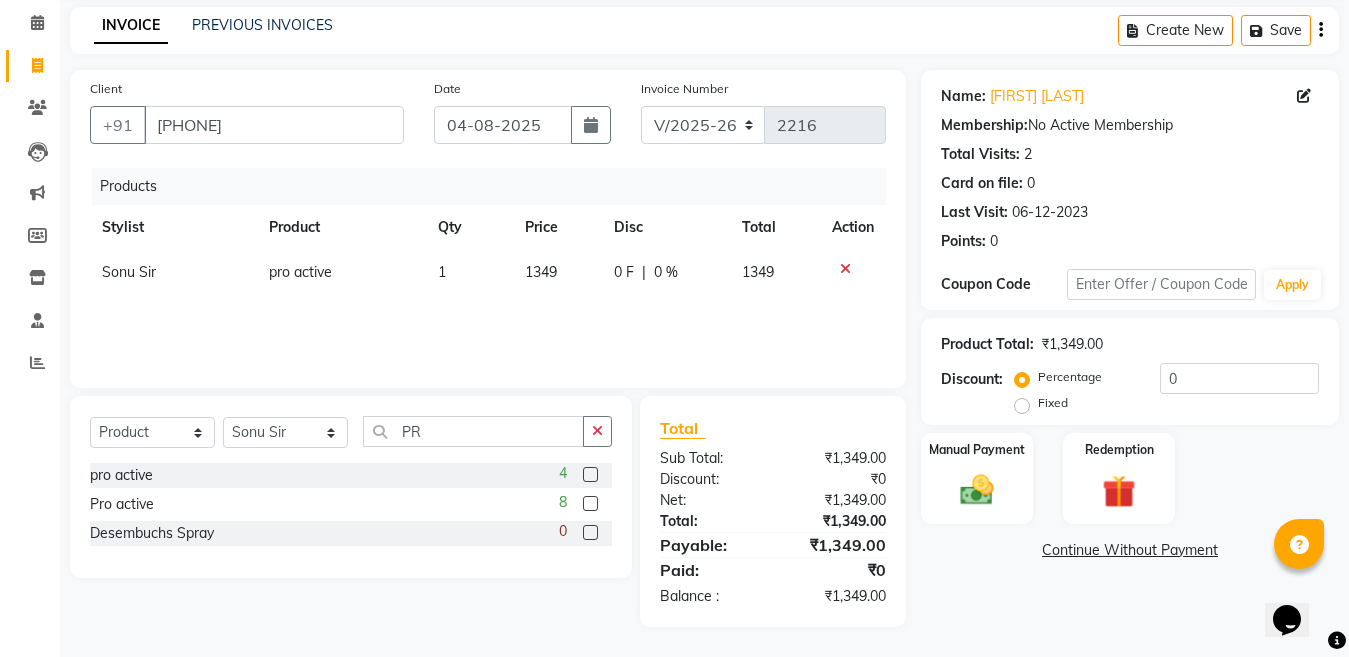 click 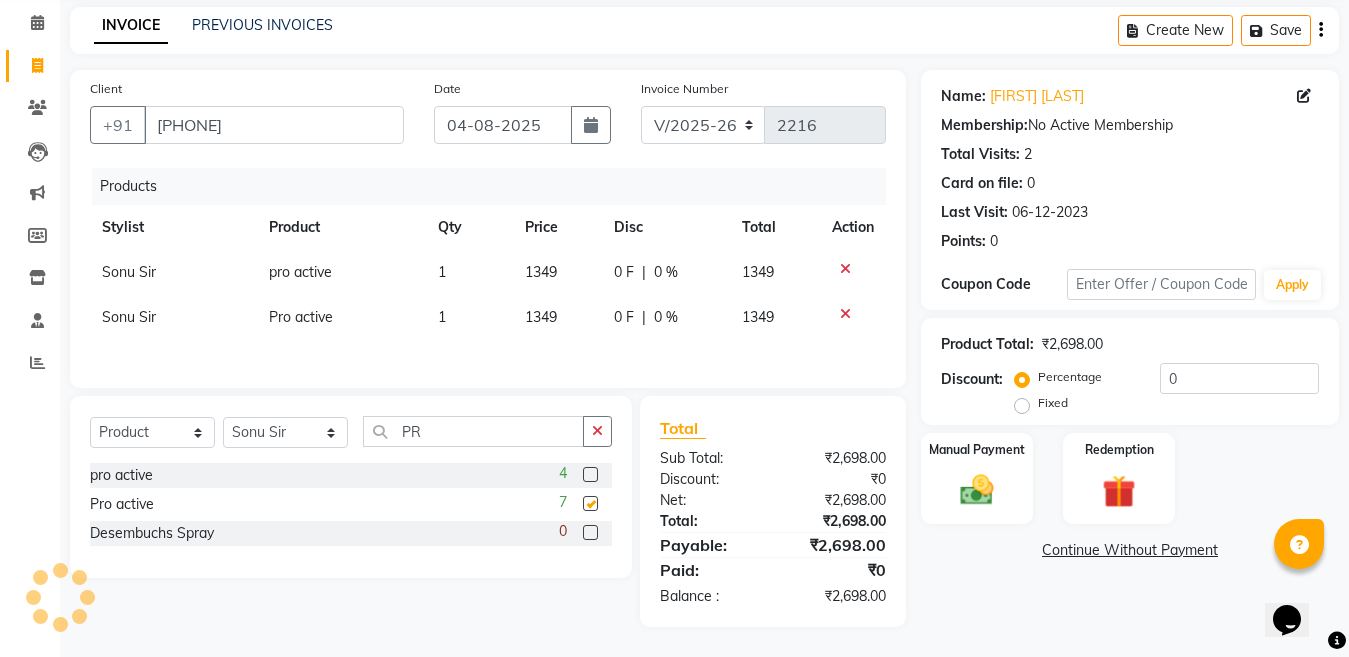 scroll, scrollTop: 85, scrollLeft: 0, axis: vertical 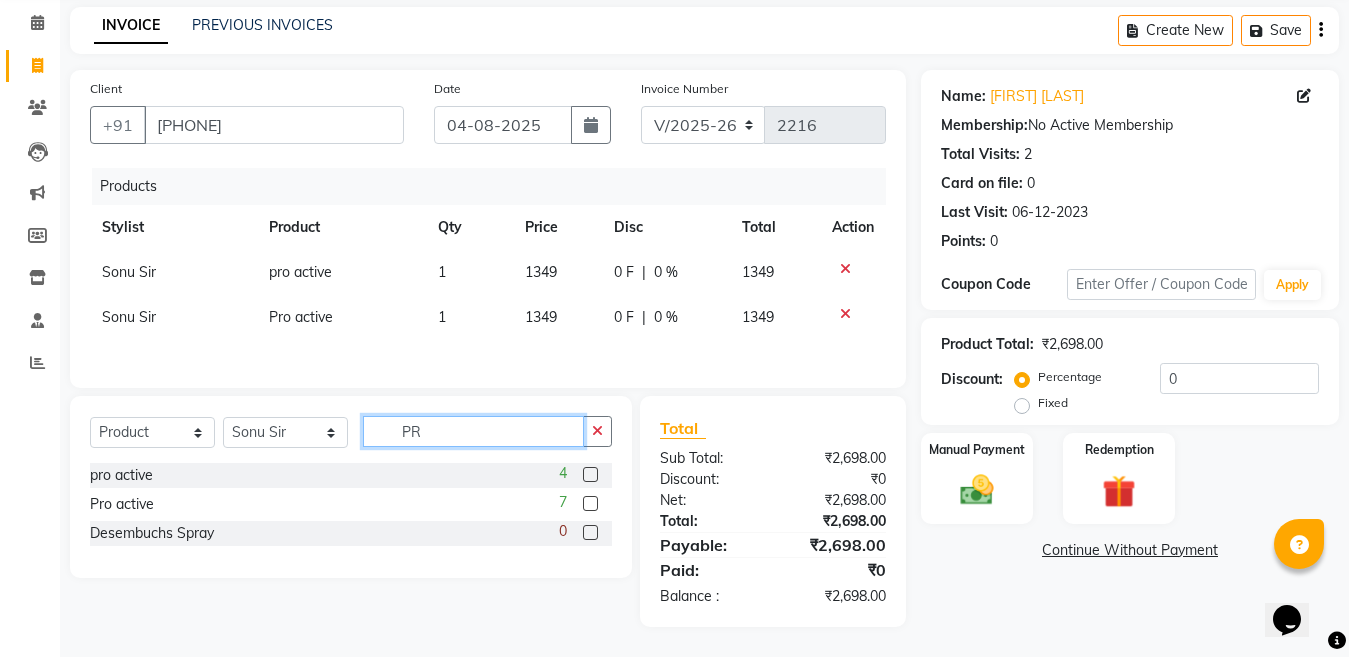 click on "PR" 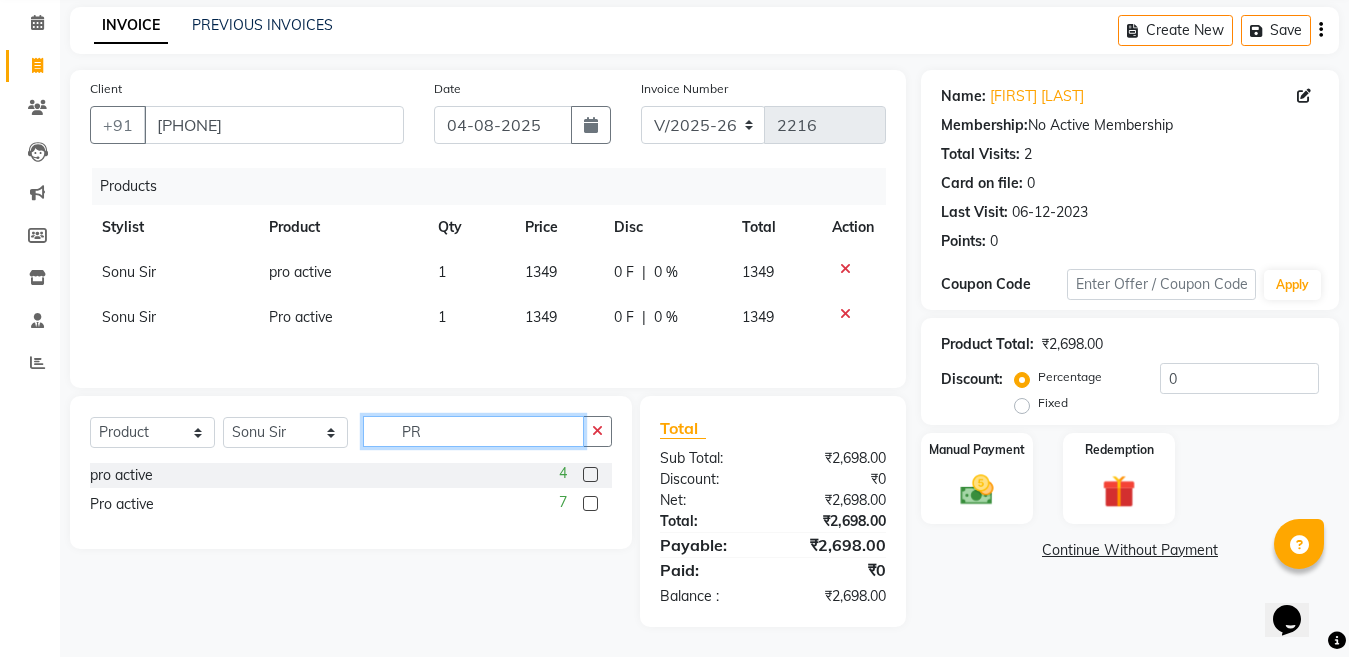 type on "P" 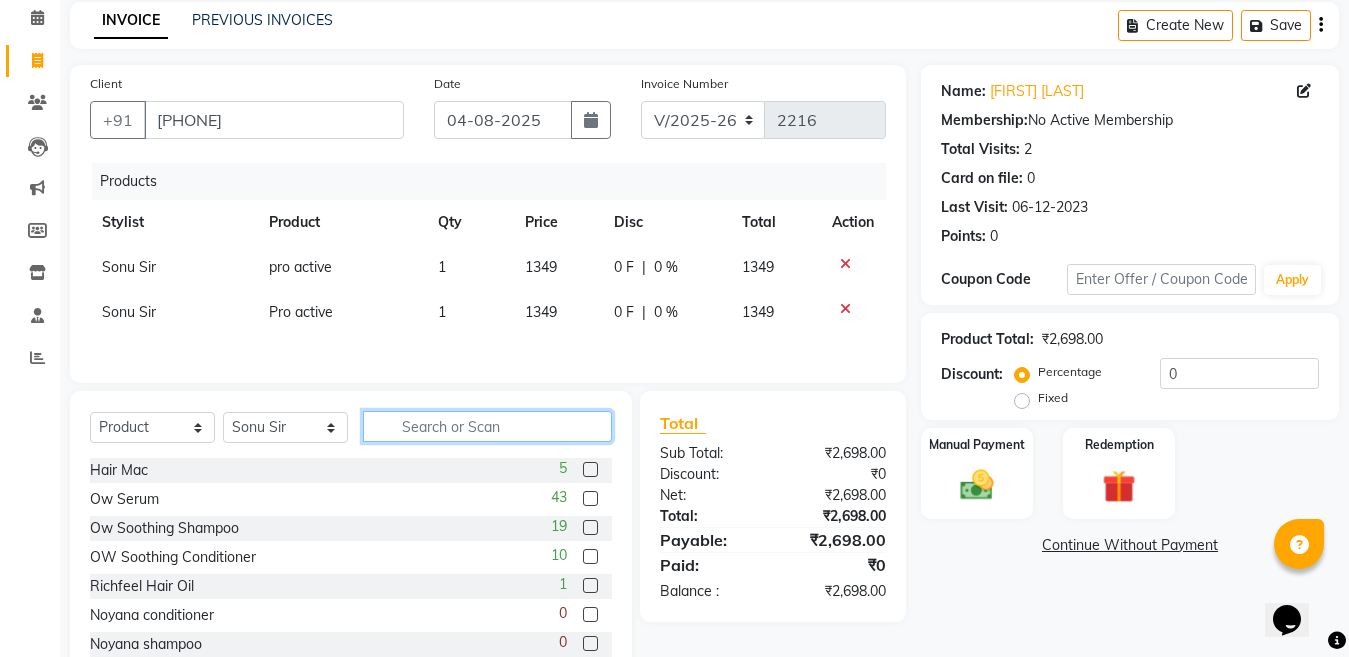 click 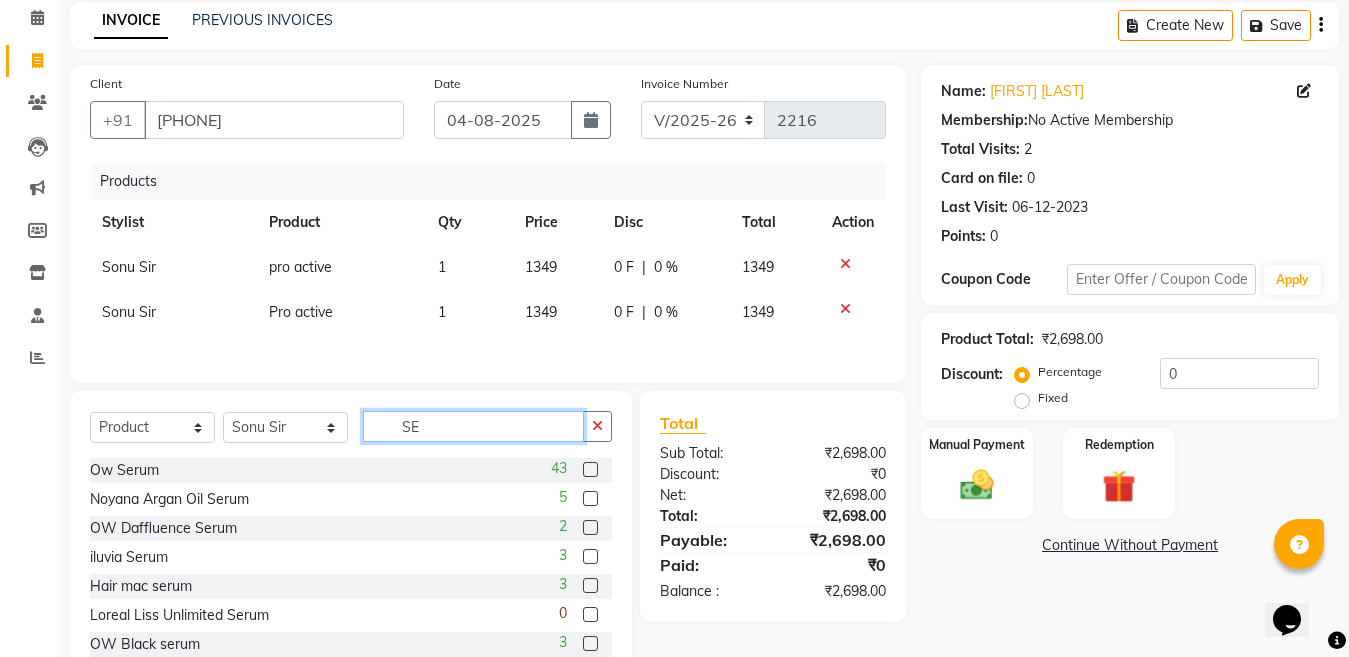 type on "SE" 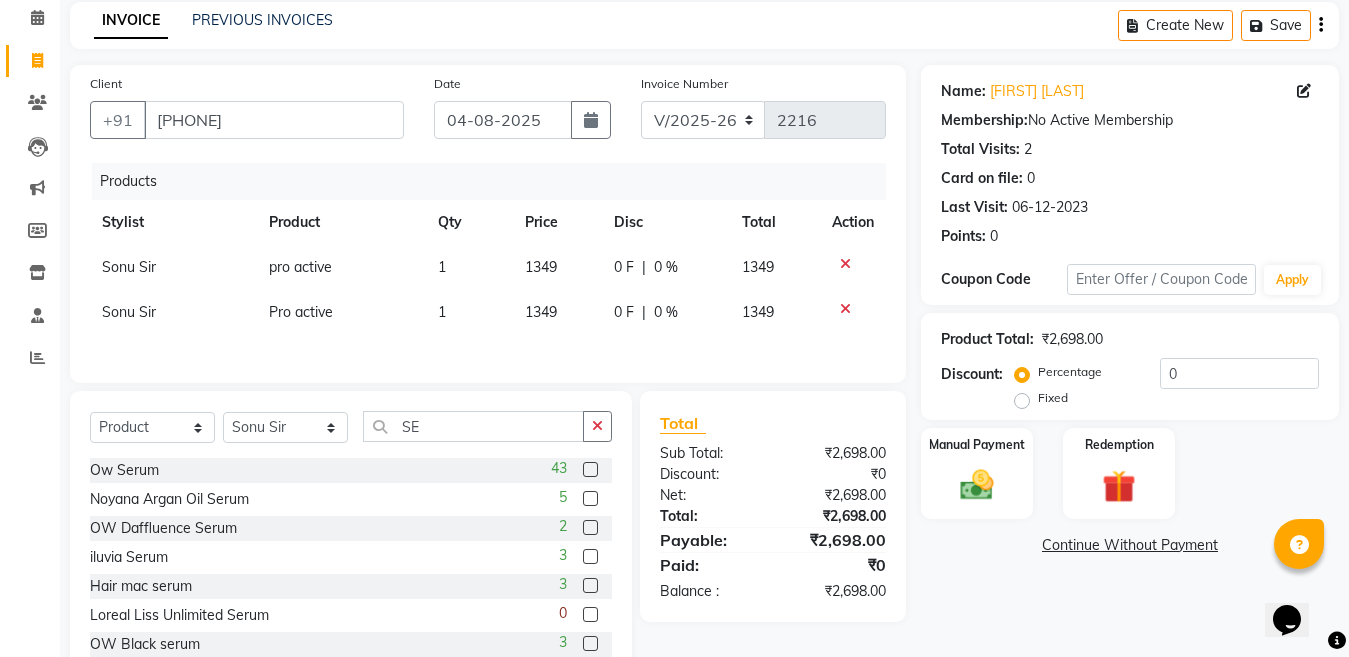 click 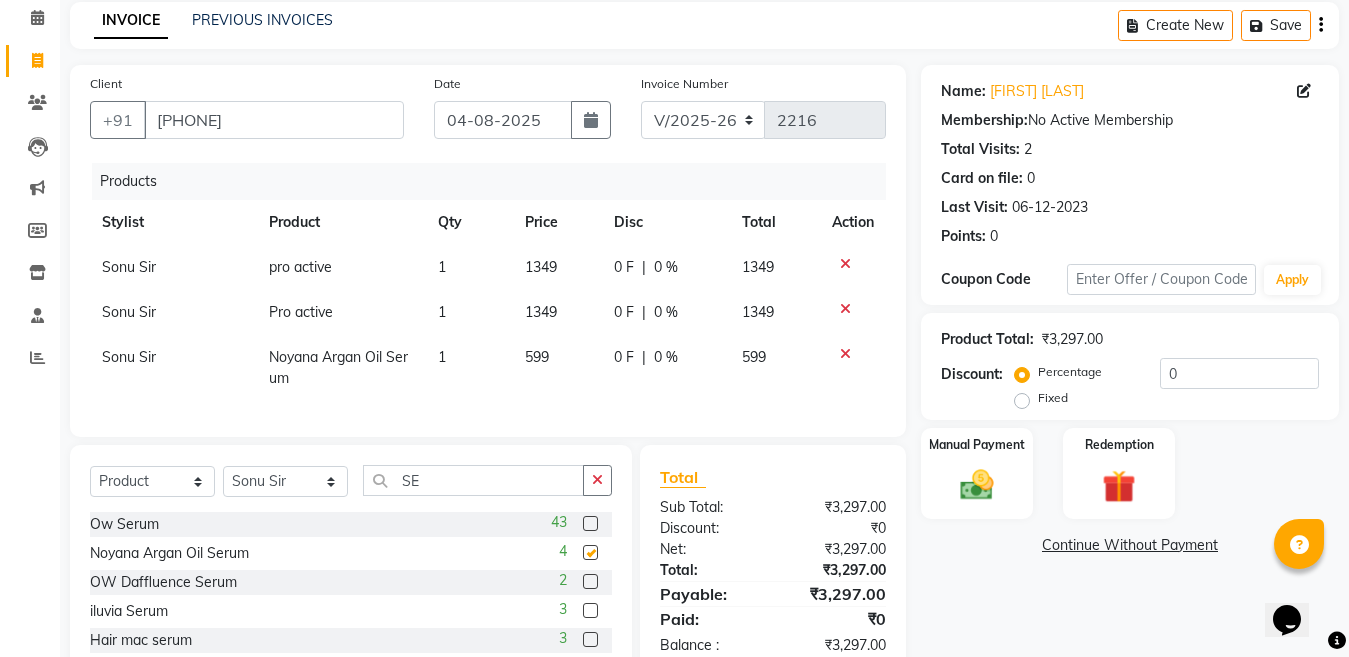 checkbox on "false" 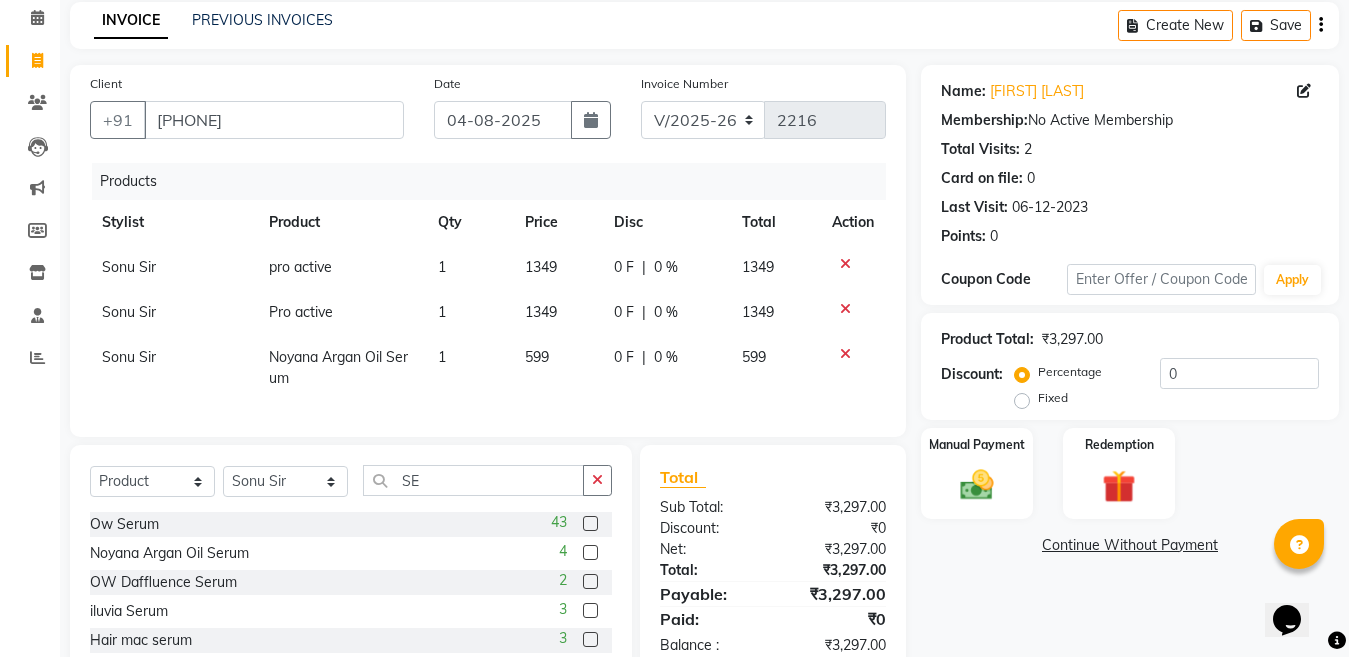 click on "0 %" 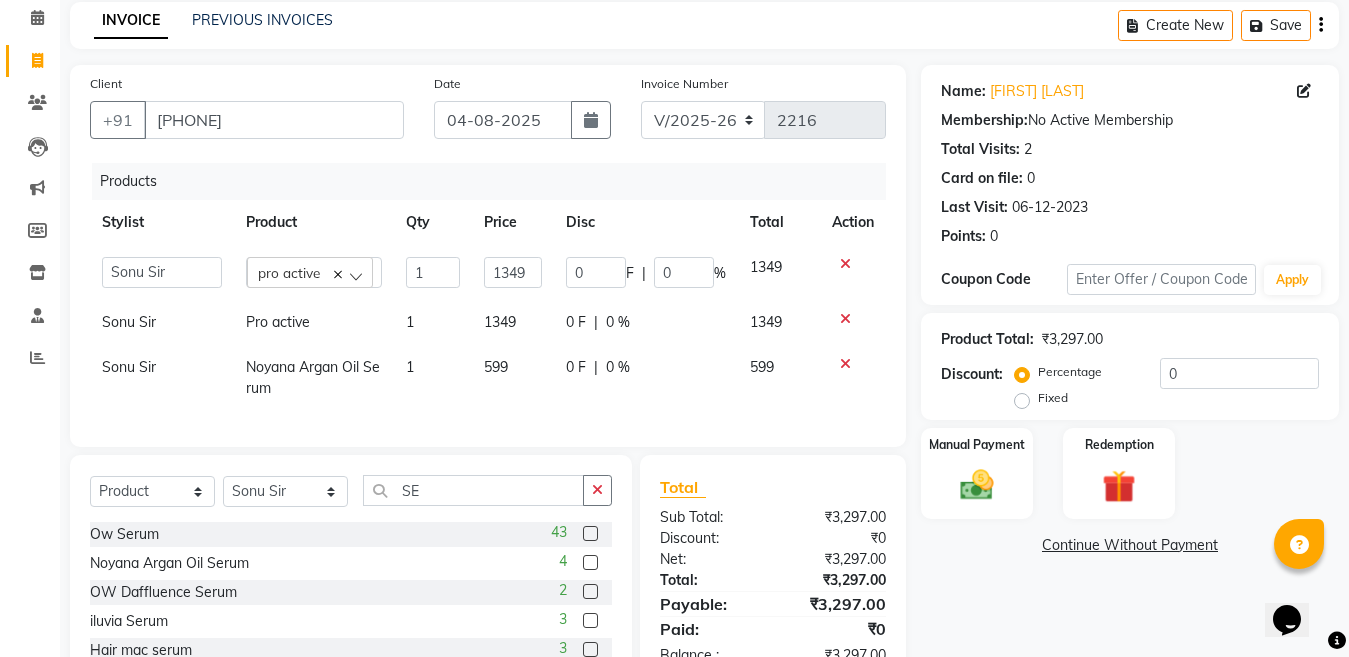 click on "599" 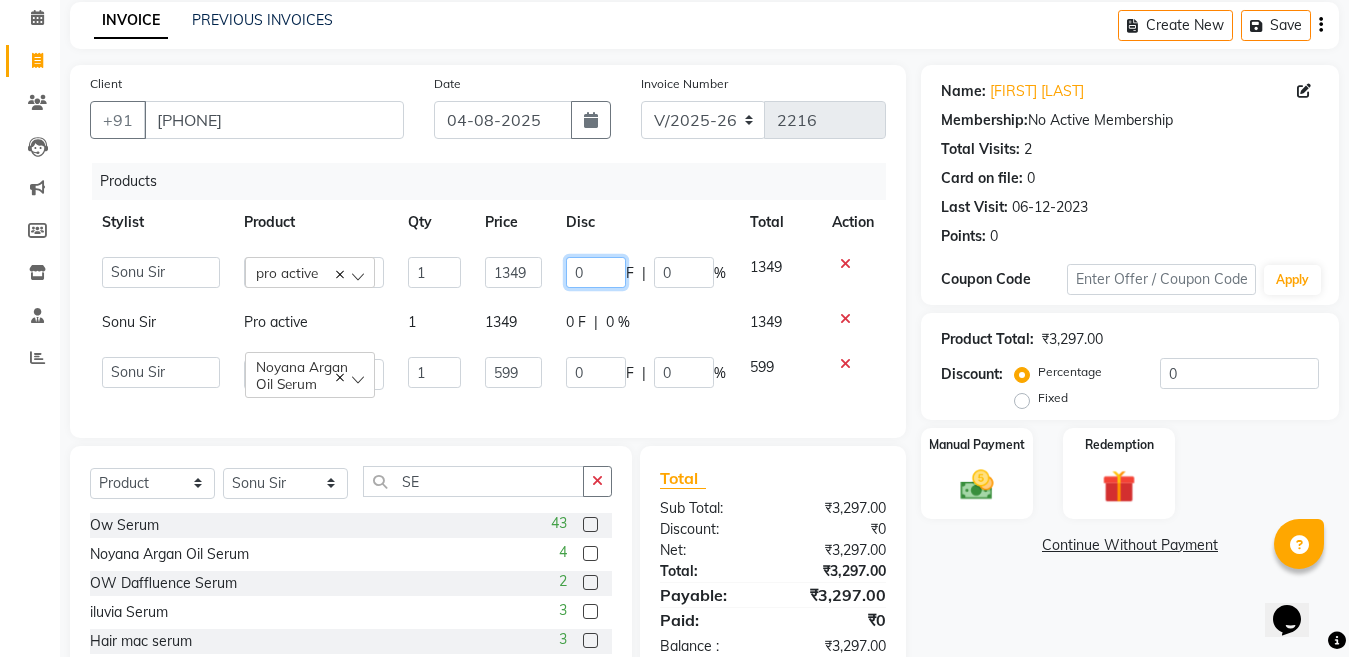 click on "0" 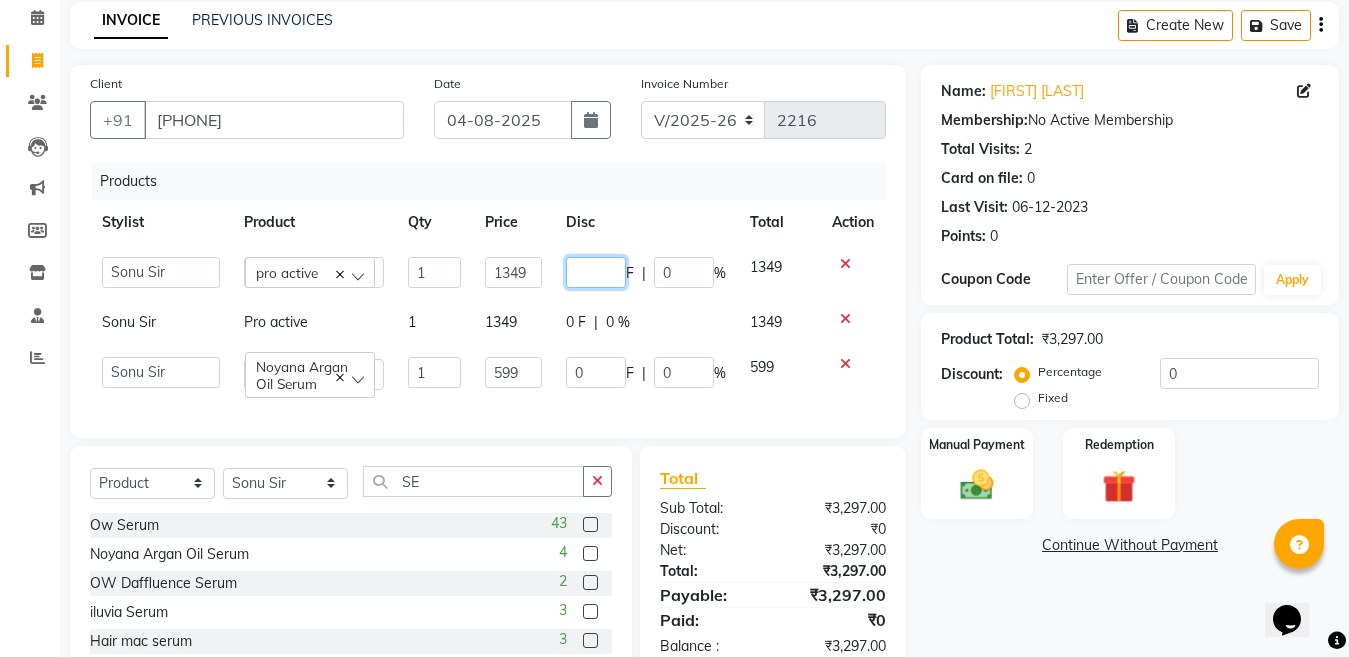 type on "5" 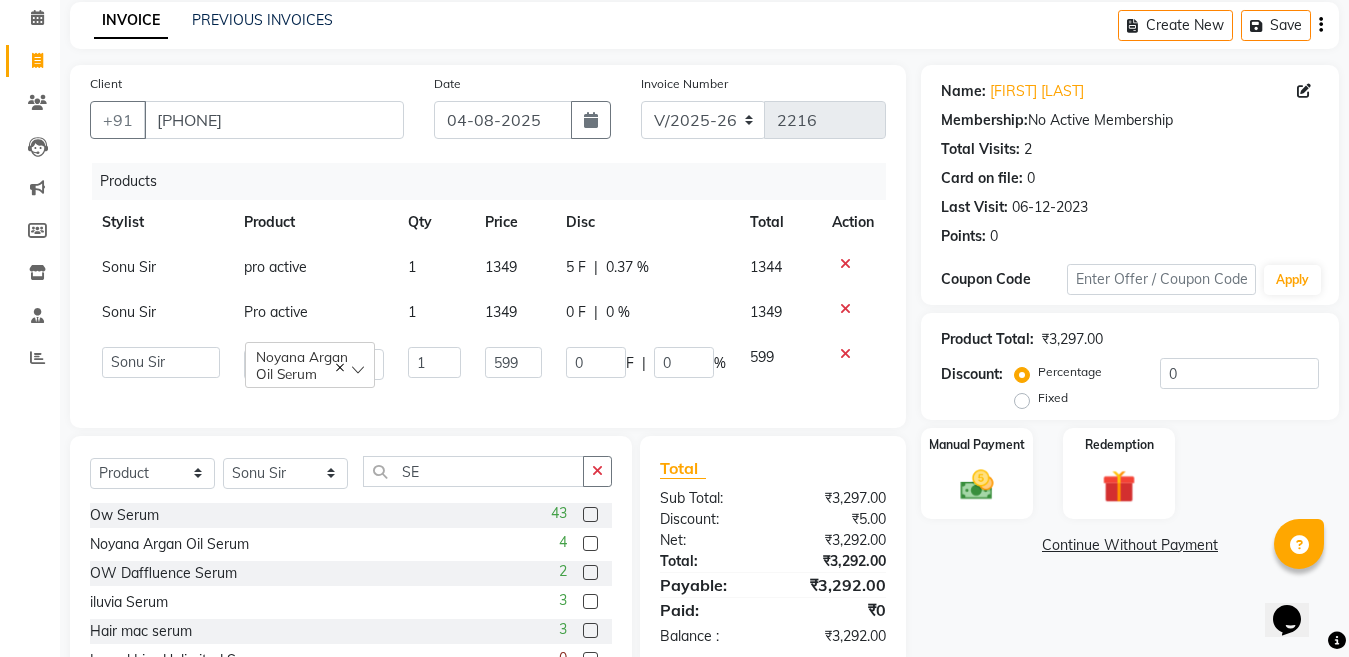 click on "0 F | 0 %" 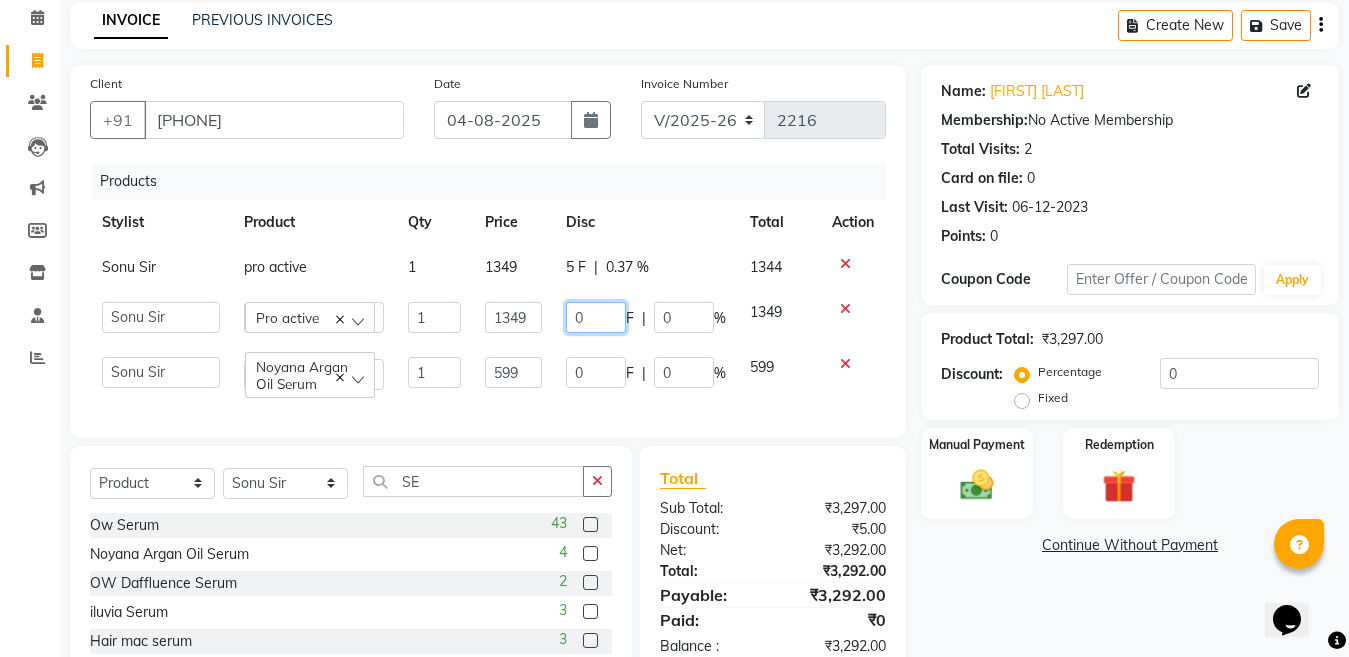 click on "0" 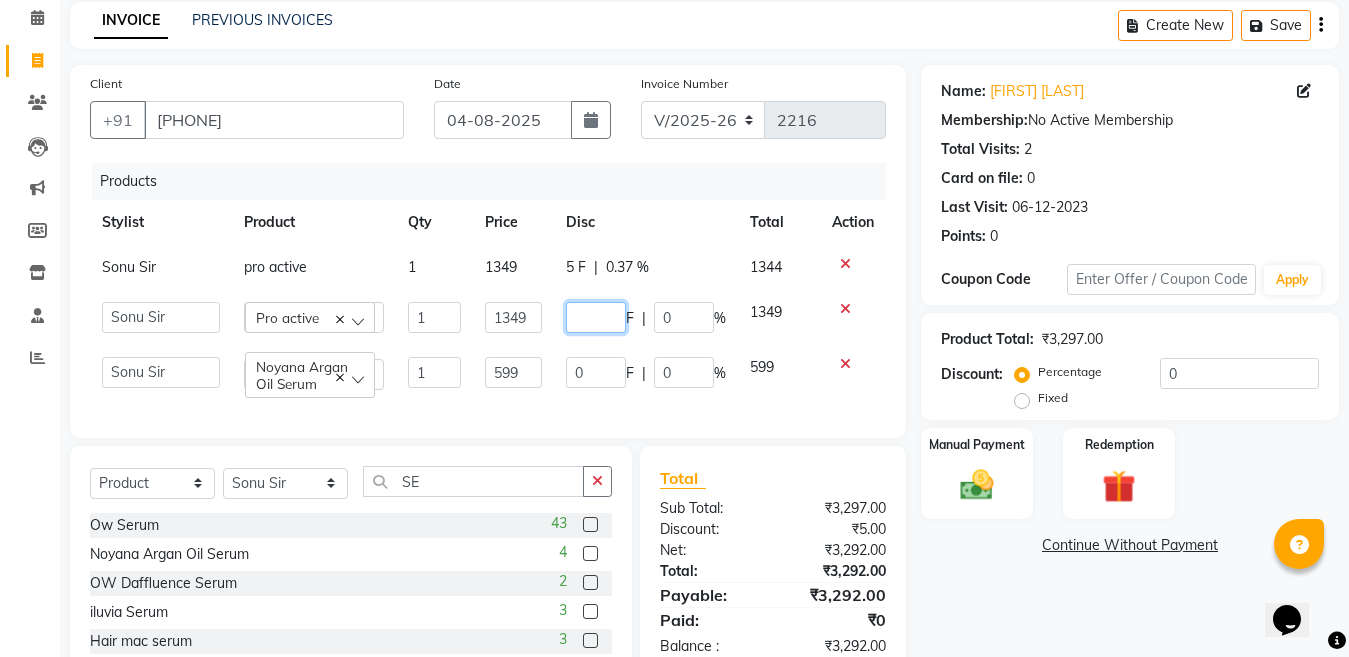 type on "5" 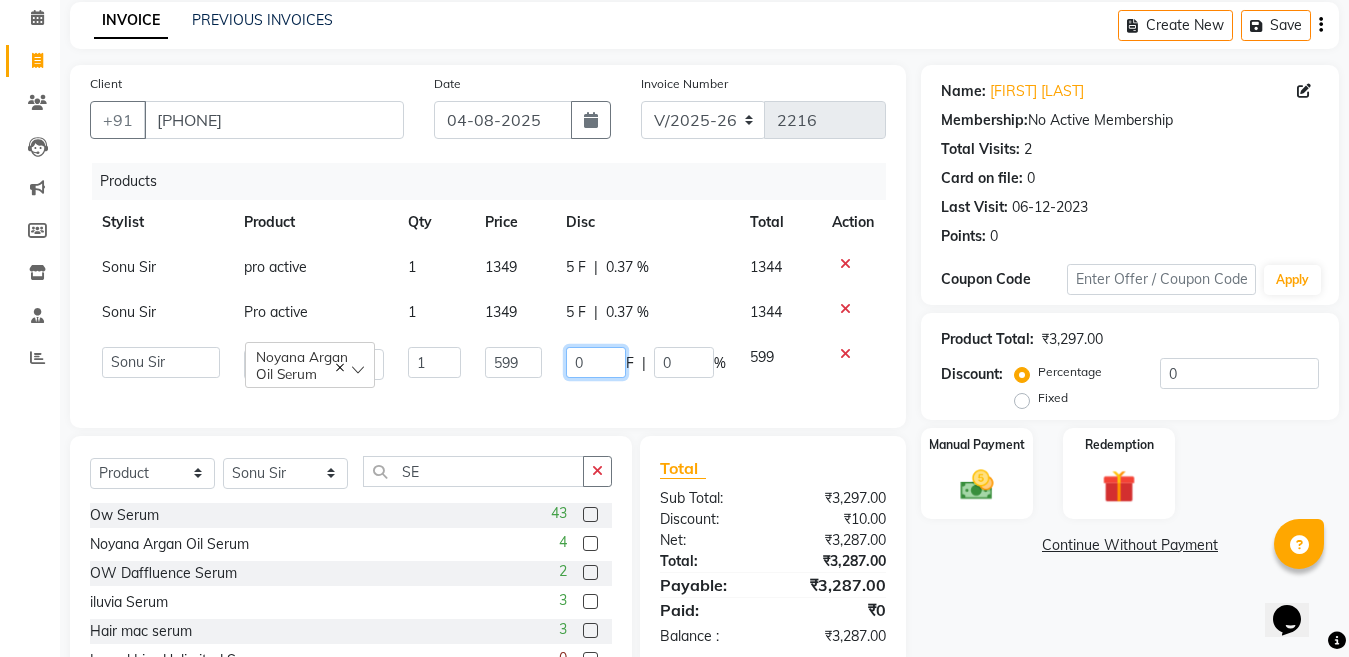click on "0 F | 0 %" 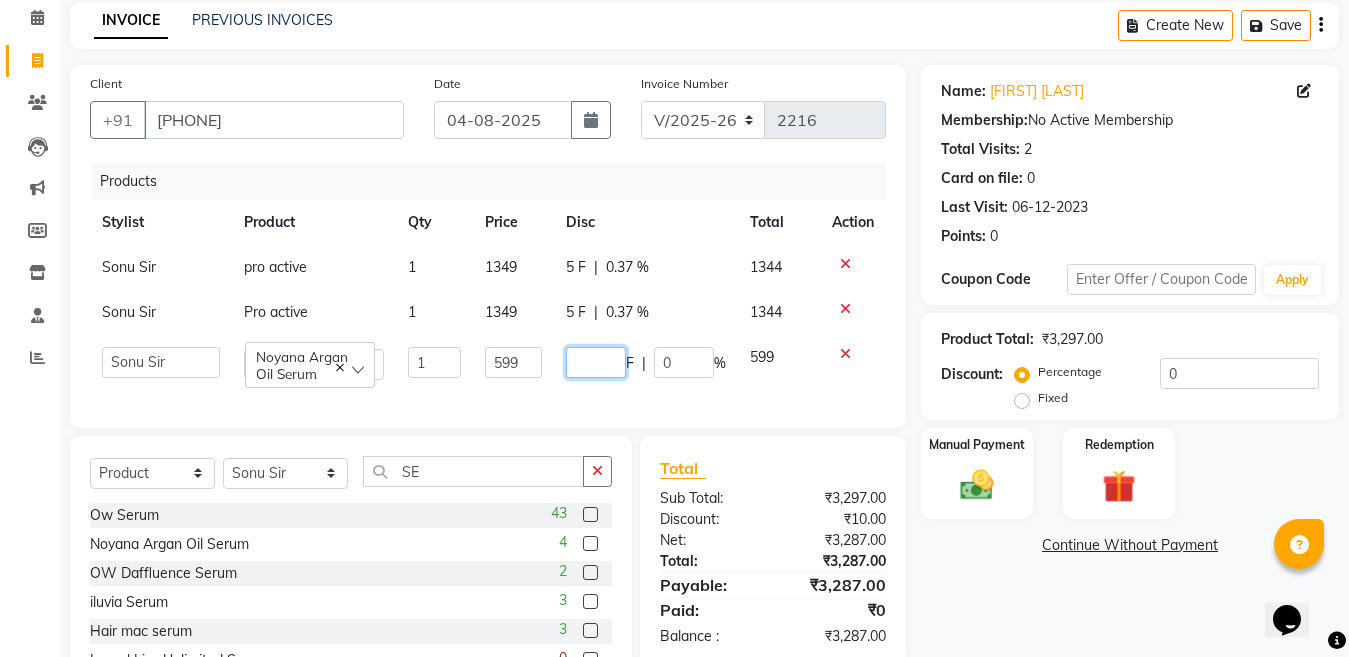 type on "5" 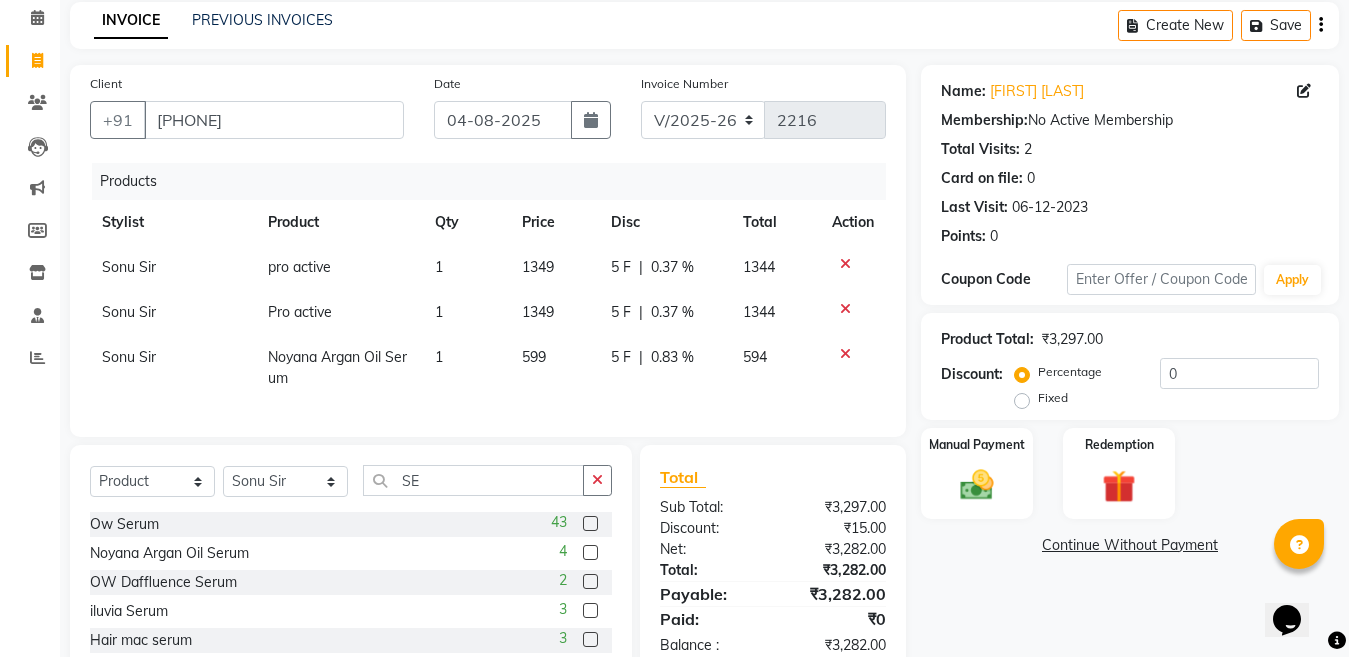 click on "Continue Without Payment" 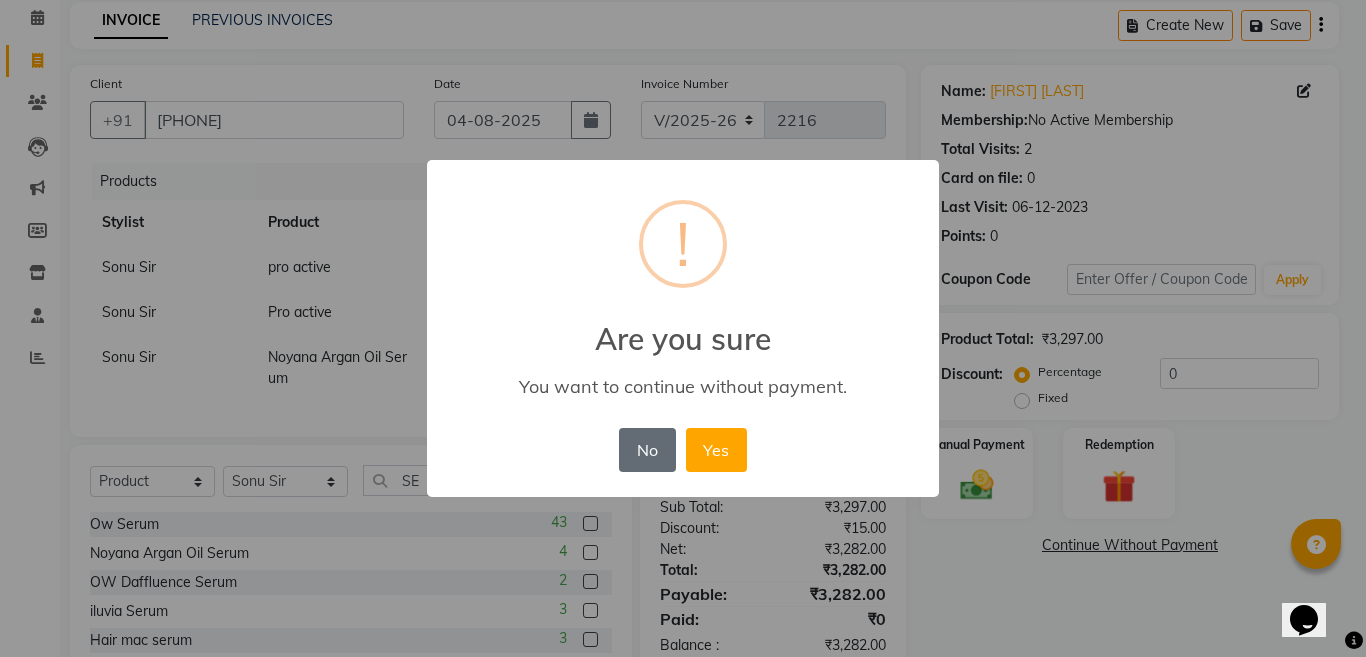 click on "No" at bounding box center (647, 450) 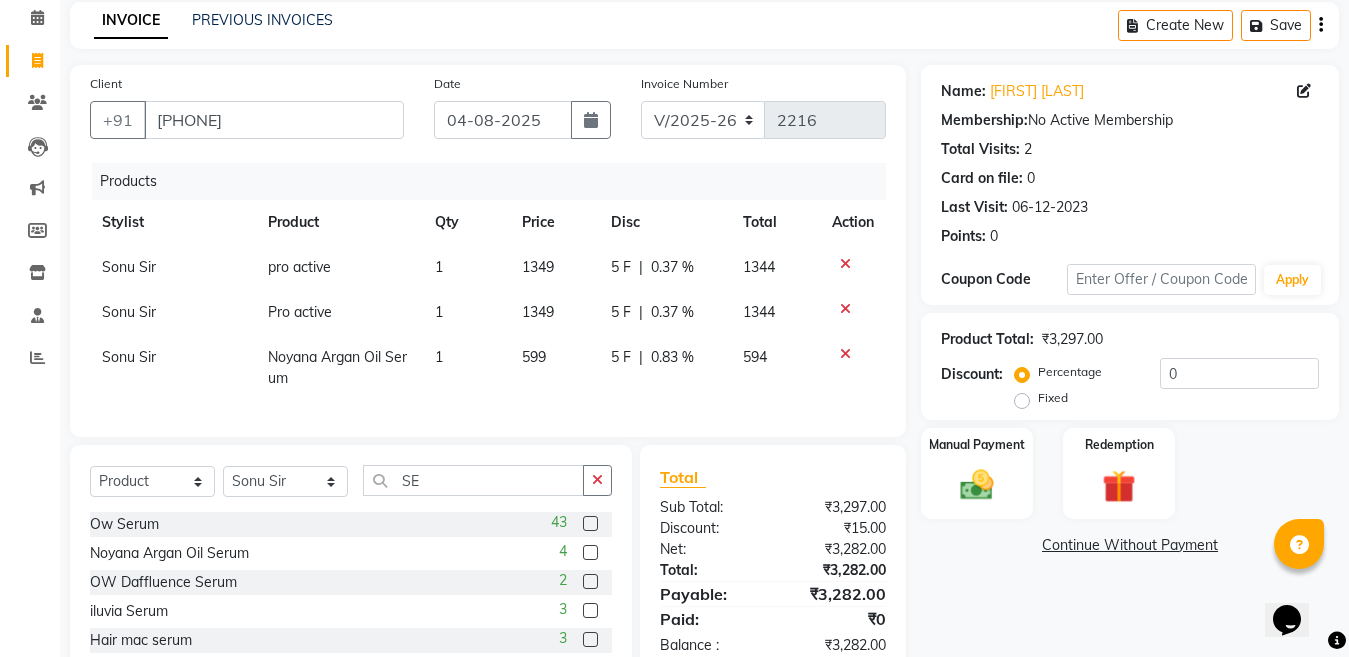 click on "599" 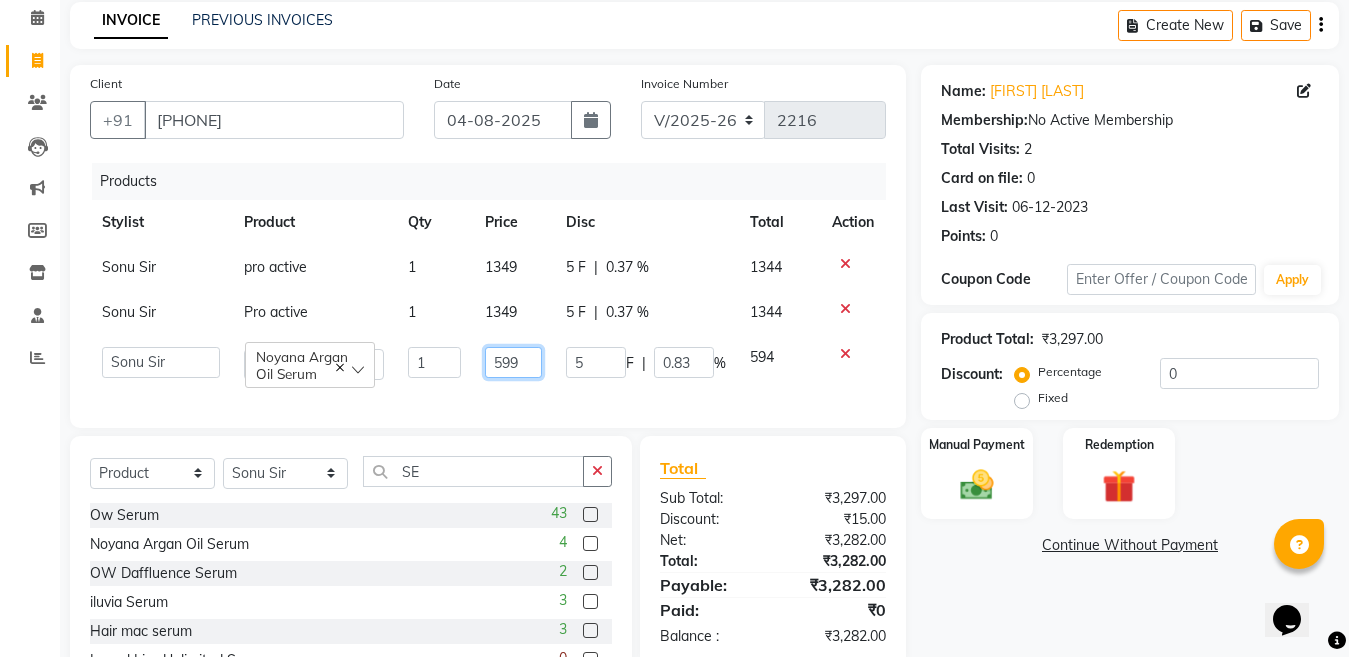 click on "599" 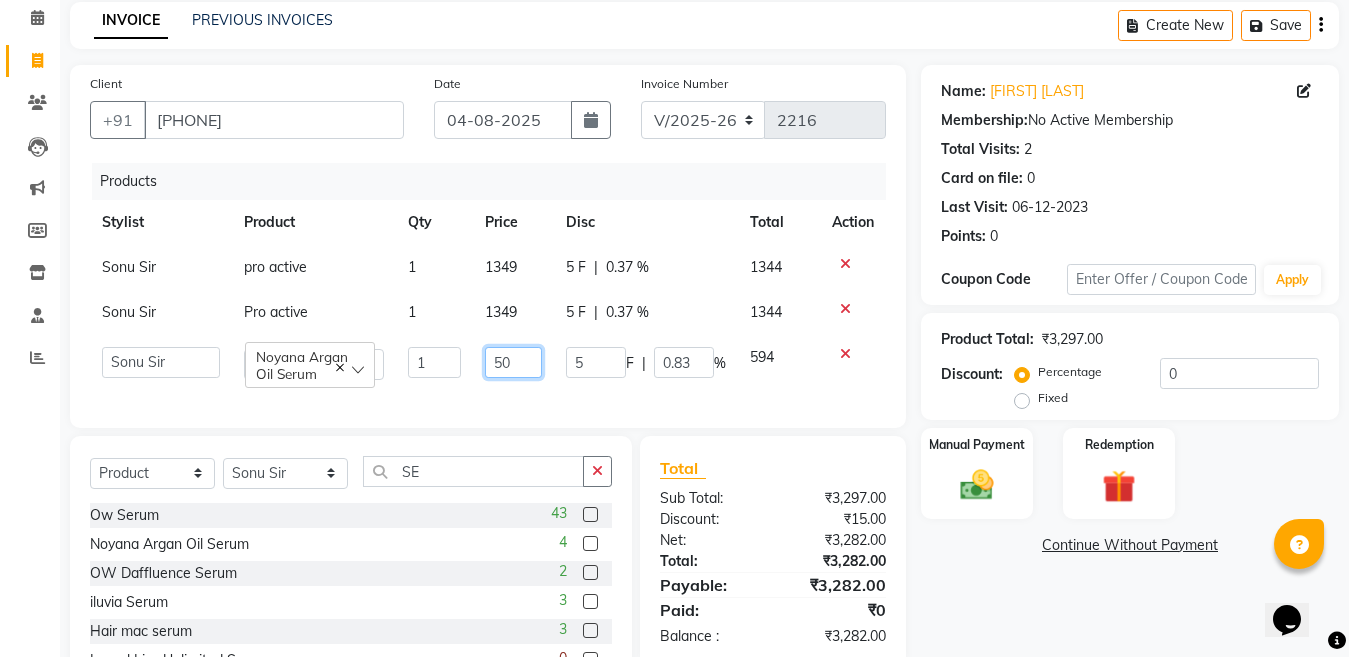 type on "500" 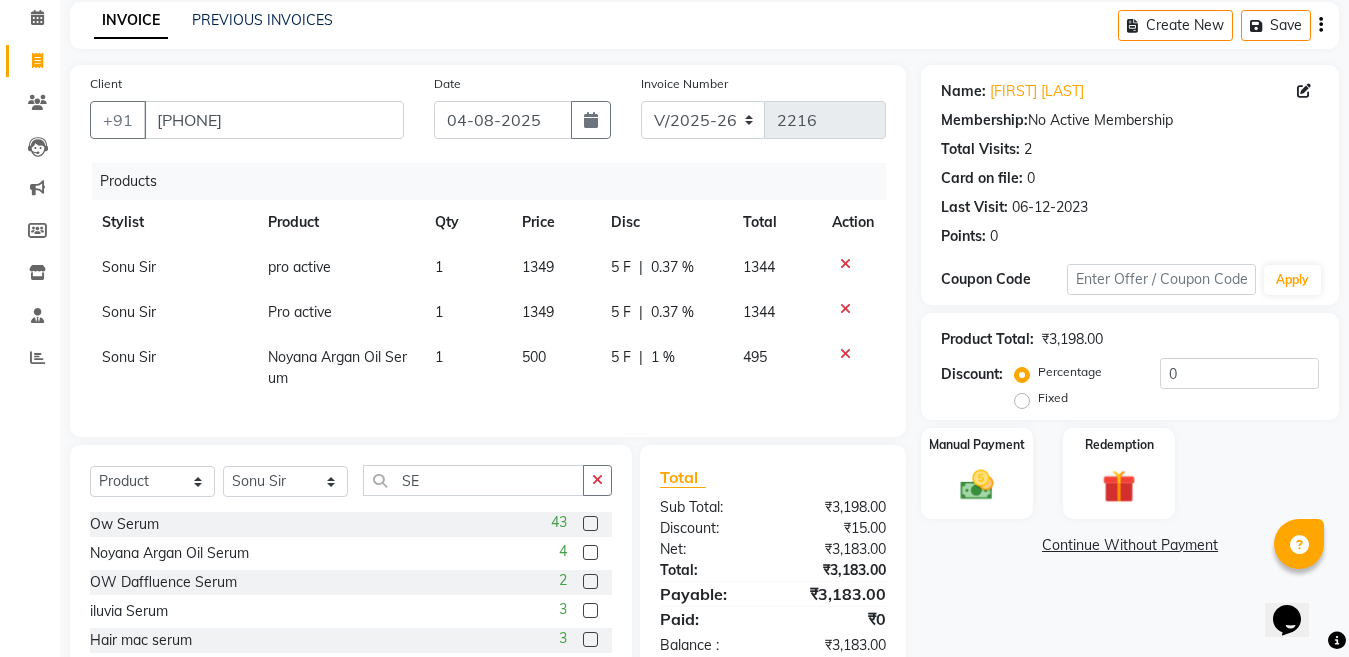 click on "5 F | 0.37 %" 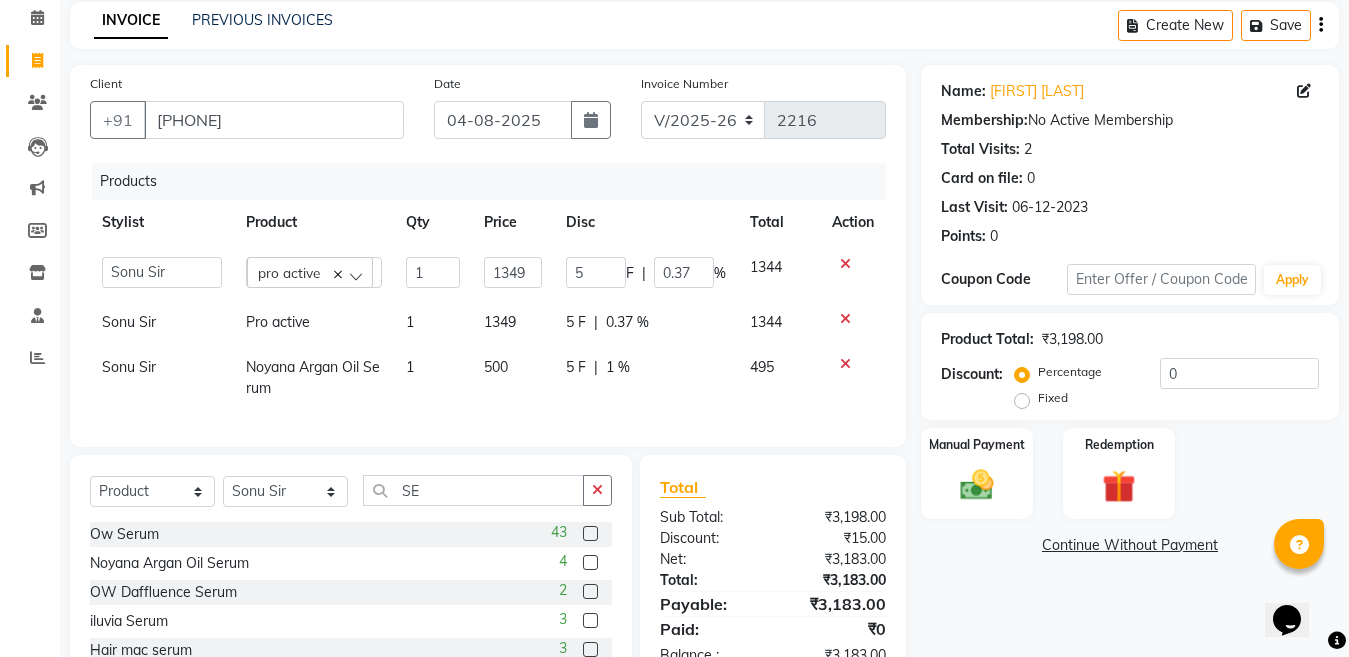 click on "1349" 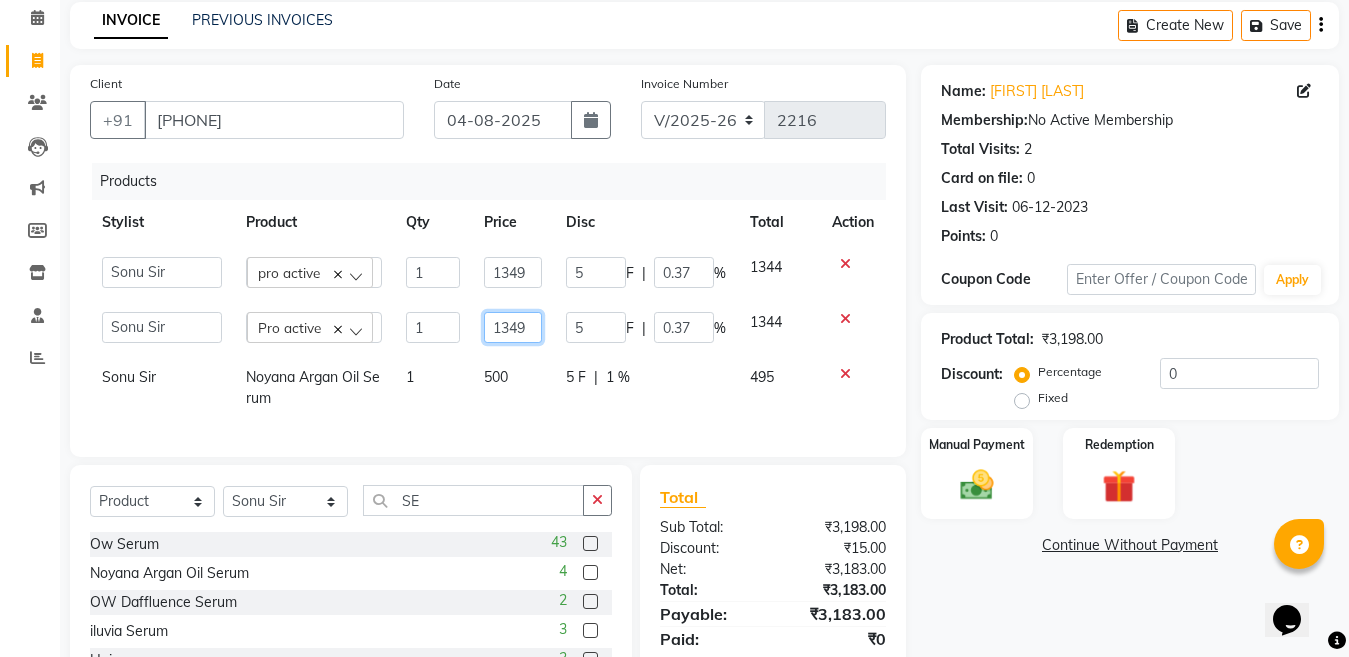 click on "1349" 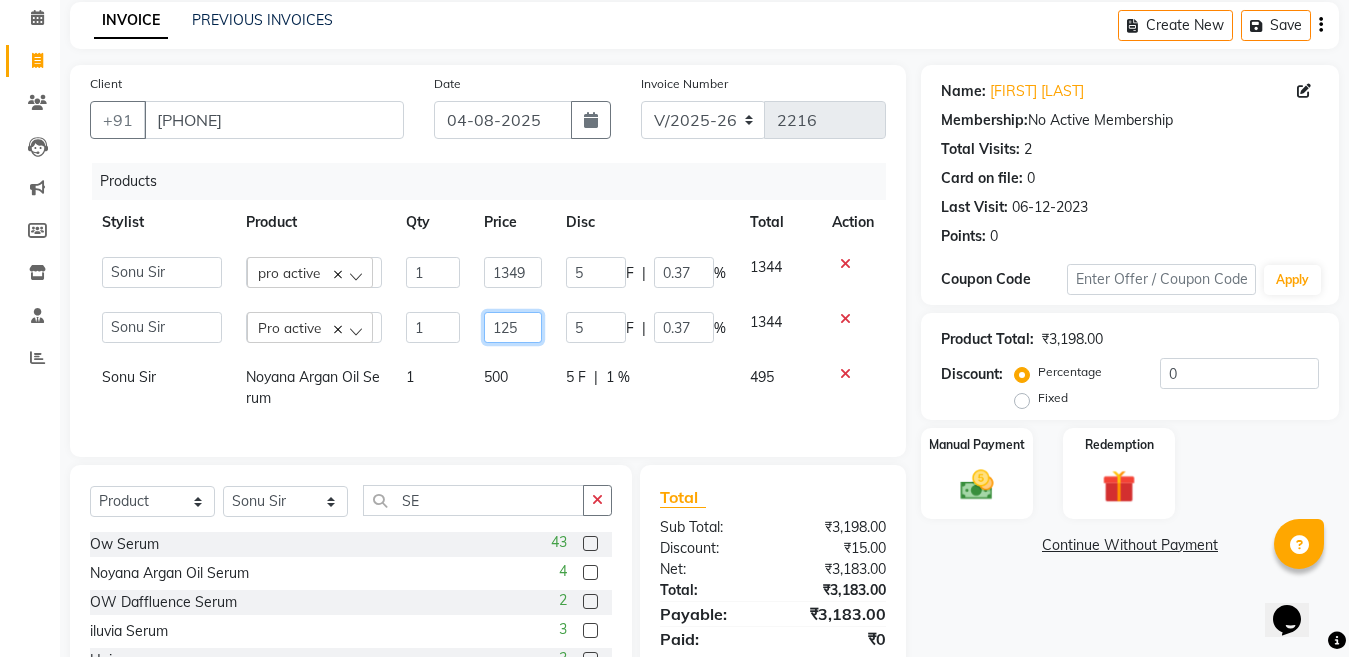 type on "1250" 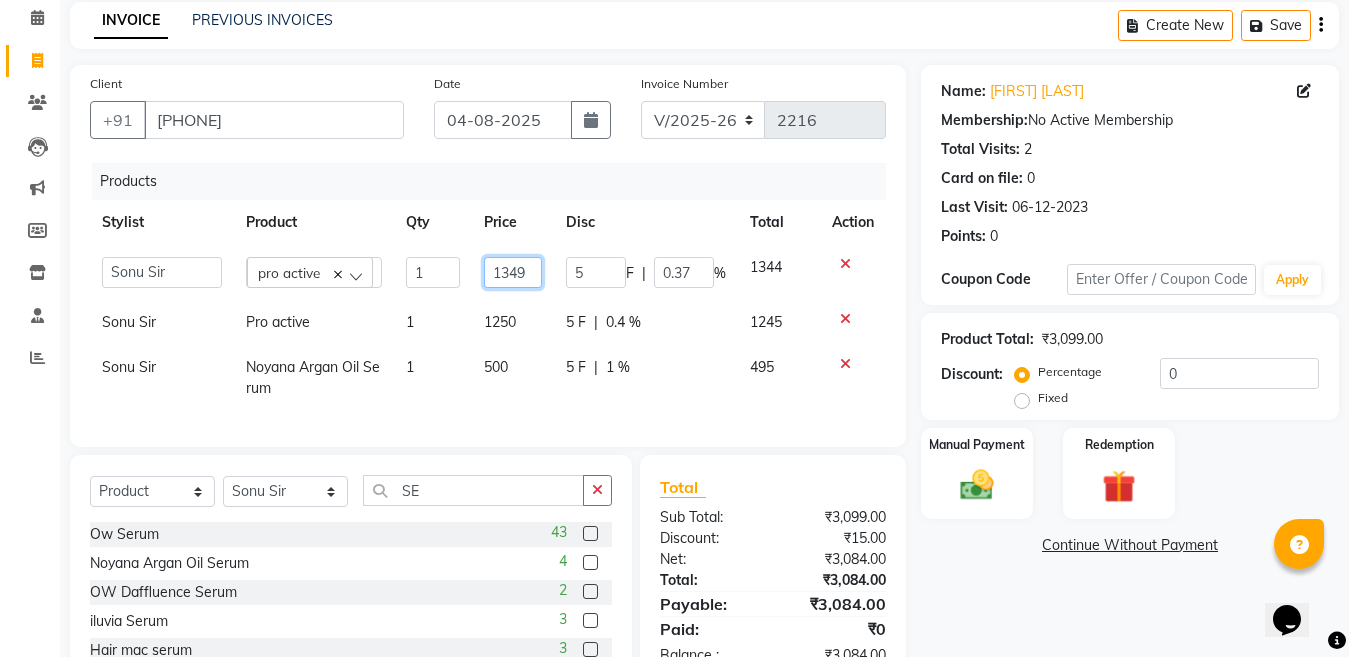 click on "1349" 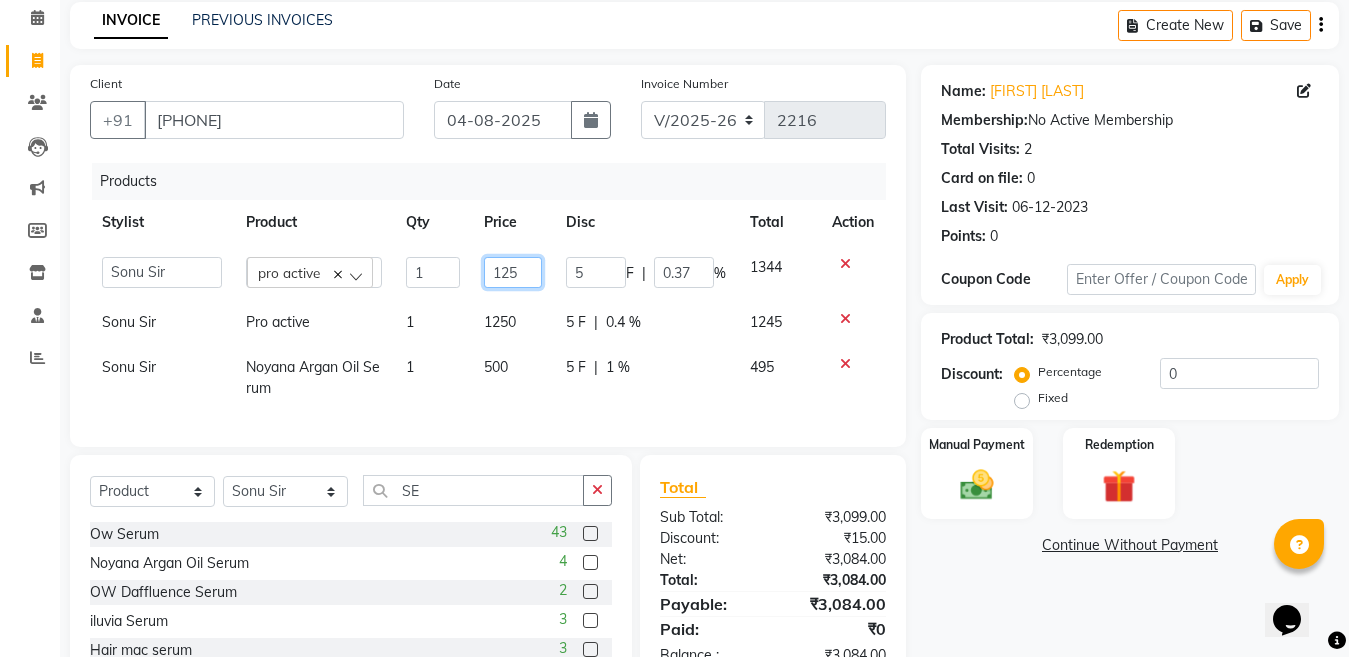 type on "1250" 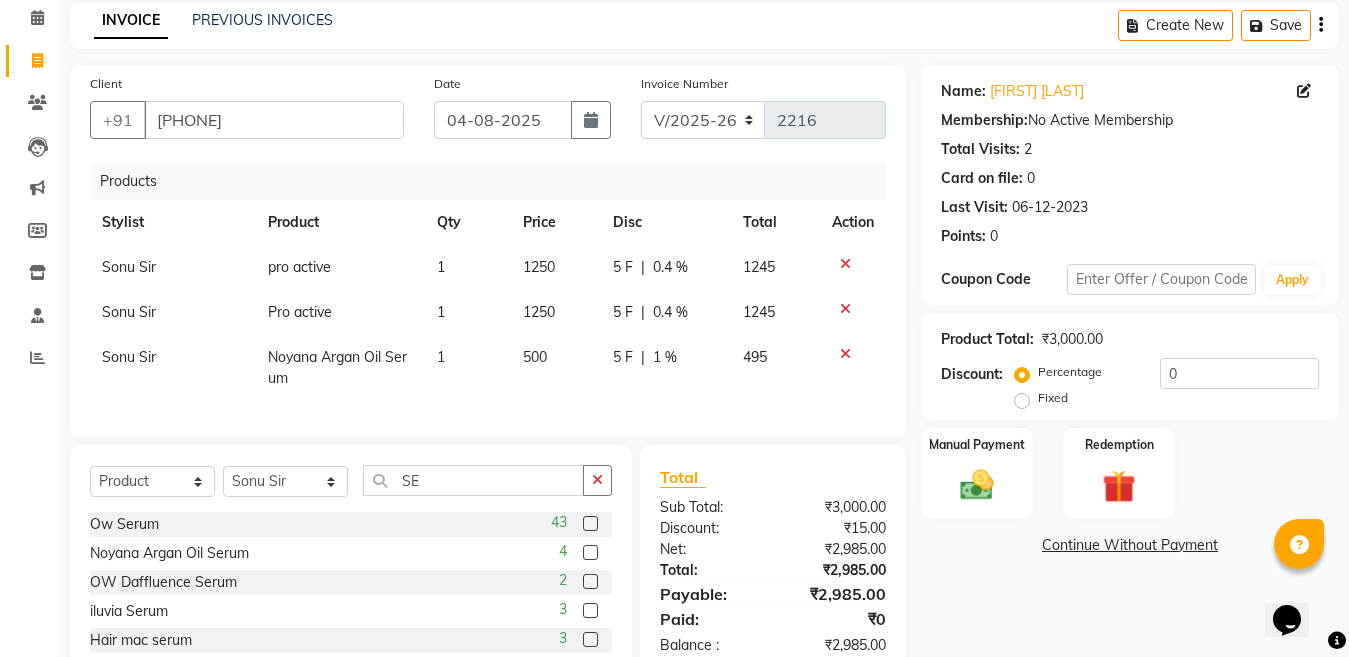 click on "Manual Payment Redemption" 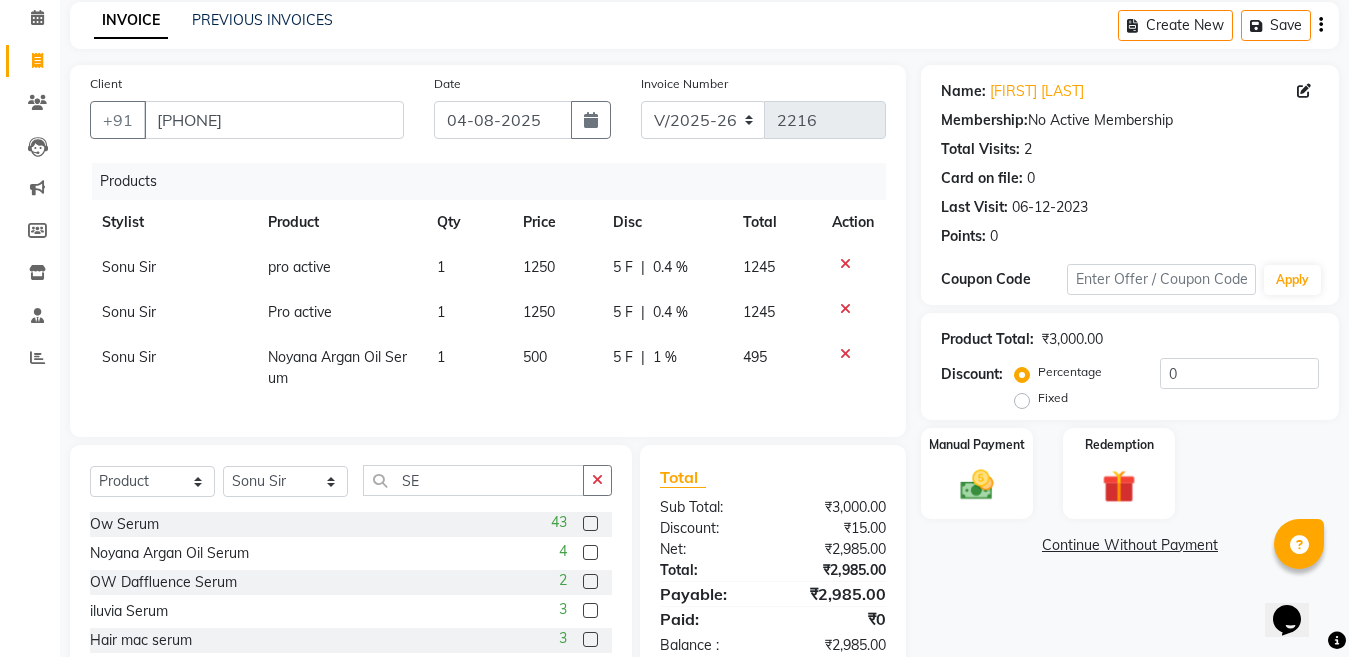 scroll, scrollTop: 215, scrollLeft: 0, axis: vertical 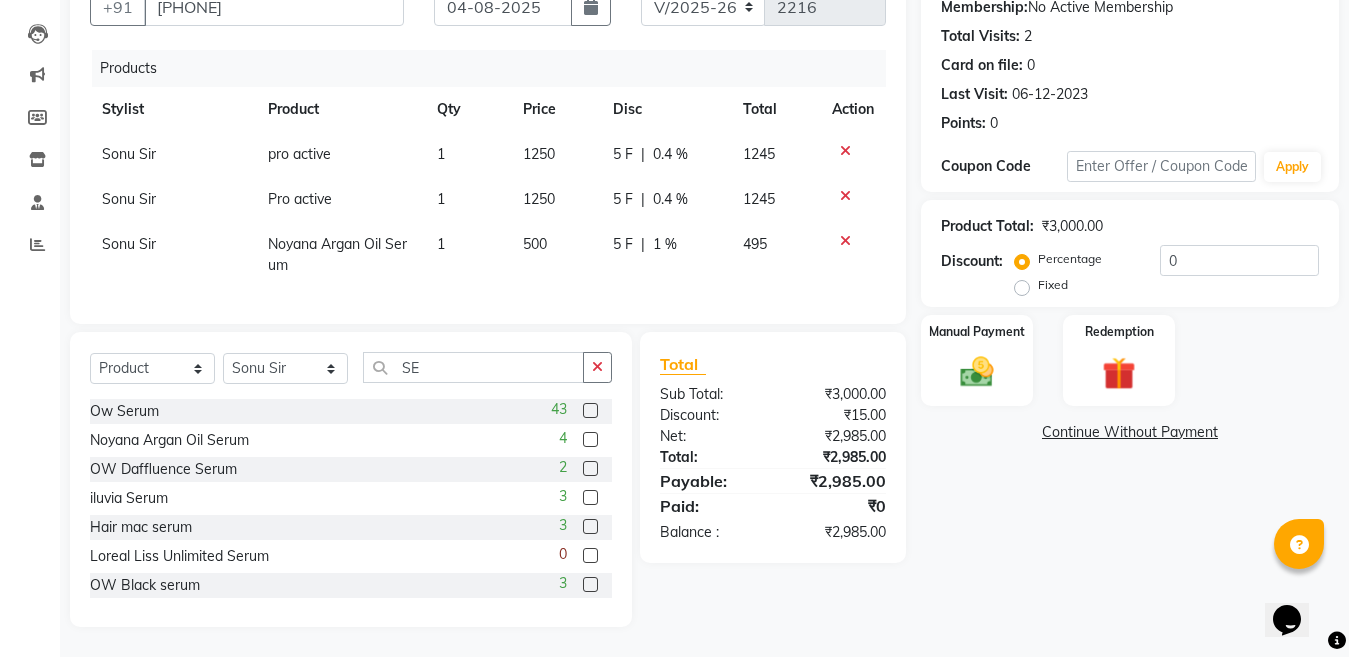 click on "Total Sub Total: ₹3,000.00 Discount: ₹15.00 Net: ₹2,985.00 Total: ₹2,985.00 Payable: ₹2,985.00 Paid: ₹0 Balance   : ₹2,985.00" 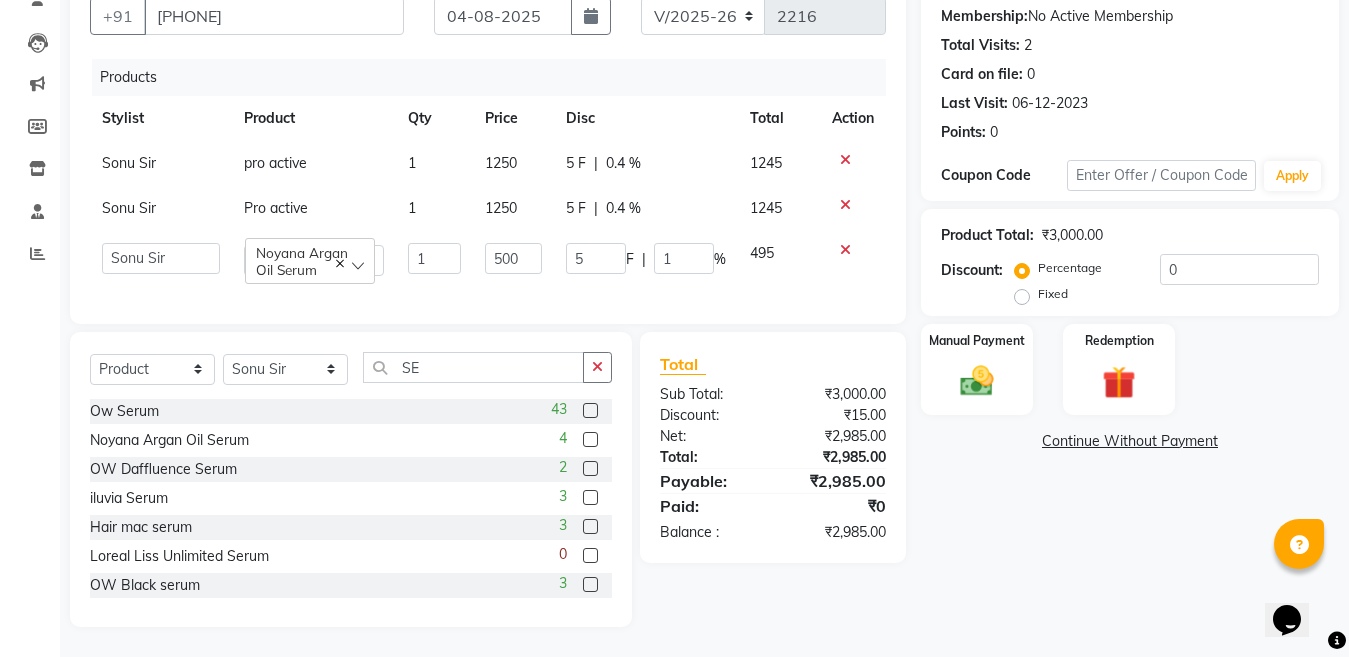 scroll, scrollTop: 206, scrollLeft: 0, axis: vertical 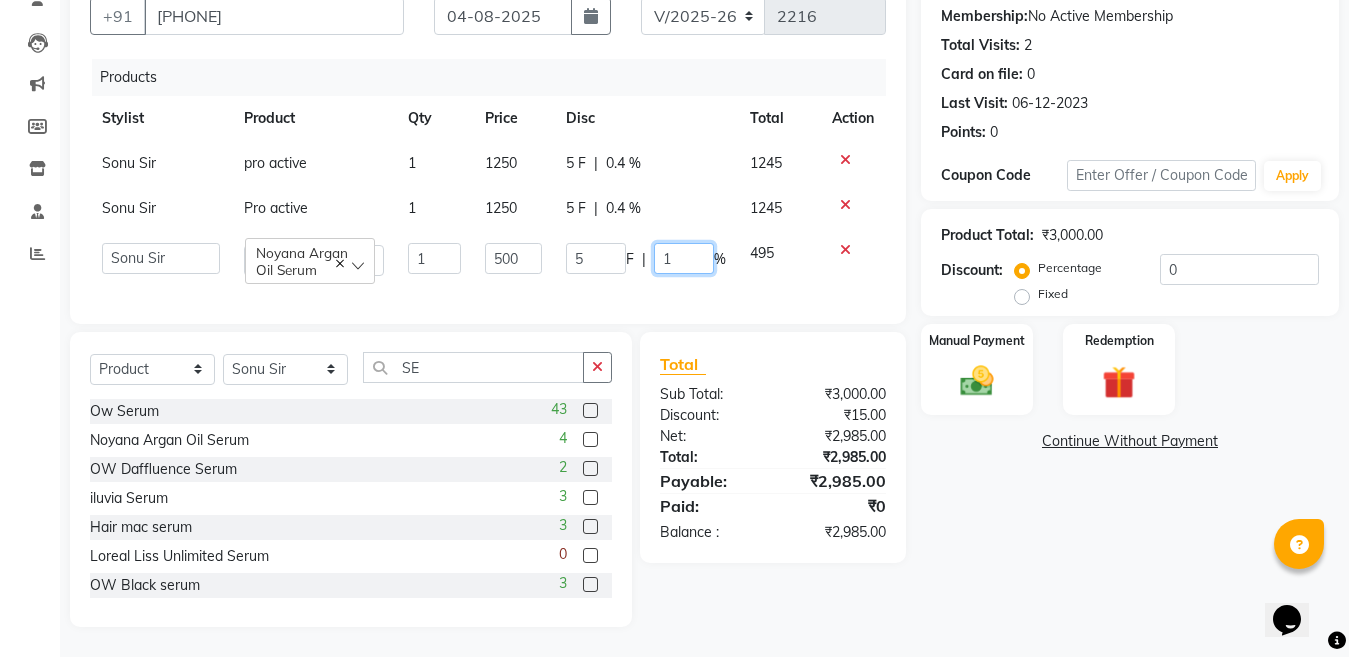click on "1" 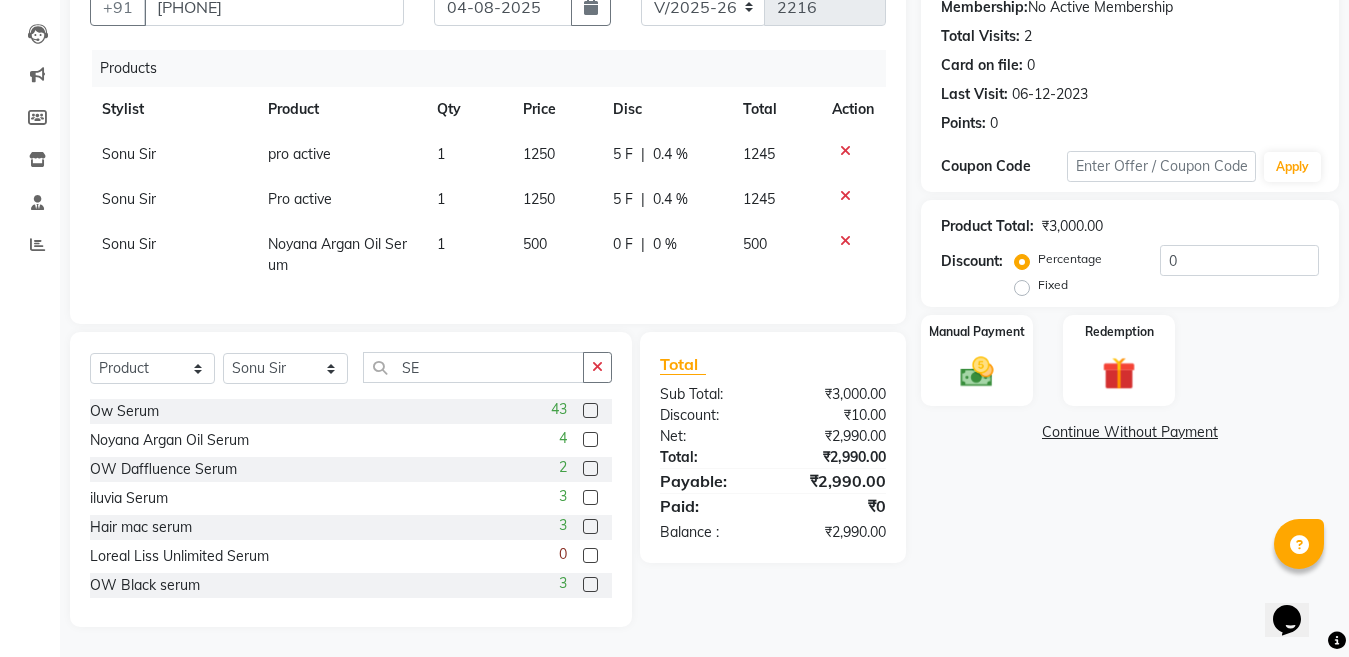 click on "5 F | 0.4 %" 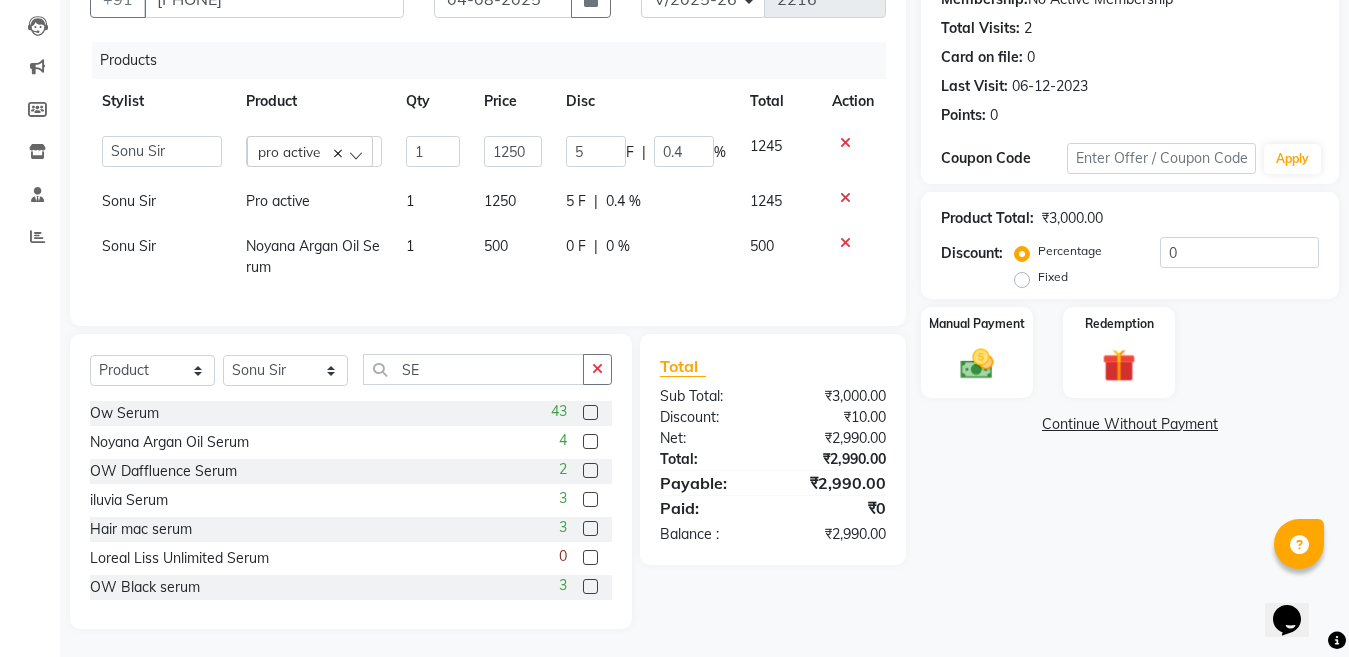 click on "0.4 %" 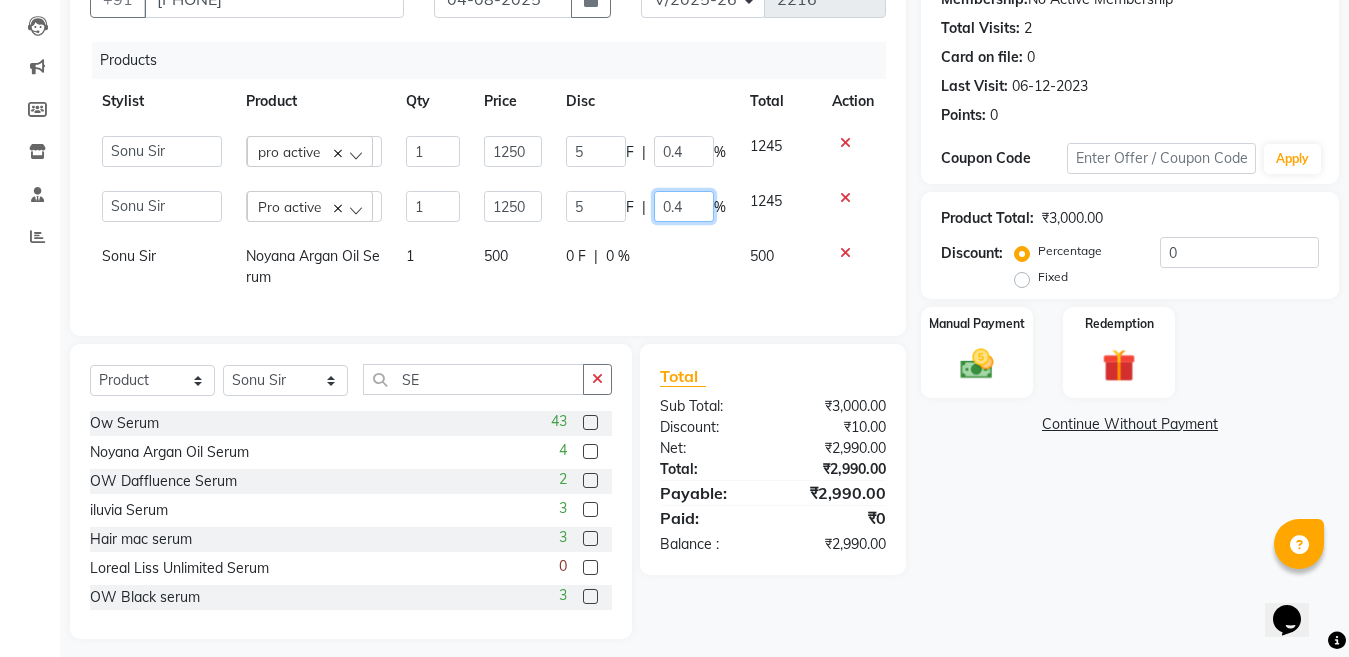 click on "0.4" 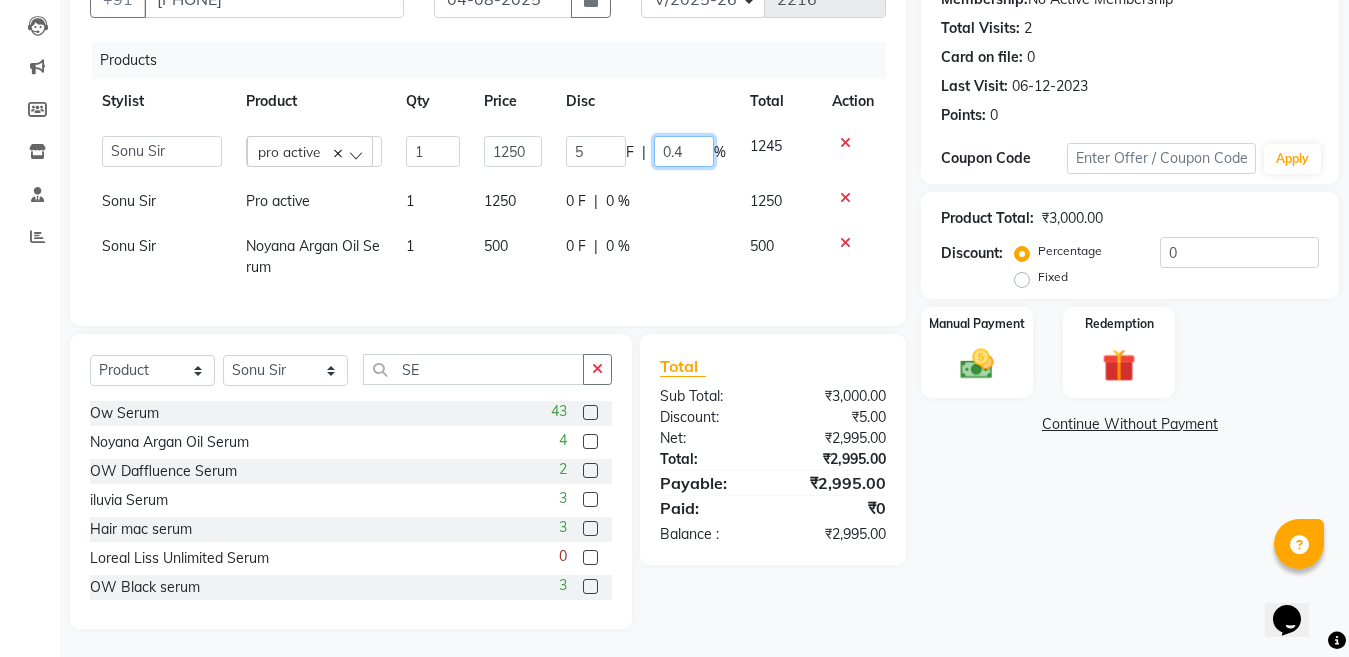 click on "0.4" 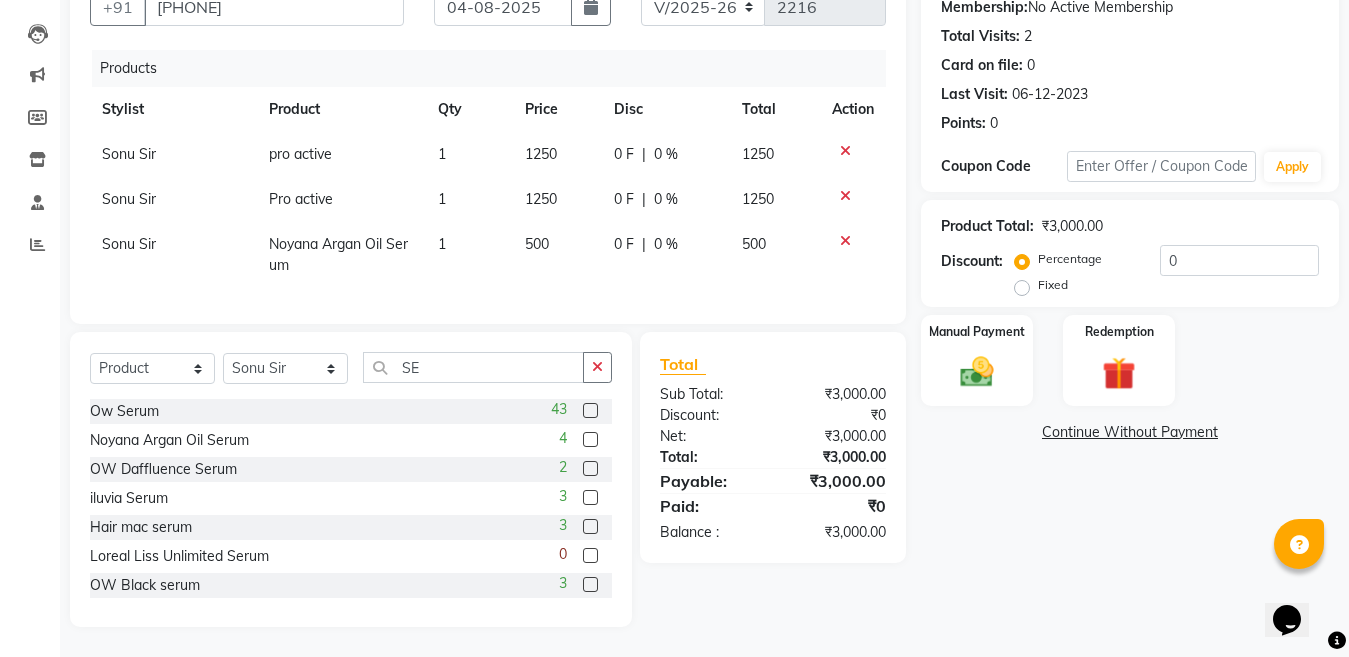 click on "Name: Heer  Chanchlani Membership:  No Active Membership  Total Visits:  2 Card on file:  0 Last Visit:   06-12-2023 Points:   0  Coupon Code Apply Product Total:  ₹3,000.00  Discount:  Percentage   Fixed  0 Manual Payment Redemption  Continue Without Payment" 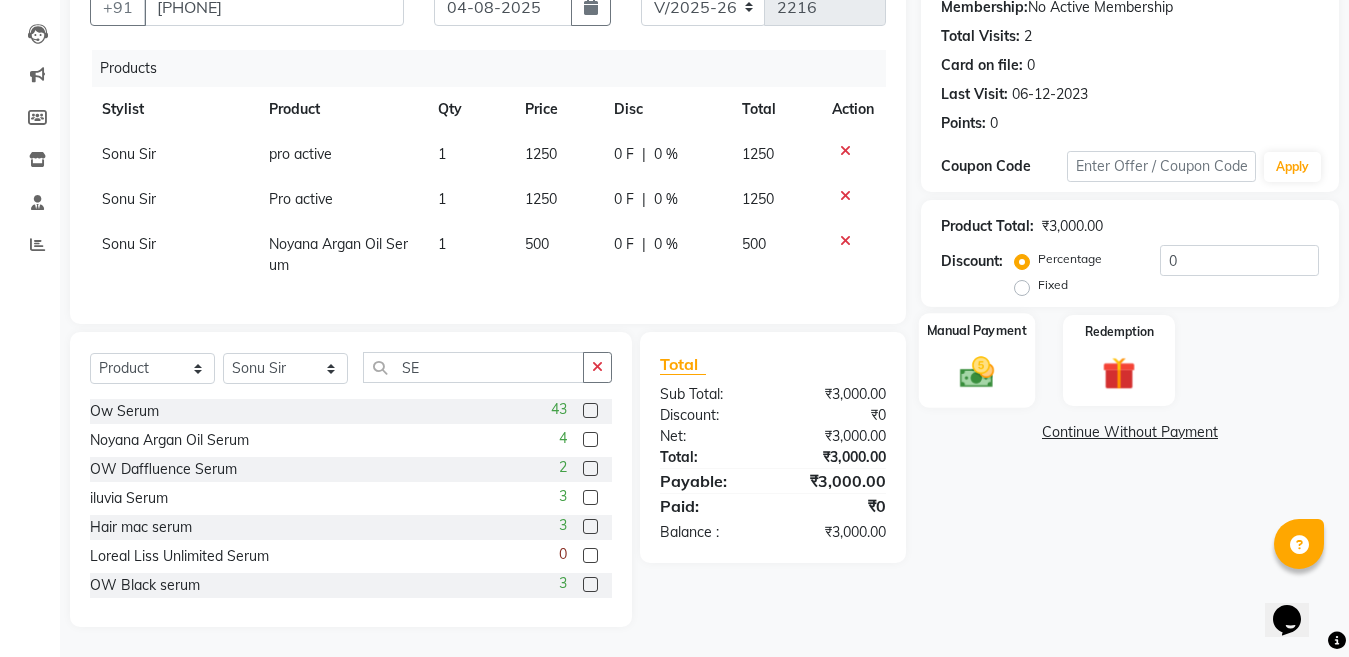 click on "Manual Payment" 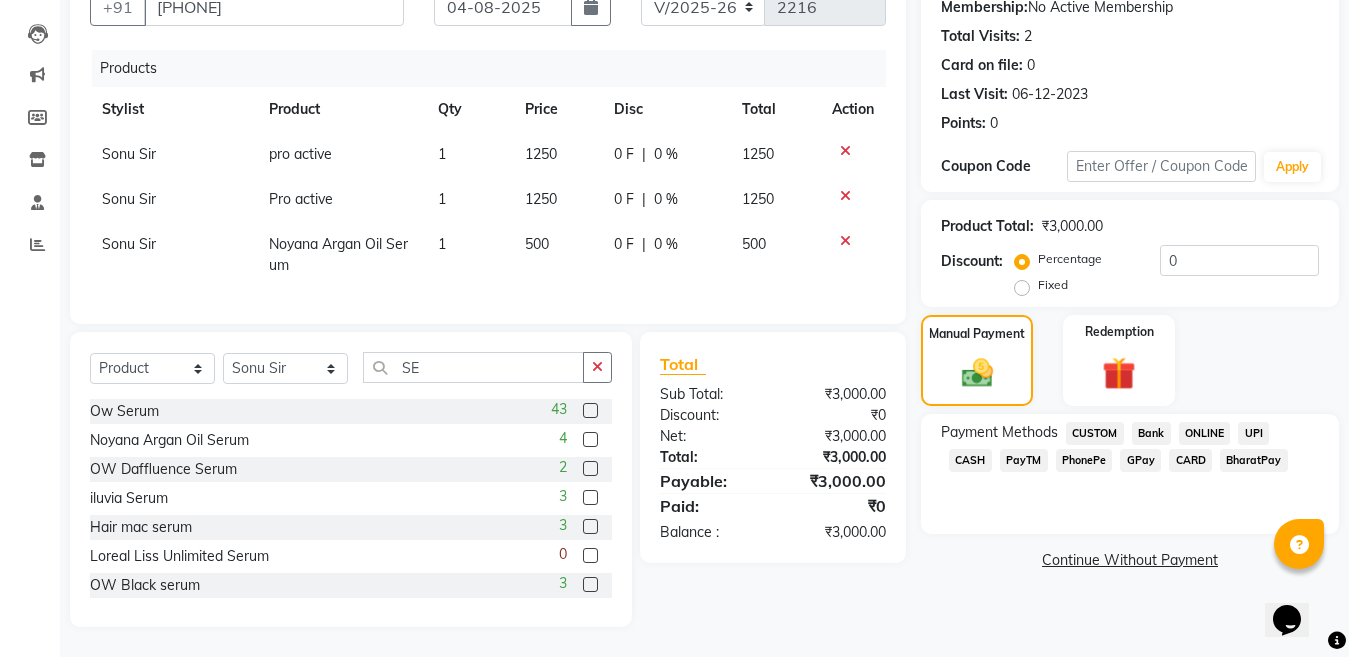 click on "CASH" 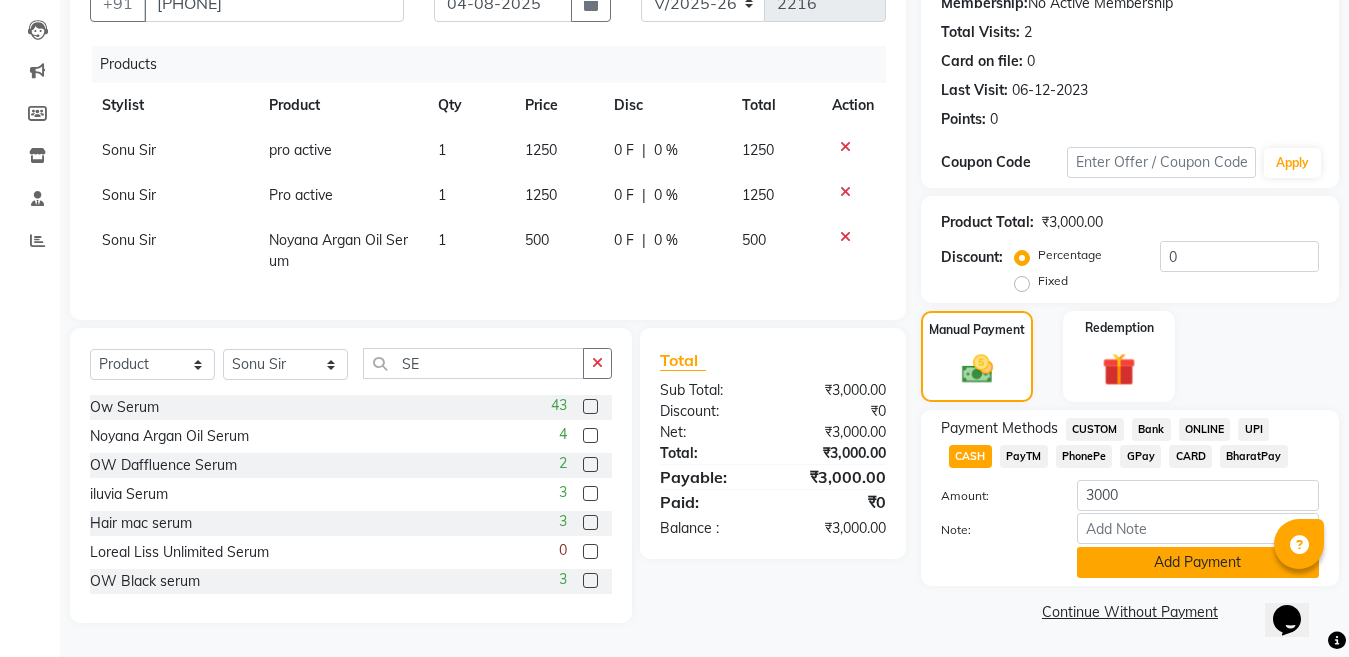 click on "Add Payment" 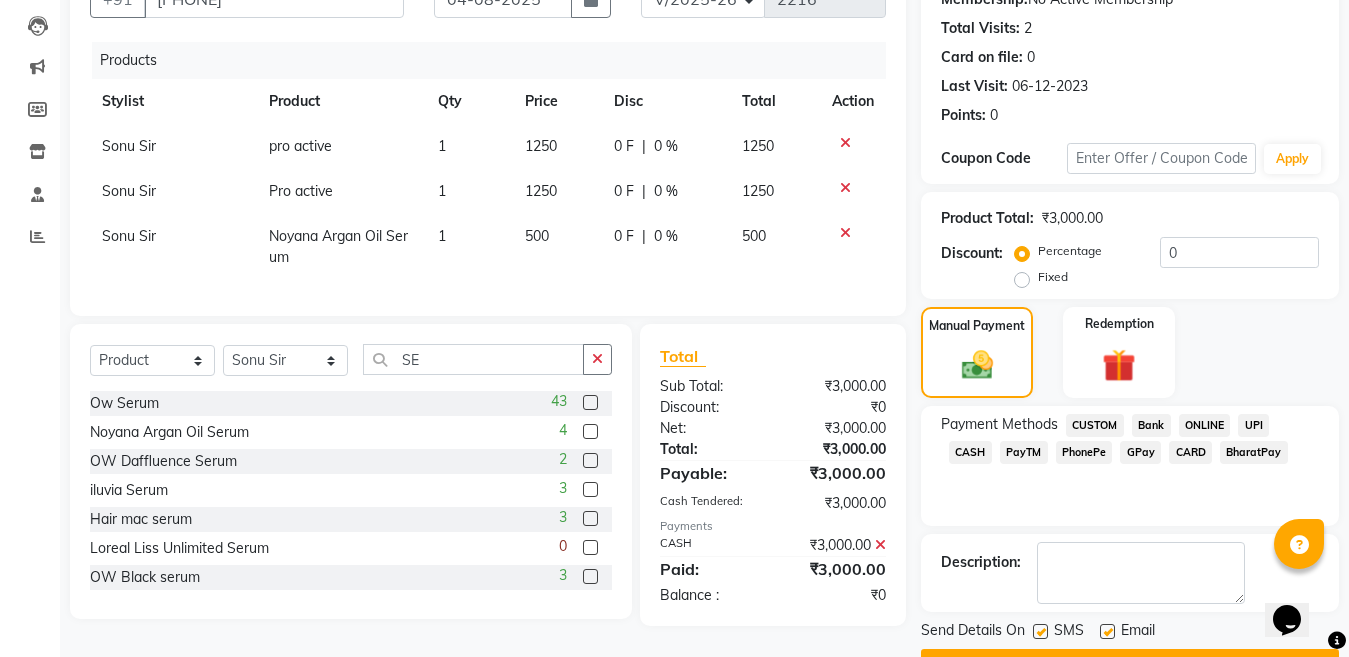 scroll, scrollTop: 259, scrollLeft: 0, axis: vertical 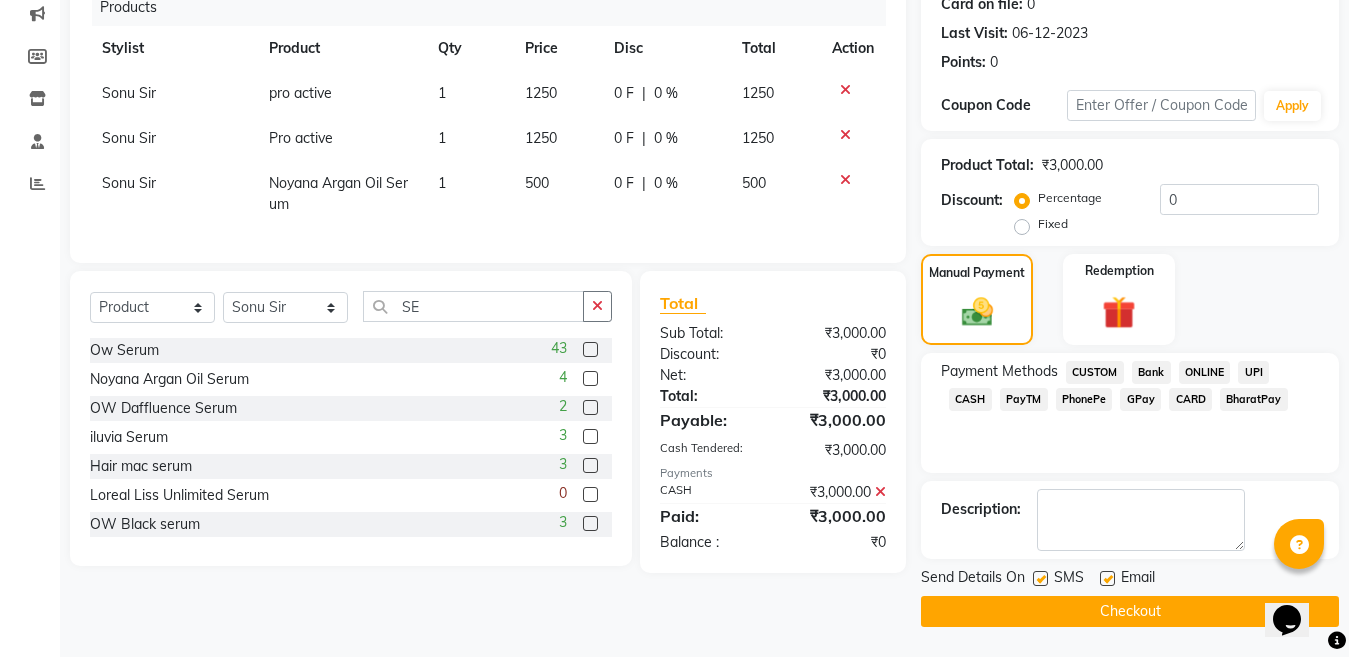 click 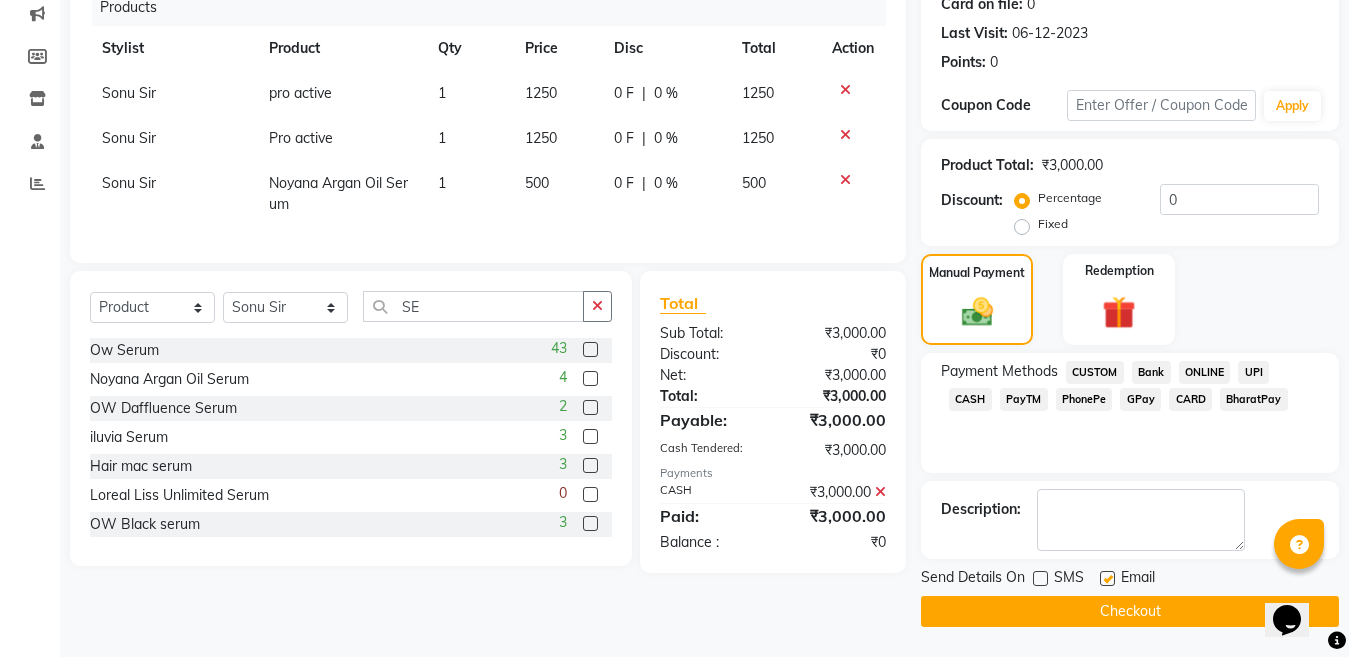 click 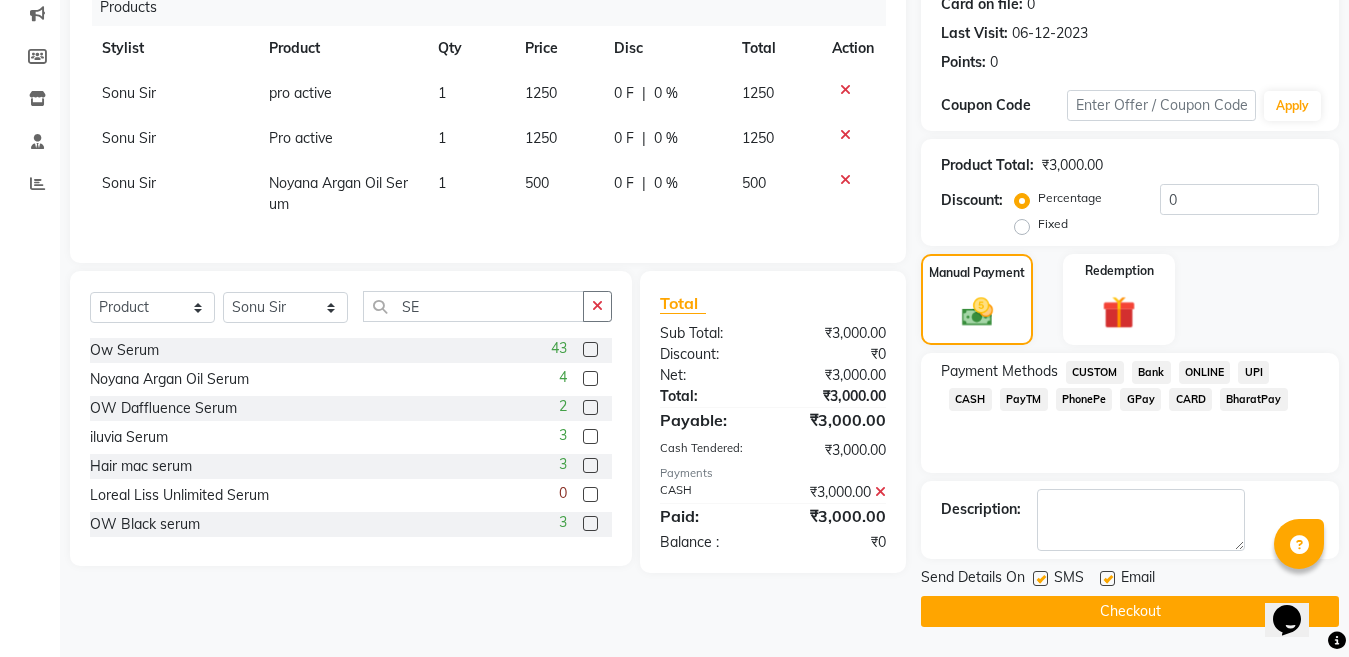 click on "Checkout" 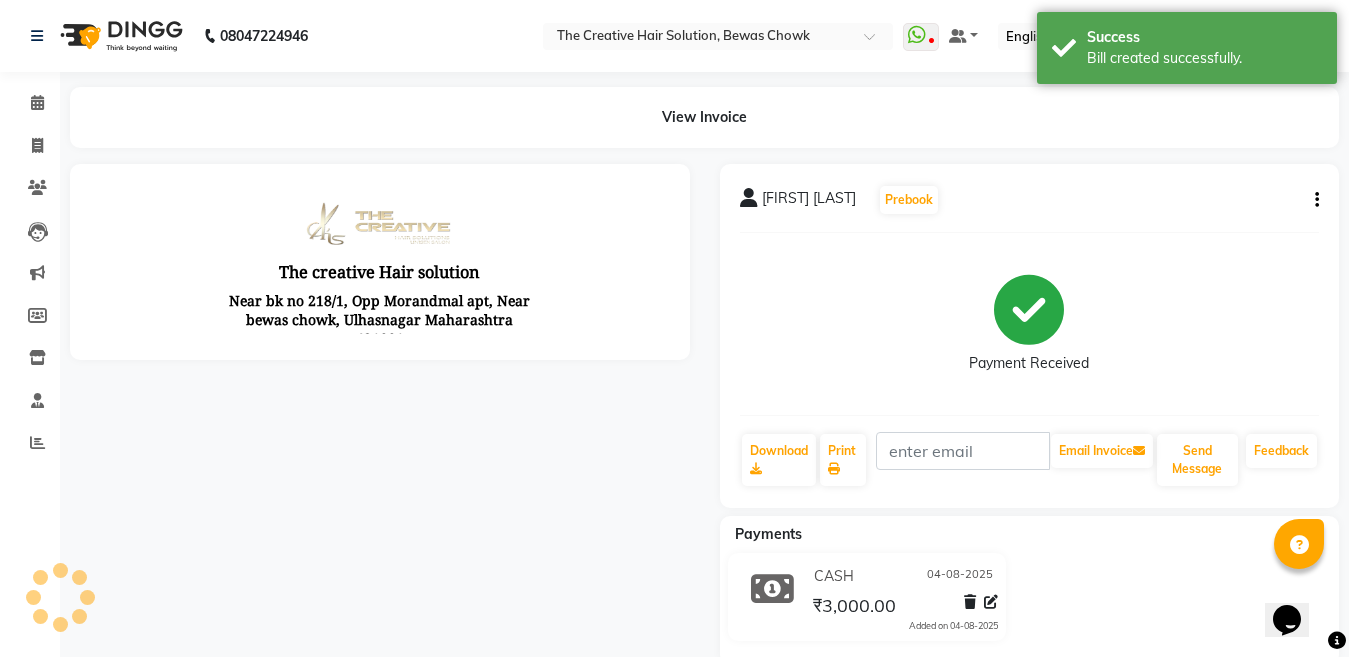scroll, scrollTop: 0, scrollLeft: 0, axis: both 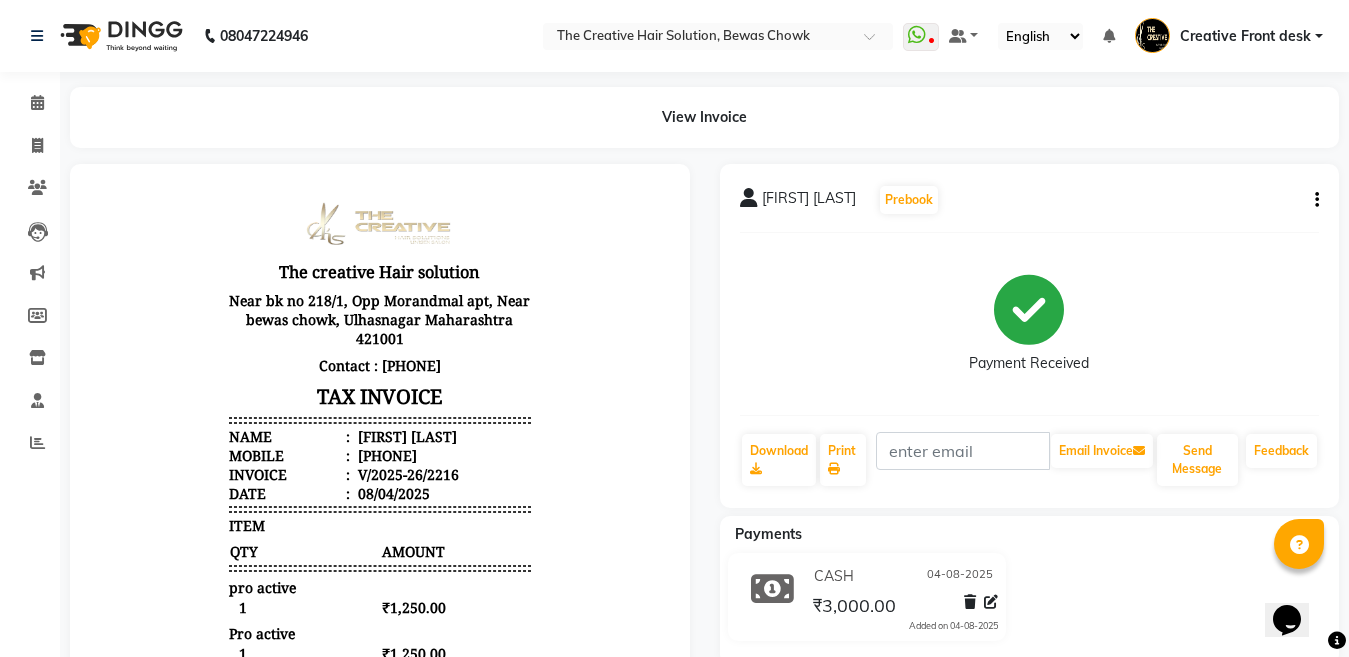 click on "QTY" at bounding box center (304, 551) 